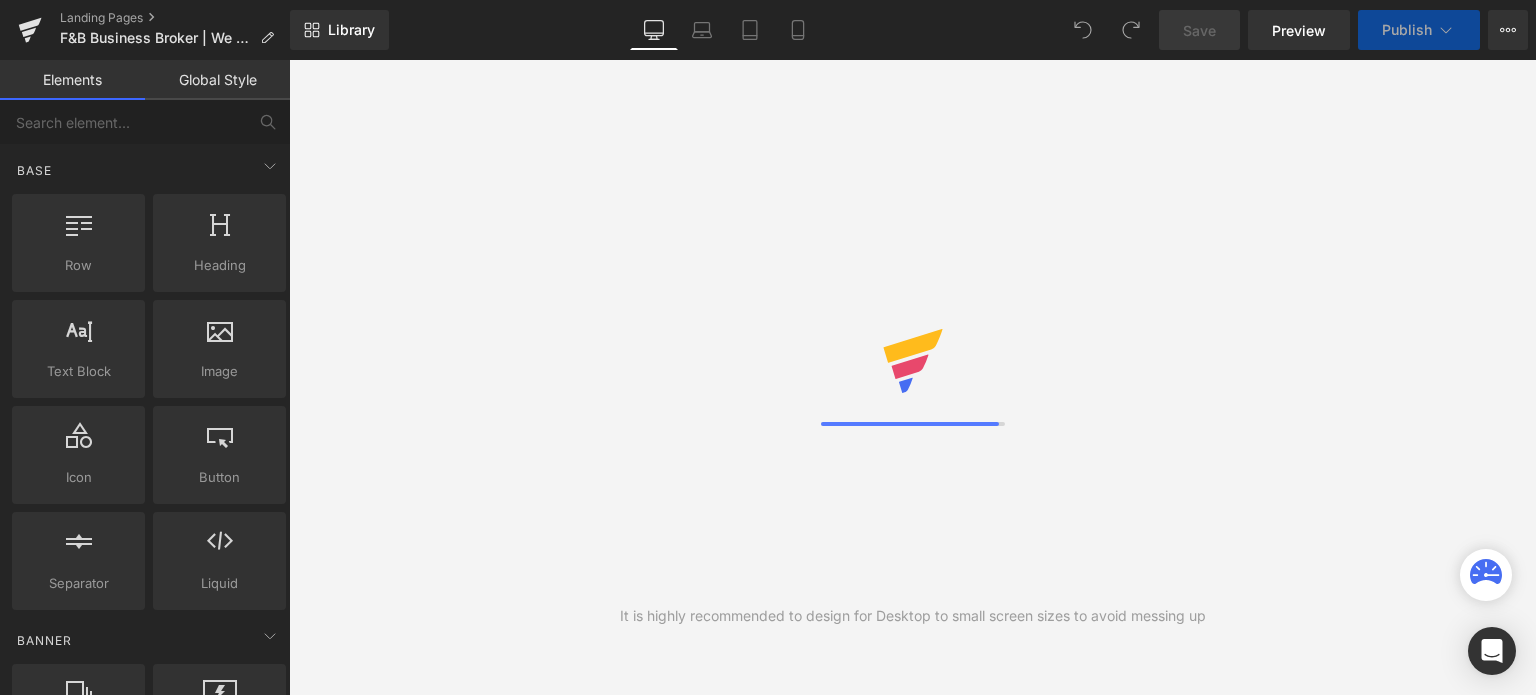 scroll, scrollTop: 0, scrollLeft: 0, axis: both 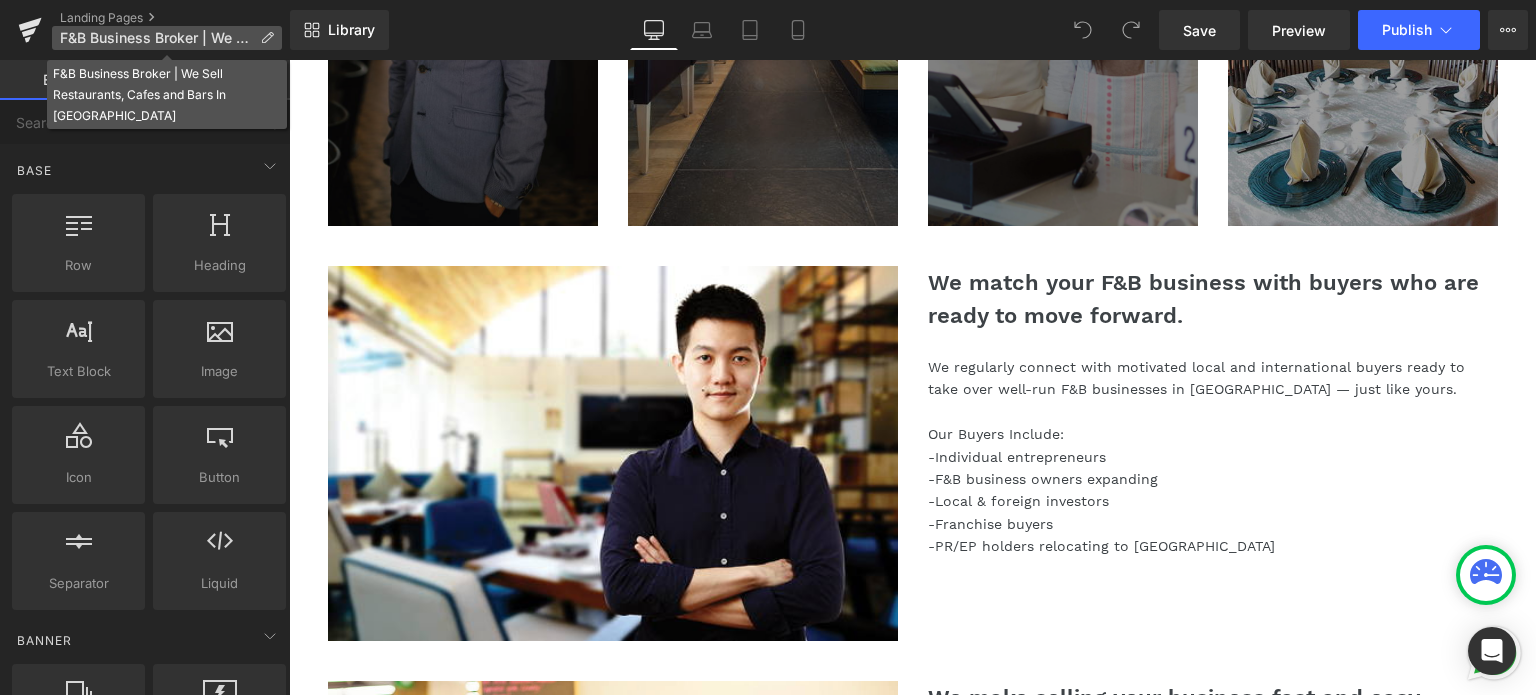 click at bounding box center (267, 38) 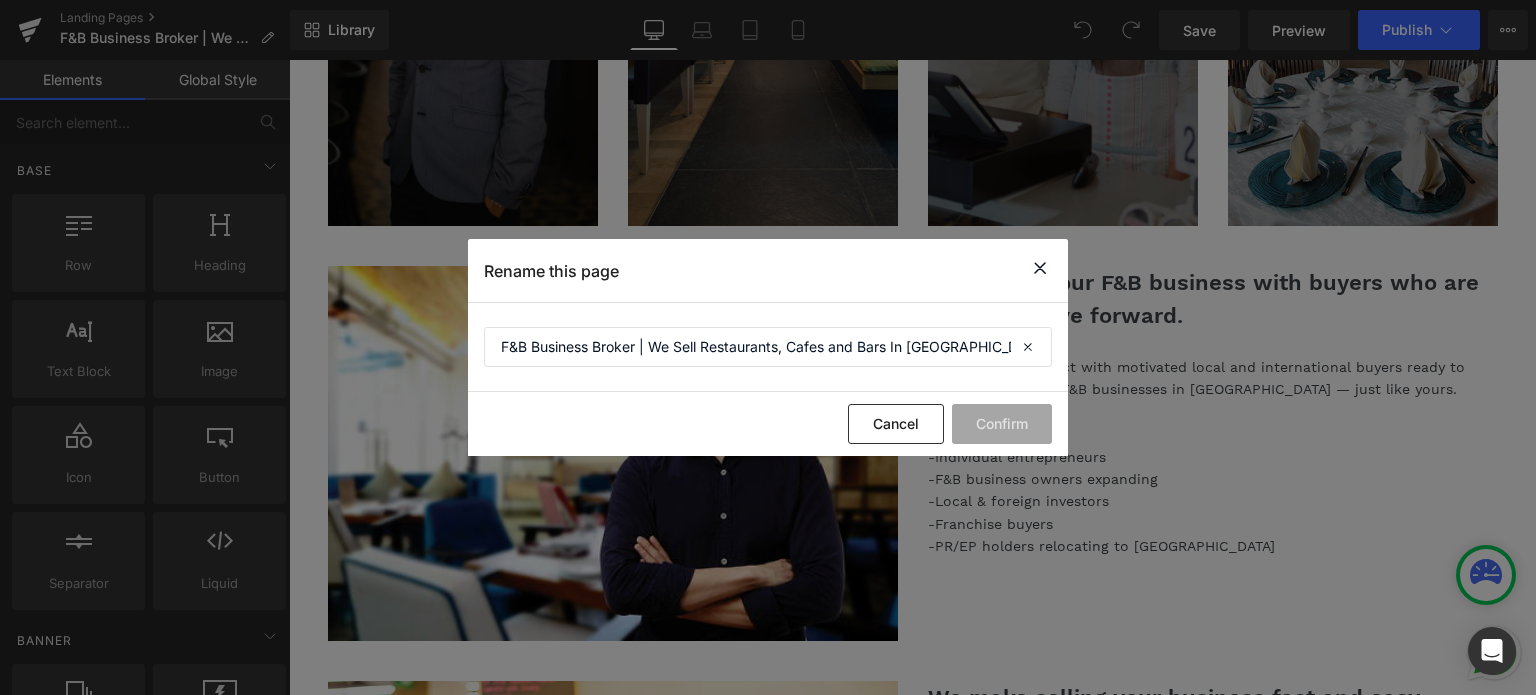 click at bounding box center [1040, 268] 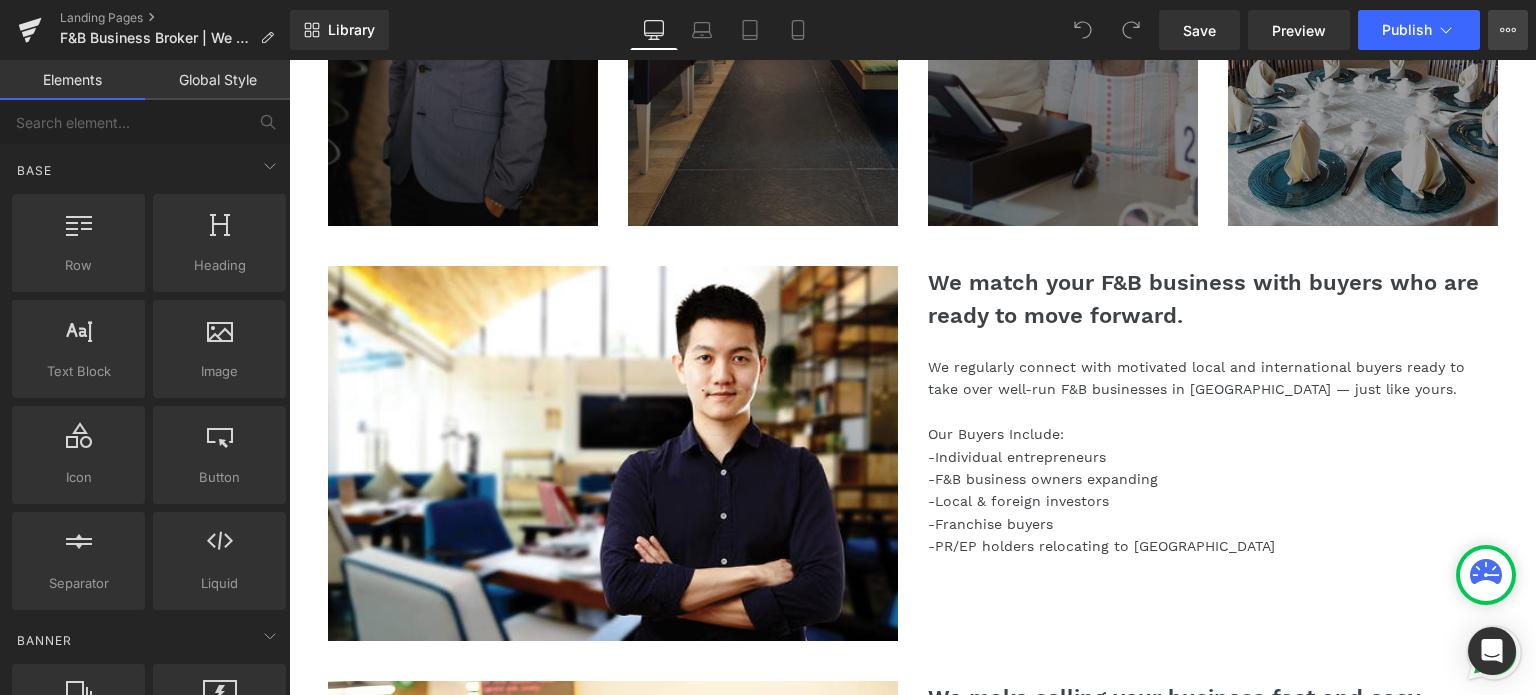 click on "View Live Page View with current Template Save Template to Library Schedule Publish  Optimize  Publish Settings Shortcuts" at bounding box center (1508, 30) 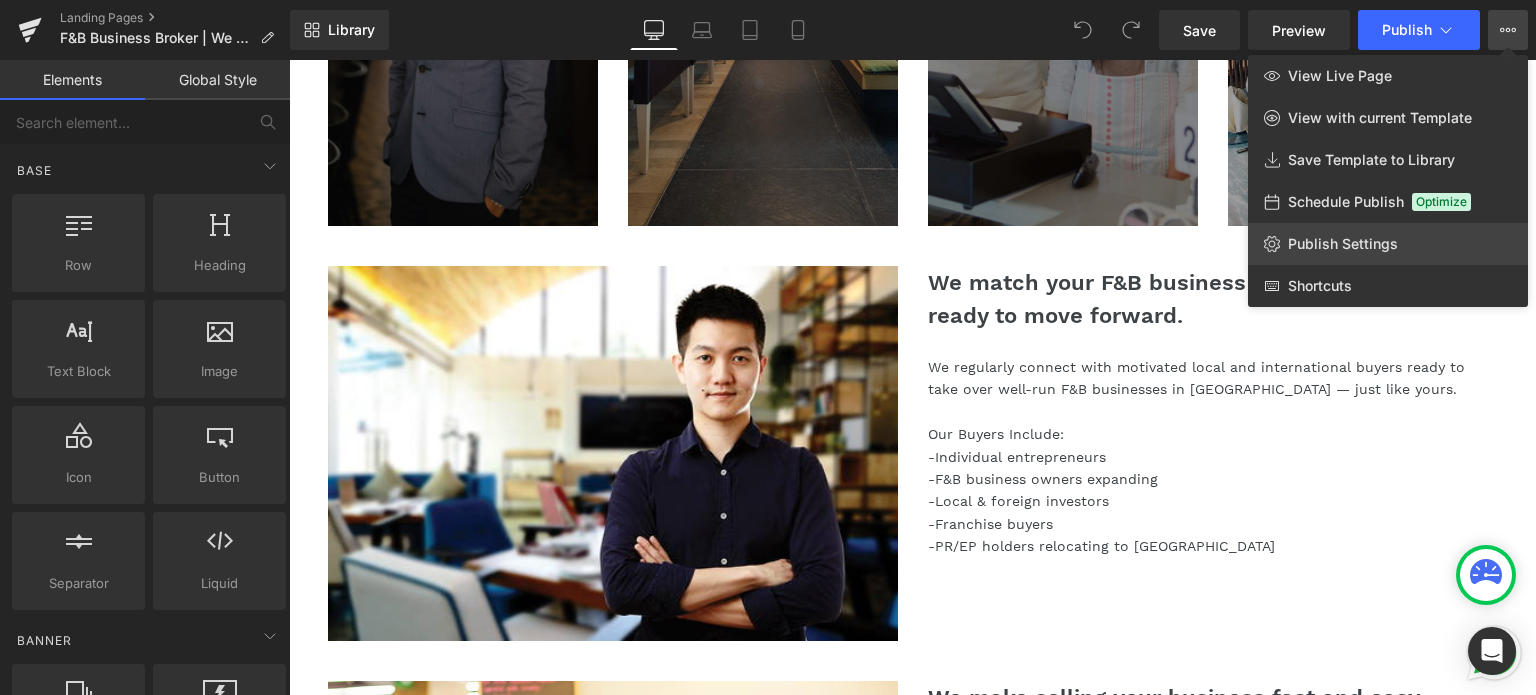 click on "Publish Settings" 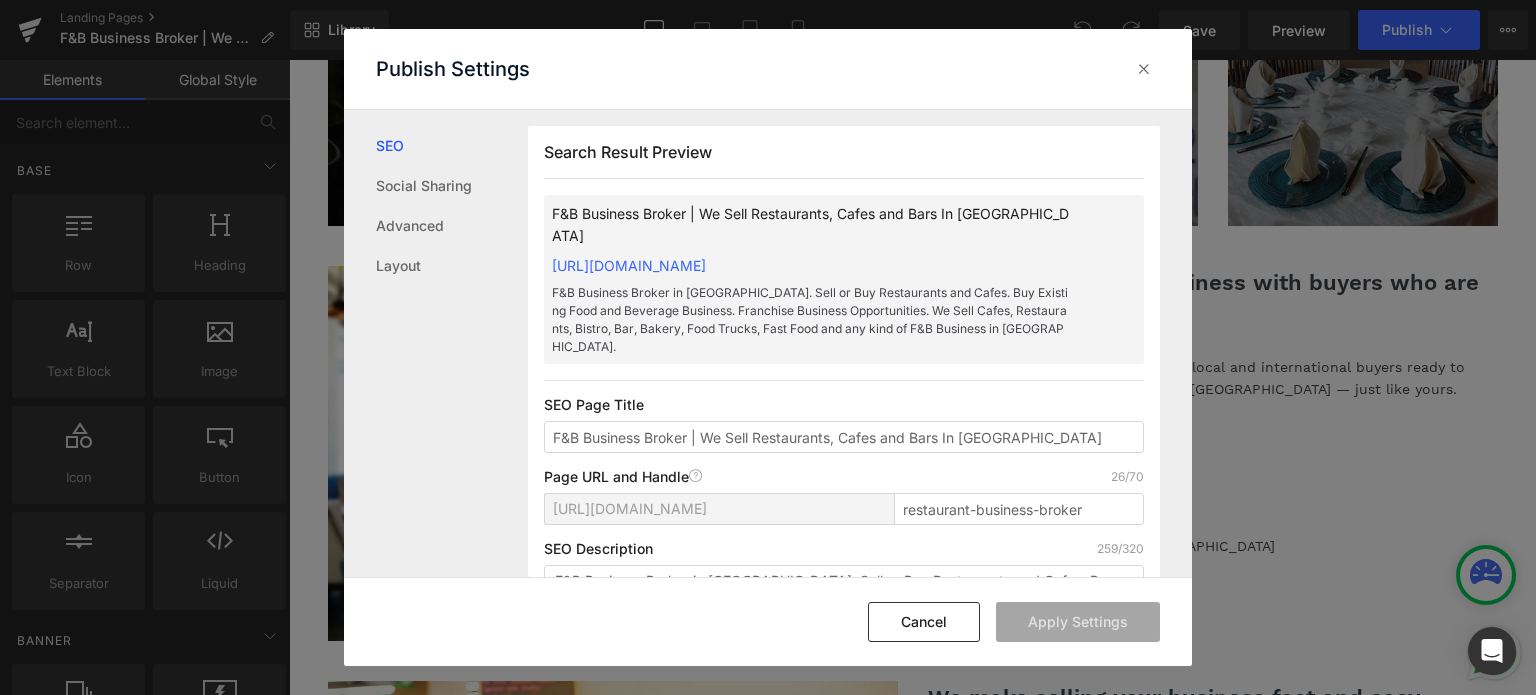 scroll, scrollTop: 0, scrollLeft: 0, axis: both 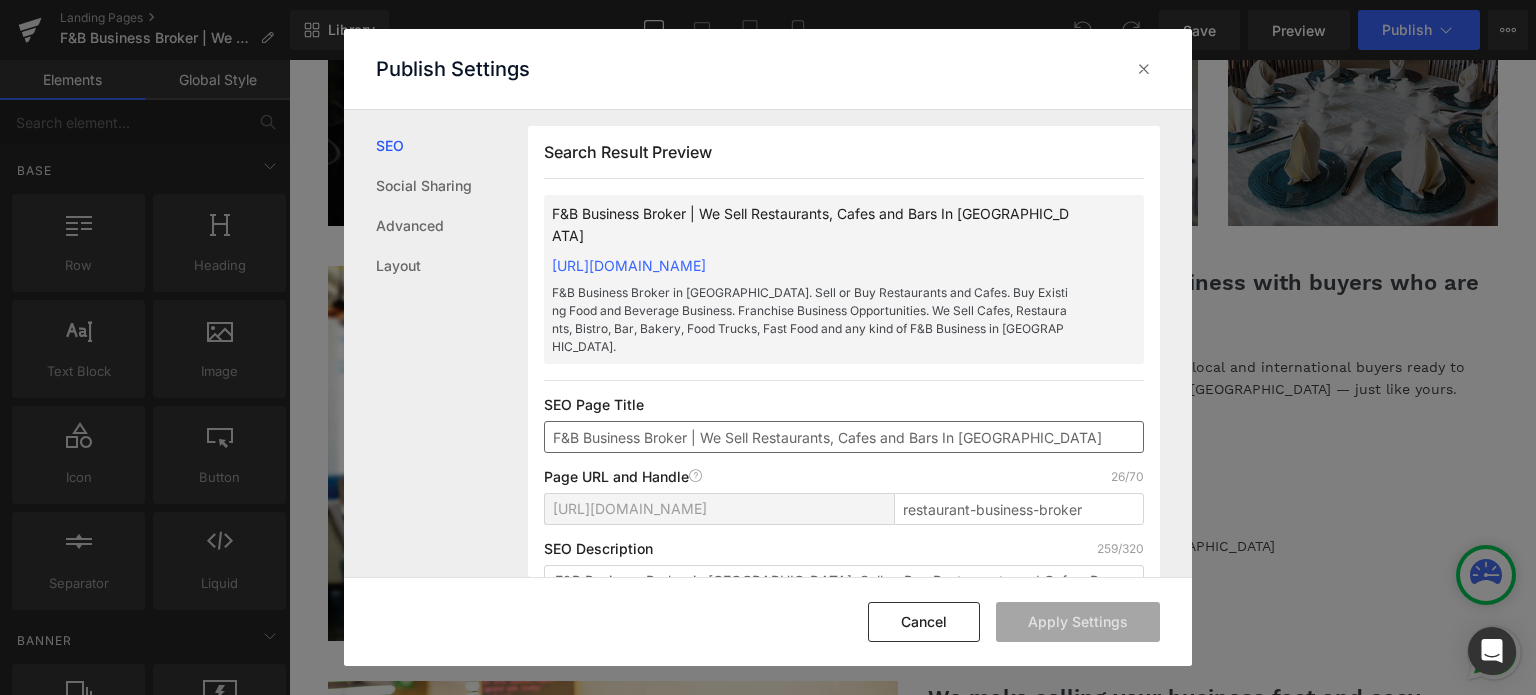 click on "F&B Business Broker | We Sell Restaurants, Cafes and Bars In [GEOGRAPHIC_DATA]" at bounding box center (844, 437) 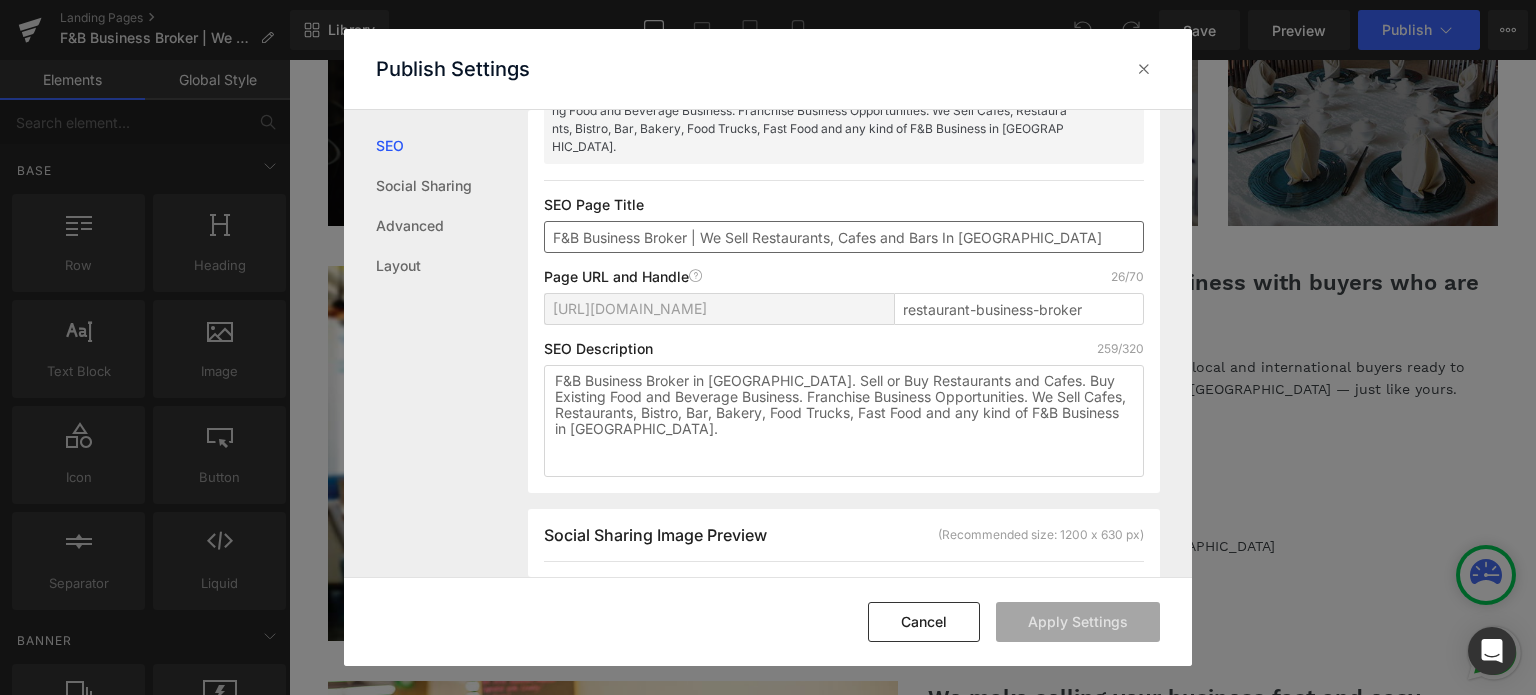 click on "F&B Business Broker | We Sell Restaurants, Cafes and Bars In [GEOGRAPHIC_DATA]" at bounding box center (844, 237) 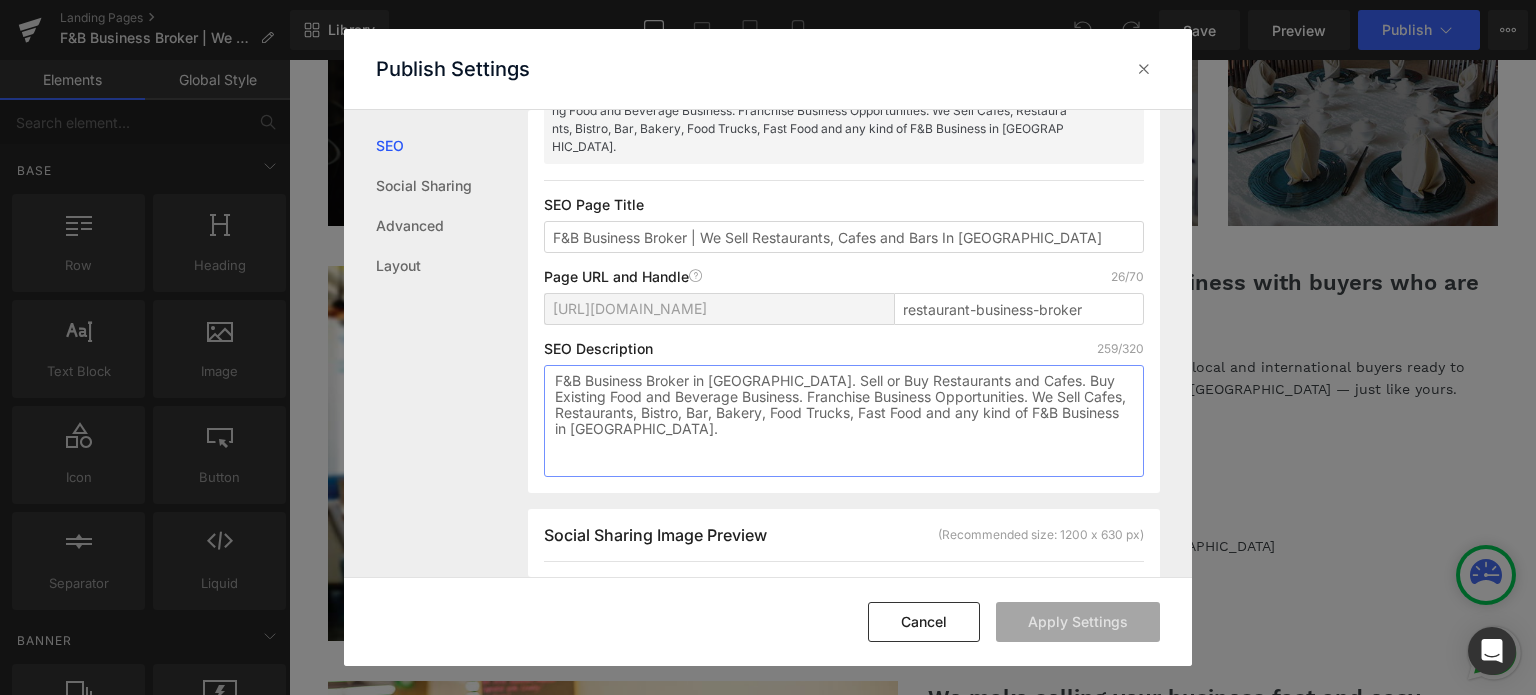 click on "F&B Business Broker in [GEOGRAPHIC_DATA]. Sell or Buy Restaurants and Cafes. Buy Existing Food and Beverage Business. Franchise Business Opportunities. We Sell Cafes, Restaurants, Bistro, Bar, Bakery, Food Trucks, Fast Food and any kind of F&B Business in [GEOGRAPHIC_DATA]." at bounding box center [844, 421] 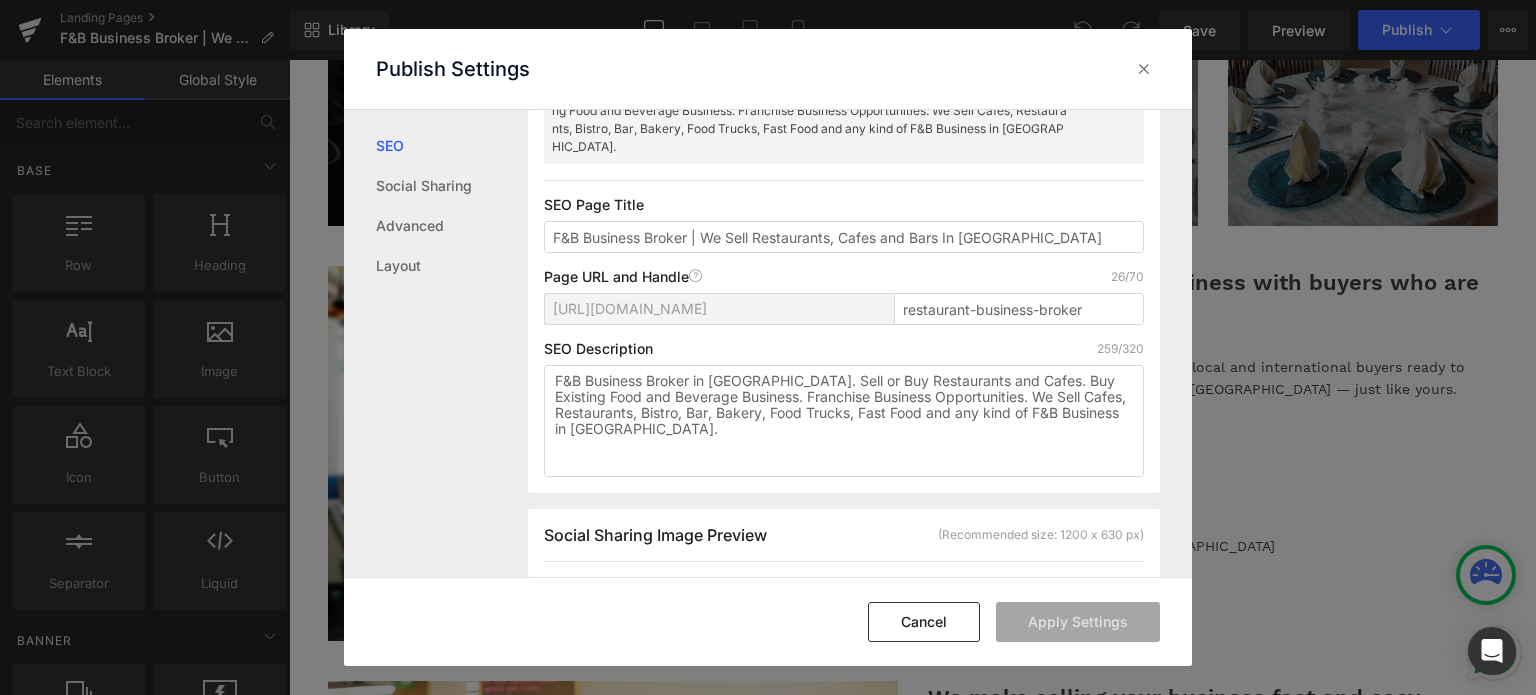 click on "Search Result Preview F&B Business Broker | We Sell Restaurants, Cafes and Bars In [GEOGRAPHIC_DATA] [URL][DOMAIN_NAME] F&B Business Broker in [GEOGRAPHIC_DATA]. Sell or Buy Restaurants and Cafes. Buy Existing Food and Beverage Business. Franchise Business Opportunities. We Sell Cafes, Restaurants, Bistro, Bar, Bakery, Food Trucks, Fast Food and any kind of F&B Business in [GEOGRAPHIC_DATA].  SEO Page Title F&B Business Broker | We Sell Restaurants, Cafes and Bars In [GEOGRAPHIC_DATA]  Page URL and Handle  Page URL Address 26/70 [URL][DOMAIN_NAME] restaurant-business-broker SEO Description [STREET_ADDRESS]. Sell or Buy Restaurants and Cafes. Buy Existing Food and Beverage Business. Franchise Business Opportunities. We Sell Cafes, Restaurants, Bistro, Bar, Bakery, Food Trucks, Fast Food and any kind of F&B Business in [GEOGRAPHIC_DATA]." at bounding box center (844, 209) 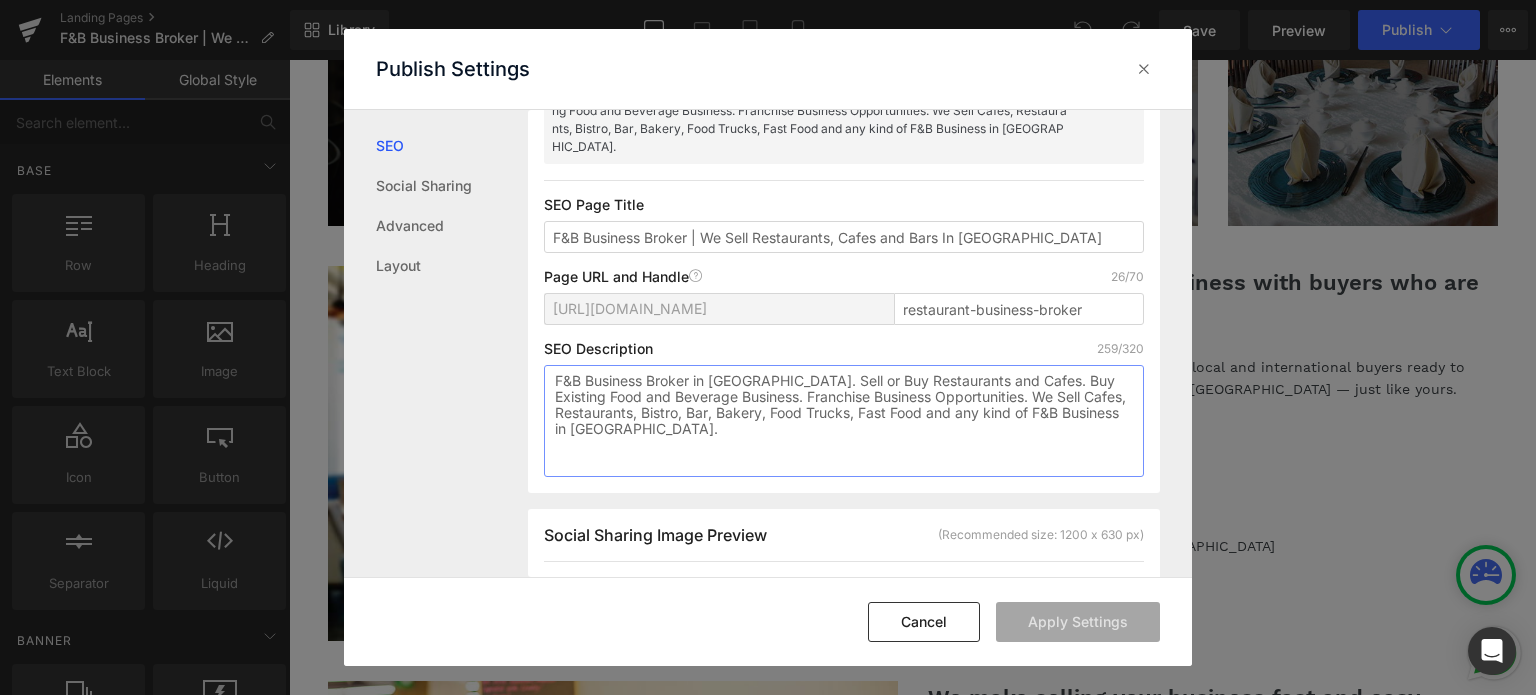click on "F&B Business Broker in [GEOGRAPHIC_DATA]. Sell or Buy Restaurants and Cafes. Buy Existing Food and Beverage Business. Franchise Business Opportunities. We Sell Cafes, Restaurants, Bistro, Bar, Bakery, Food Trucks, Fast Food and any kind of F&B Business in [GEOGRAPHIC_DATA]." at bounding box center (844, 421) 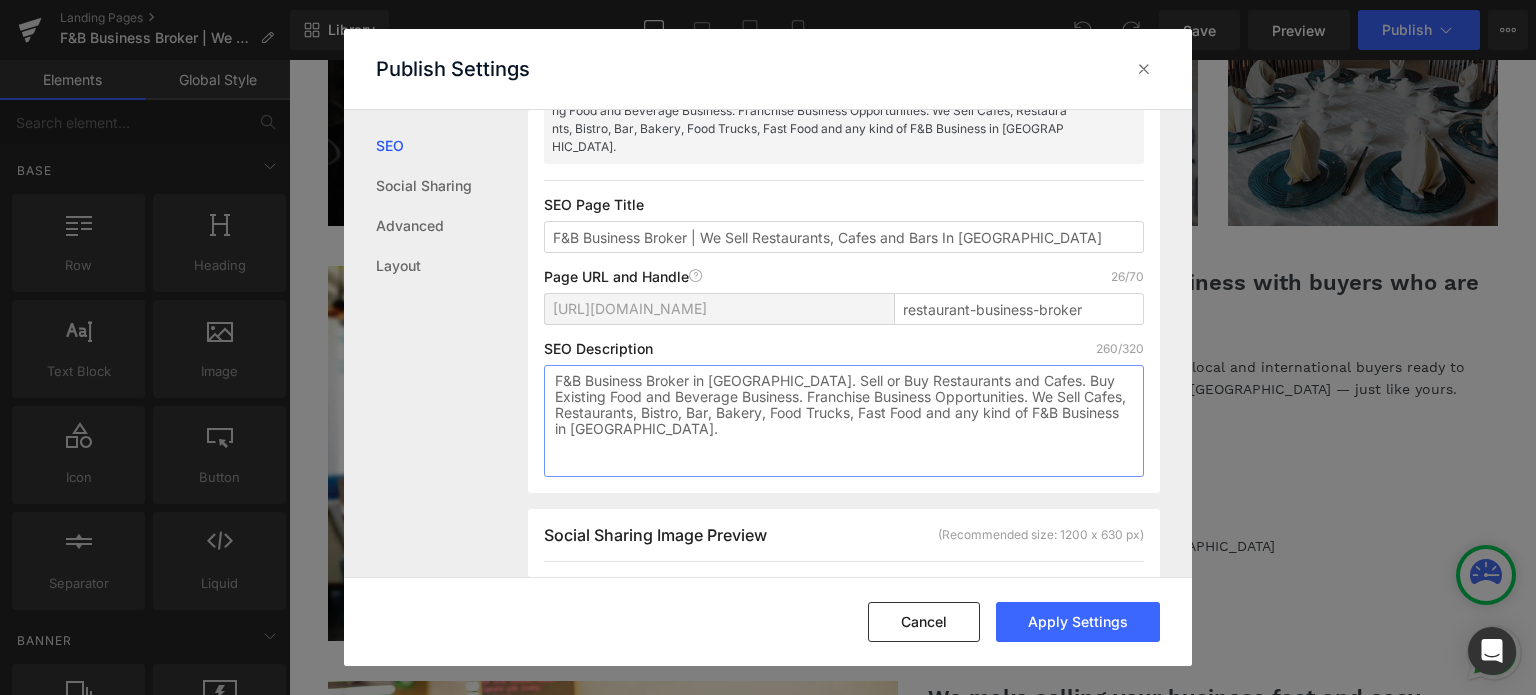 paste on "We specialise in selling restaurants, cafés, and bars in [GEOGRAPHIC_DATA]" 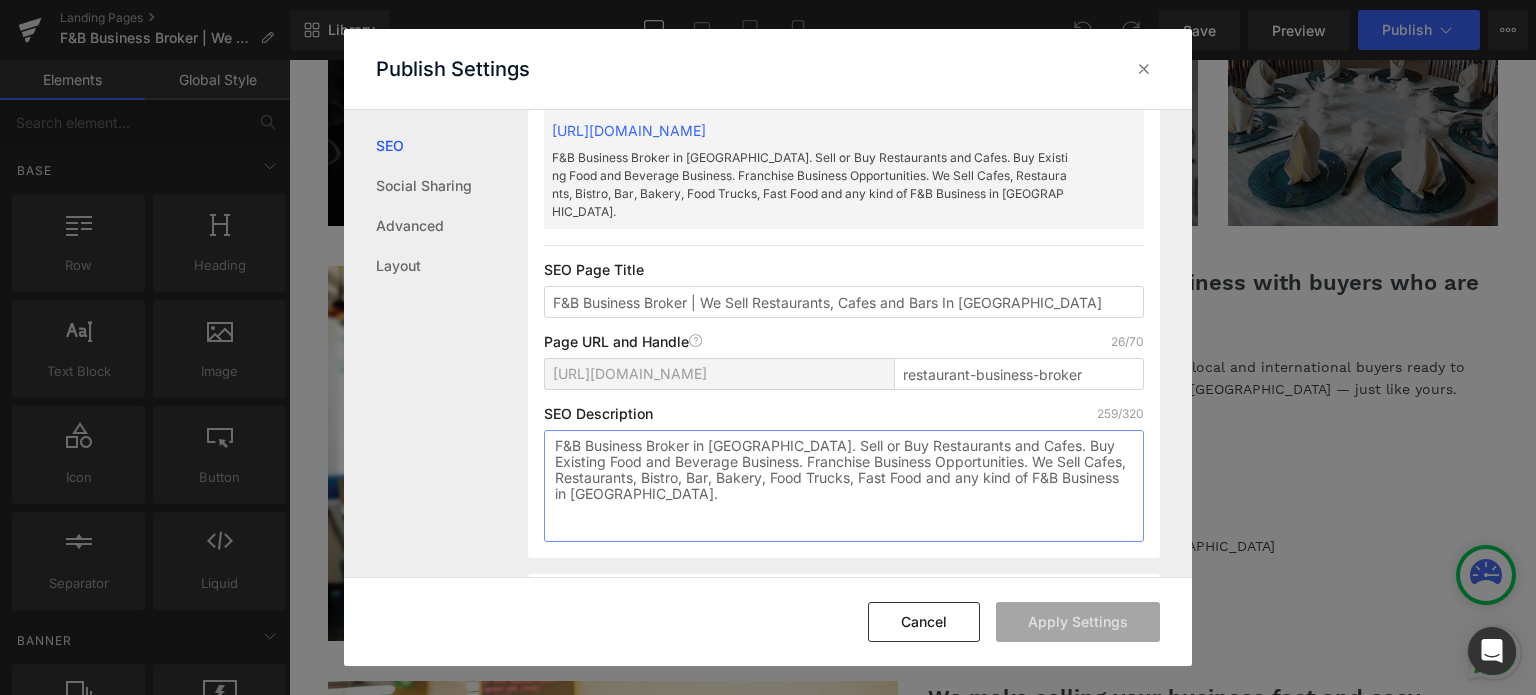 scroll, scrollTop: 100, scrollLeft: 0, axis: vertical 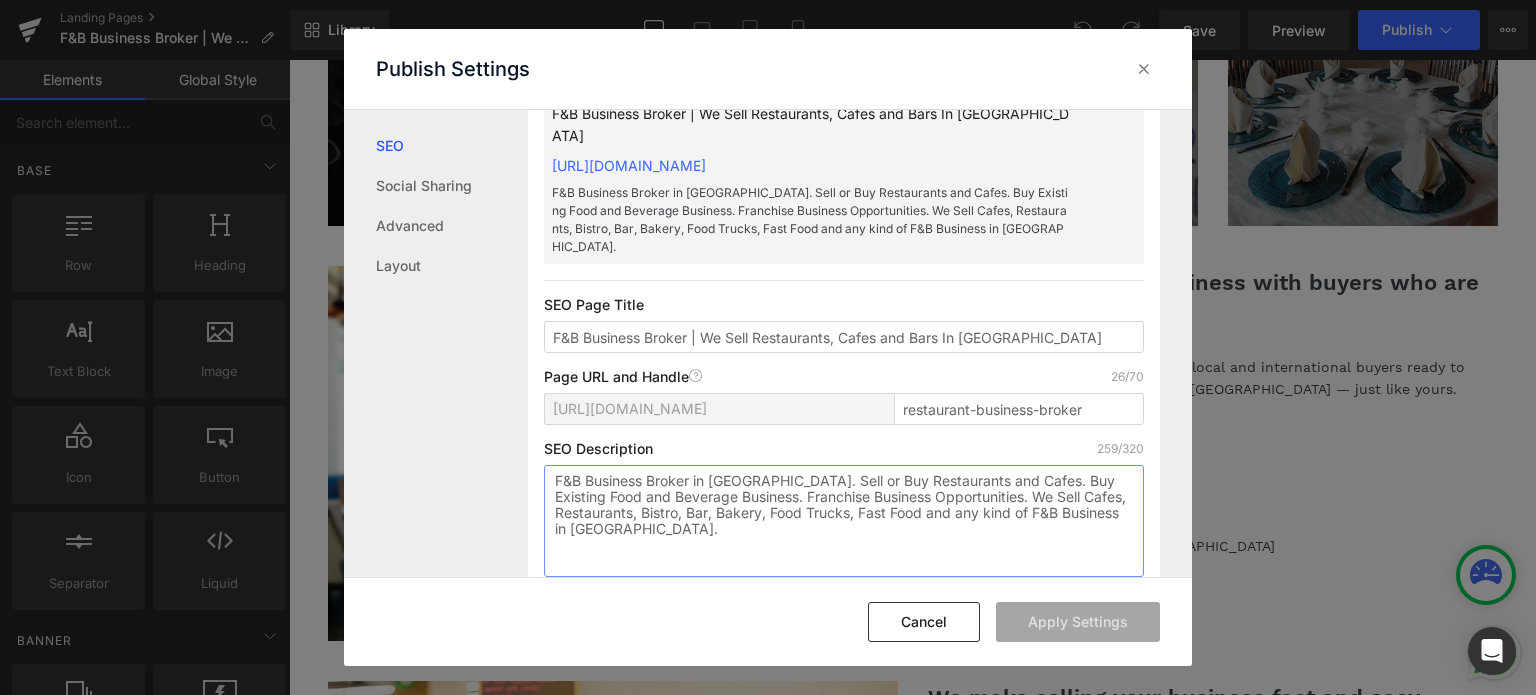 paste on "We specialise in selling restaurants, cafés, and bars in [GEOGRAPHIC_DATA]. Trusted F&B business brokers connecting owners with qualified buyers for smooth, successful deals." 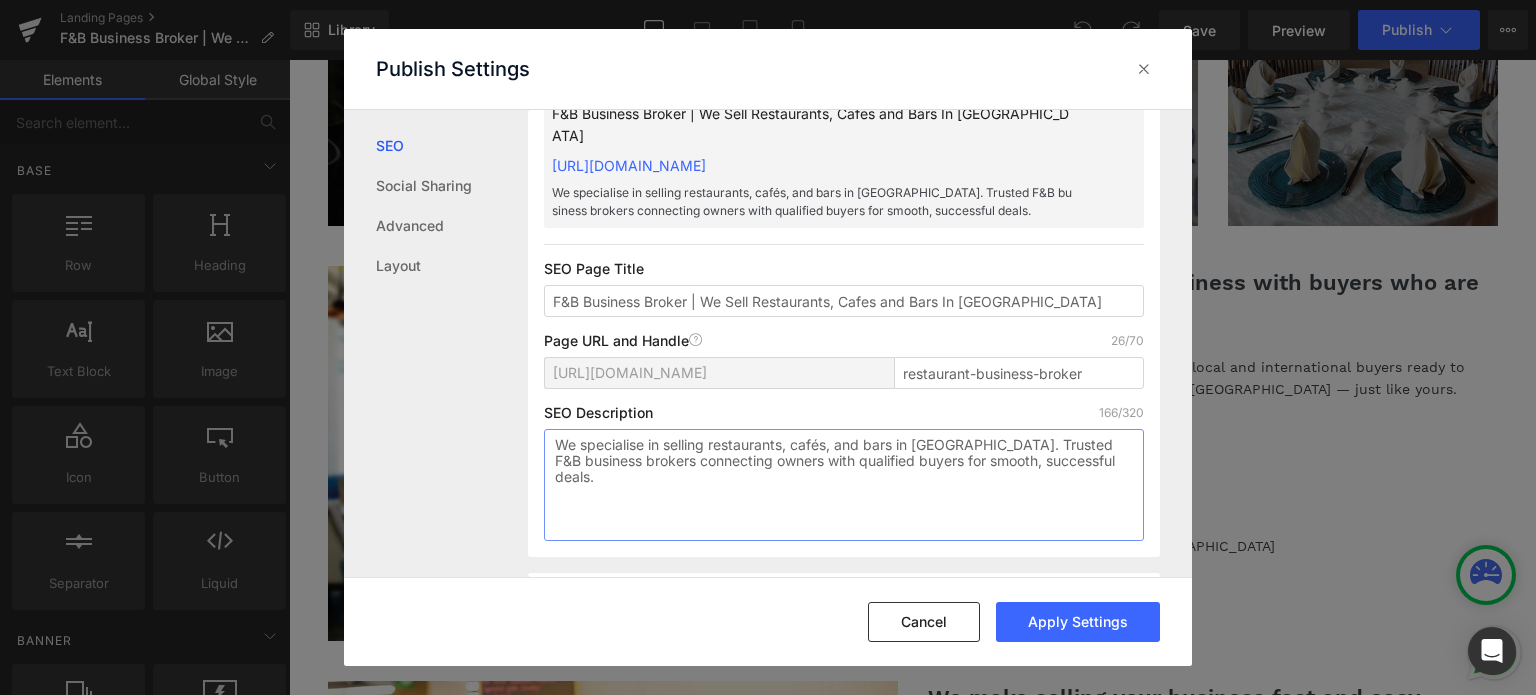scroll, scrollTop: 0, scrollLeft: 0, axis: both 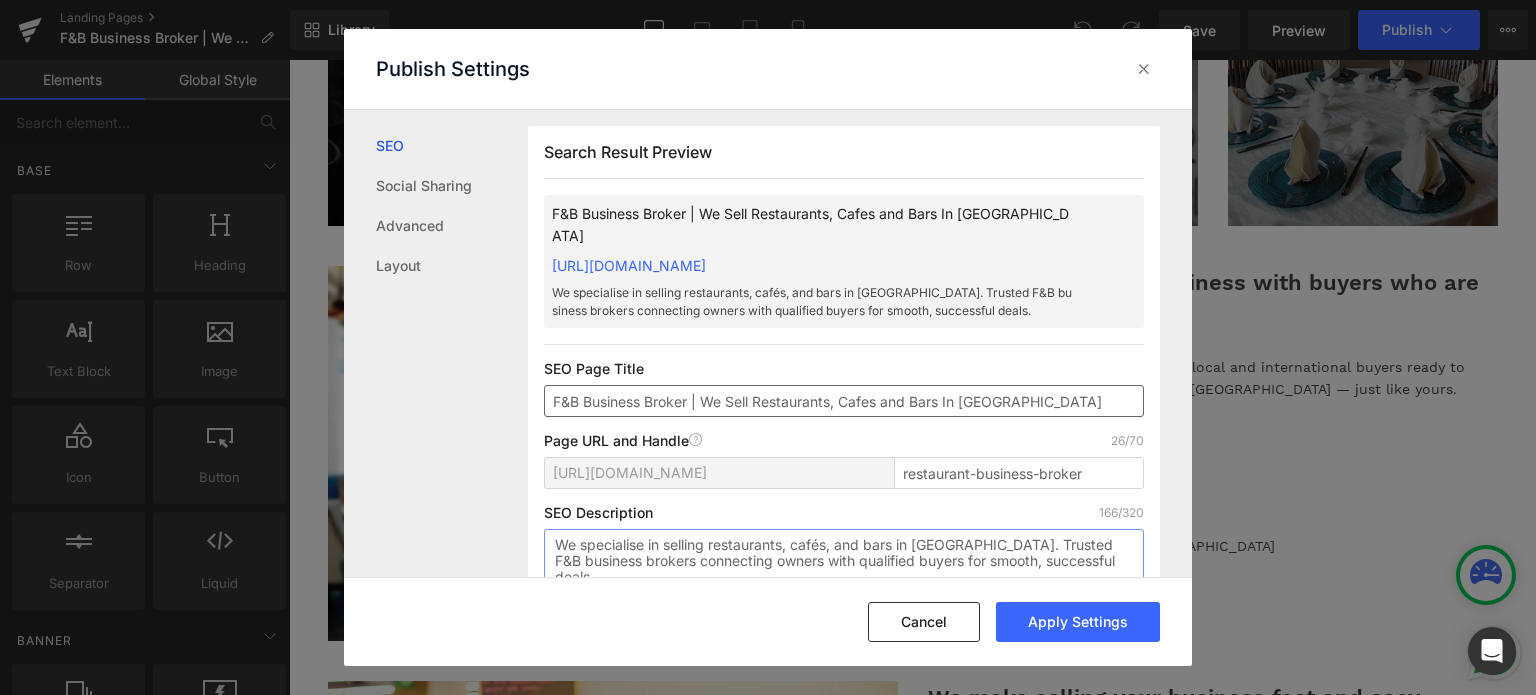 type on "We specialise in selling restaurants, cafés, and bars in [GEOGRAPHIC_DATA]. Trusted F&B business brokers connecting owners with qualified buyers for smooth, successful deals." 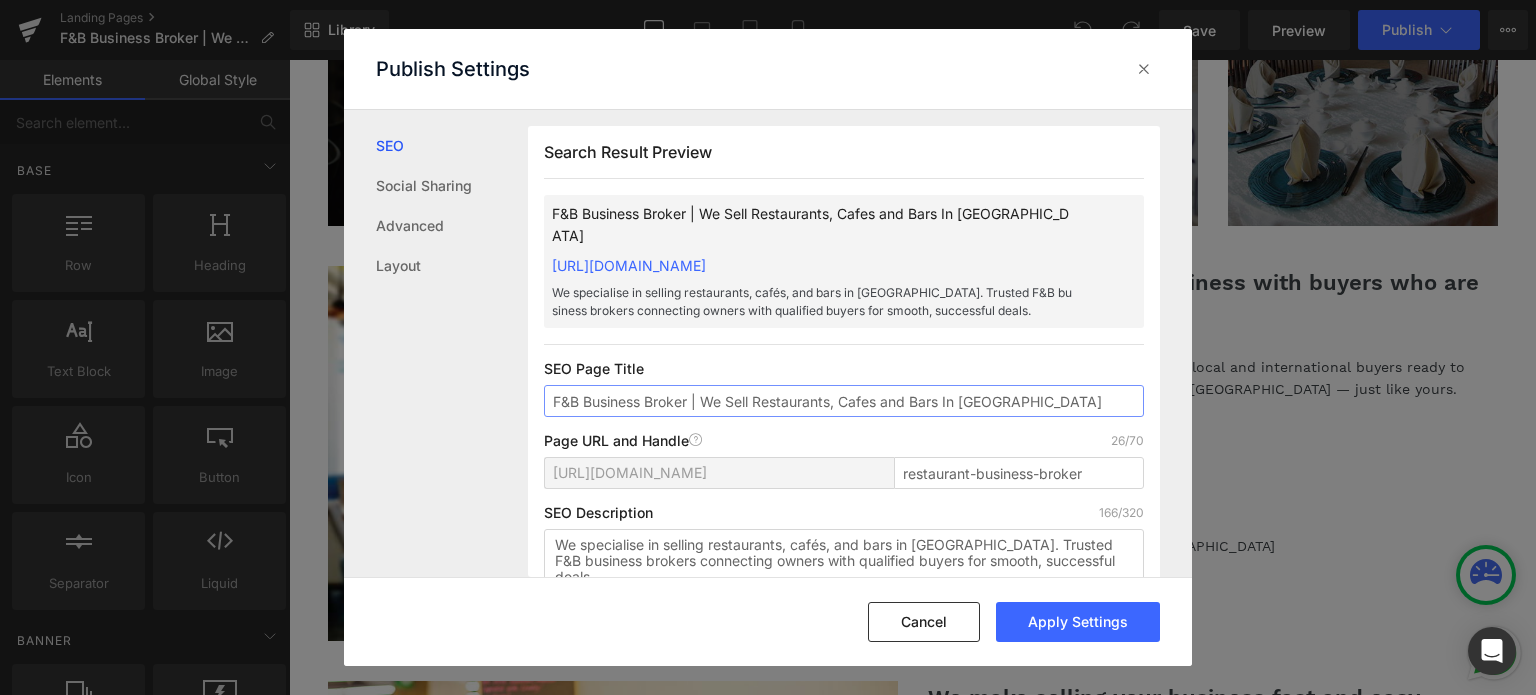 drag, startPoint x: 692, startPoint y: 379, endPoint x: 939, endPoint y: 375, distance: 247.03238 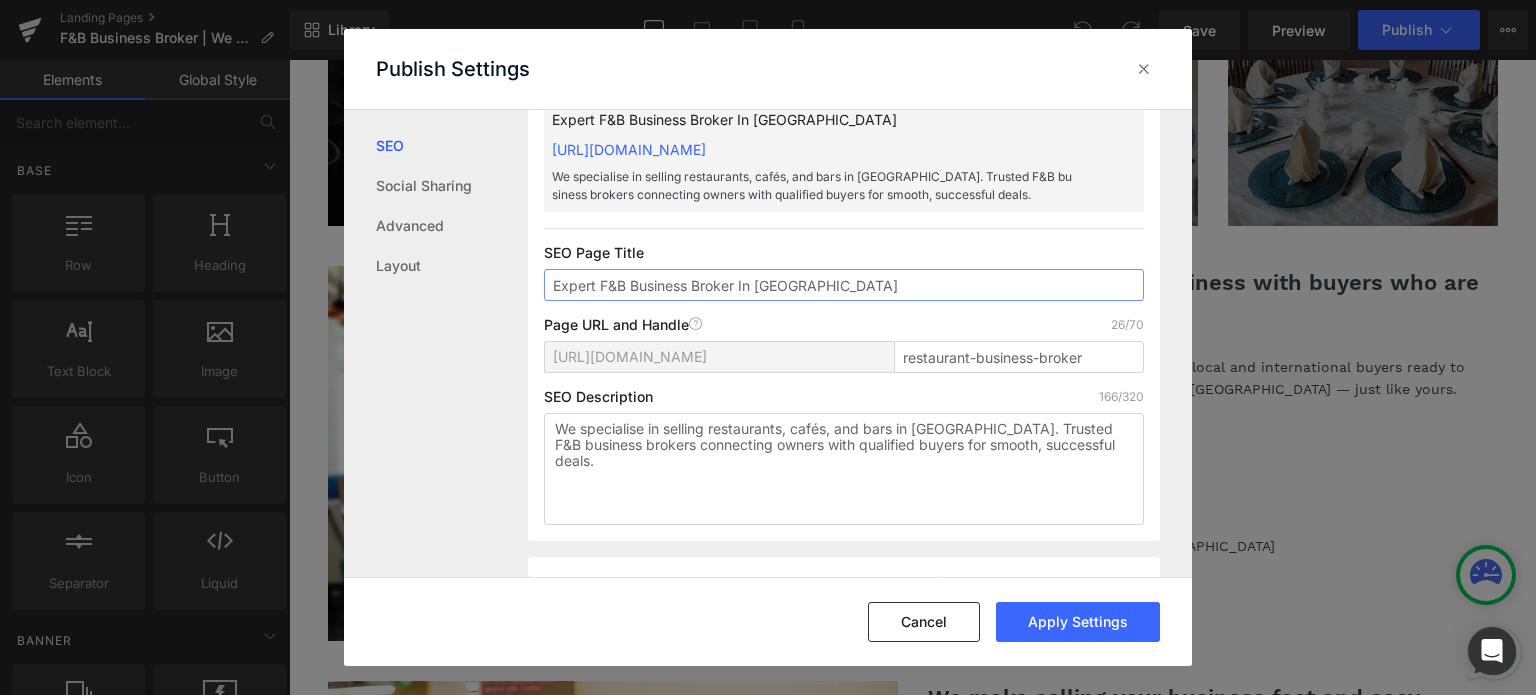 scroll, scrollTop: 0, scrollLeft: 0, axis: both 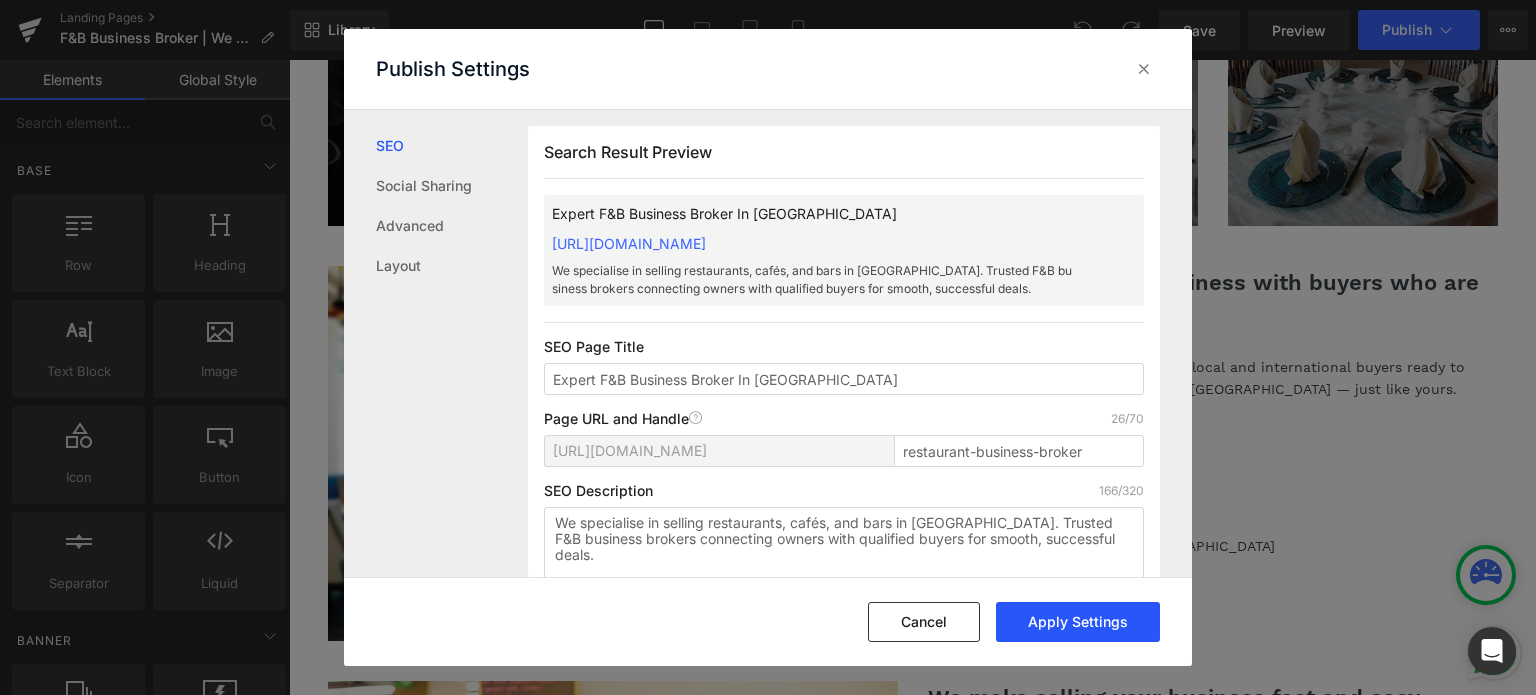 click on "Apply Settings" at bounding box center (1078, 622) 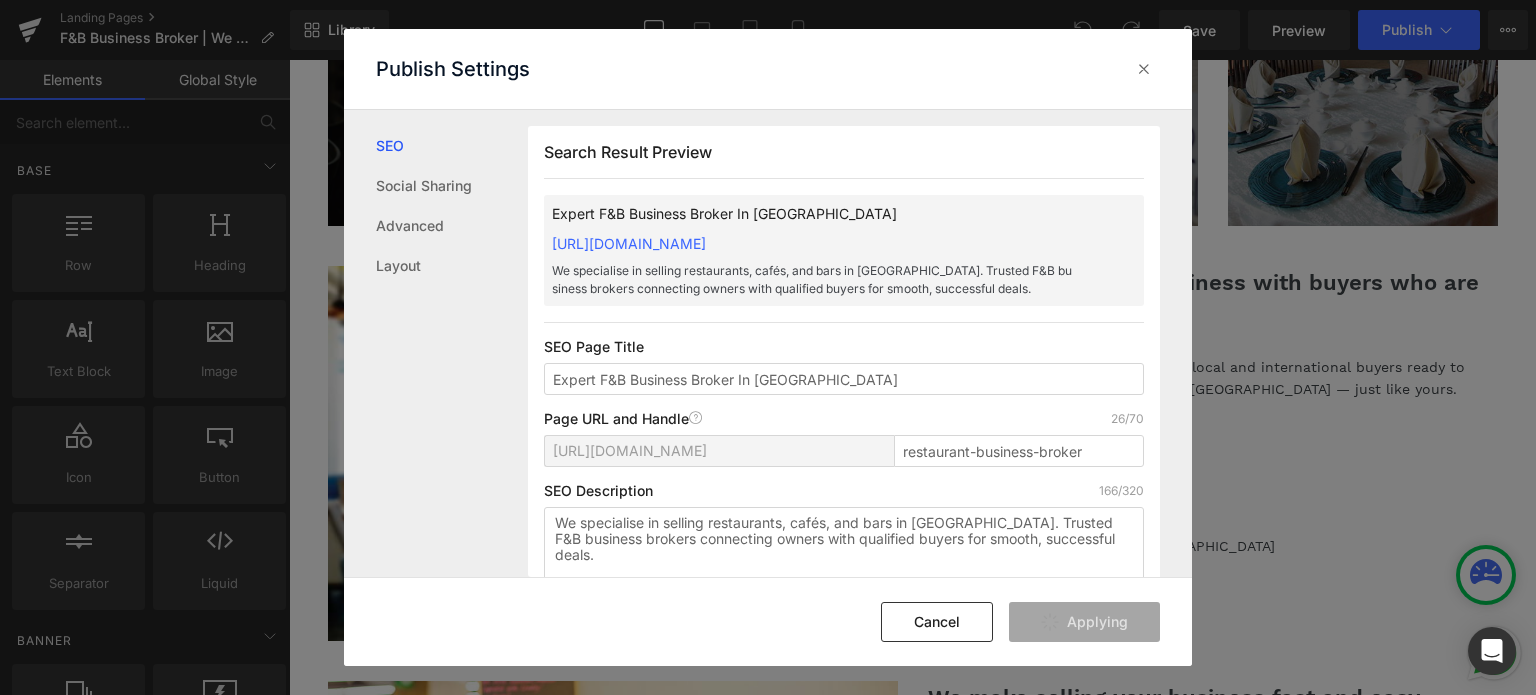type on "Expert F&amp;B Business Broker In [GEOGRAPHIC_DATA]" 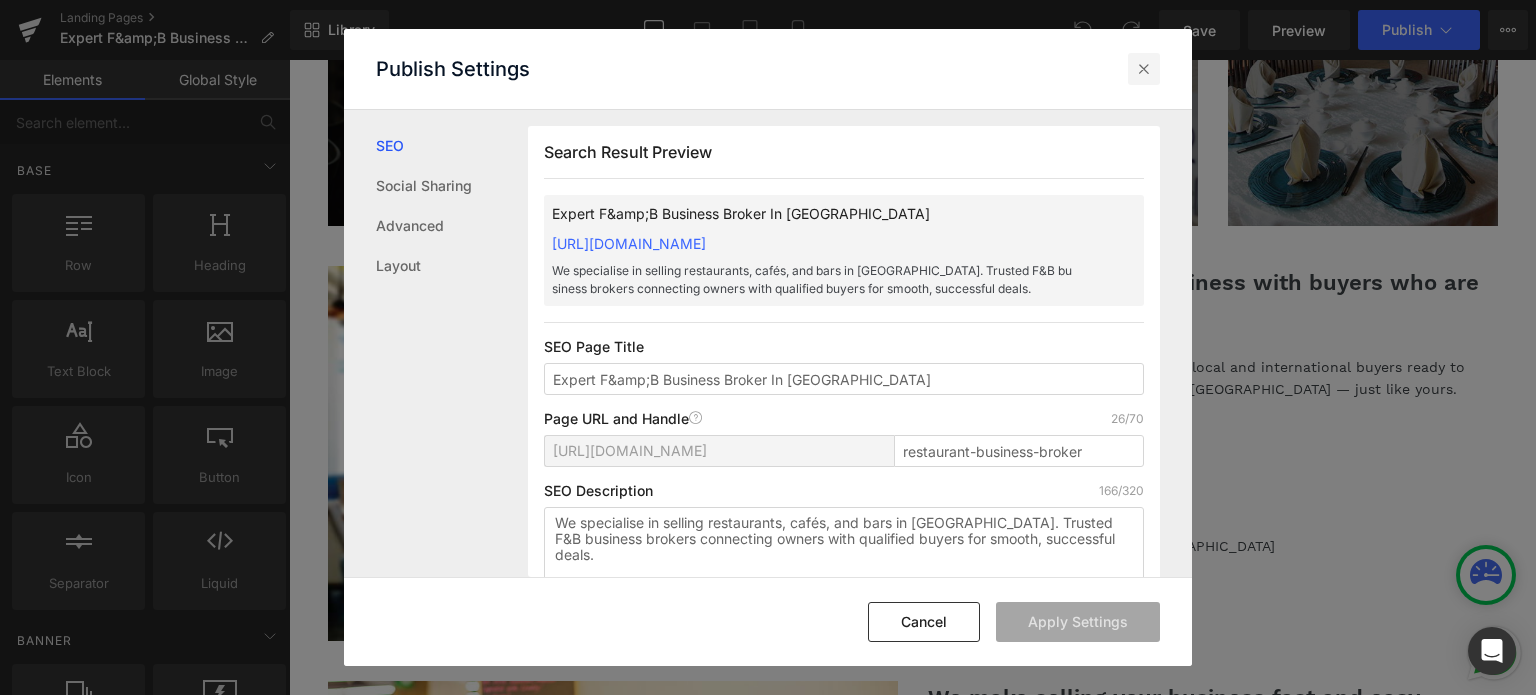 click at bounding box center [1144, 69] 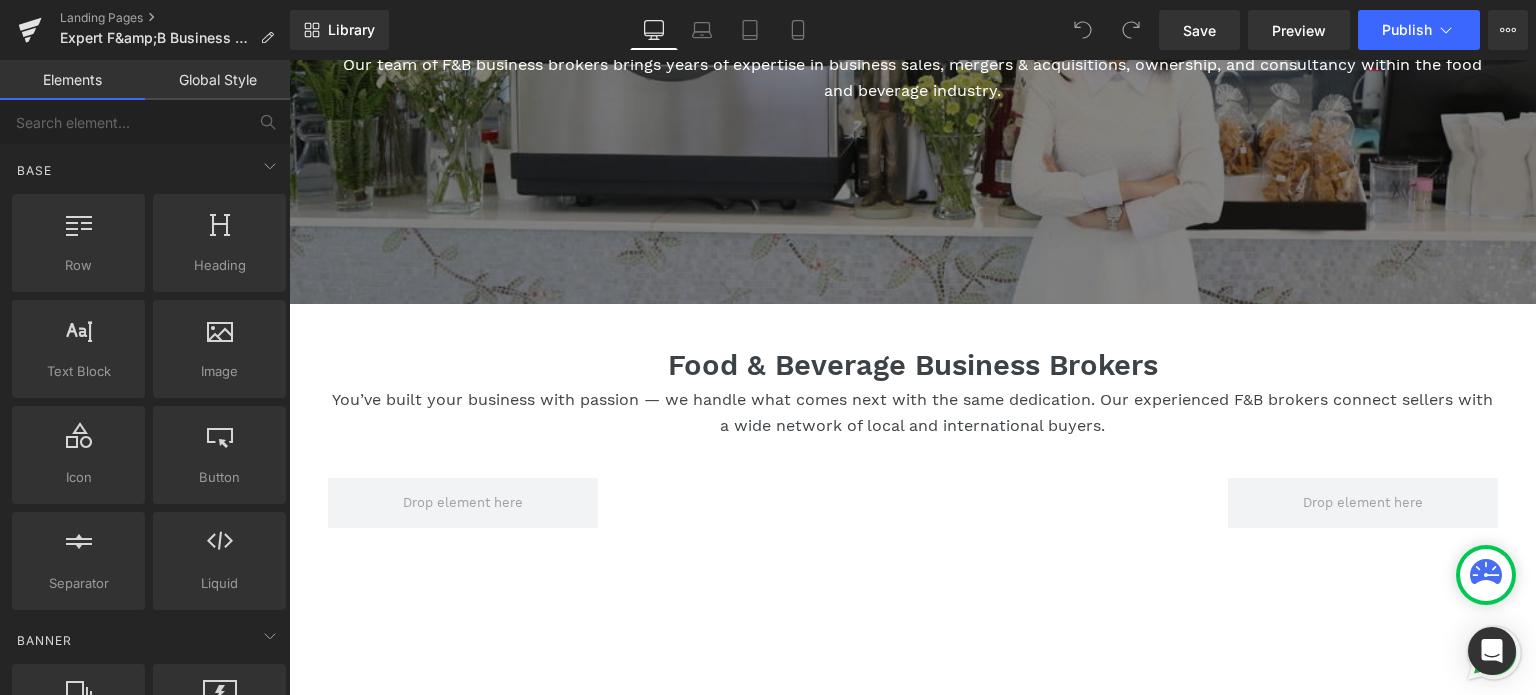 scroll, scrollTop: 0, scrollLeft: 0, axis: both 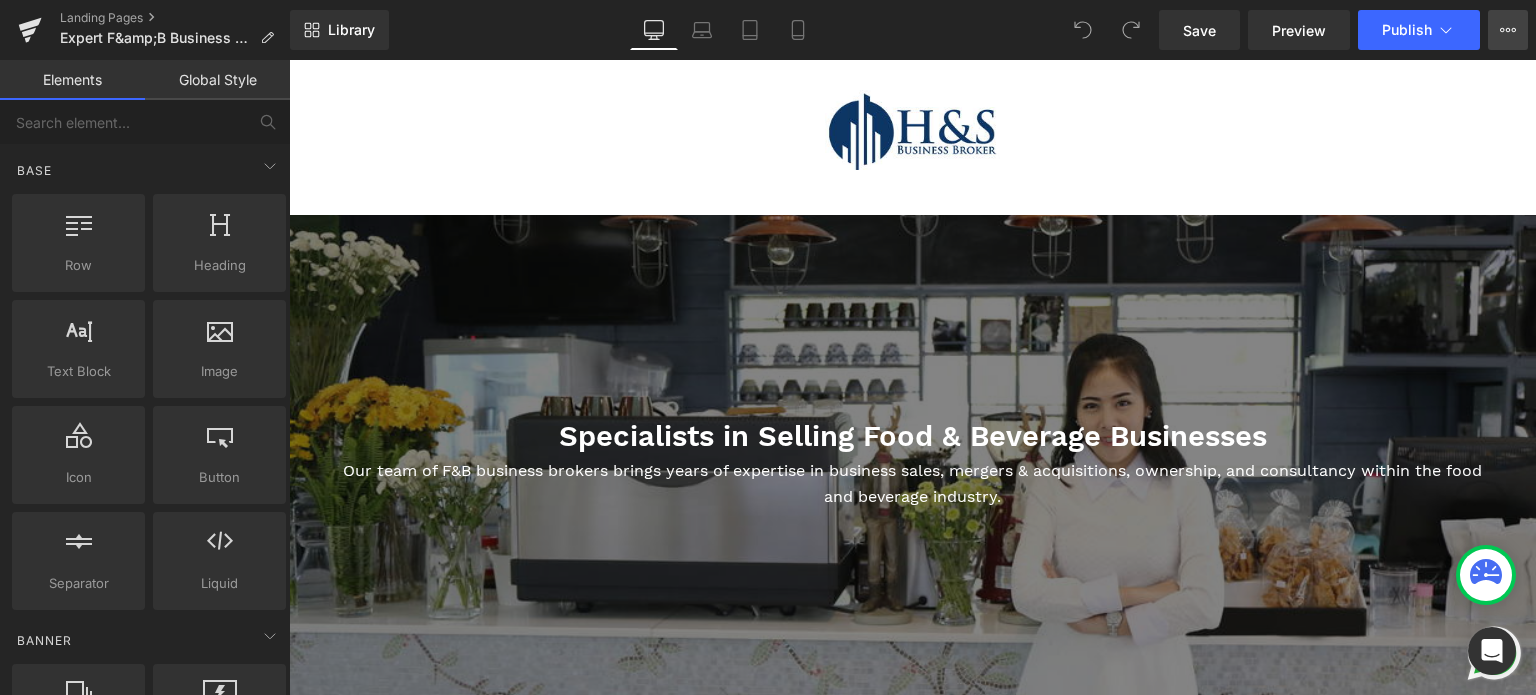 click 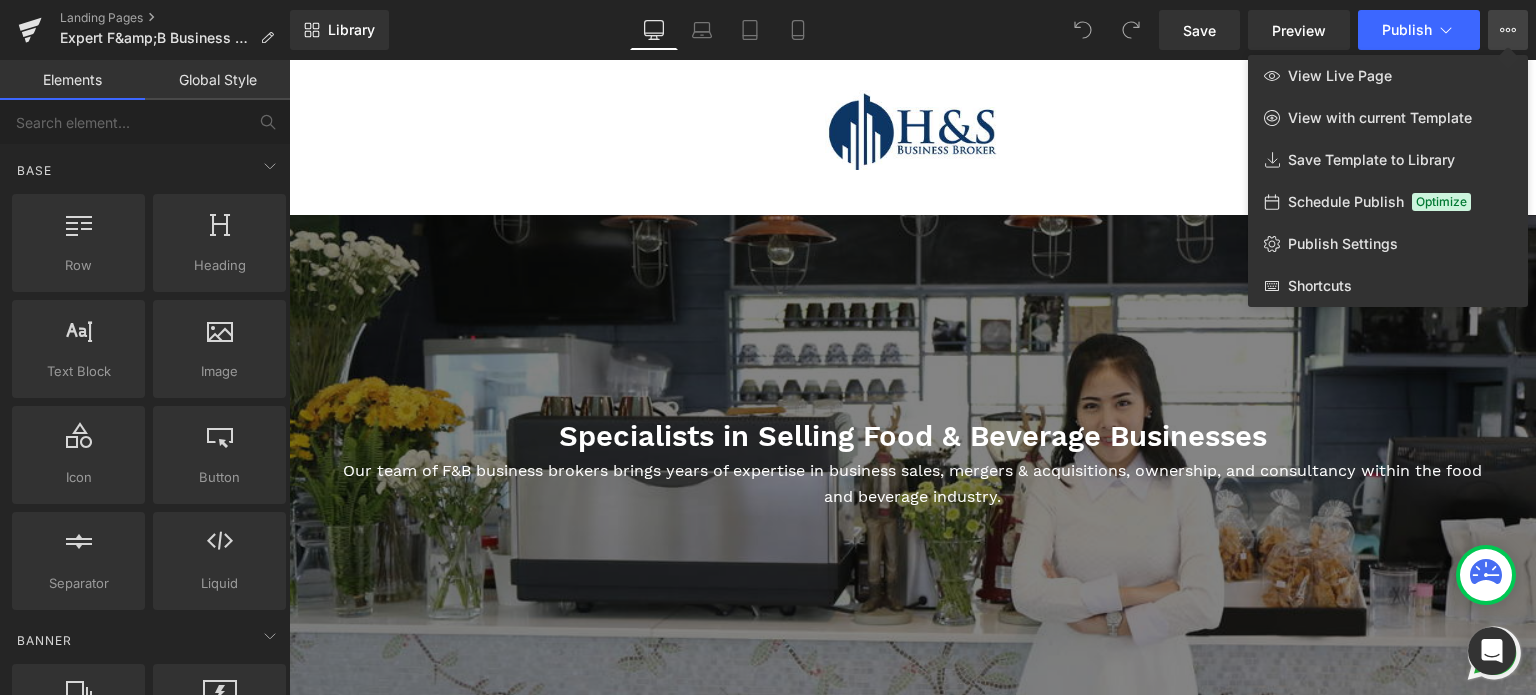 click on "Schedule Publish  Optimize" 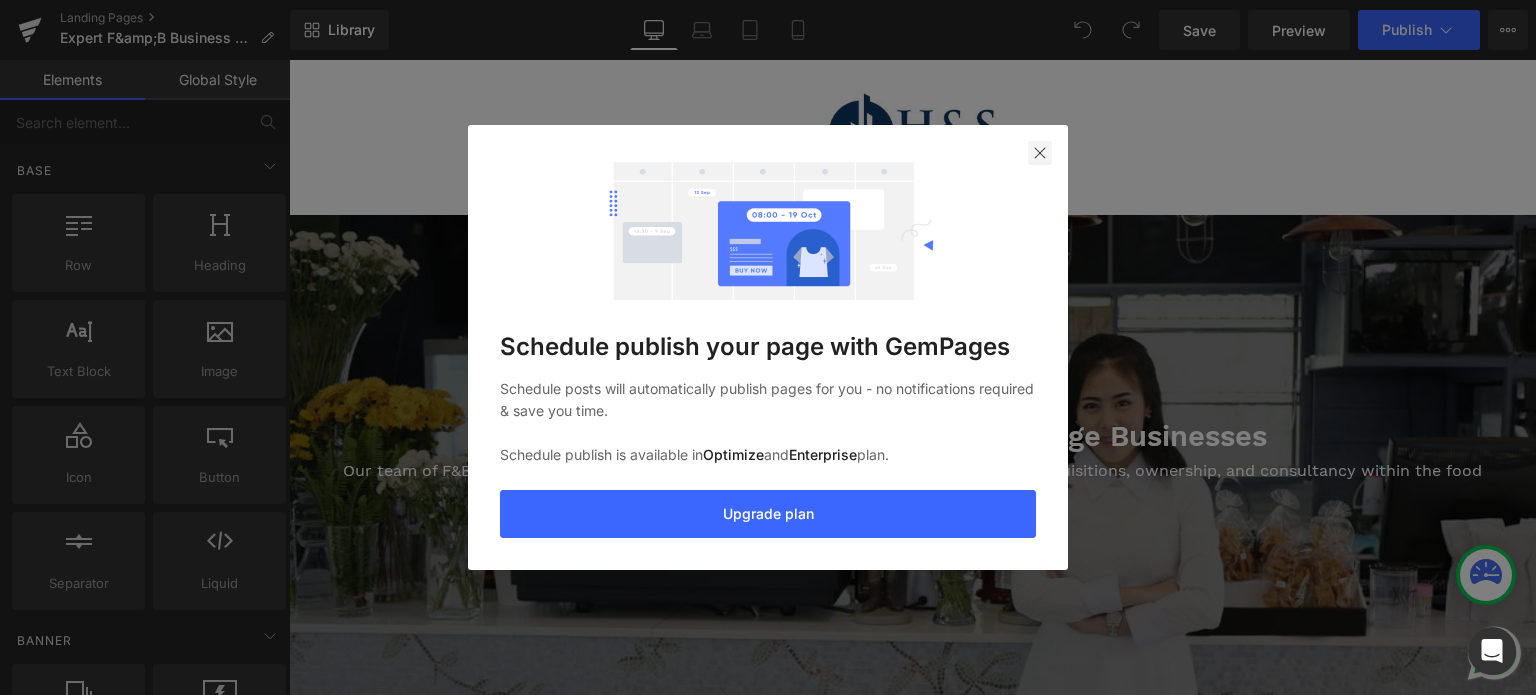 click at bounding box center (1040, 153) 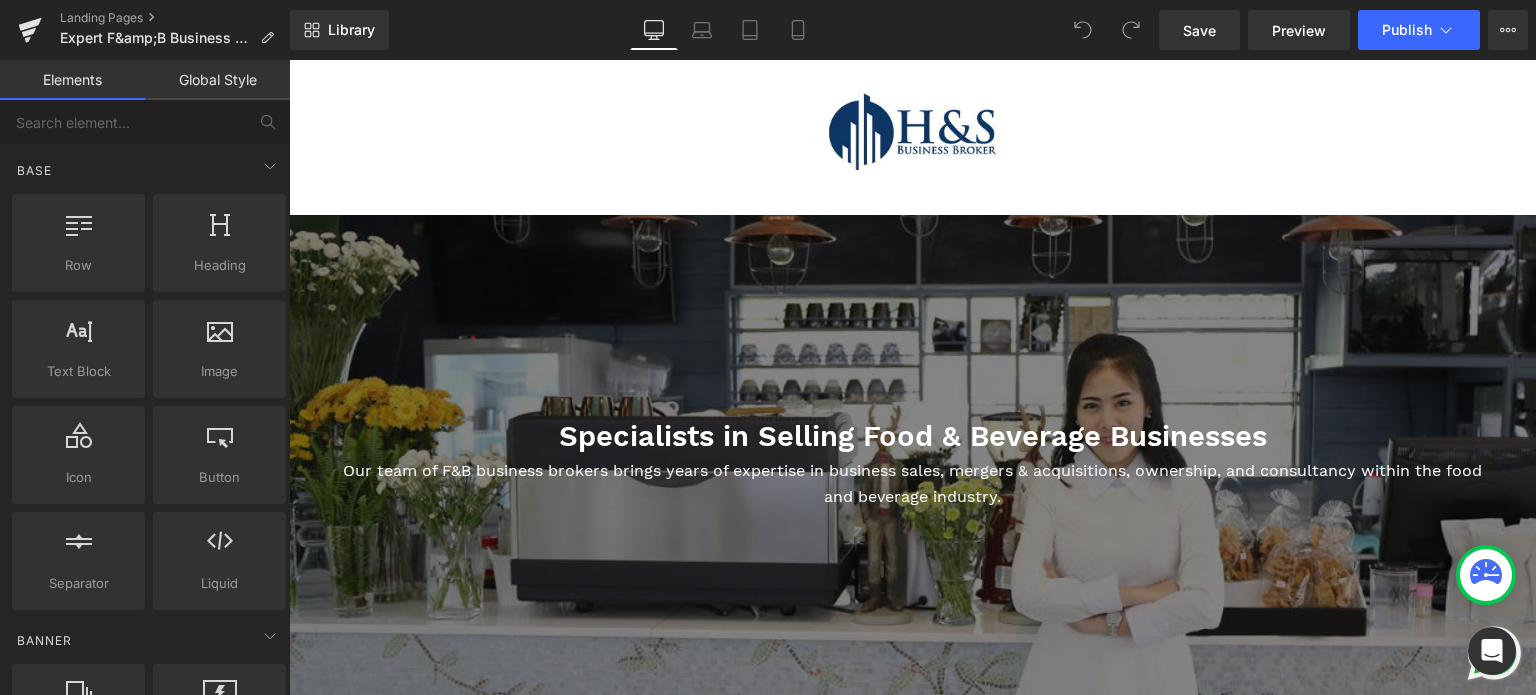 click on "Save Preview Publish Scheduled View Live Page View with current Template Save Template to Library Schedule Publish  Optimize  Publish Settings Shortcuts  Your page can’t be published   You've reached the maximum number of published pages on your plan  (0/0).  You need to upgrade your plan or unpublish all your pages to get 1 publish slot.   Unpublish pages   Upgrade plan" at bounding box center (1343, 30) 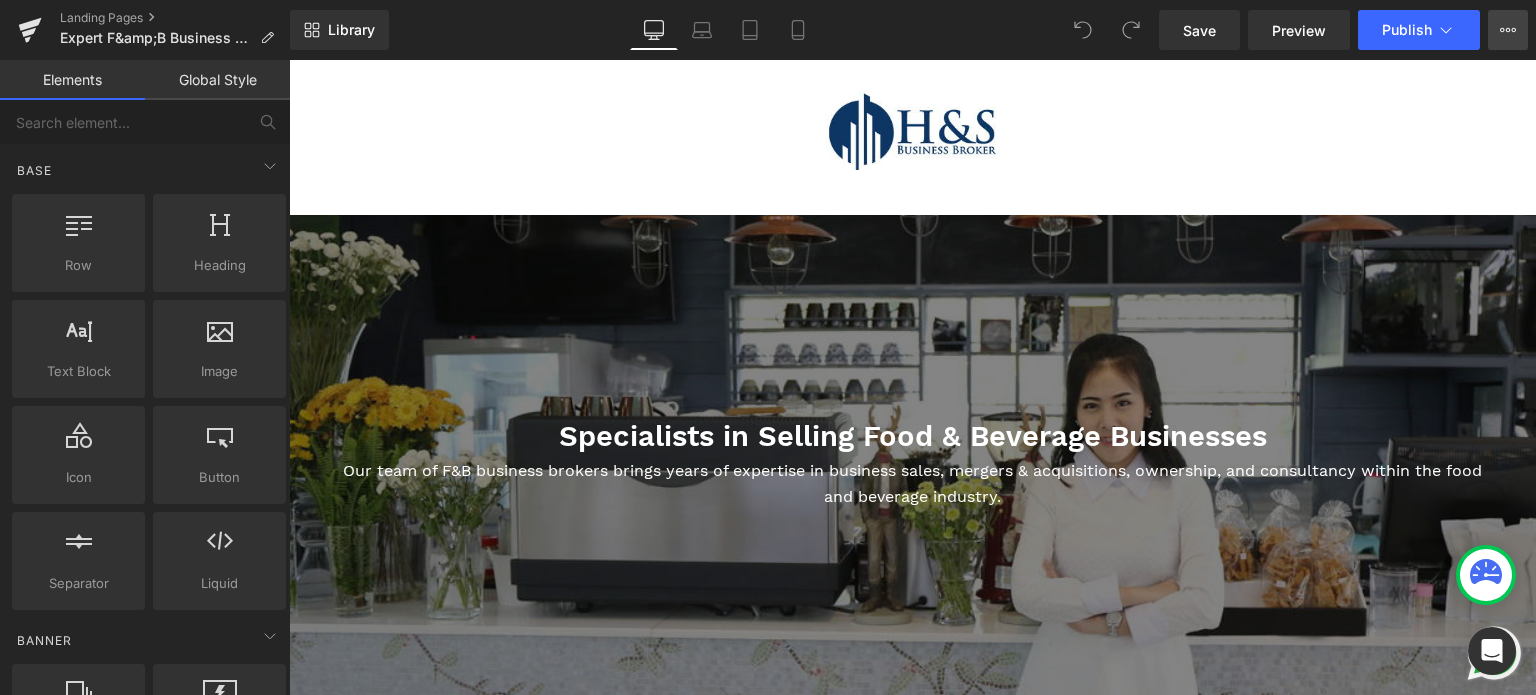 click 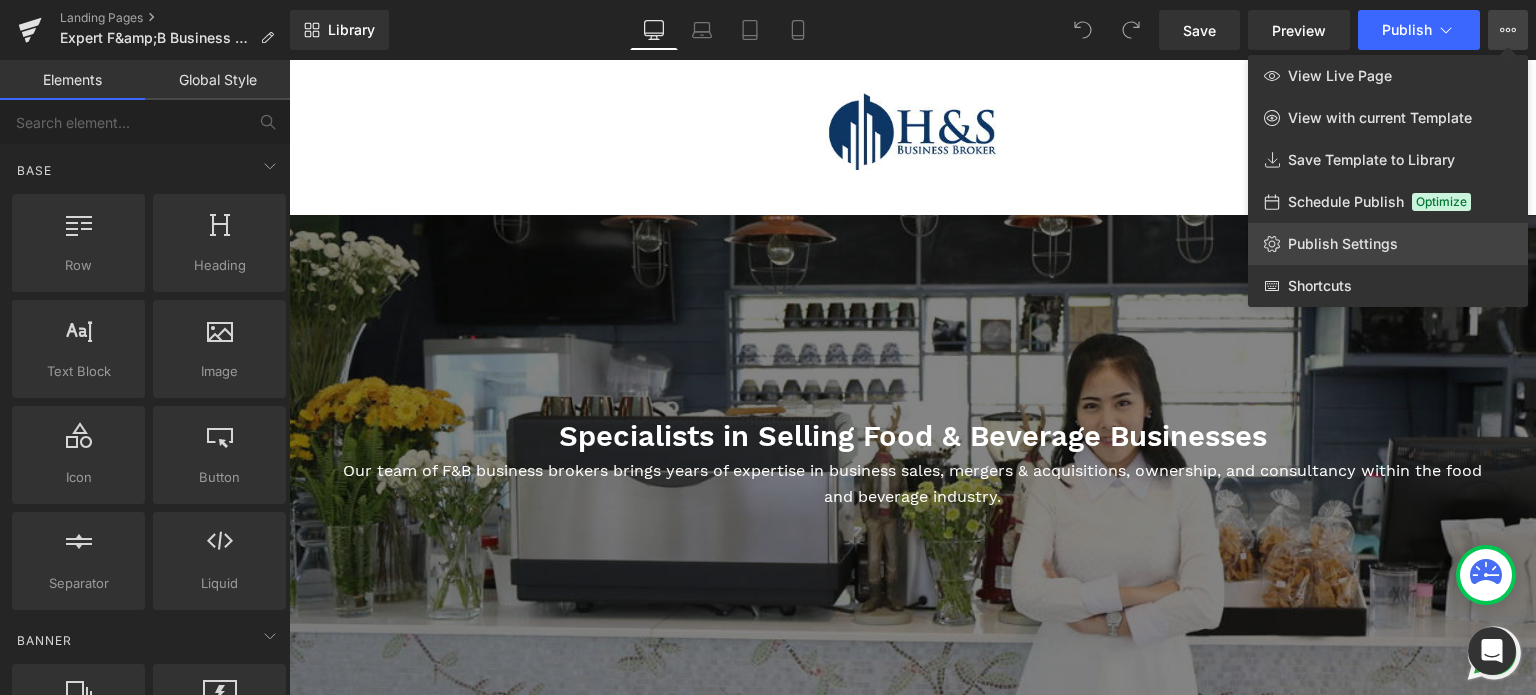 click on "Publish Settings" 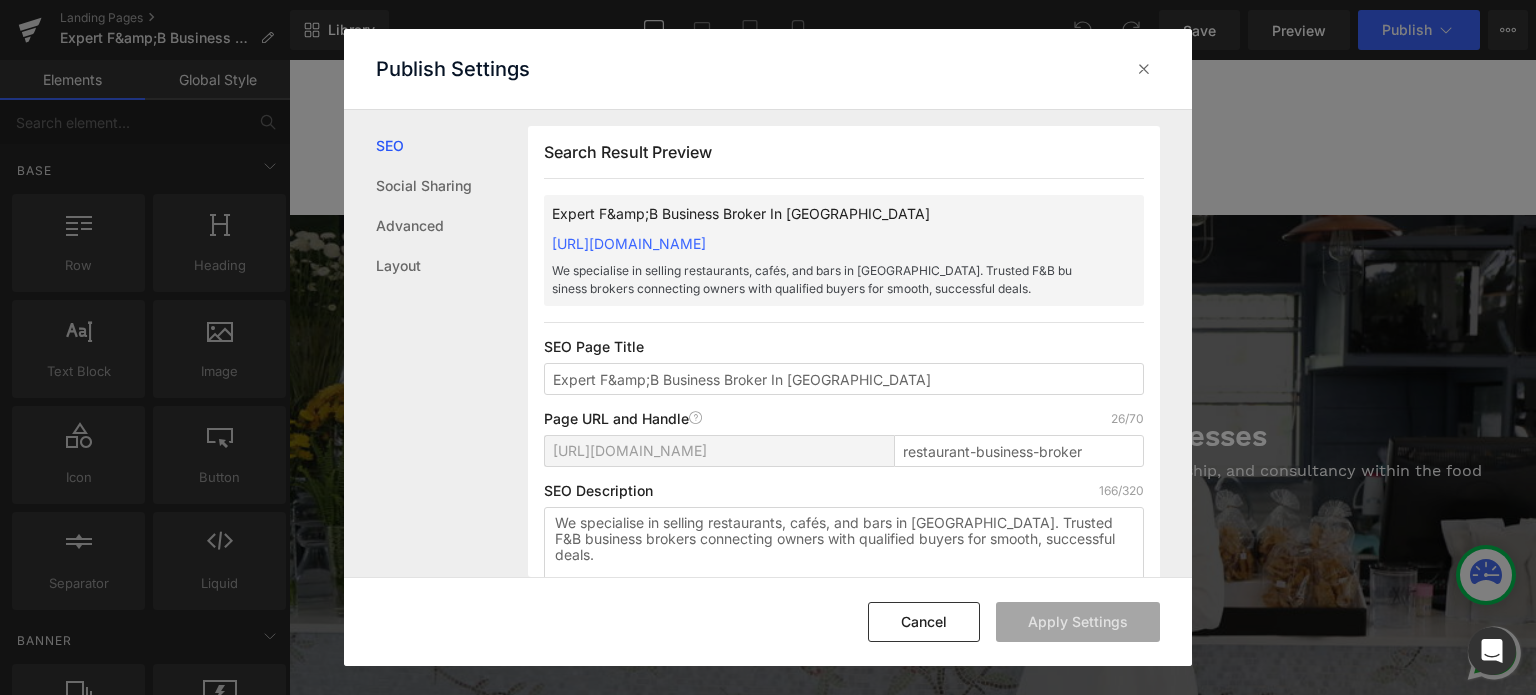 scroll, scrollTop: 100, scrollLeft: 0, axis: vertical 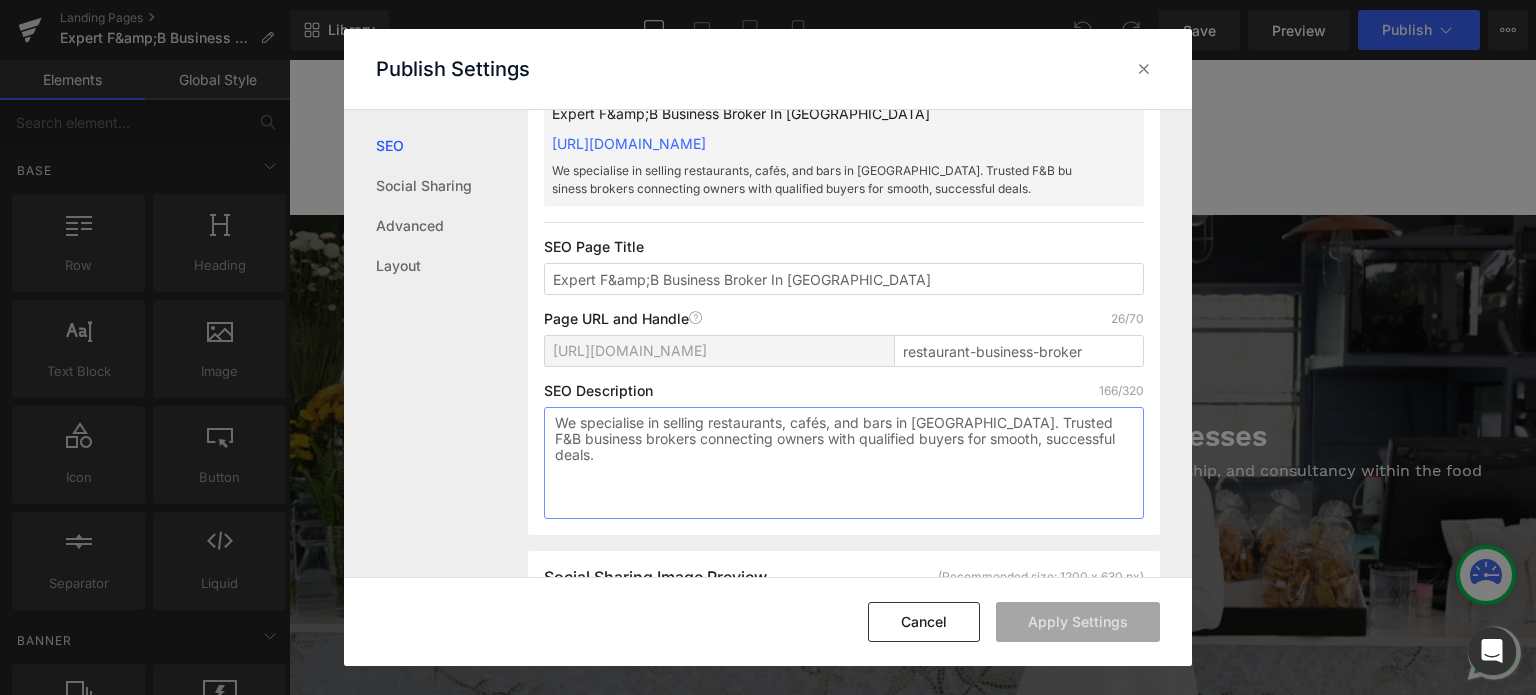 click on "We specialise in selling restaurants, cafés, and bars in [GEOGRAPHIC_DATA]. Trusted F&B business brokers connecting owners with qualified buyers for smooth, successful deals." at bounding box center [844, 463] 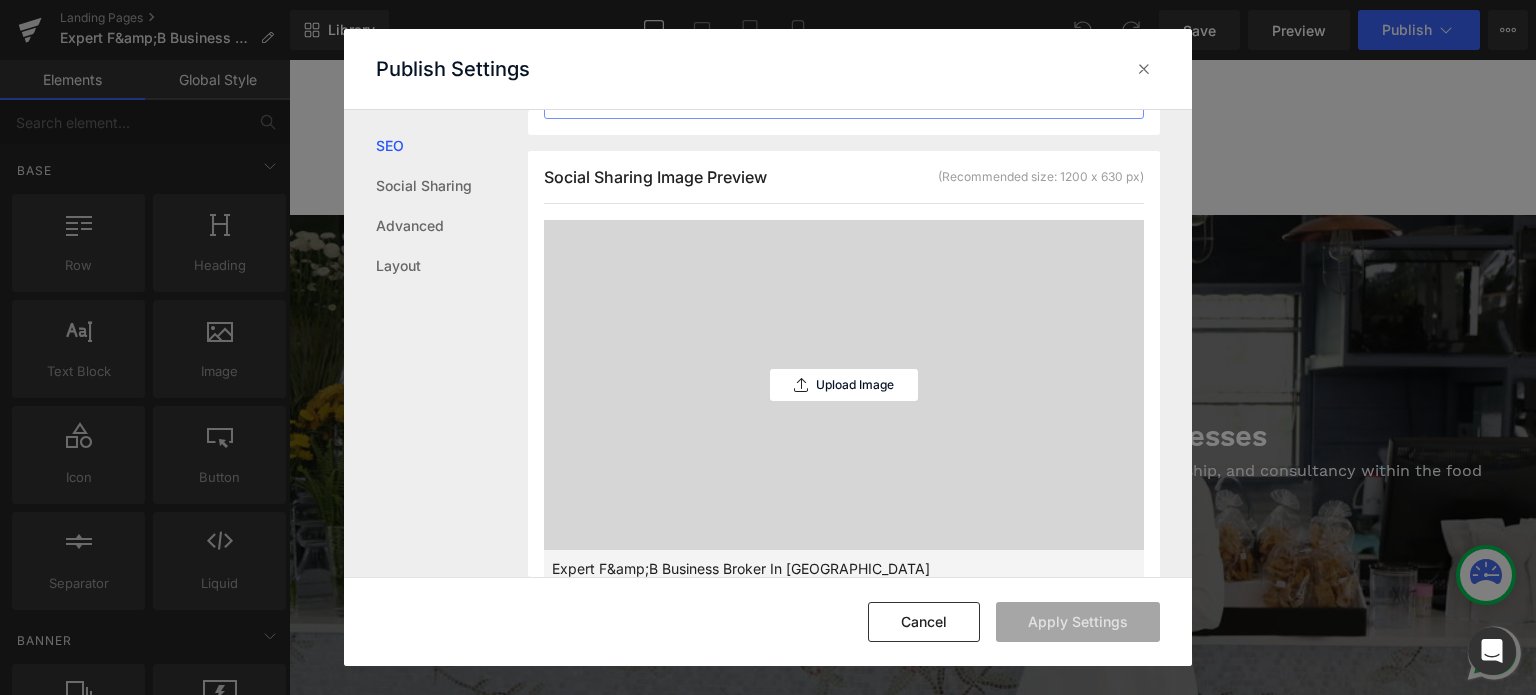 scroll, scrollTop: 0, scrollLeft: 0, axis: both 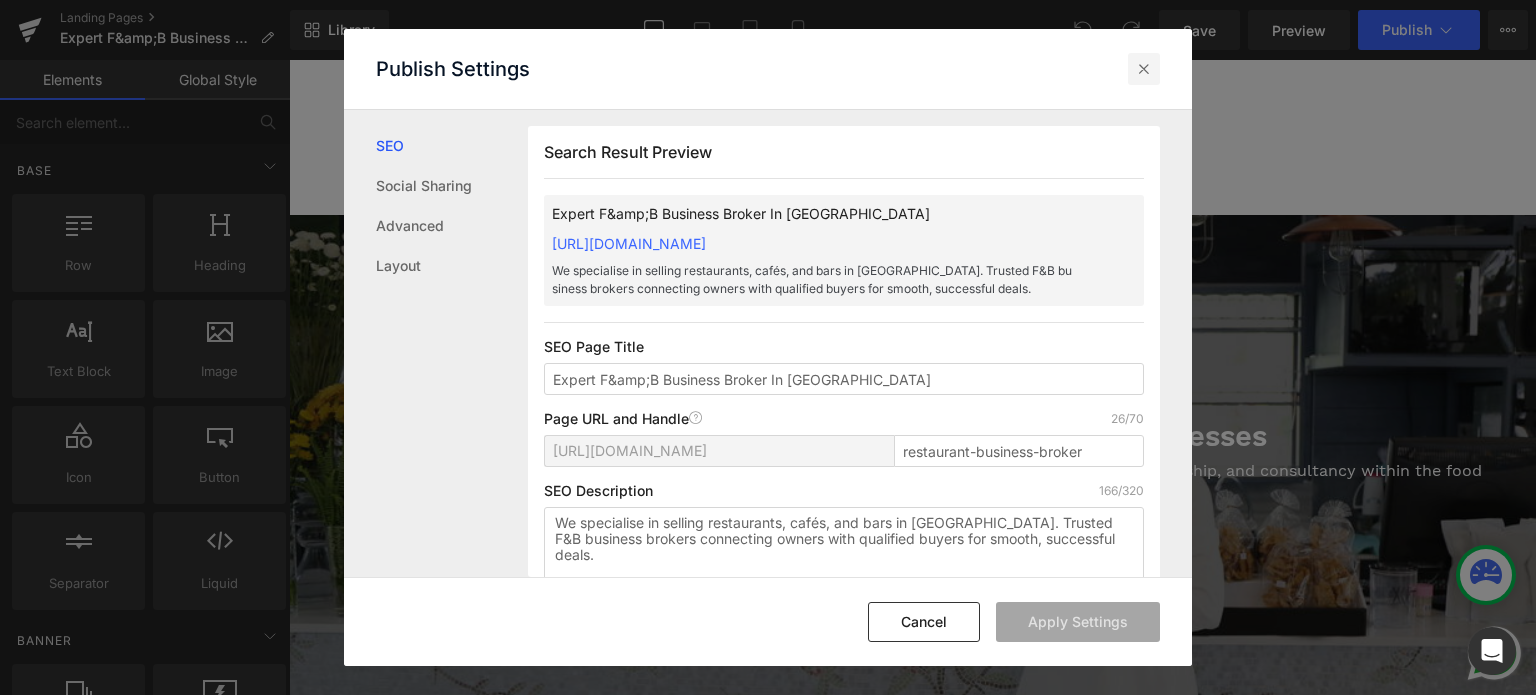click at bounding box center [1144, 69] 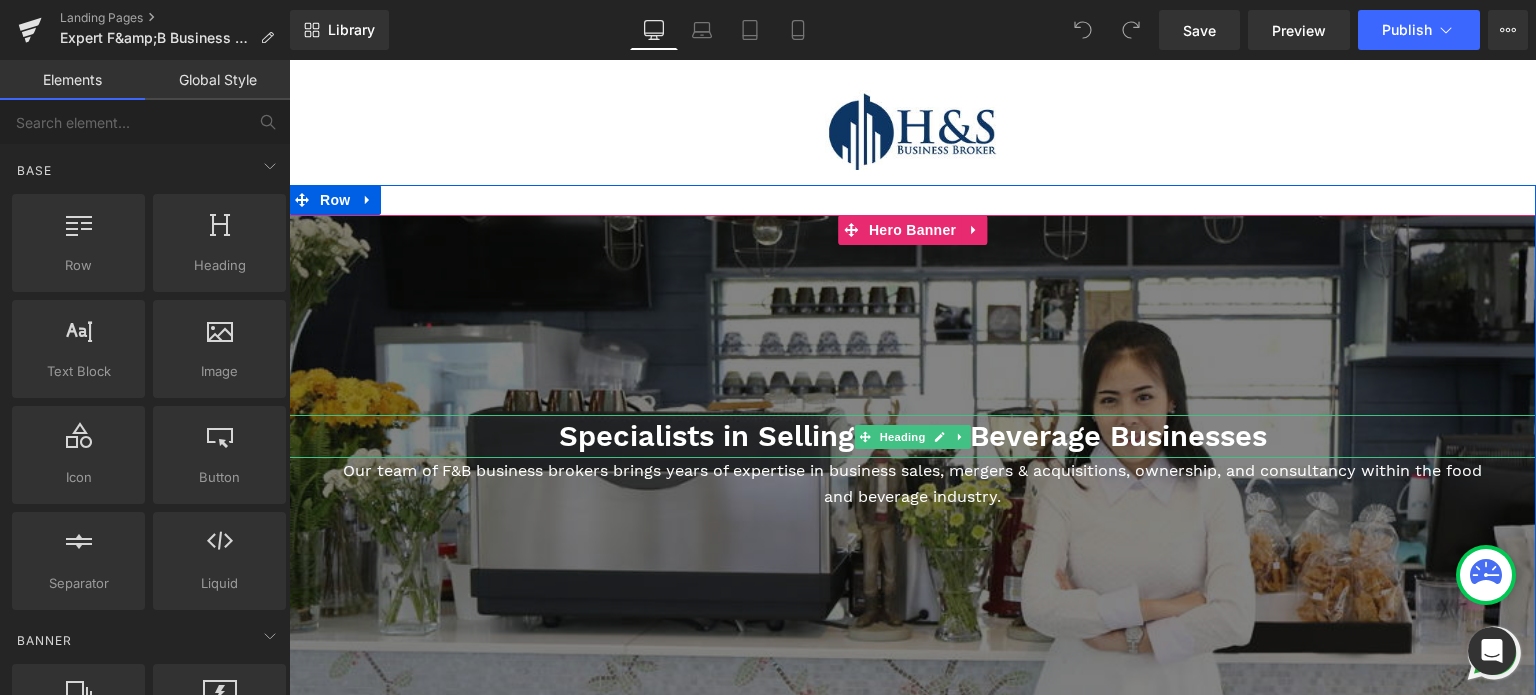 click on "Specialists in Selling Food & Beverage Businesses" at bounding box center [912, 437] 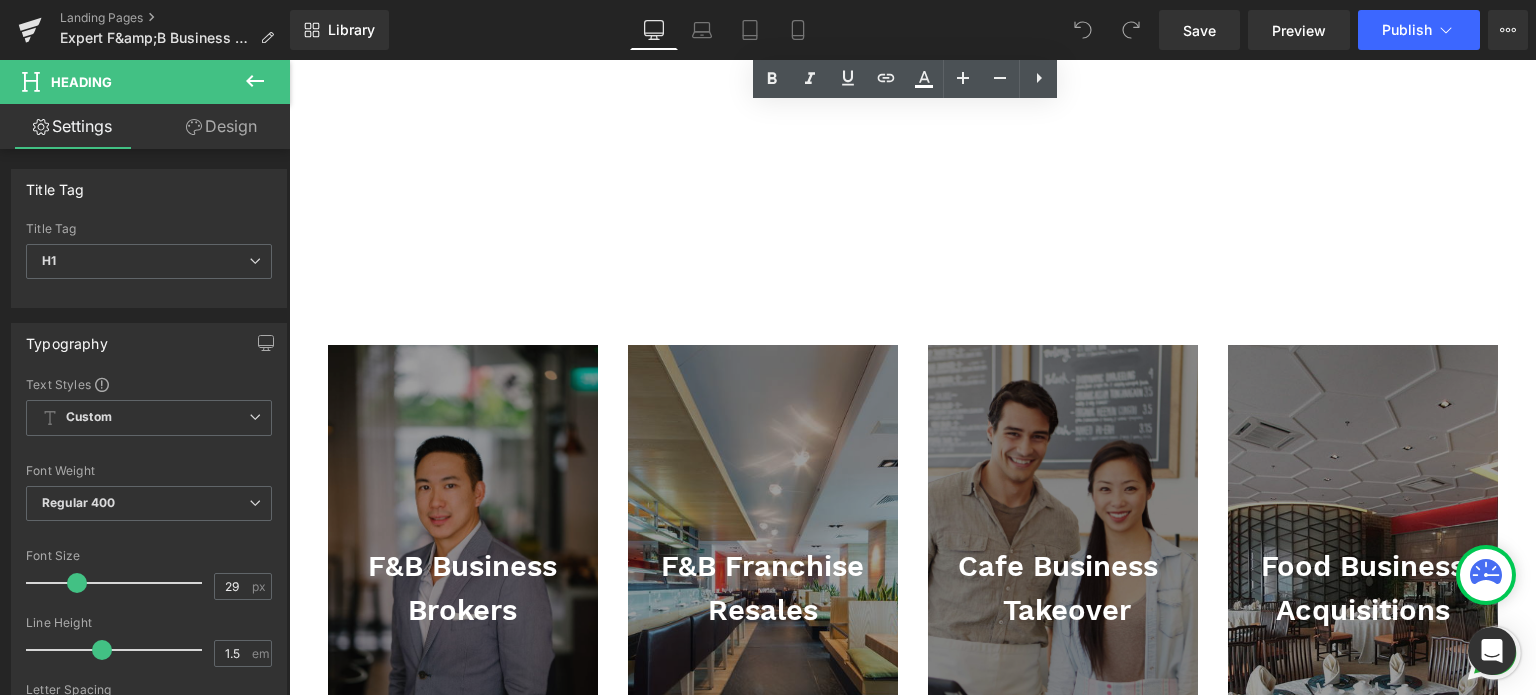 scroll, scrollTop: 500, scrollLeft: 0, axis: vertical 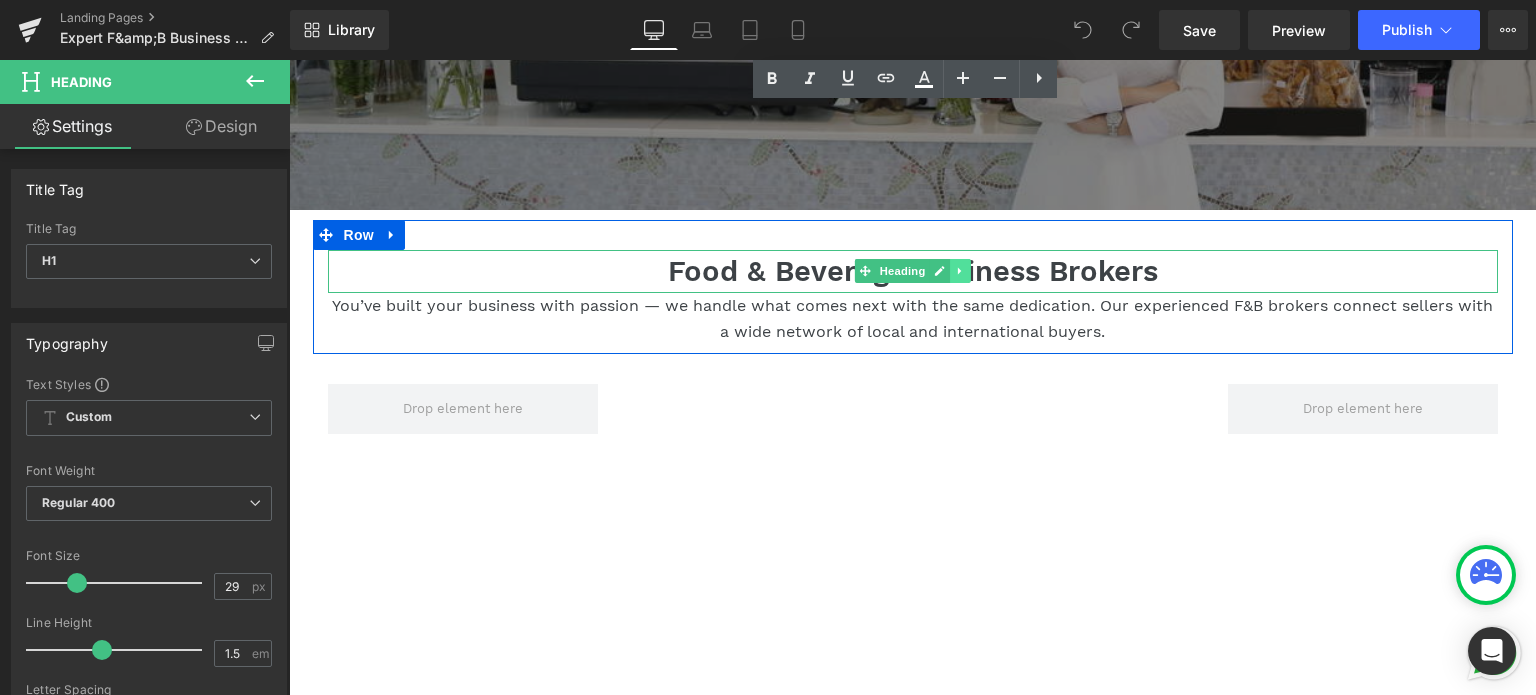 click 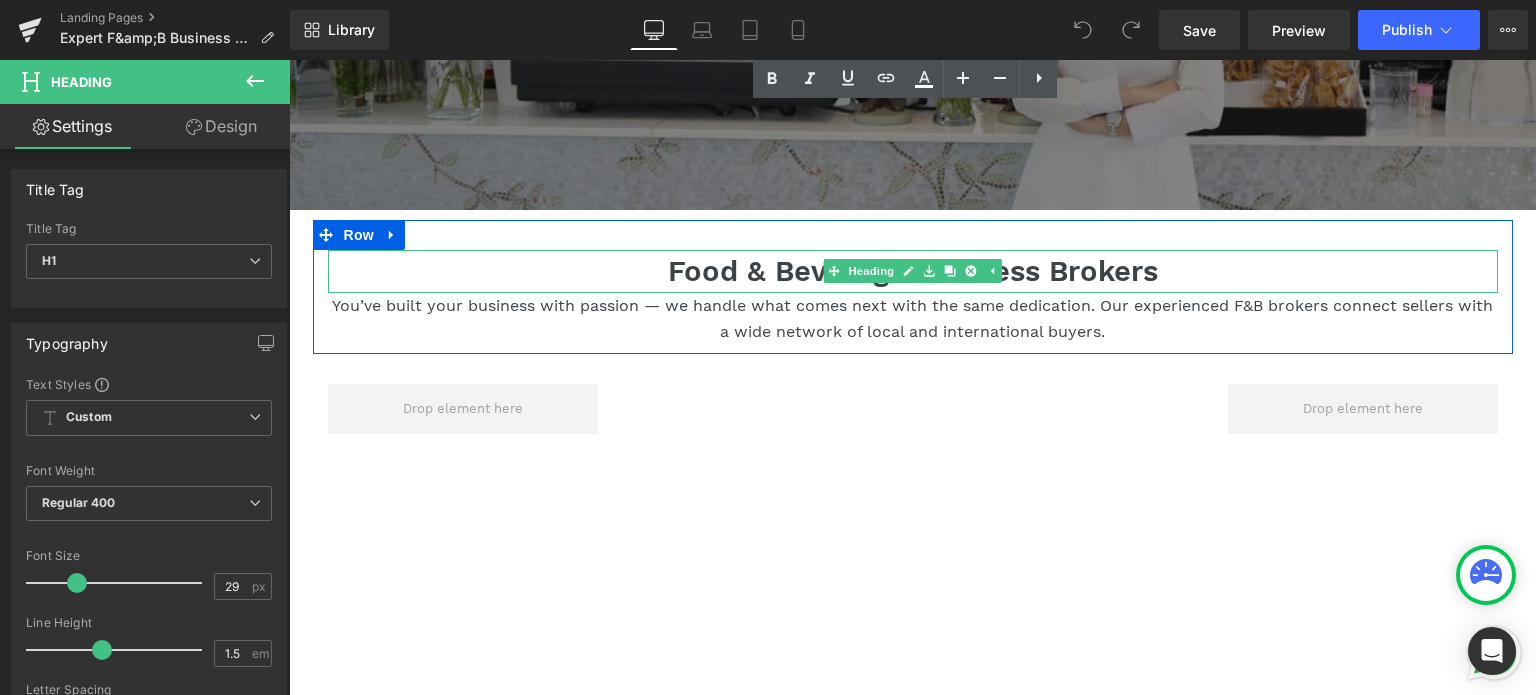 click on "Food & Beverage Business Brokers" at bounding box center (913, 272) 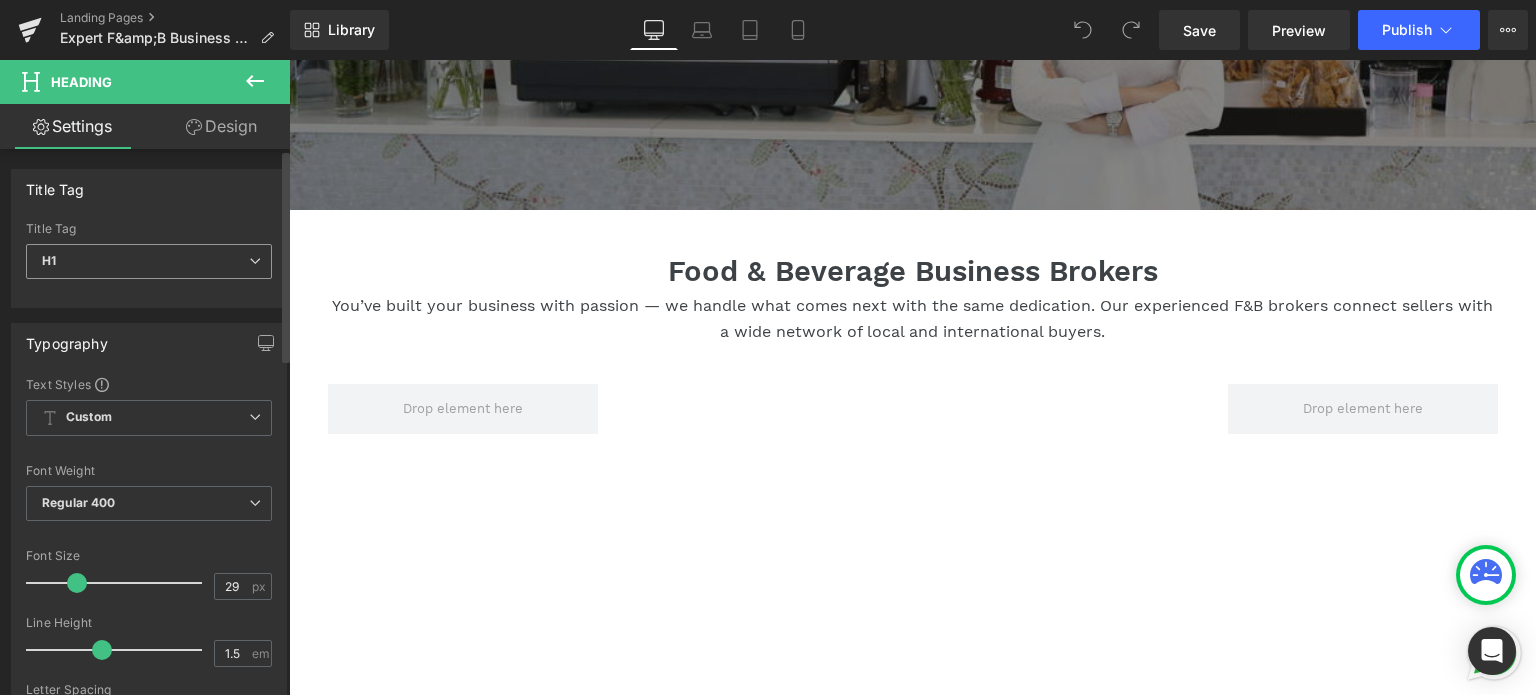 click on "H1" at bounding box center [149, 261] 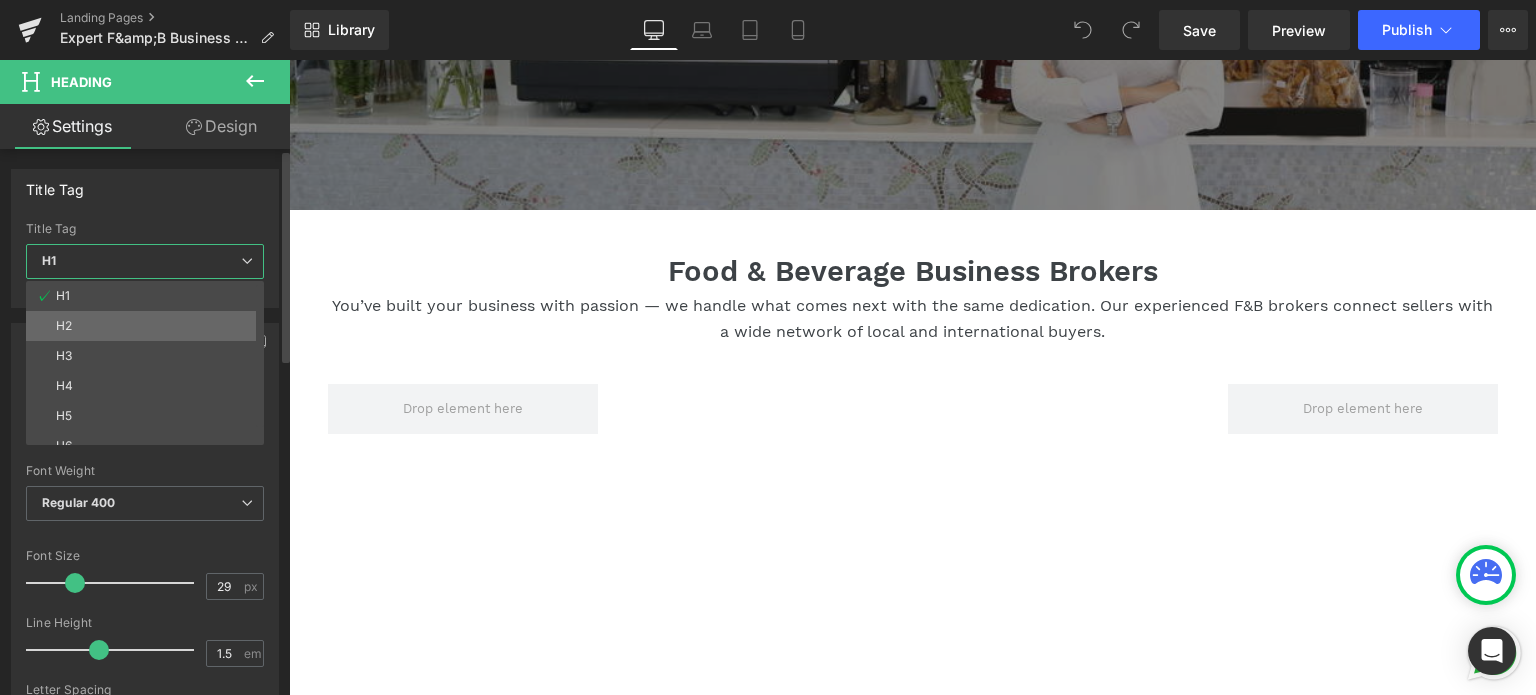 click on "H2" at bounding box center [149, 326] 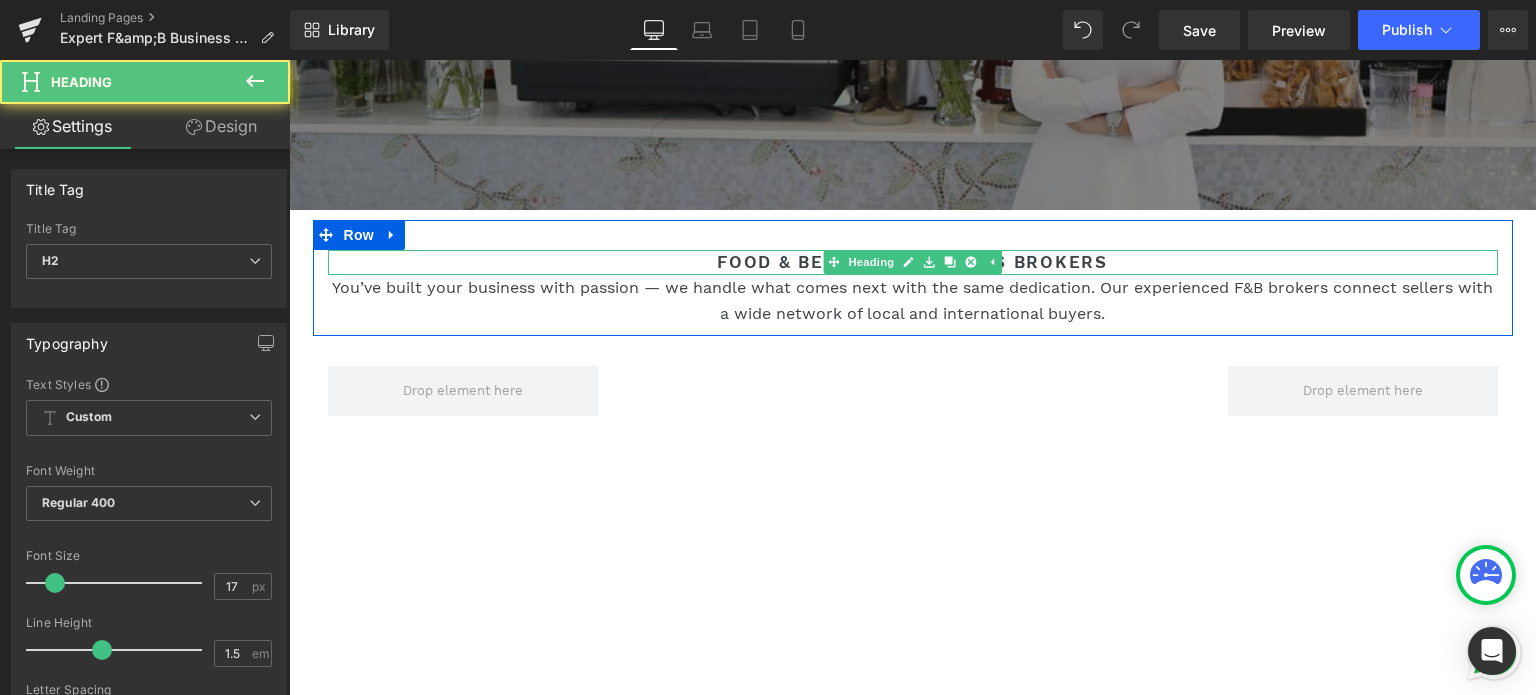 click on "Food & Beverage Business Brokers" at bounding box center [913, 263] 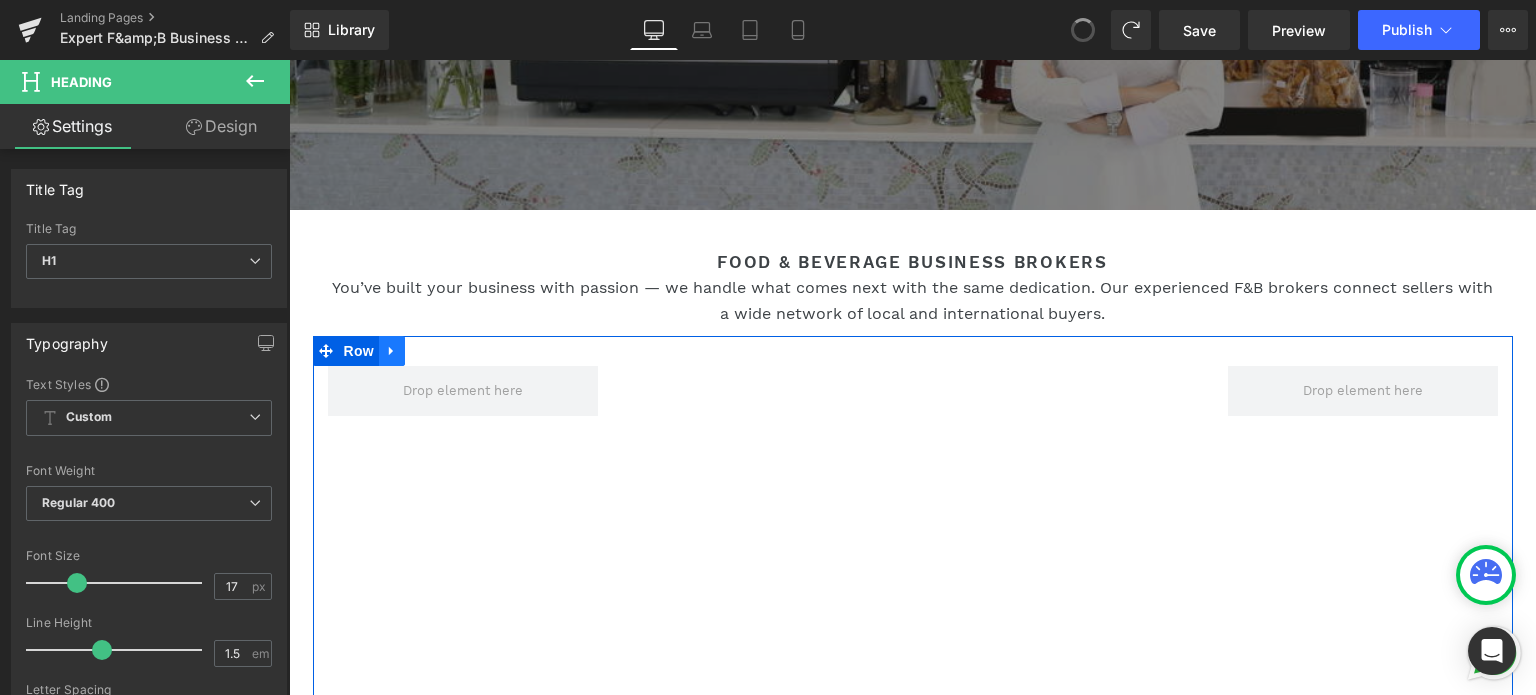 type on "29" 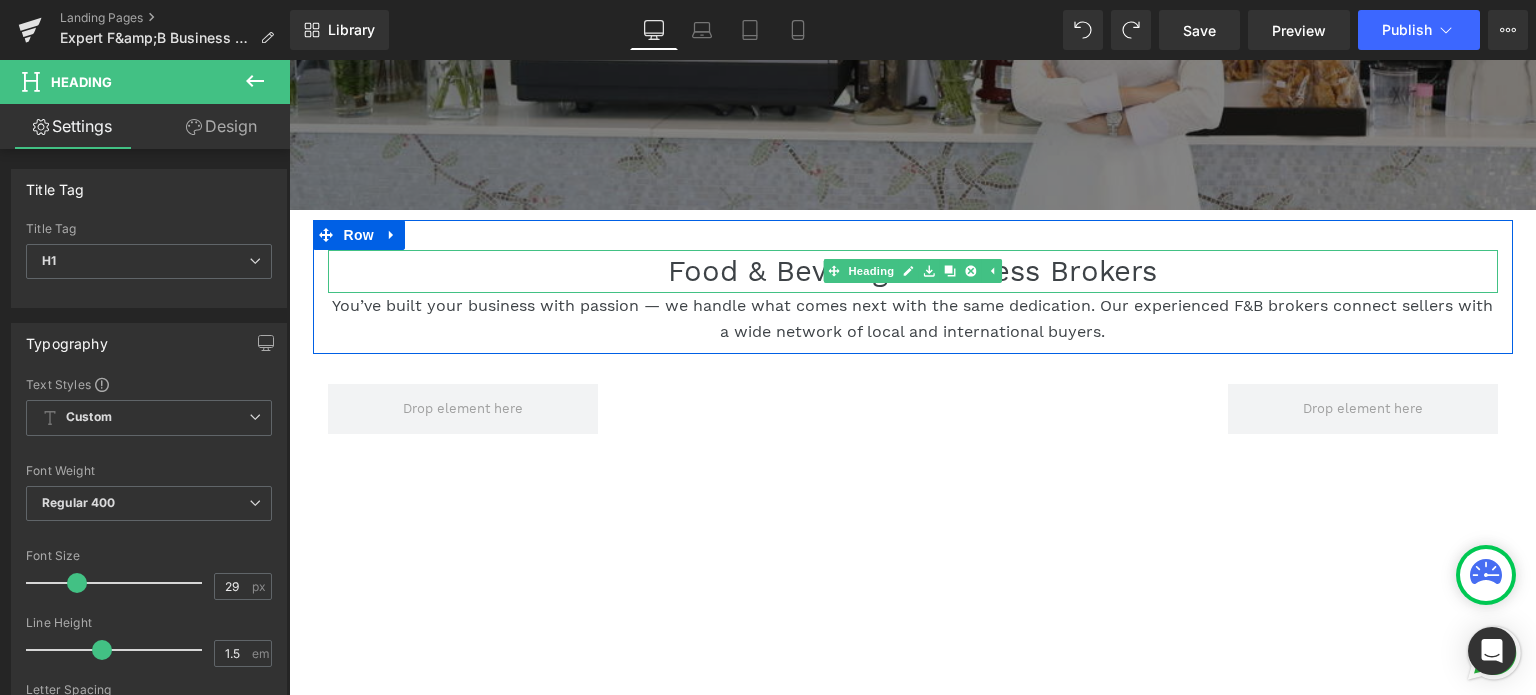 click on "Food & Beverage Business Brokers" at bounding box center (913, 272) 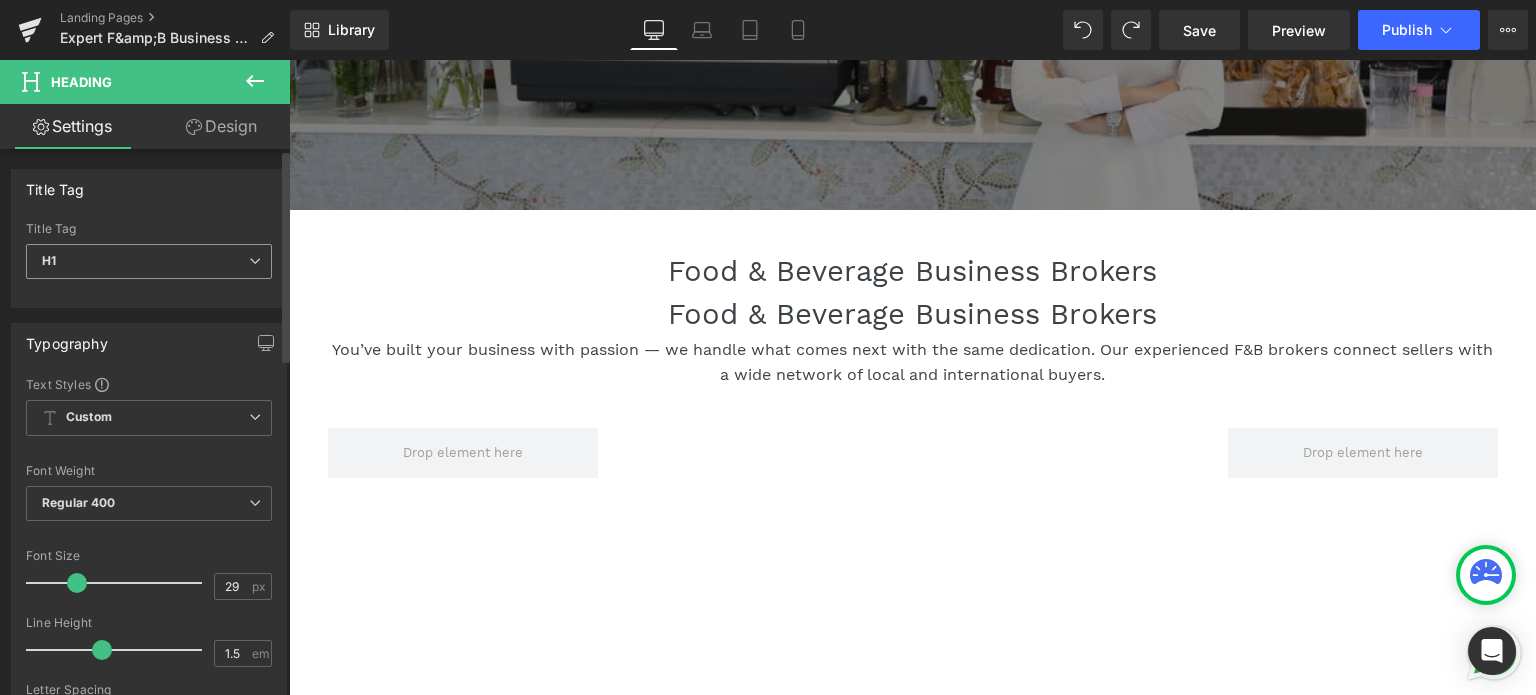 click on "H1" at bounding box center (149, 261) 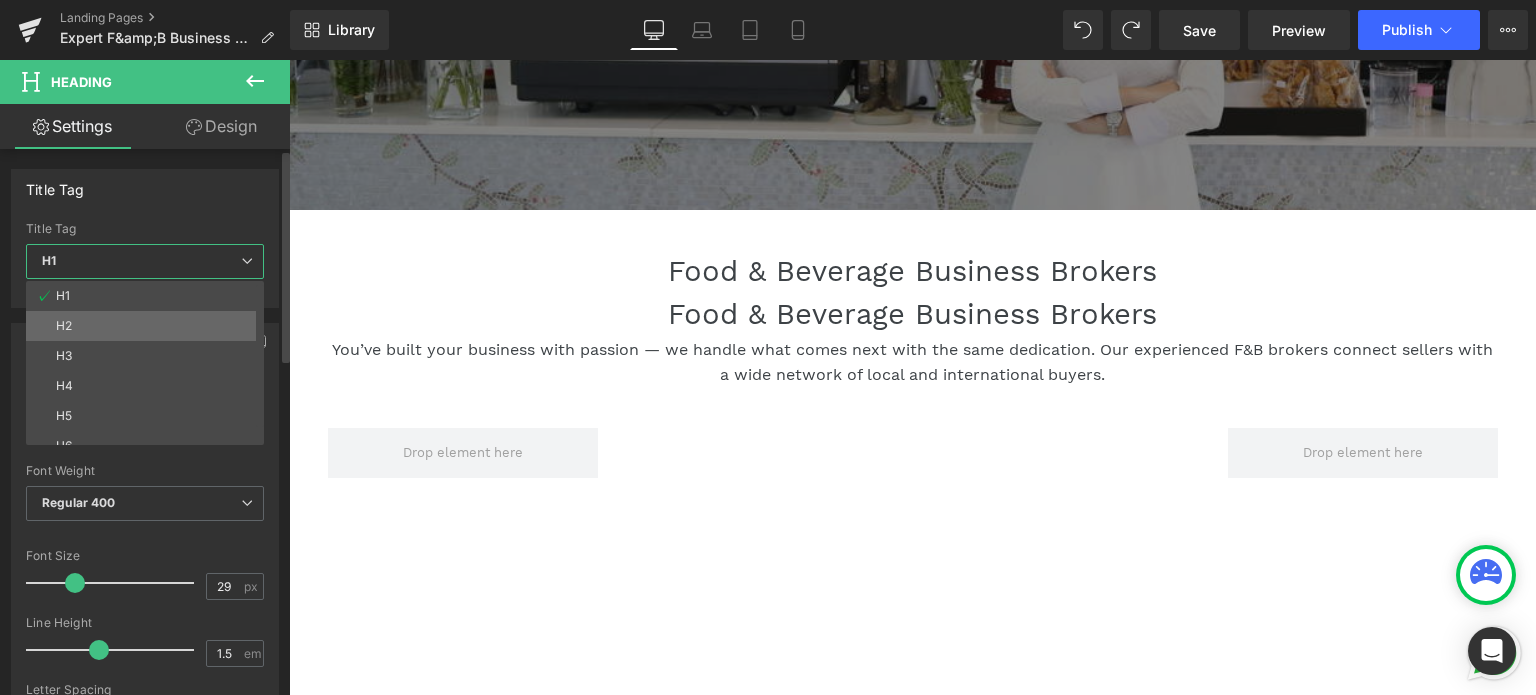 click on "H2" at bounding box center (149, 326) 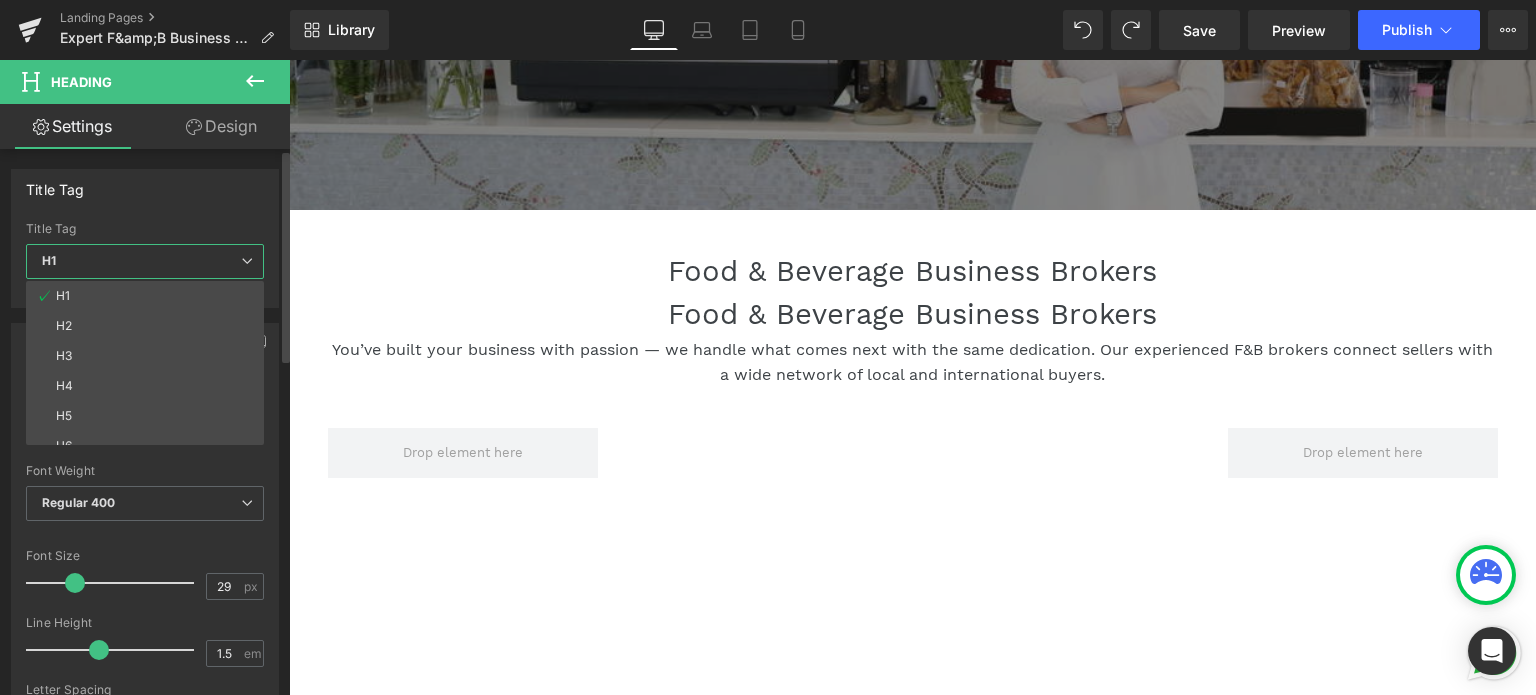 type on "17" 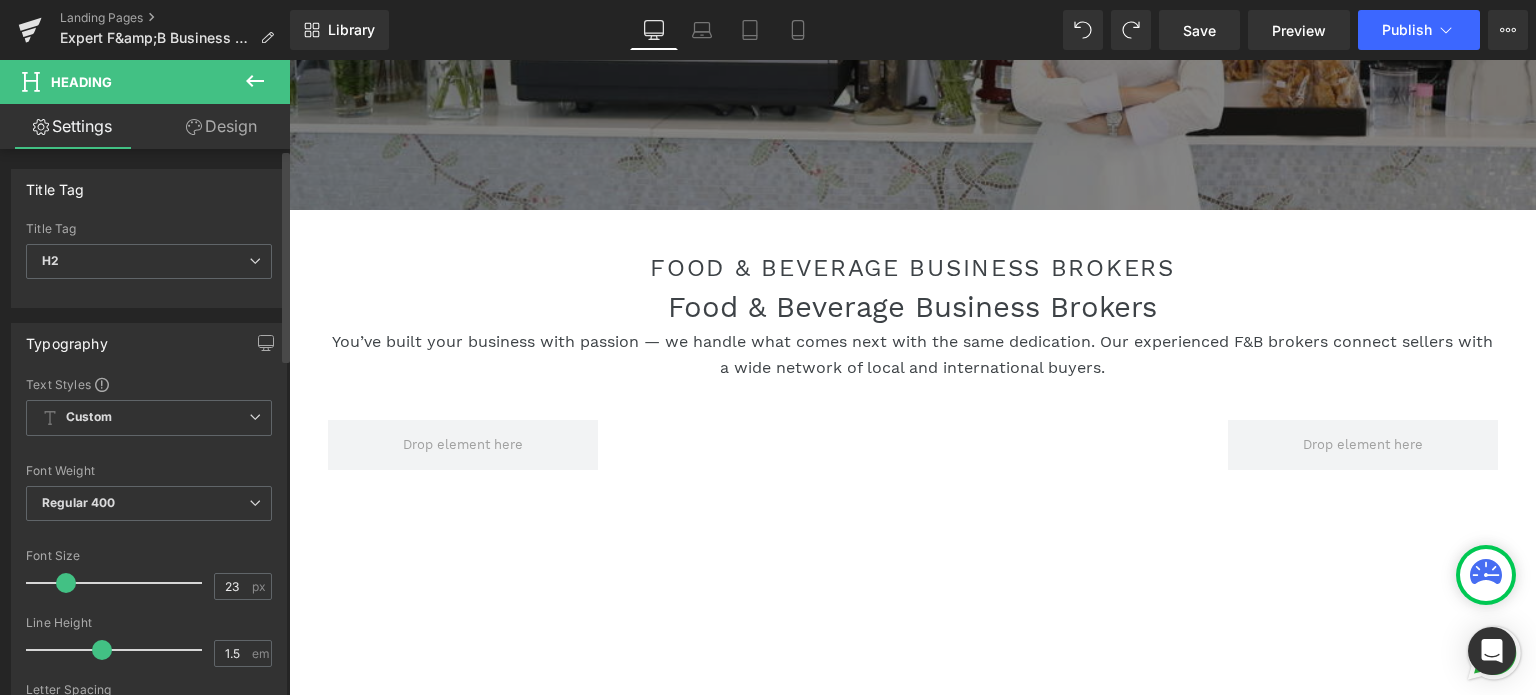 type on "22" 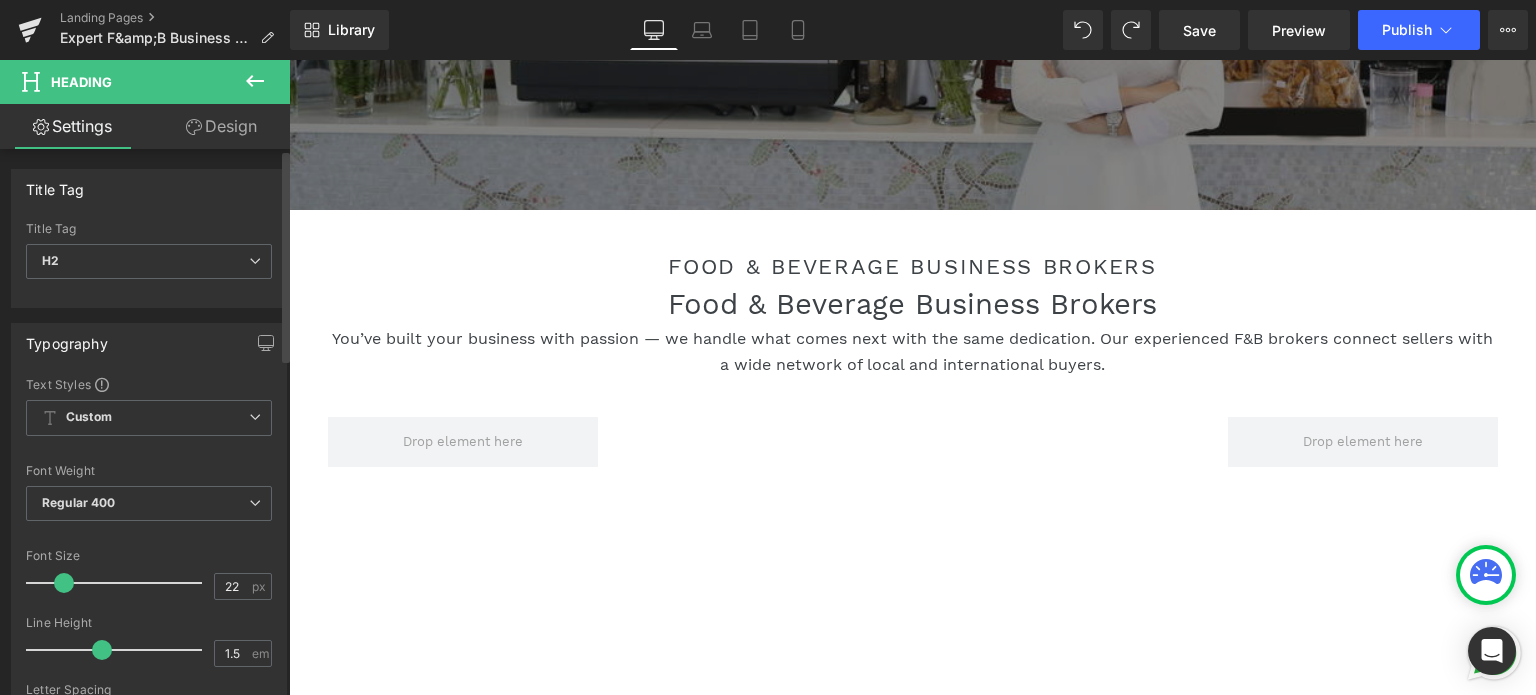 click at bounding box center [64, 583] 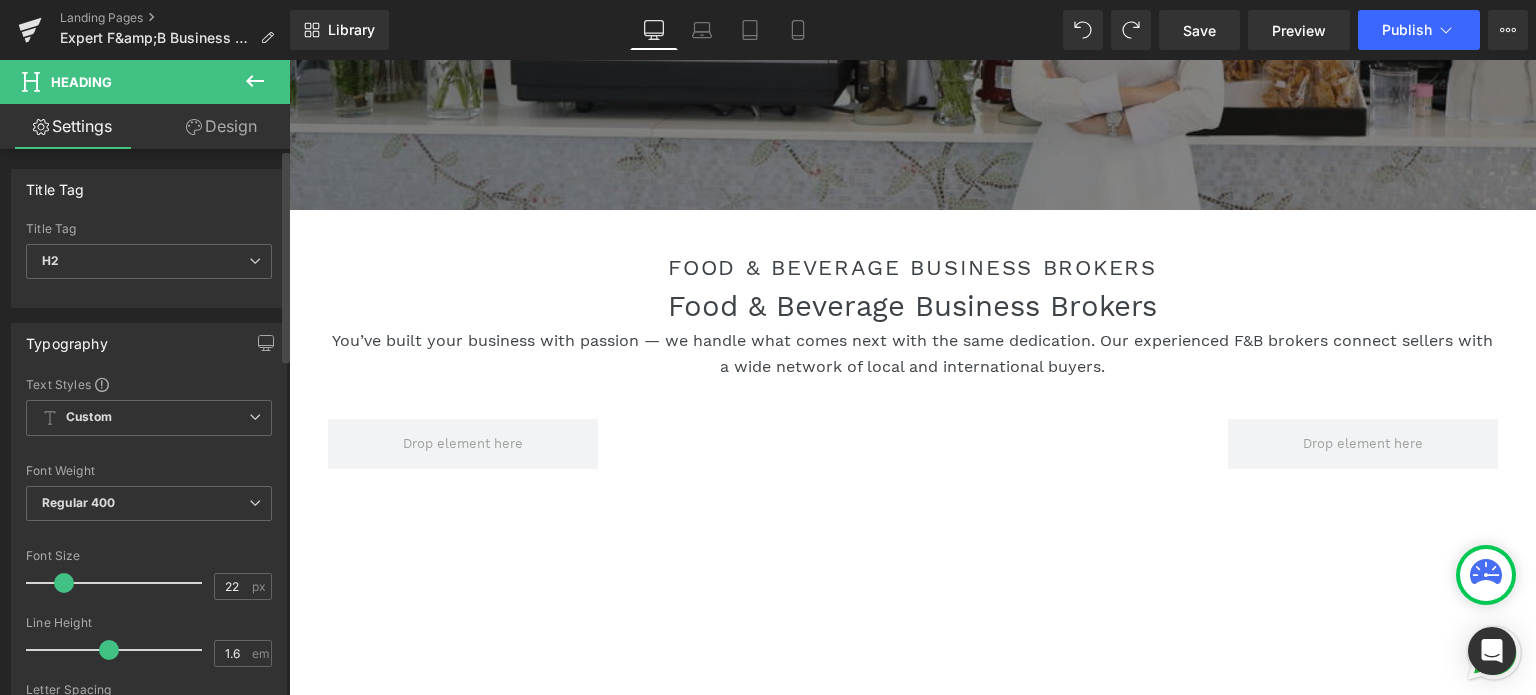 type on "1.5" 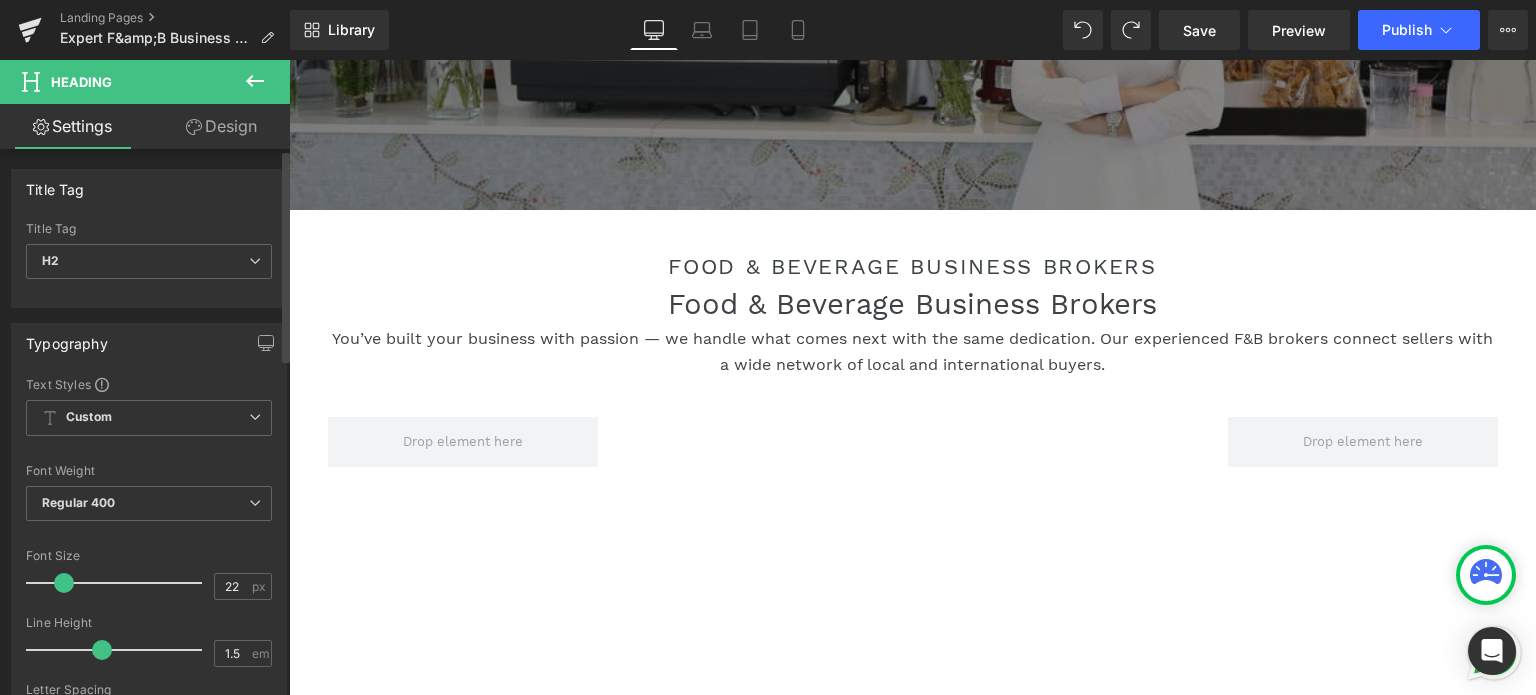 click at bounding box center [102, 650] 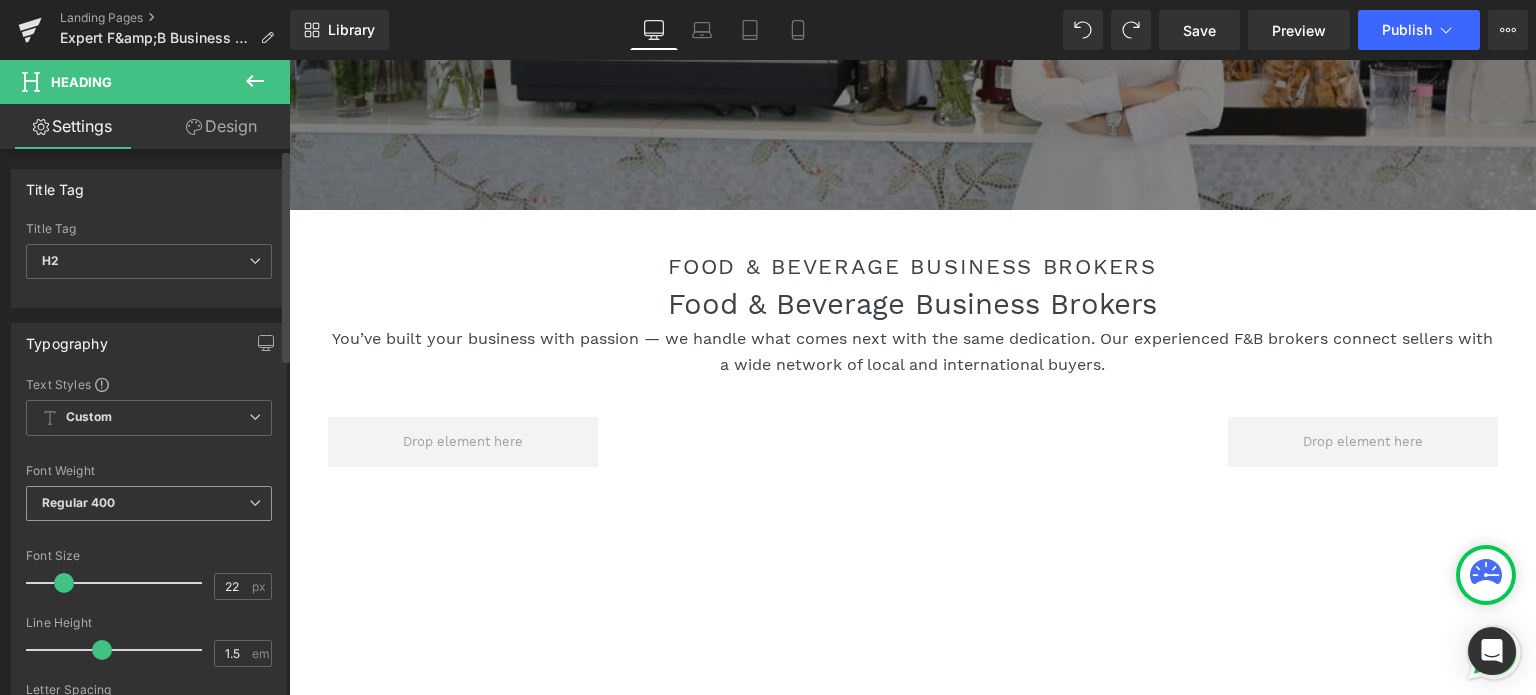 click on "Regular 400" at bounding box center [149, 503] 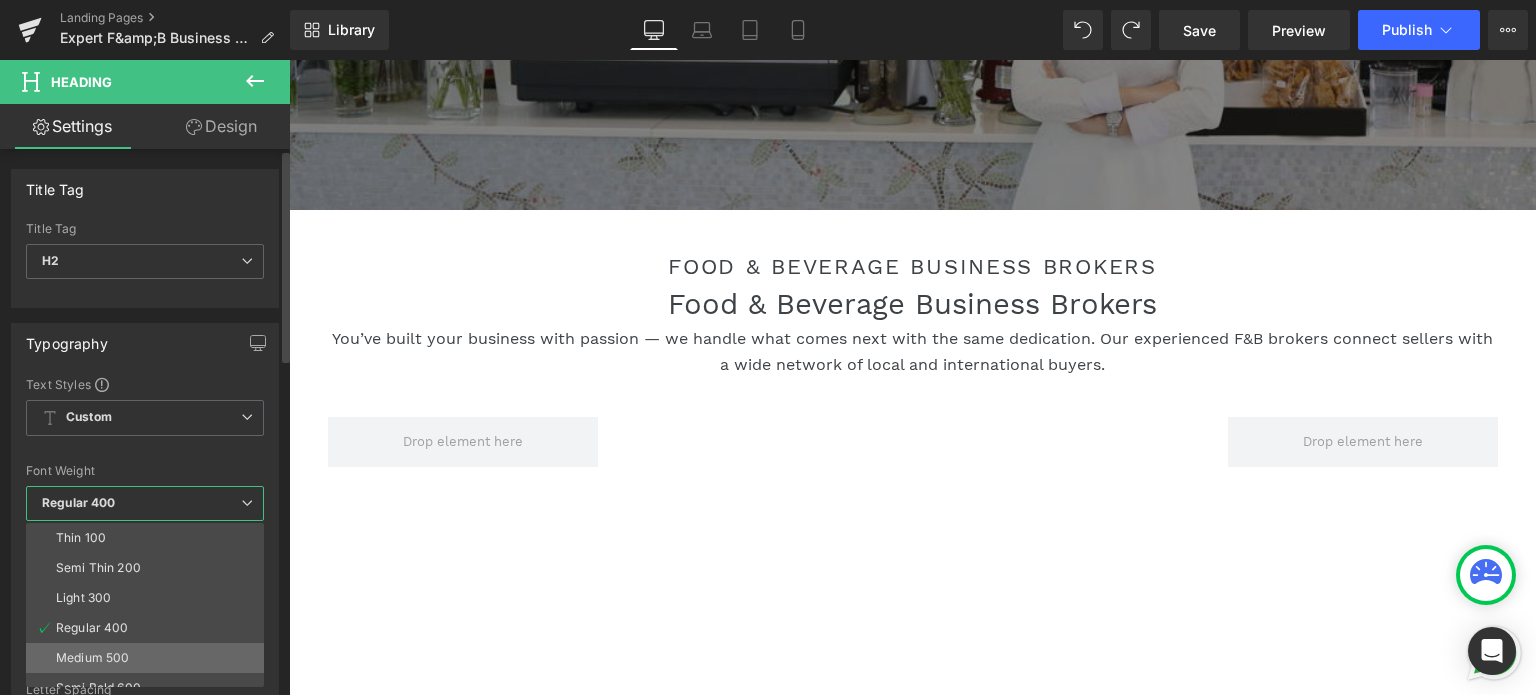 click on "Medium 500" at bounding box center [92, 658] 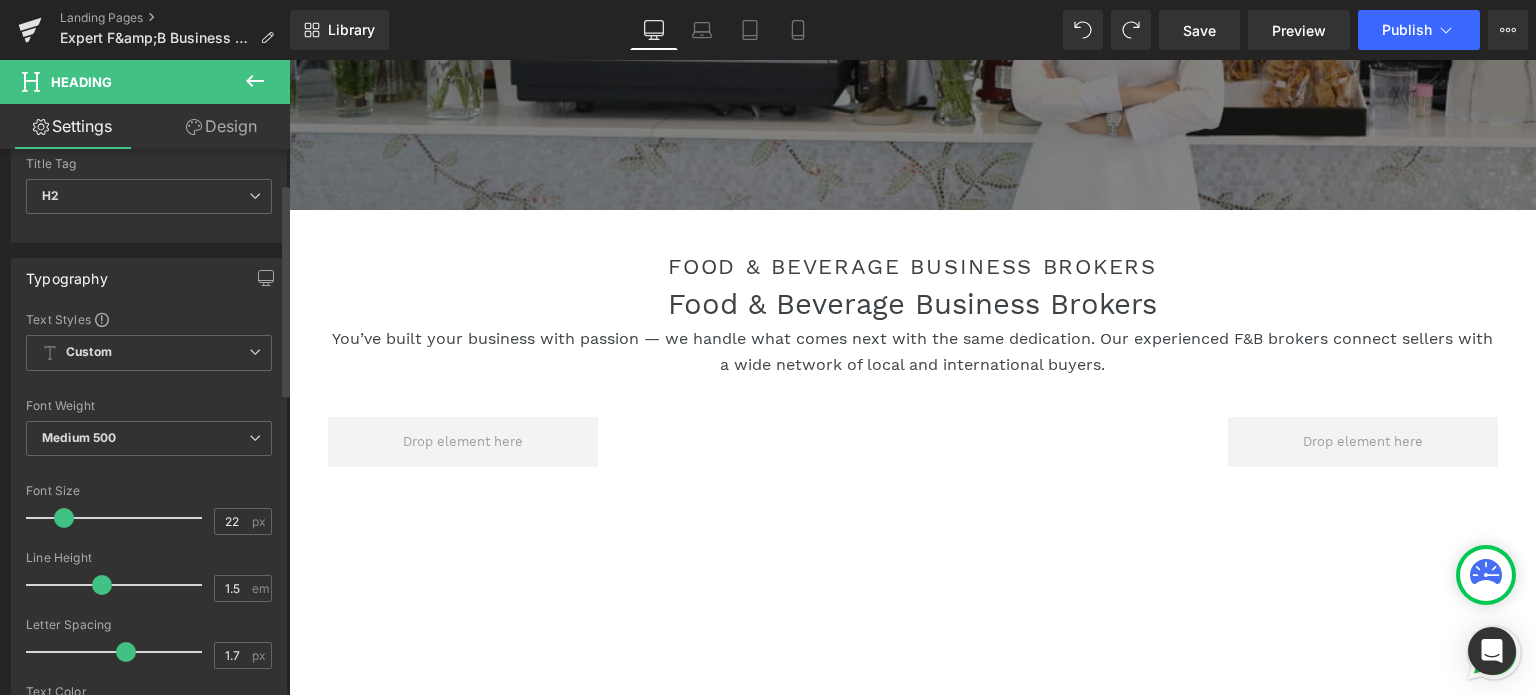scroll, scrollTop: 100, scrollLeft: 0, axis: vertical 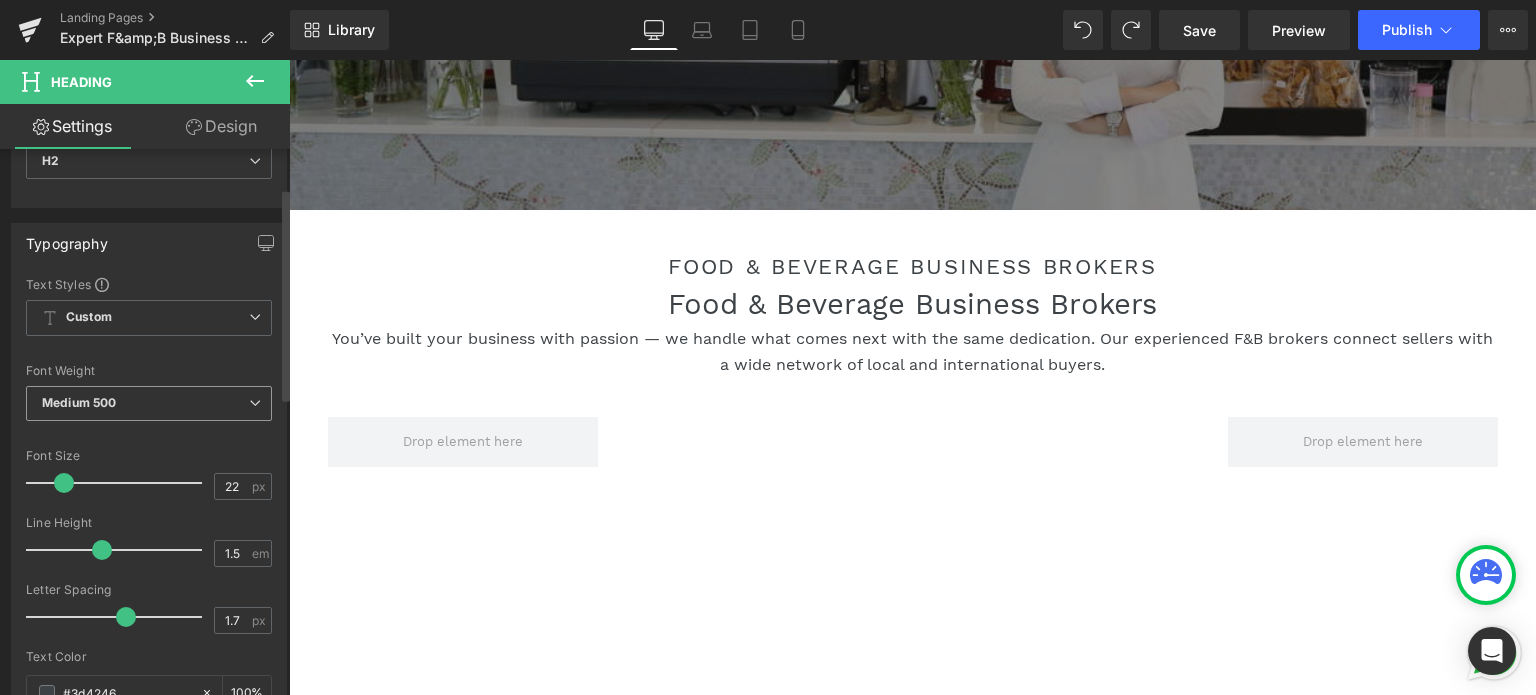 click on "Medium 500" at bounding box center (149, 403) 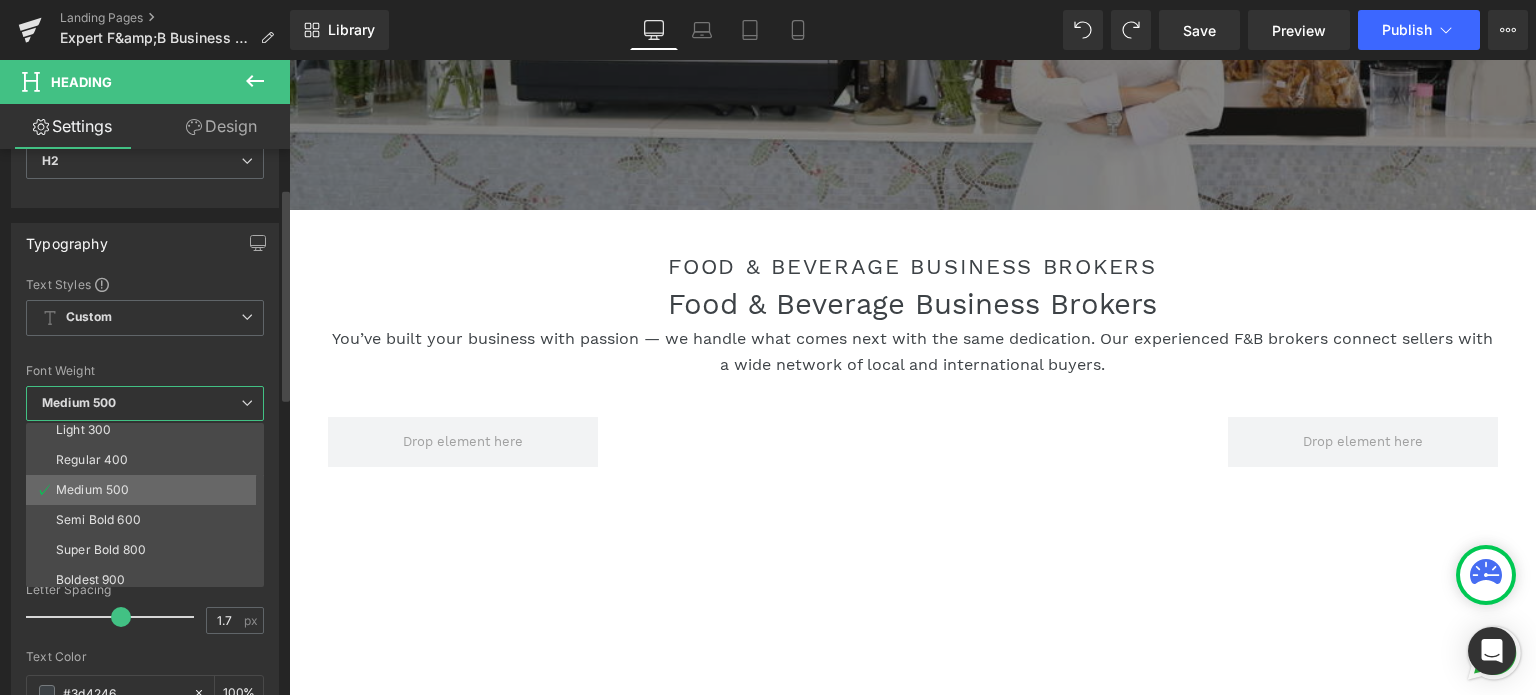 scroll, scrollTop: 100, scrollLeft: 0, axis: vertical 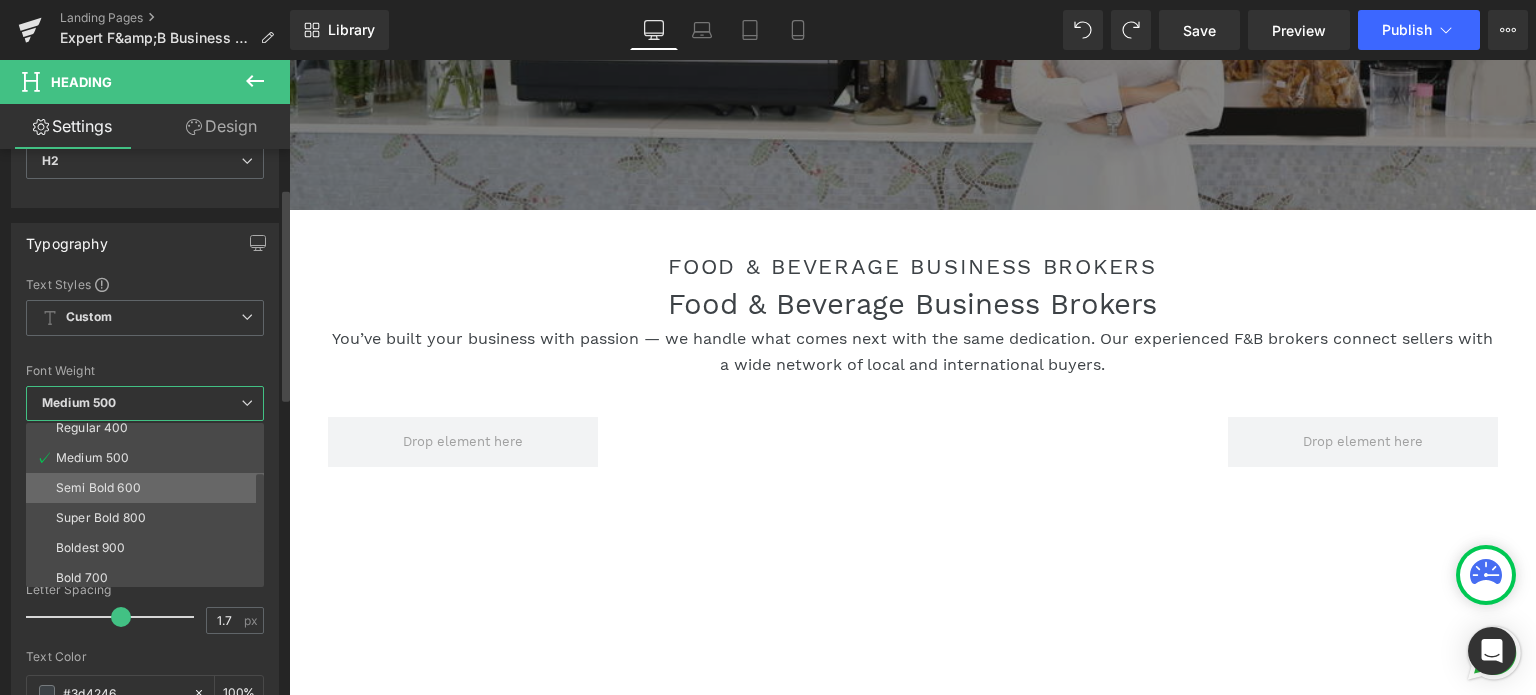 click on "Semi Bold 600" at bounding box center (98, 488) 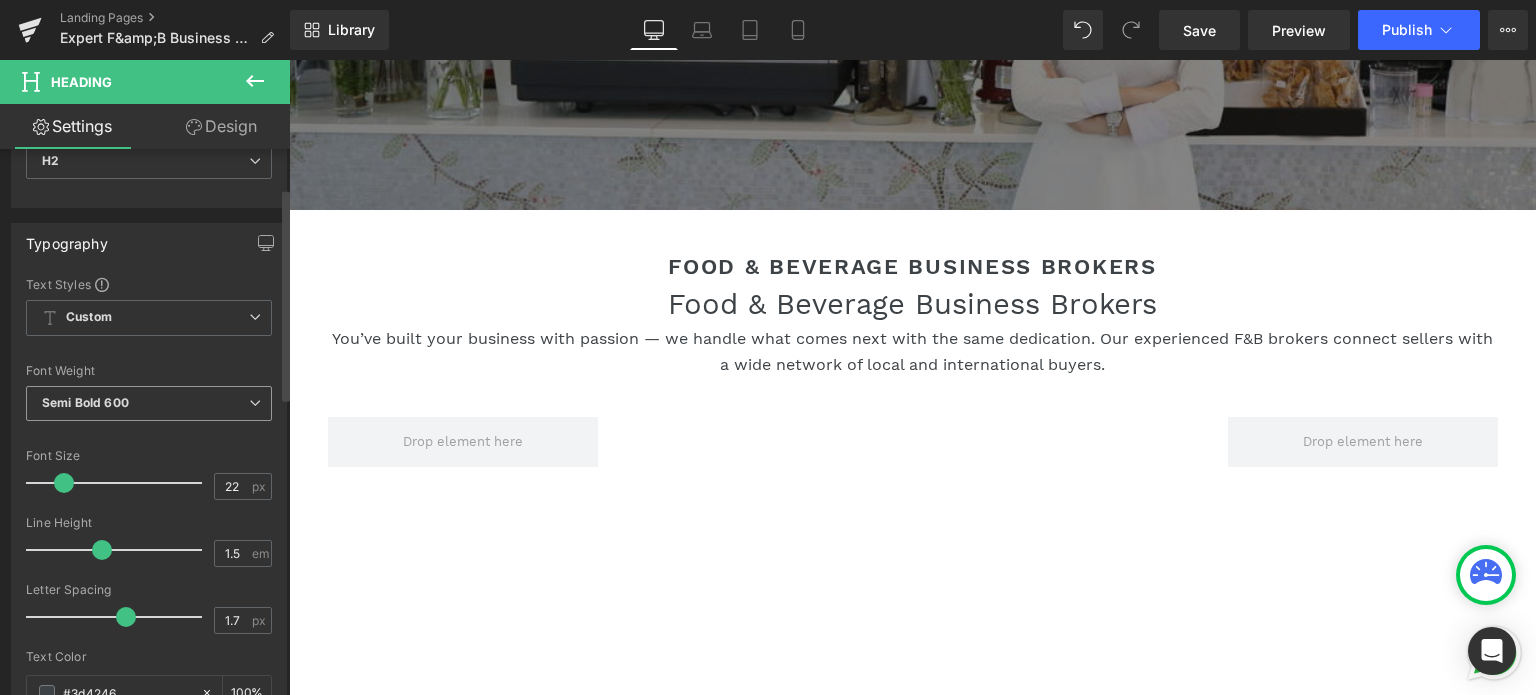 click on "Semi Bold 600" at bounding box center (85, 402) 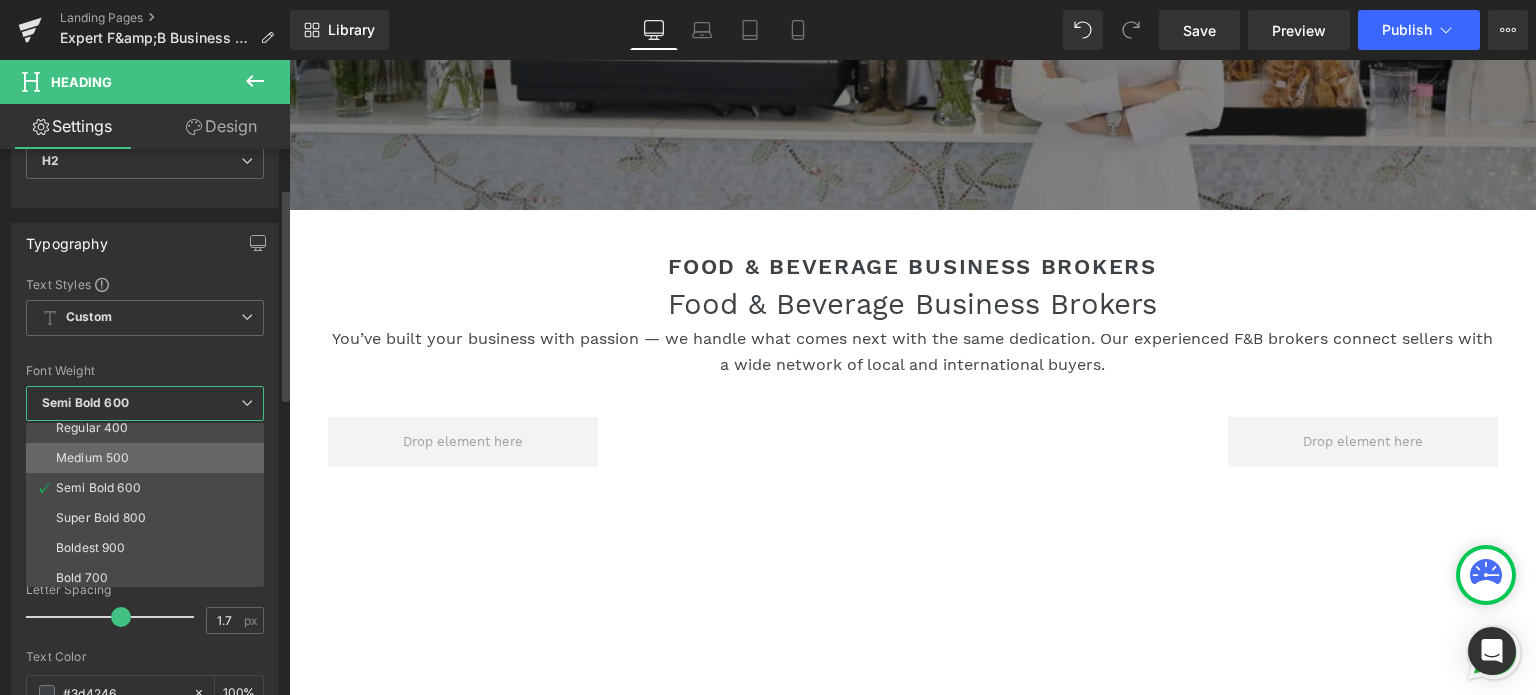 click on "Medium 500" at bounding box center [92, 458] 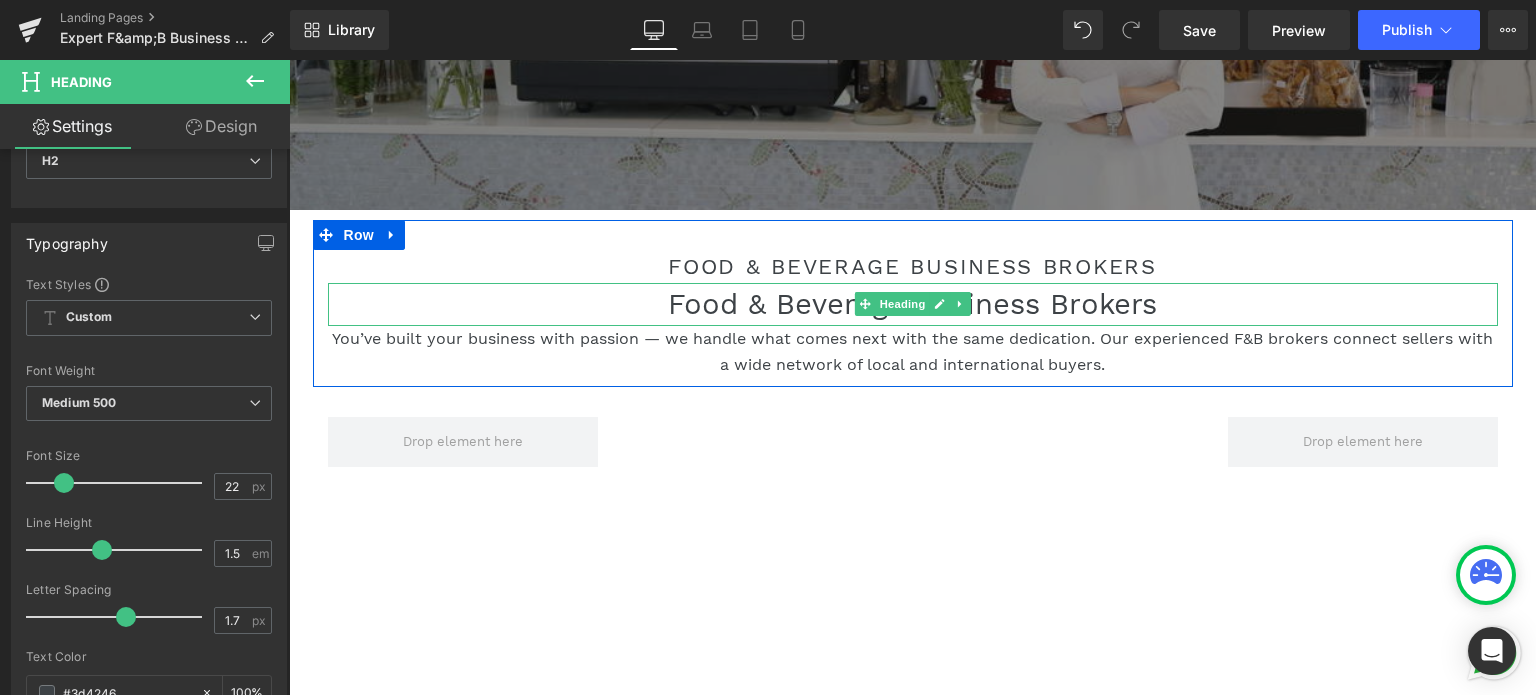 click on "Food & Beverage Business Brokers" at bounding box center (913, 305) 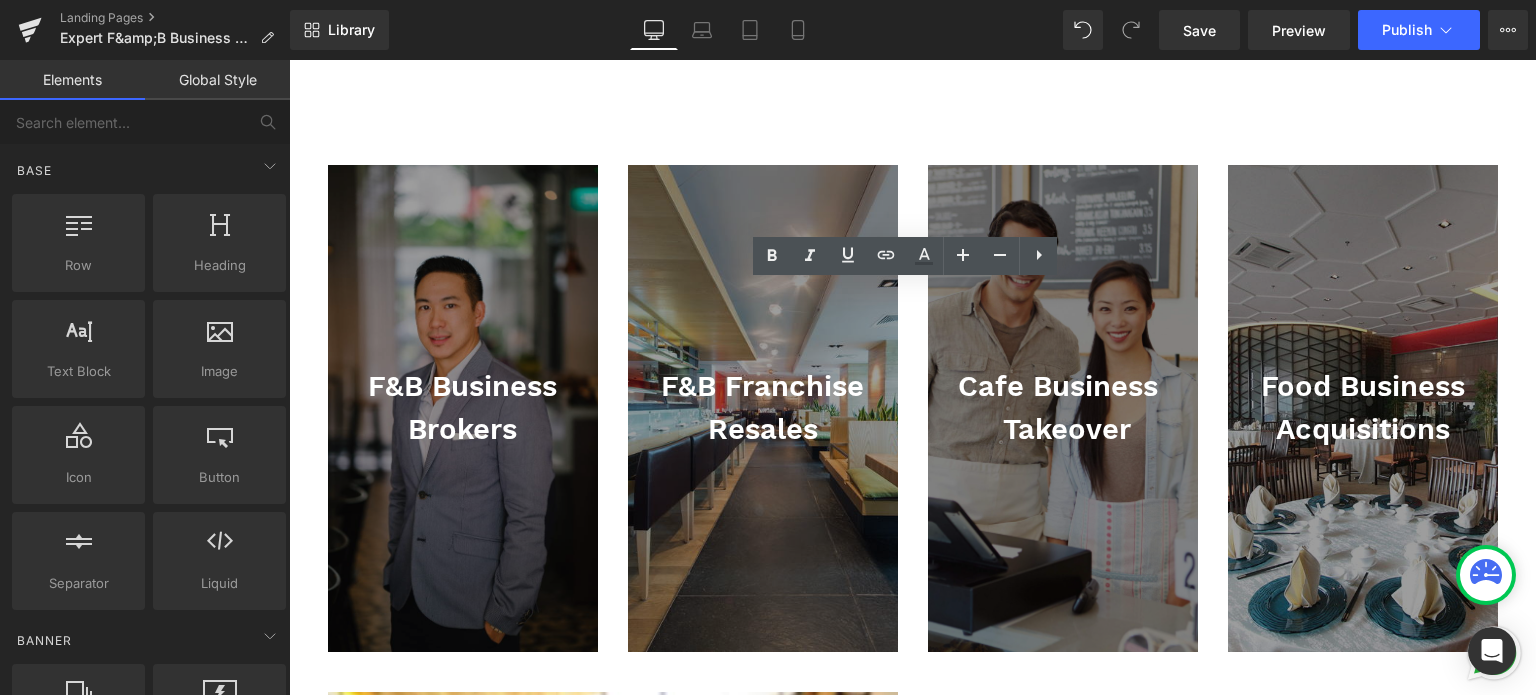 scroll, scrollTop: 900, scrollLeft: 0, axis: vertical 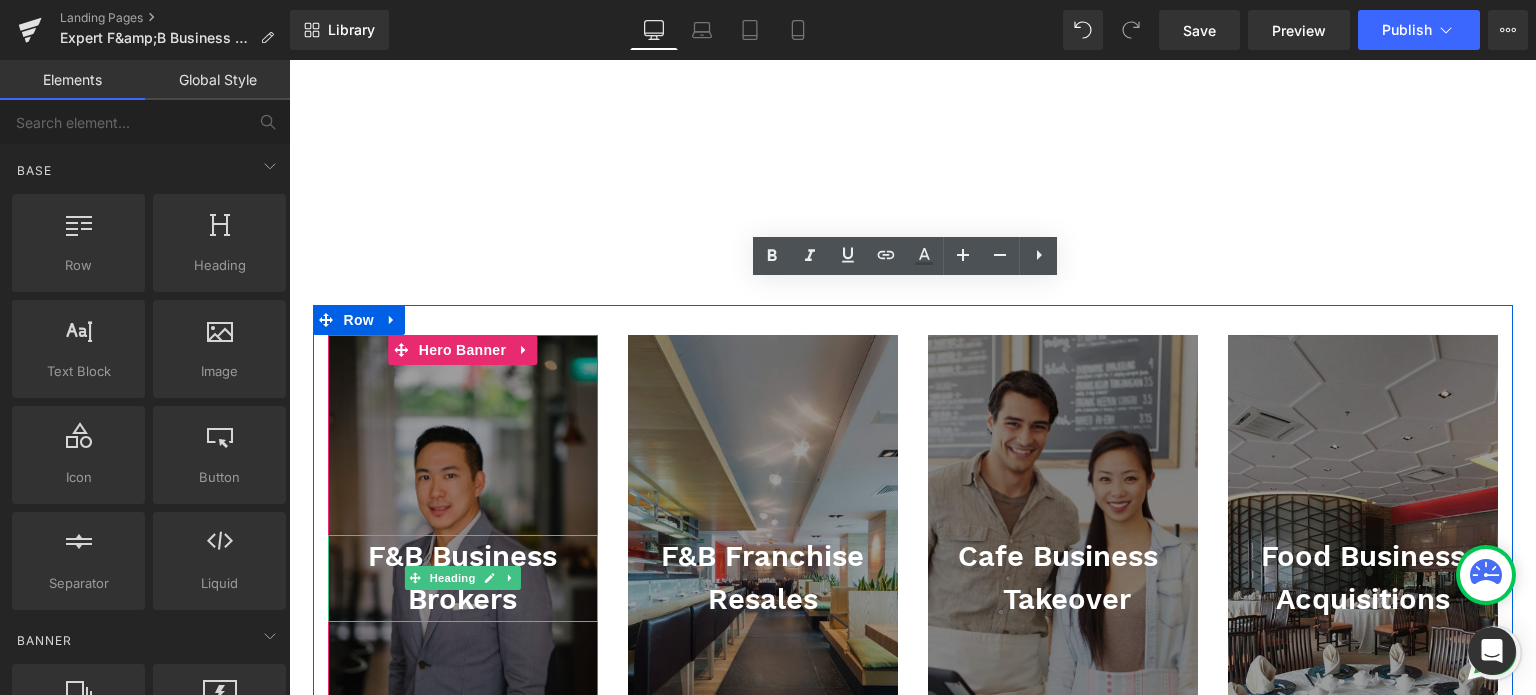 click on "F&B Business Brokers" at bounding box center [463, 578] 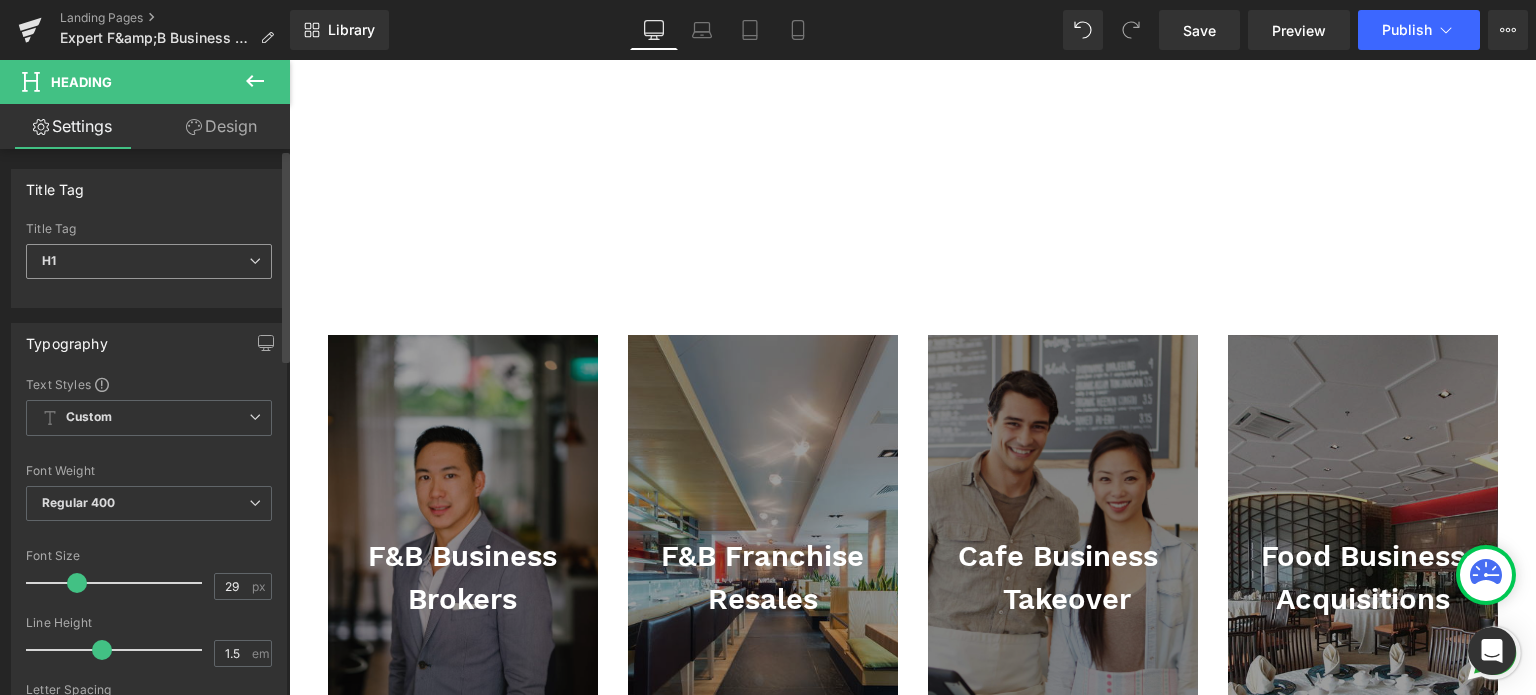 click on "H1" at bounding box center [149, 261] 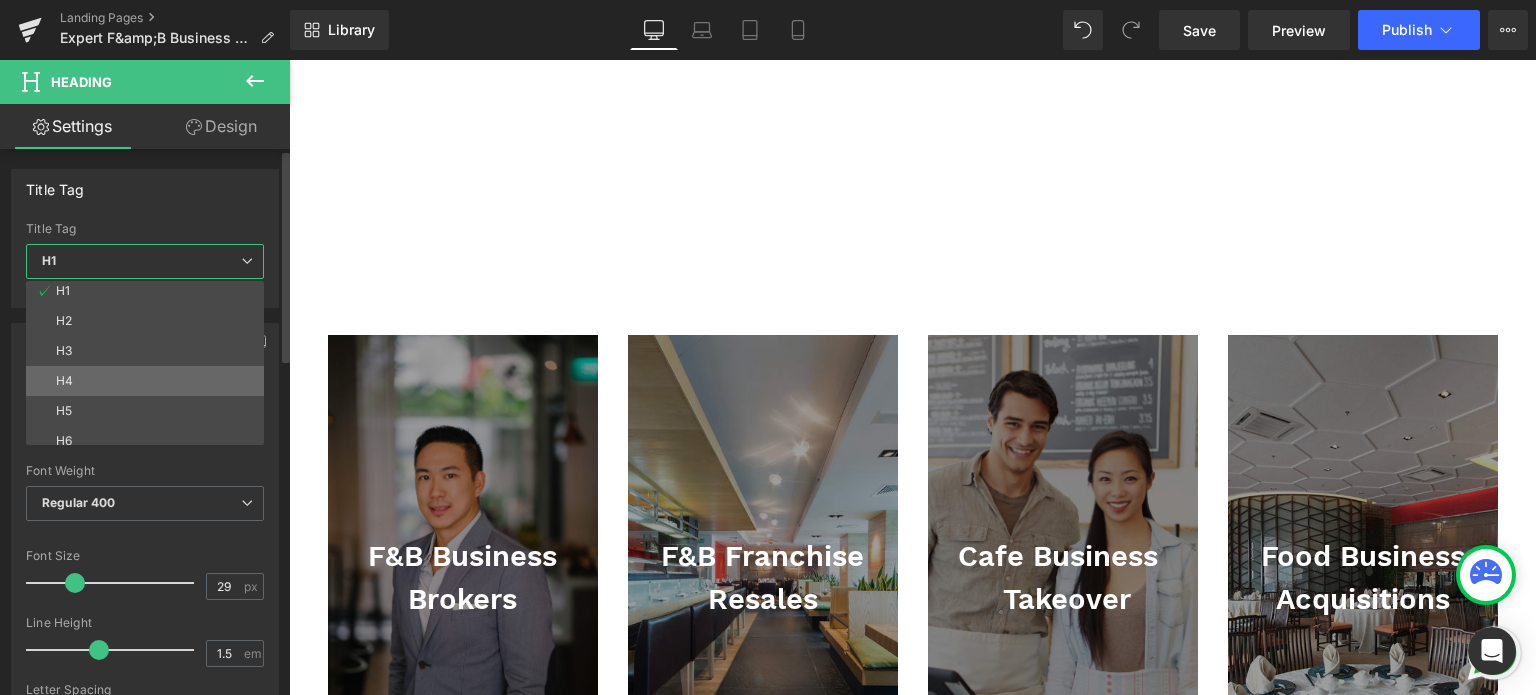 scroll, scrollTop: 0, scrollLeft: 0, axis: both 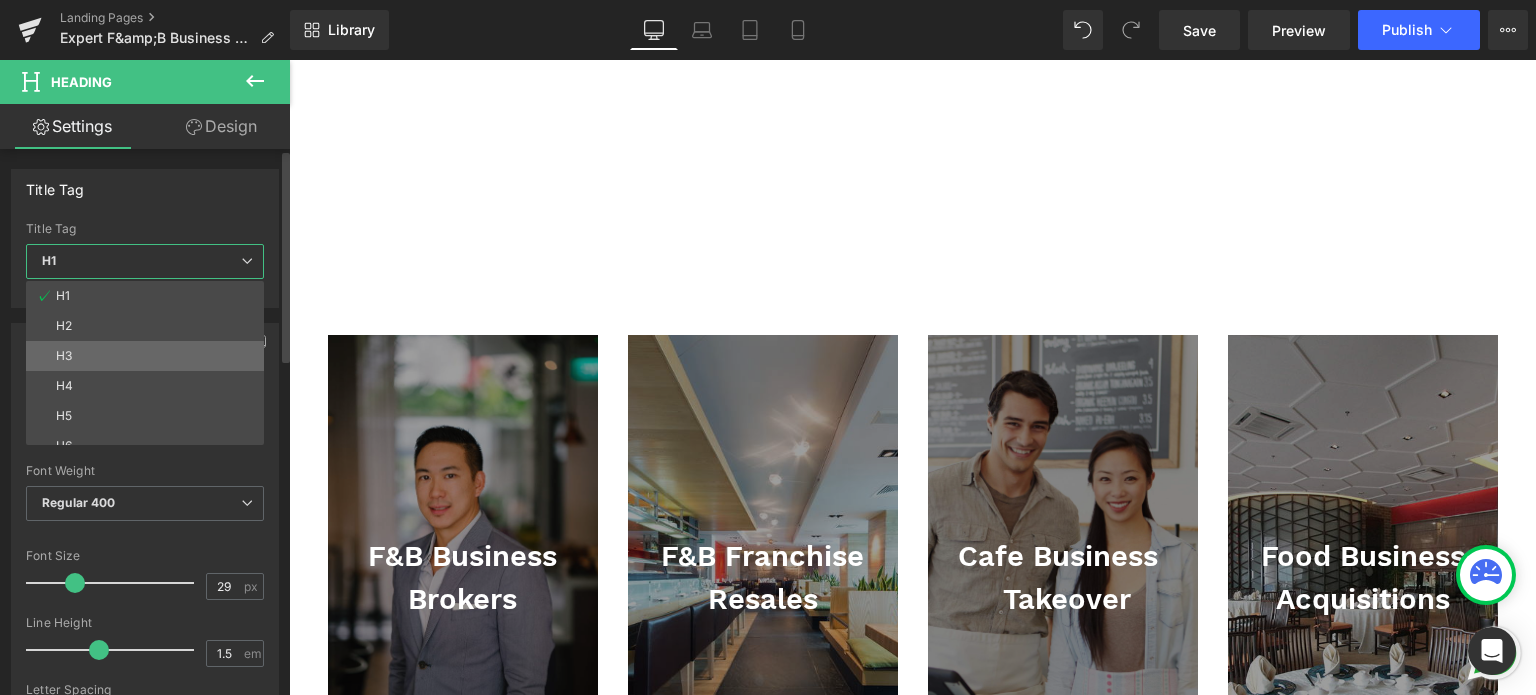 click on "H3" at bounding box center [149, 356] 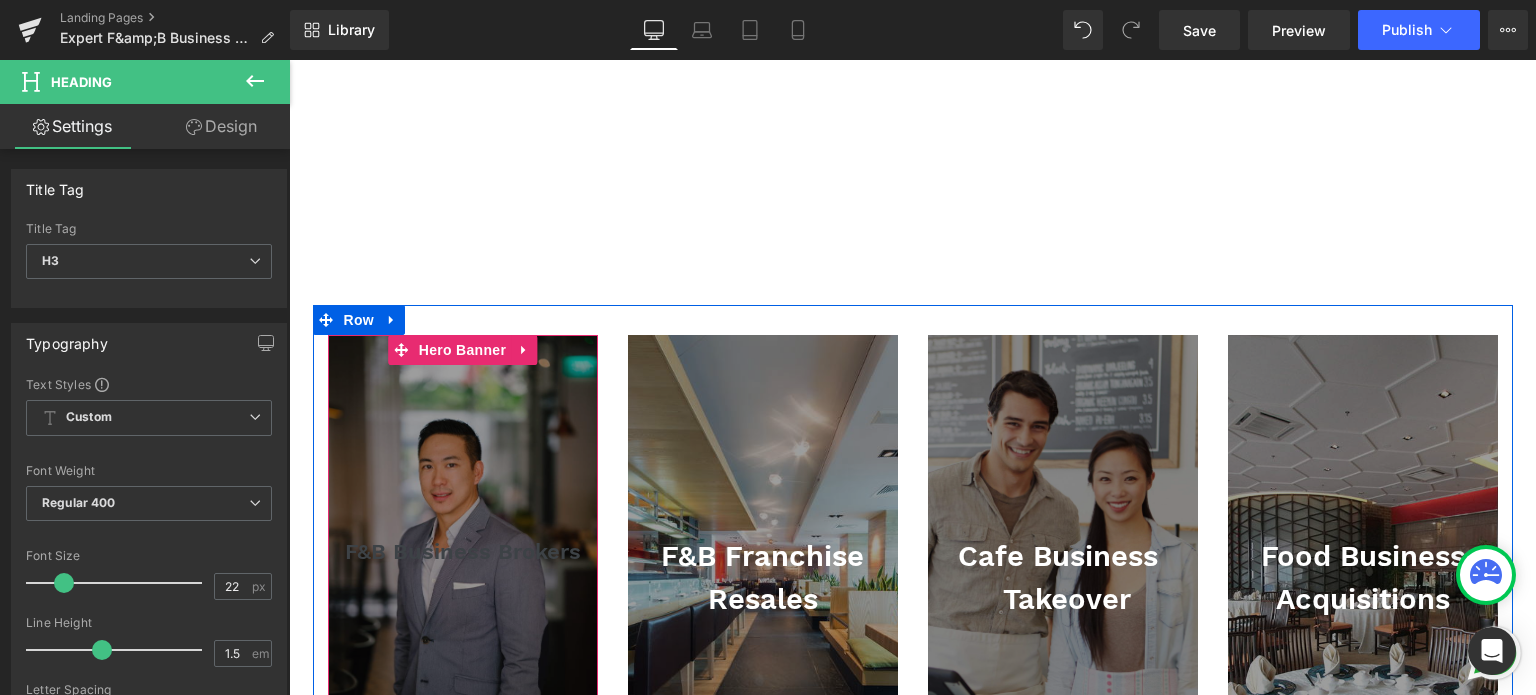 type on "29" 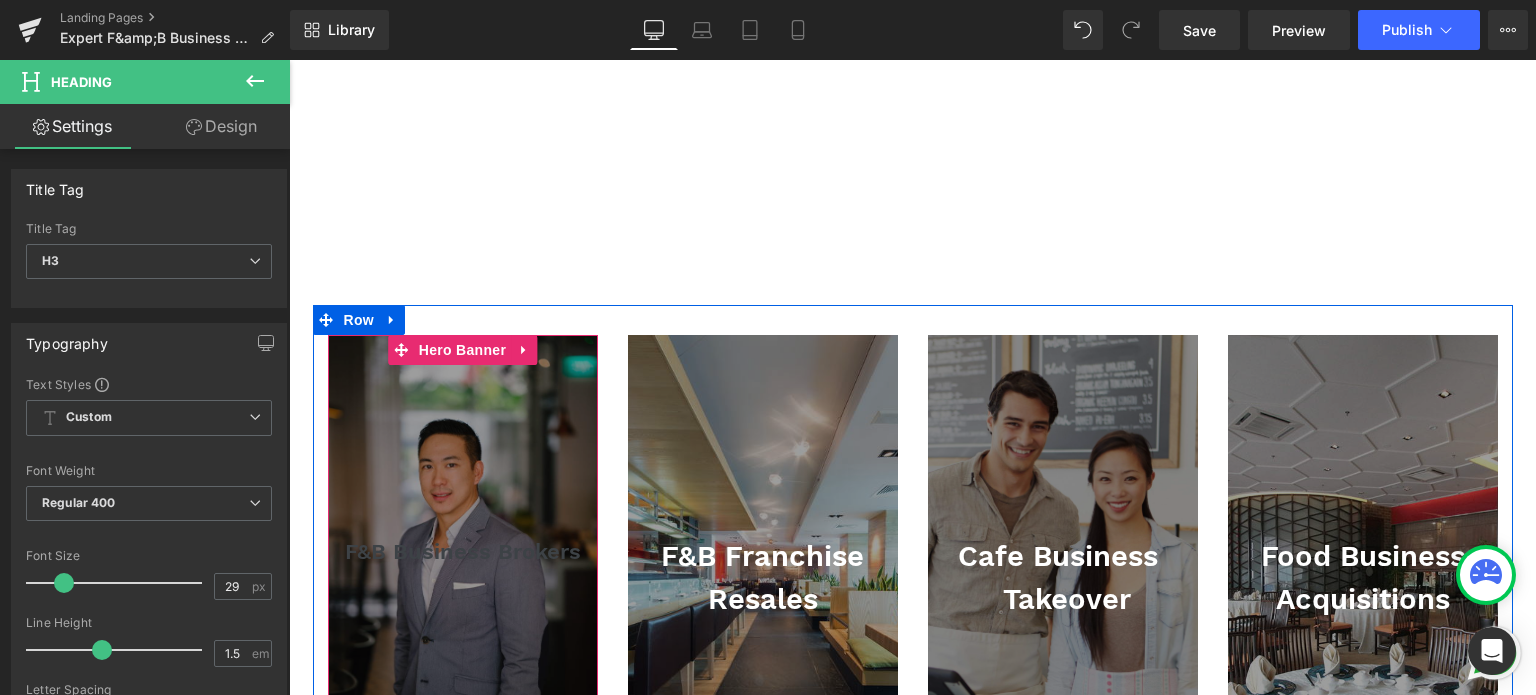 type on "#ffffff" 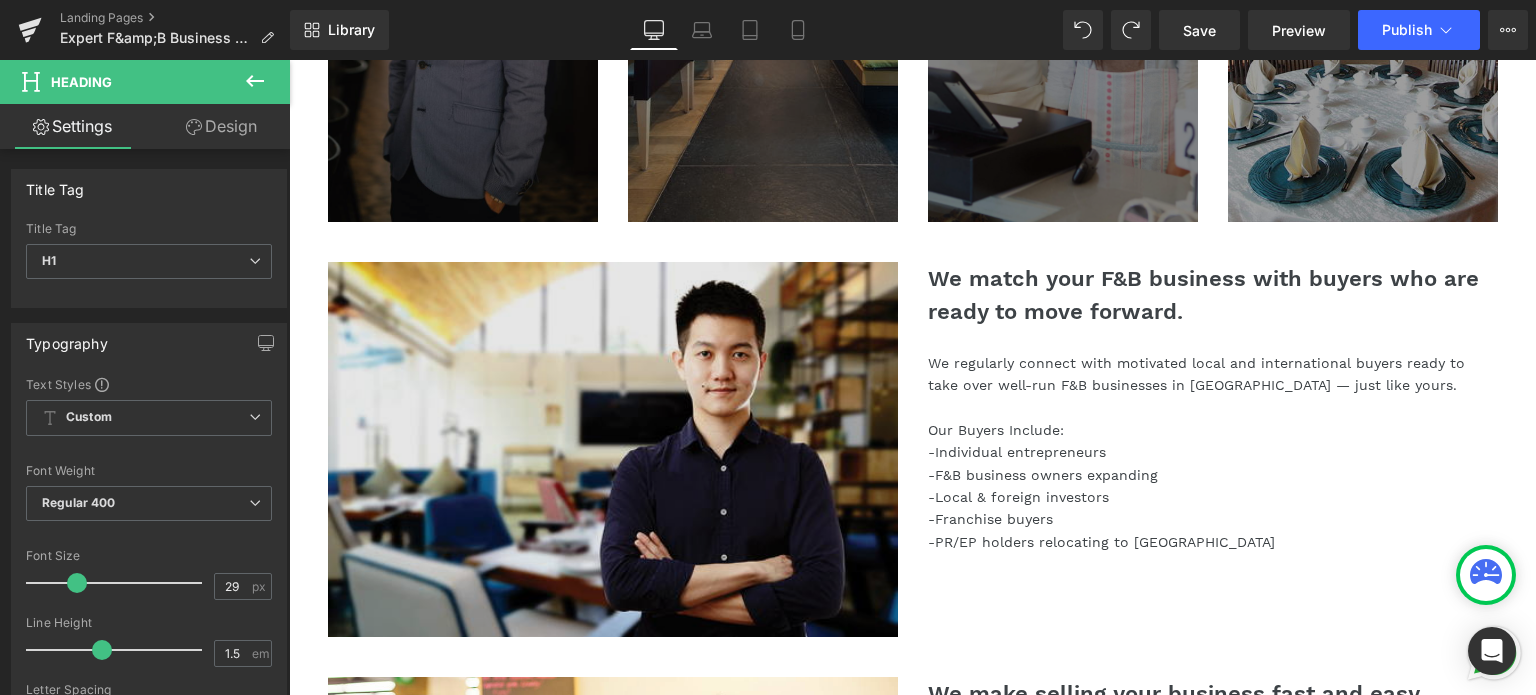 scroll, scrollTop: 1400, scrollLeft: 0, axis: vertical 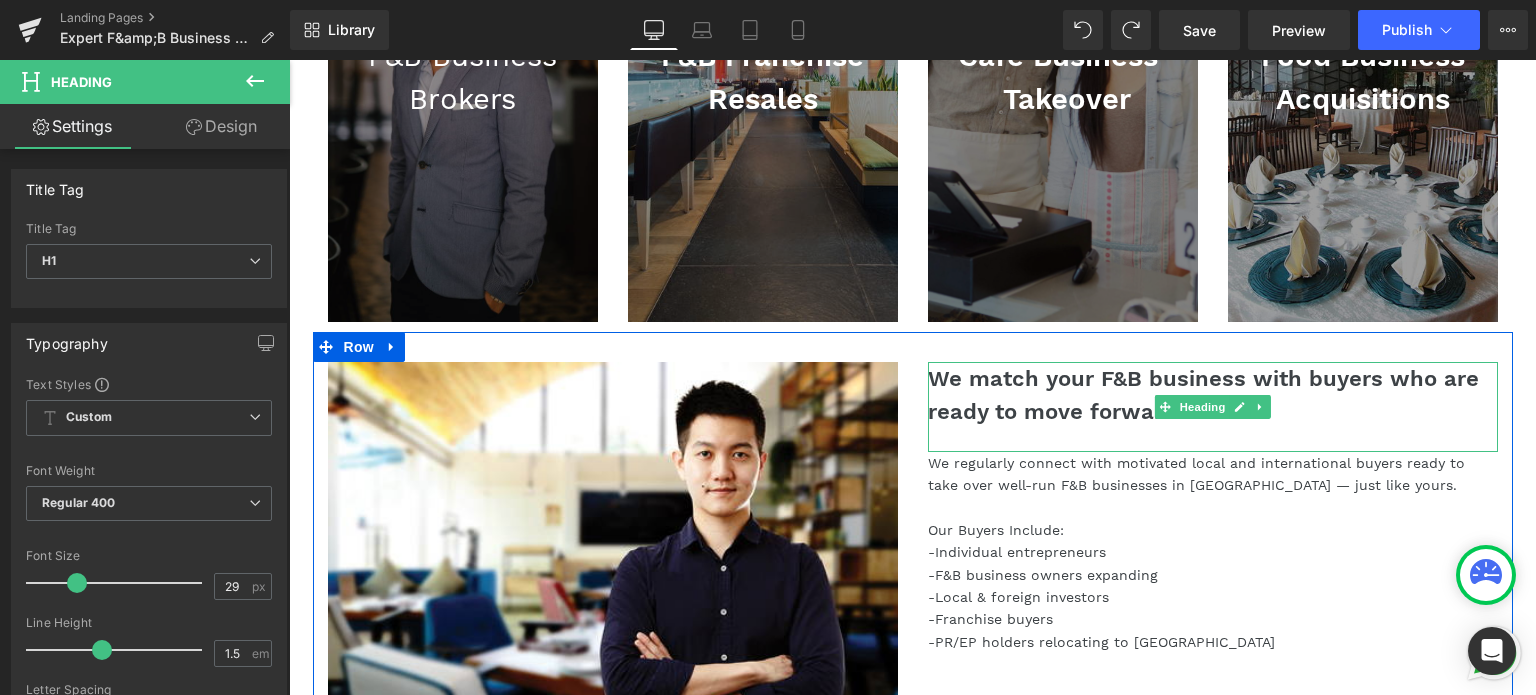 click on "We match your F&B business with buyers who are ready to move forward." at bounding box center [1213, 395] 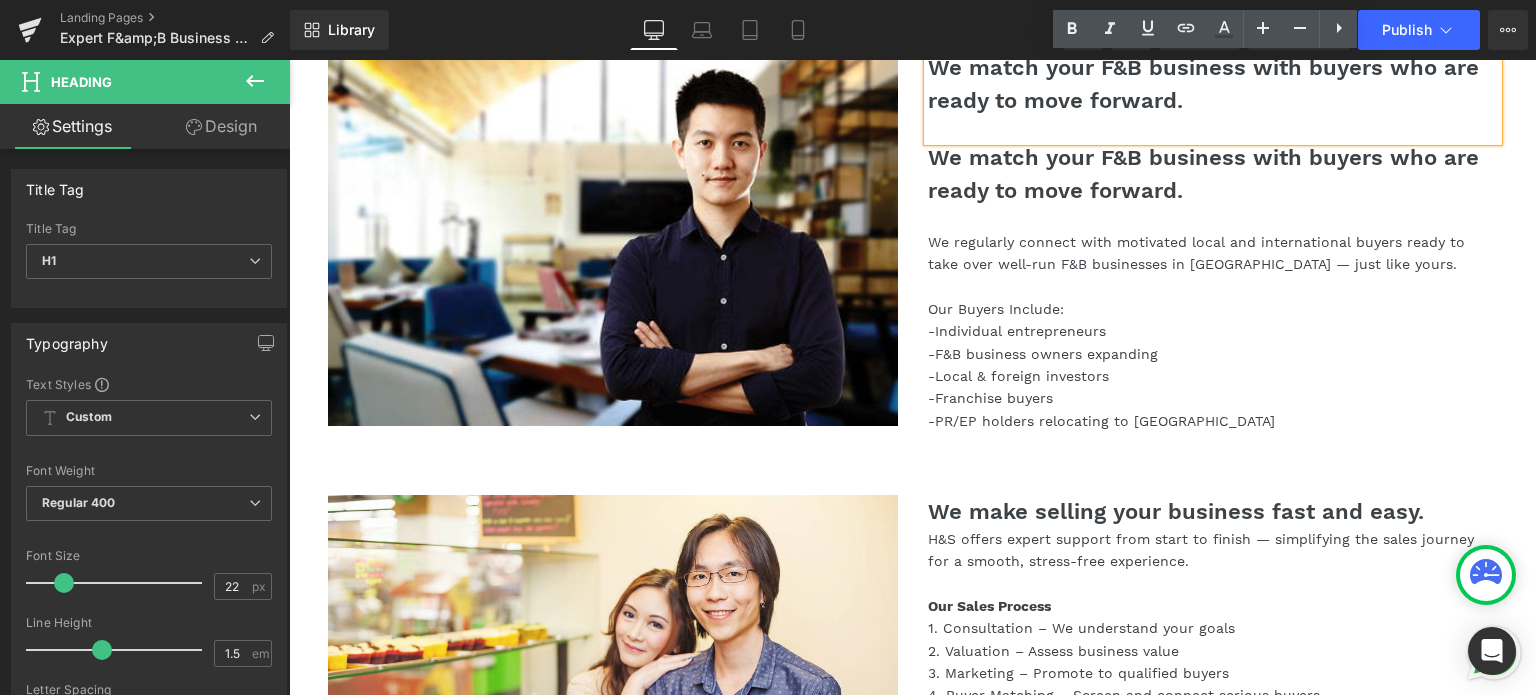 scroll, scrollTop: 1411, scrollLeft: 0, axis: vertical 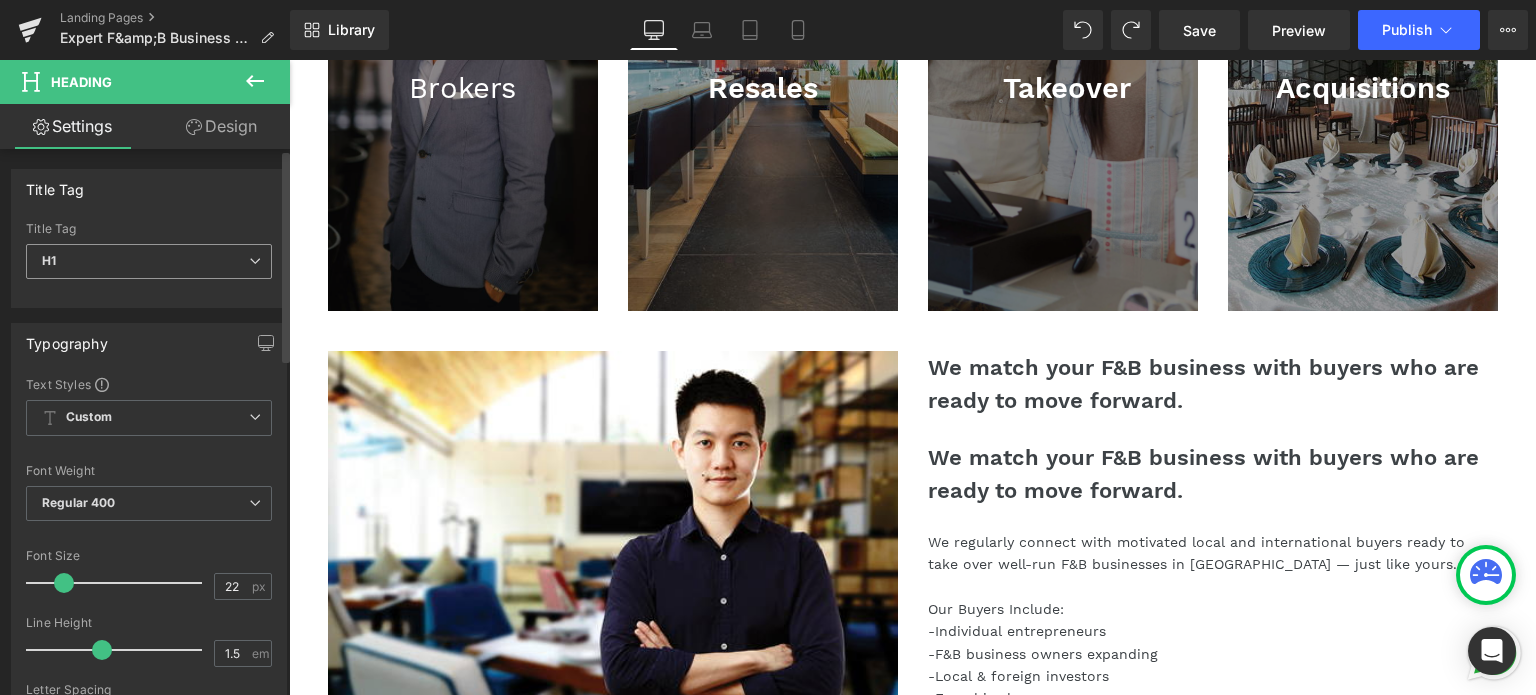 click on "H1" at bounding box center (149, 261) 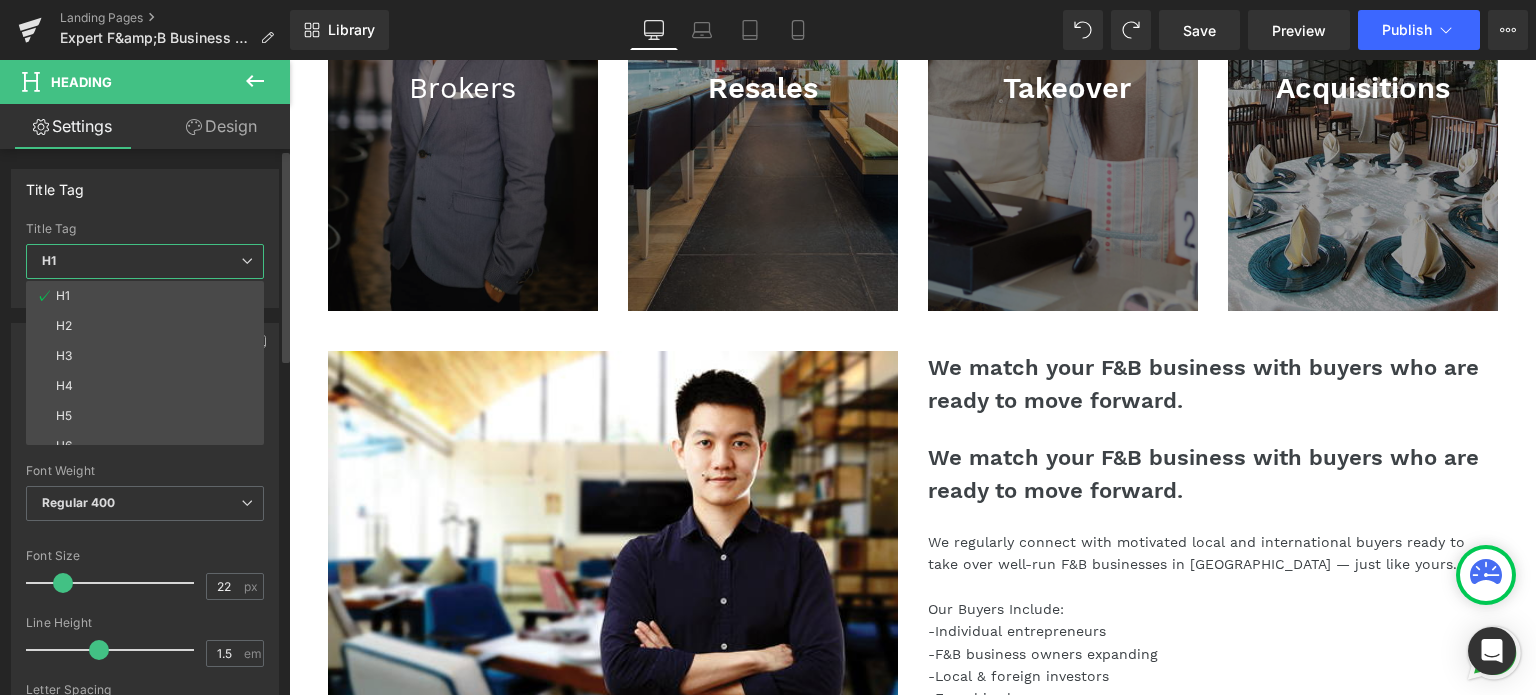 click on "H2" at bounding box center (149, 326) 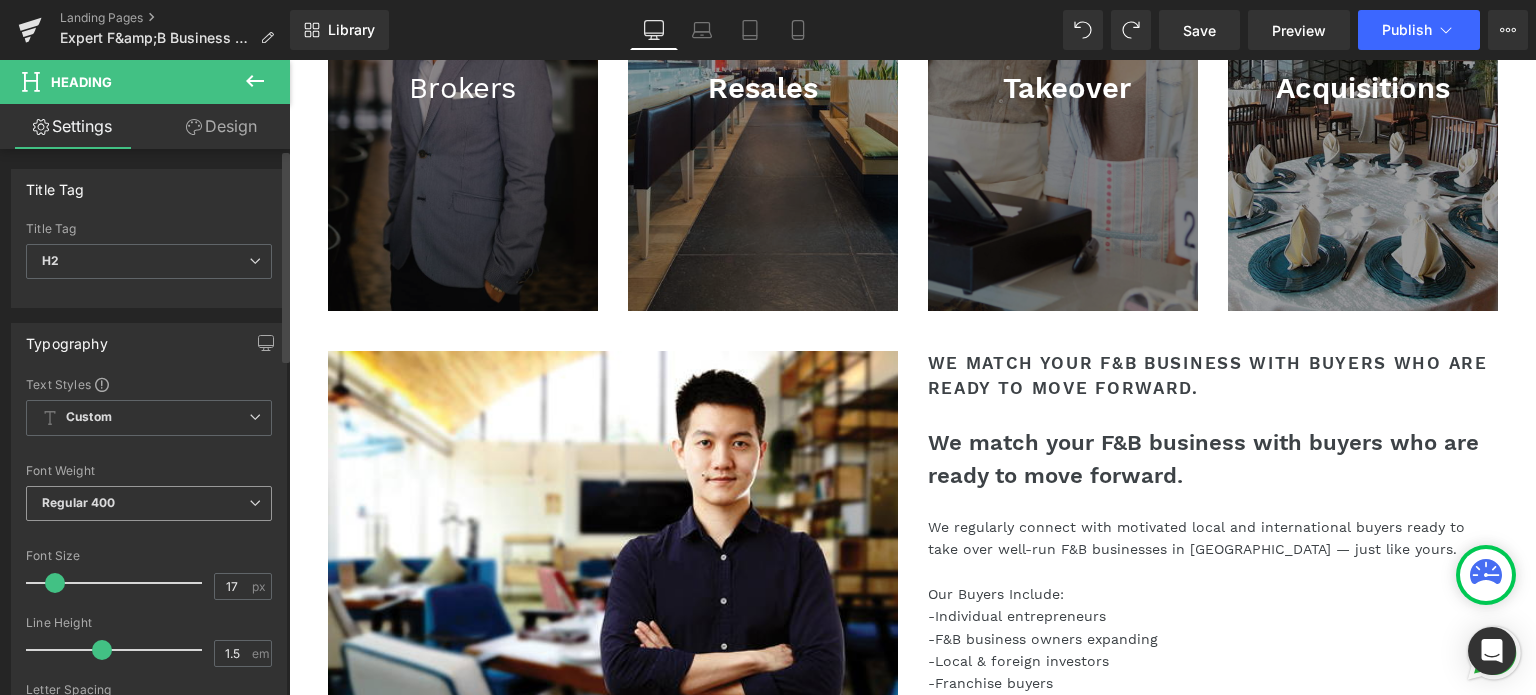 click on "Regular 400" at bounding box center (149, 503) 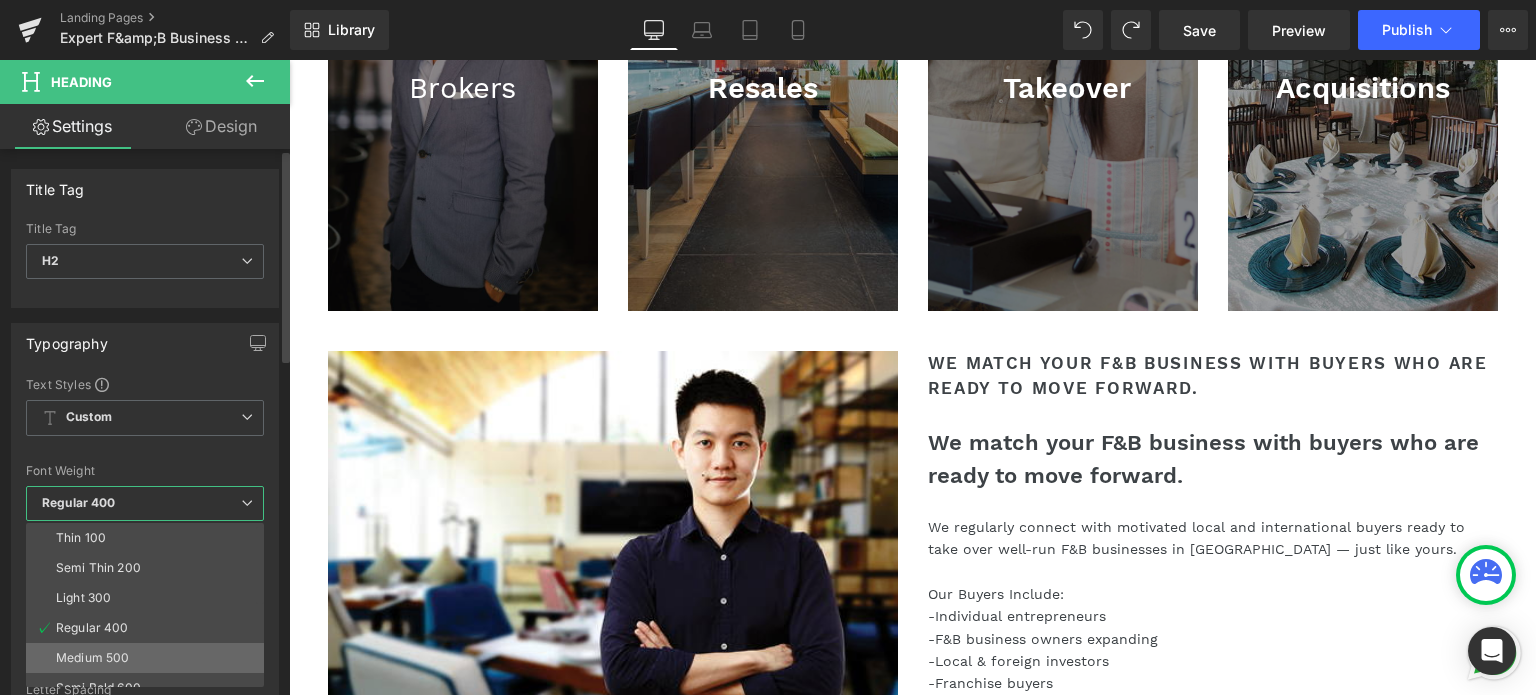 click on "Medium 500" at bounding box center (92, 658) 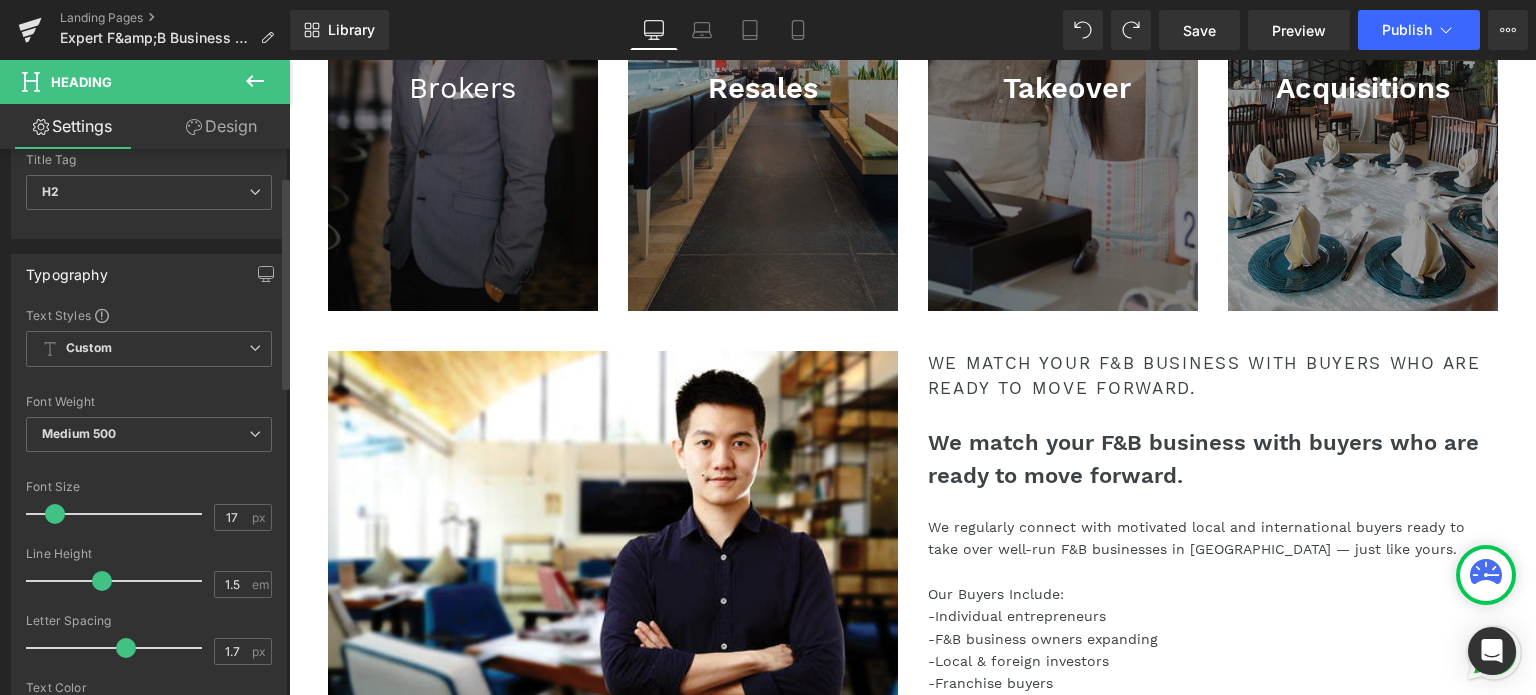 scroll, scrollTop: 100, scrollLeft: 0, axis: vertical 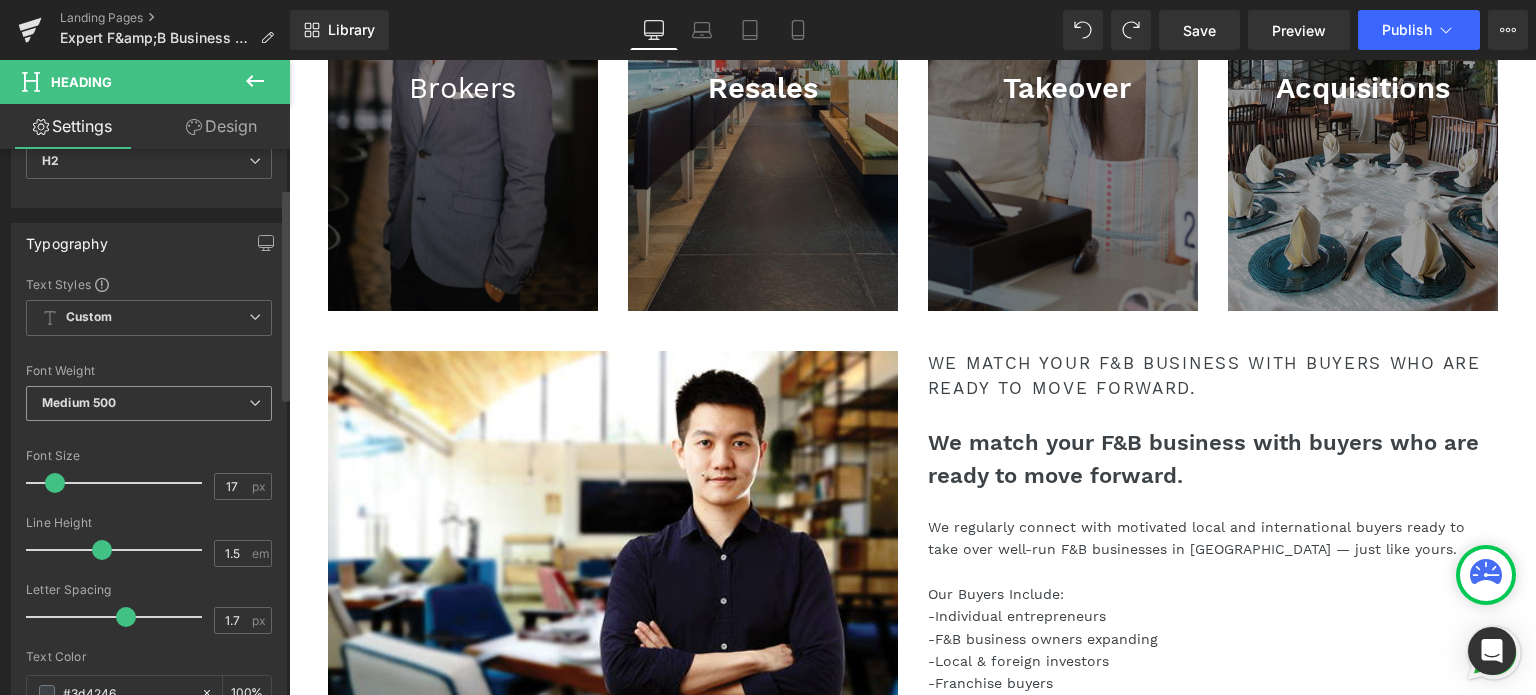 click on "Medium 500" at bounding box center [79, 402] 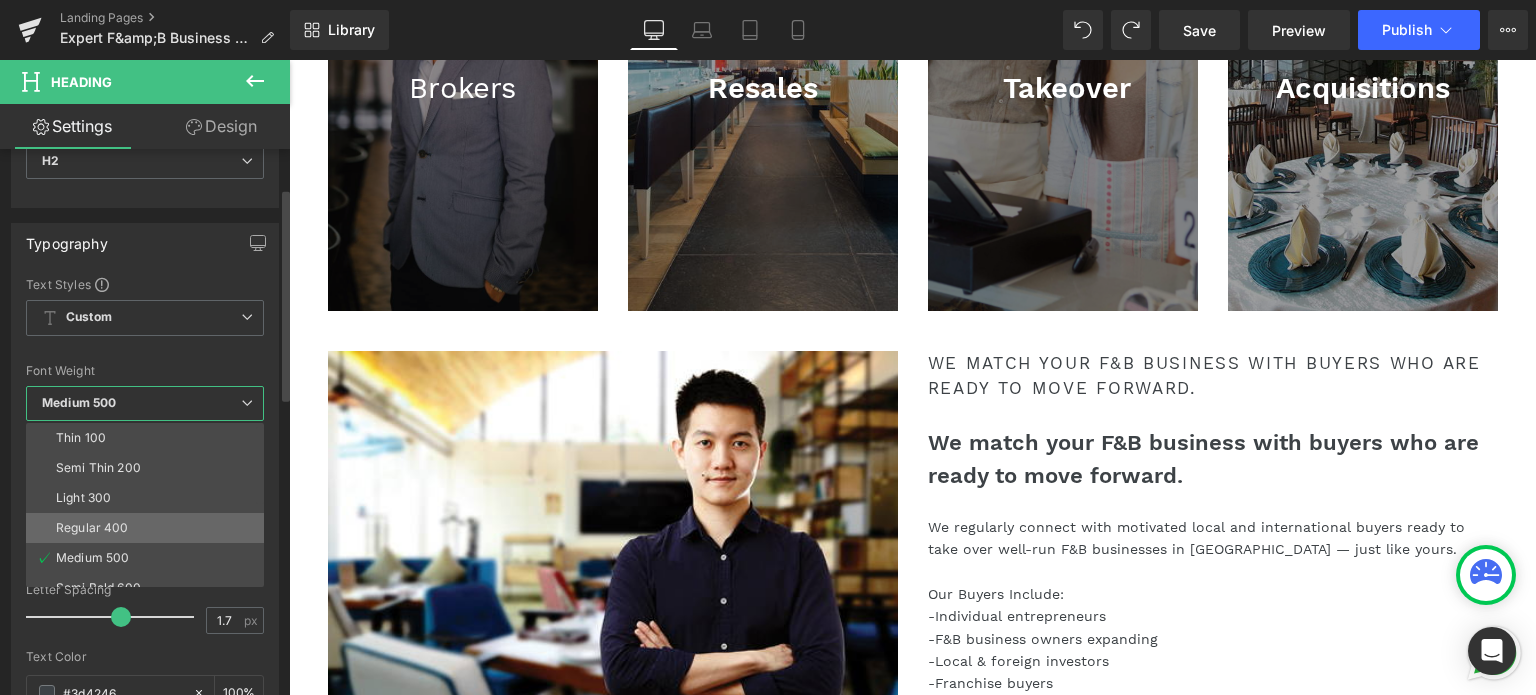 click on "Regular 400" at bounding box center (149, 528) 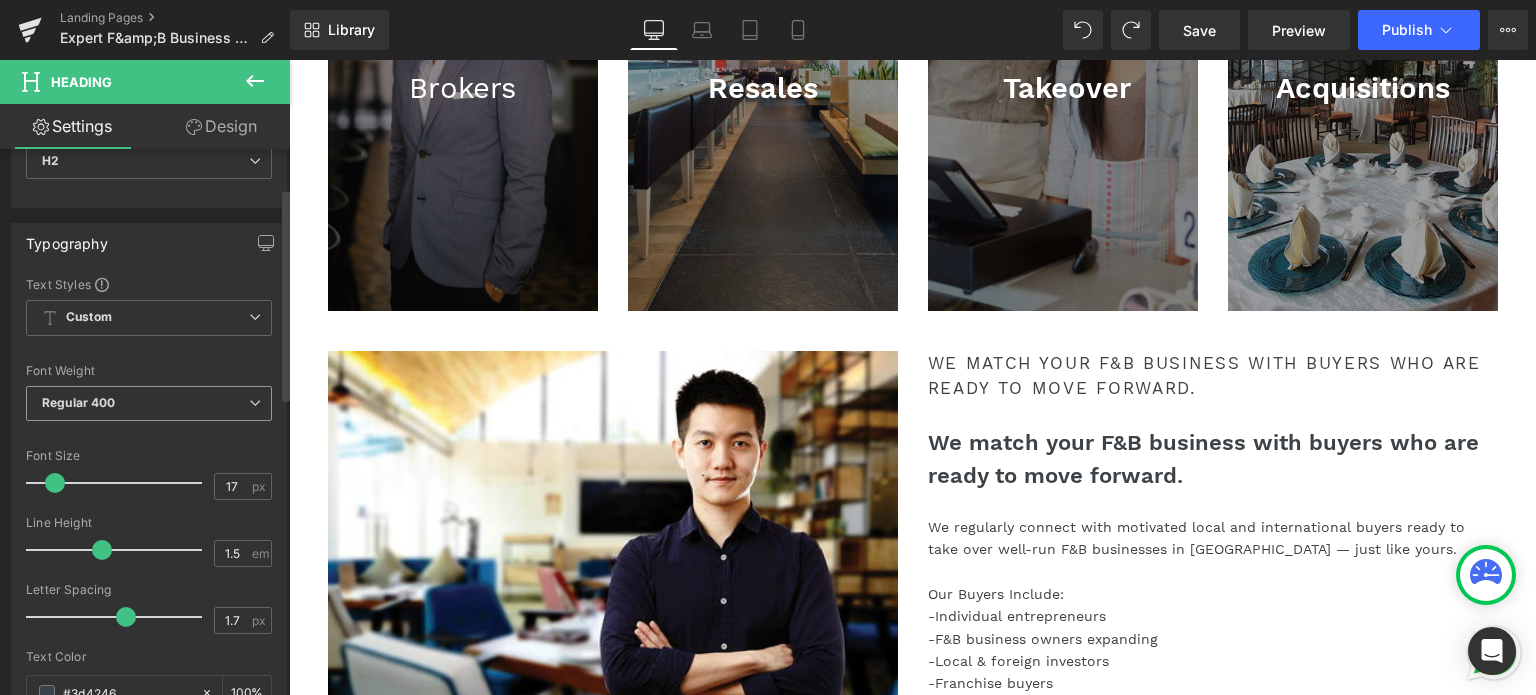 click on "Regular 400" at bounding box center (79, 402) 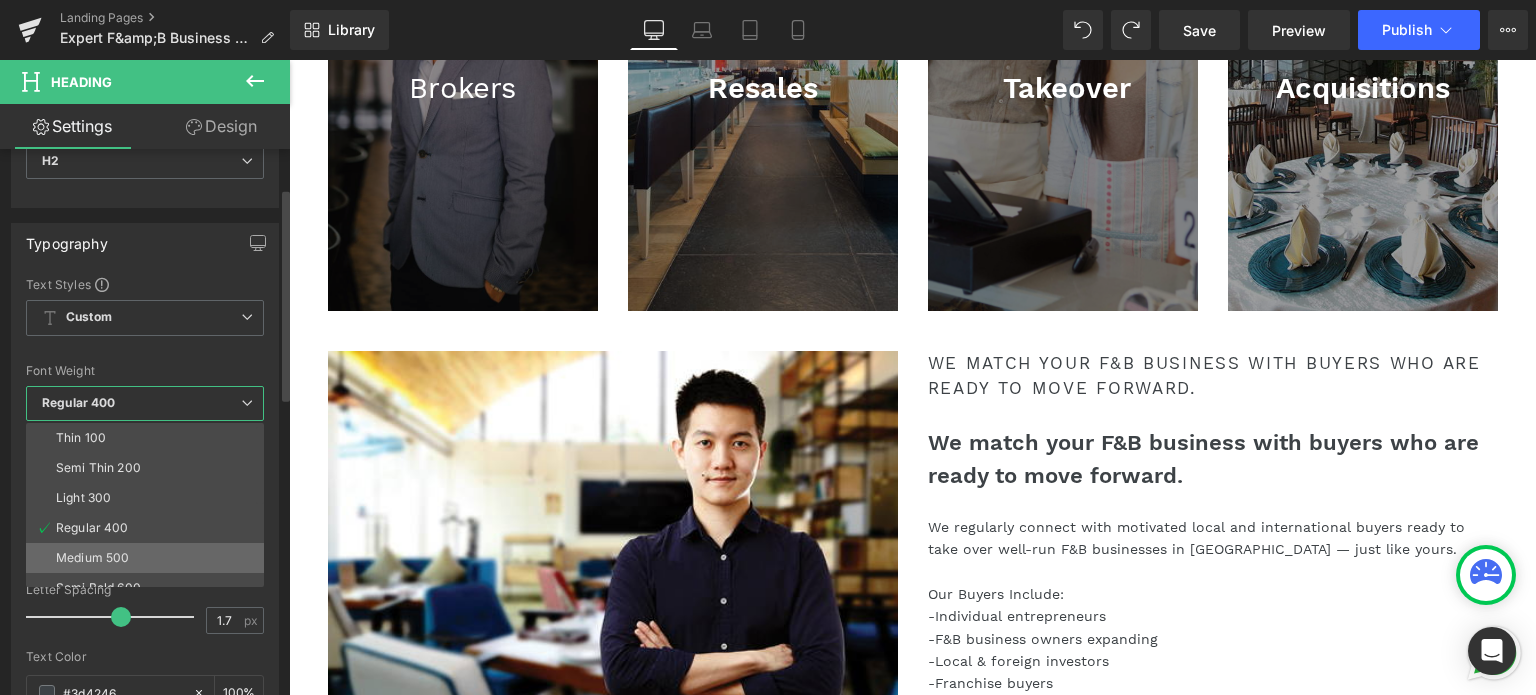 click on "Medium 500" at bounding box center [149, 558] 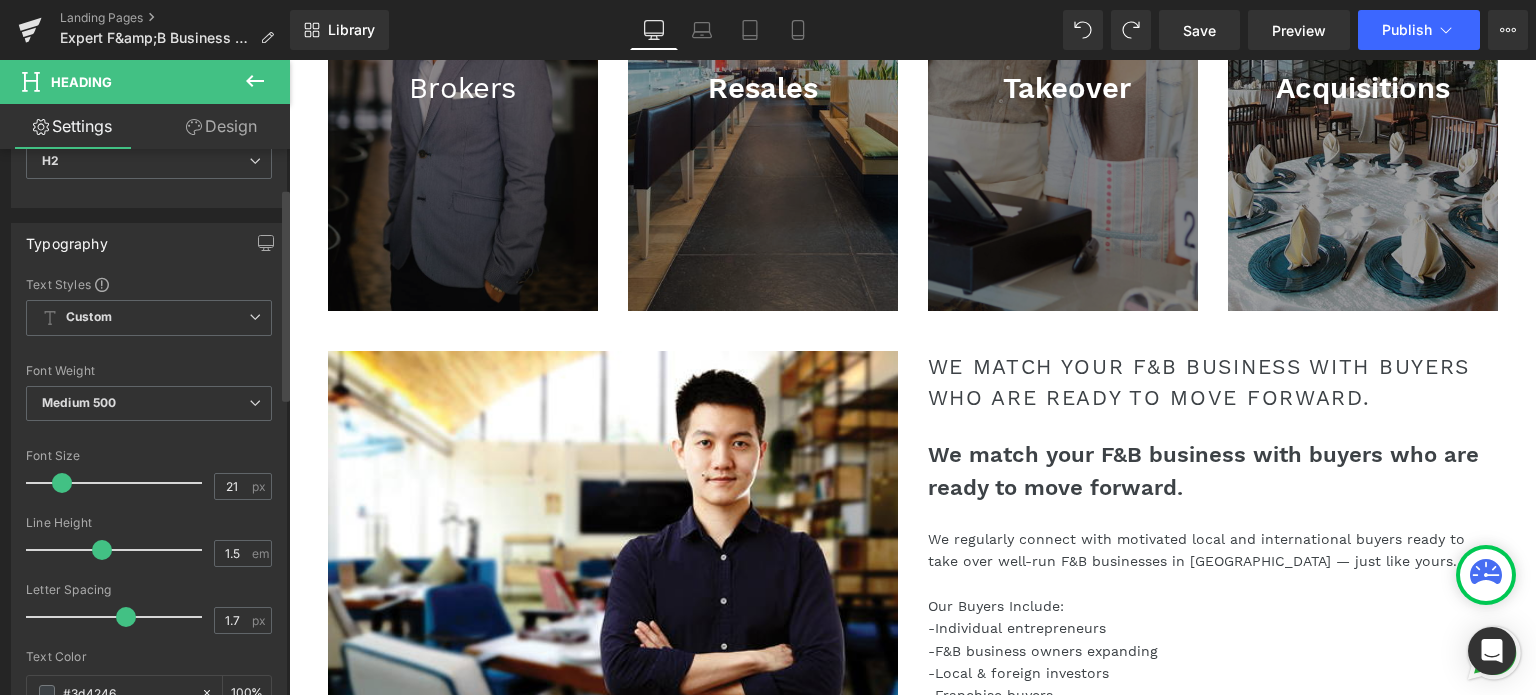 click at bounding box center [62, 483] 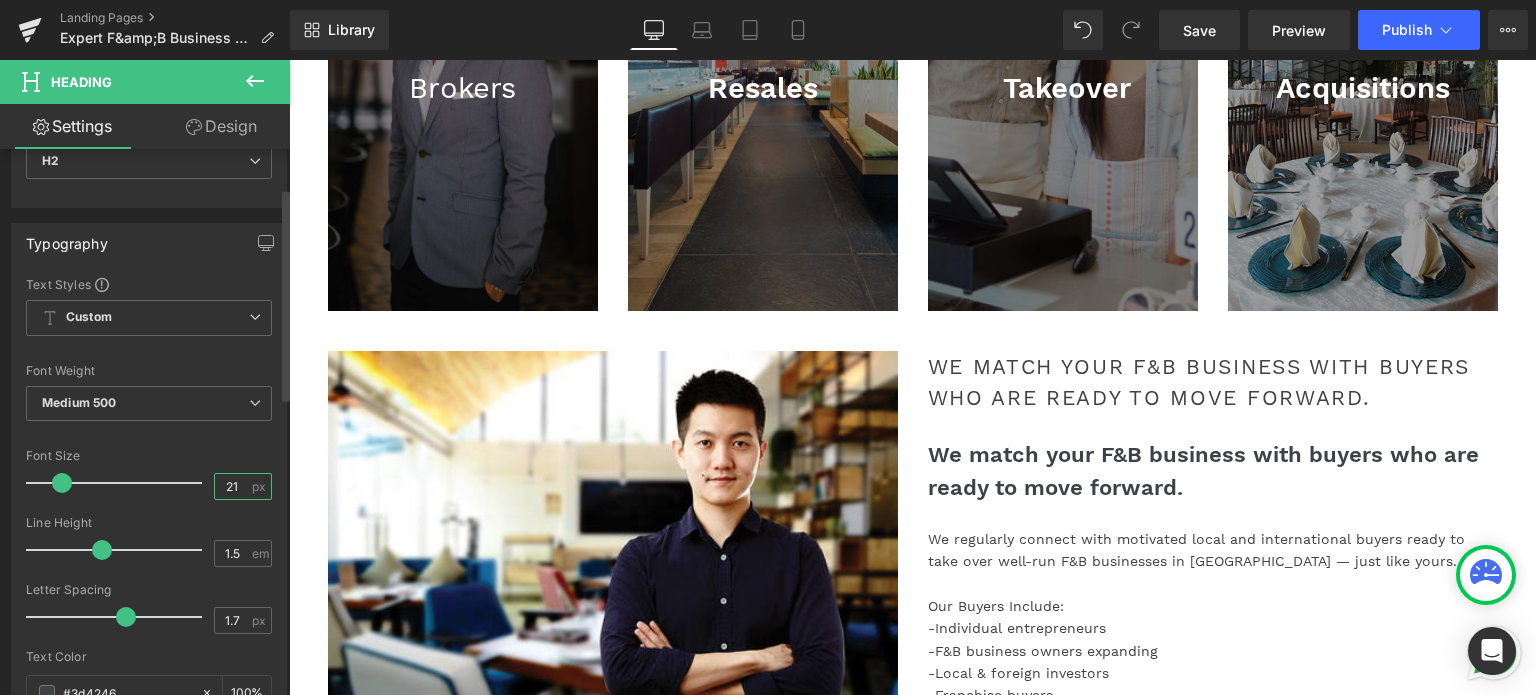 click on "21" at bounding box center [232, 486] 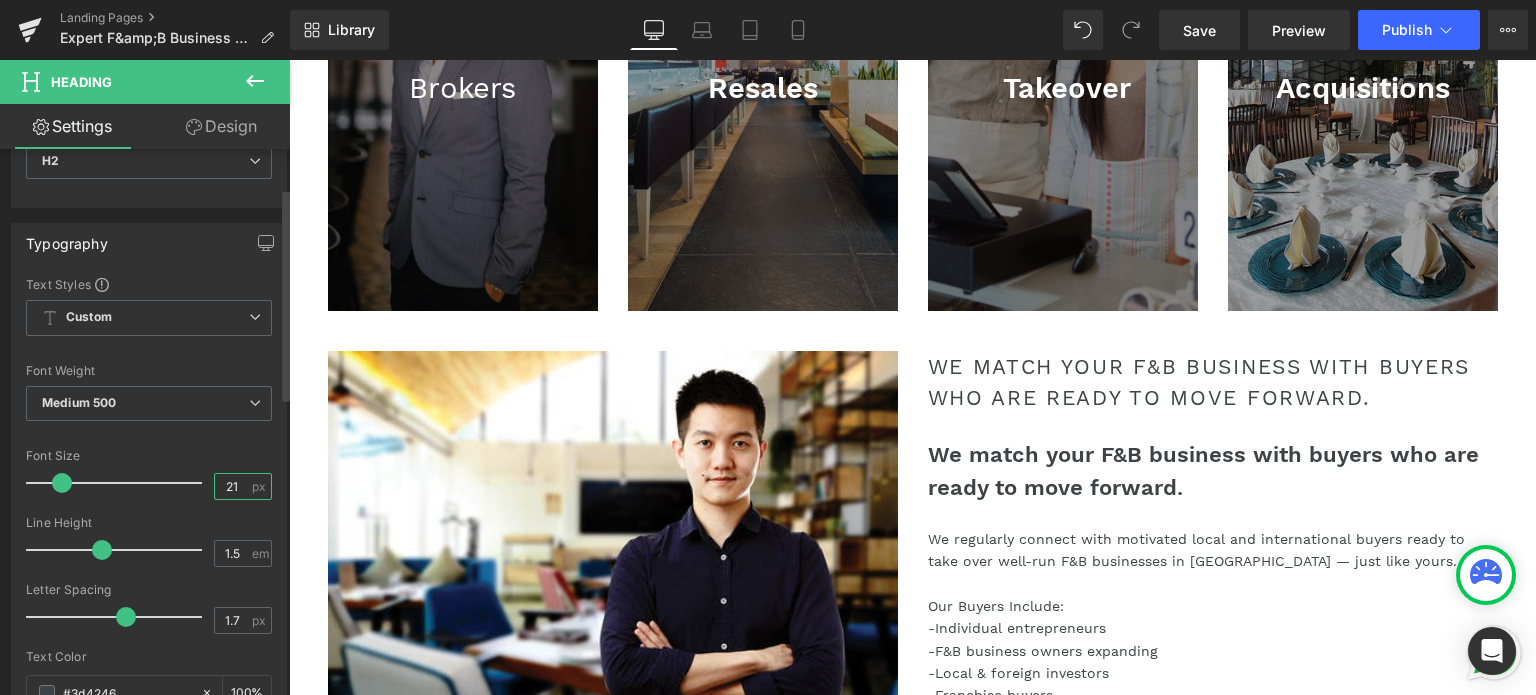 drag, startPoint x: 232, startPoint y: 486, endPoint x: 206, endPoint y: 488, distance: 26.076809 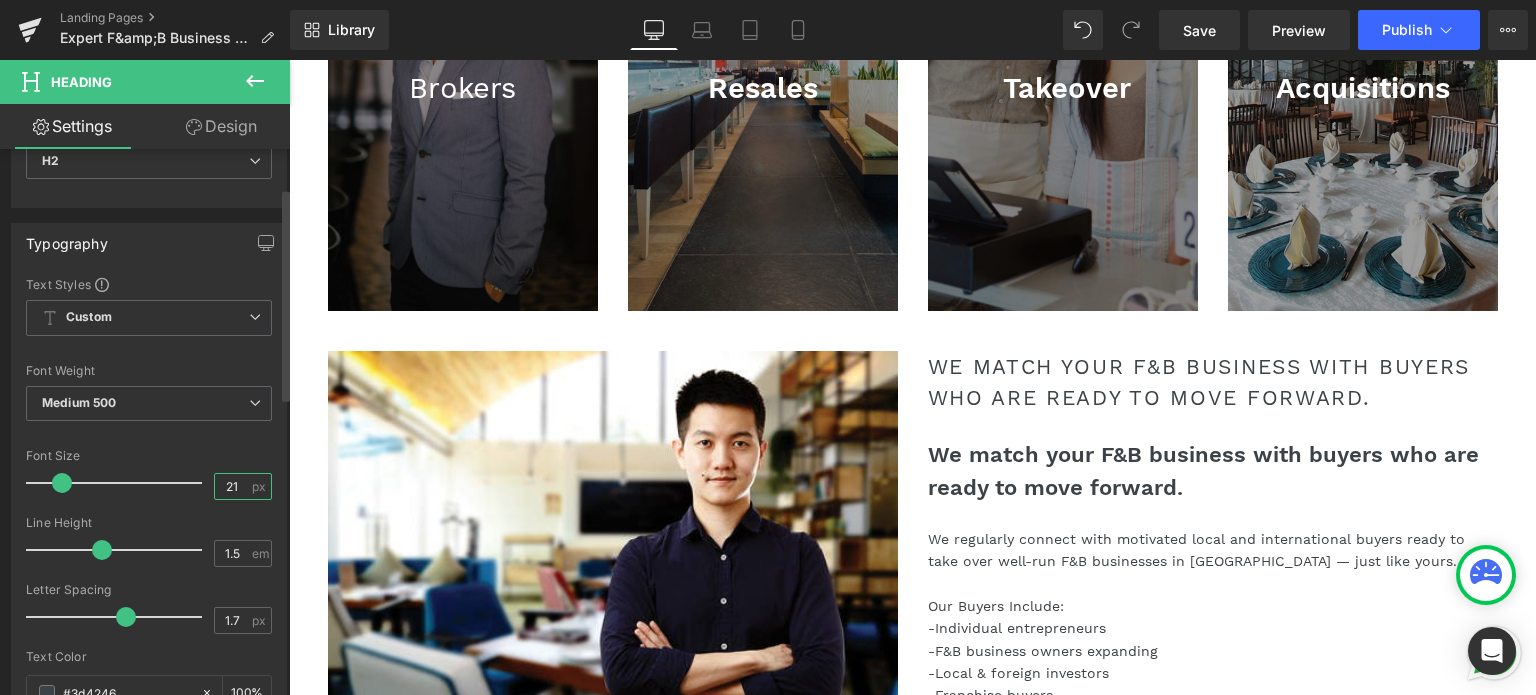 click on "21" at bounding box center (232, 486) 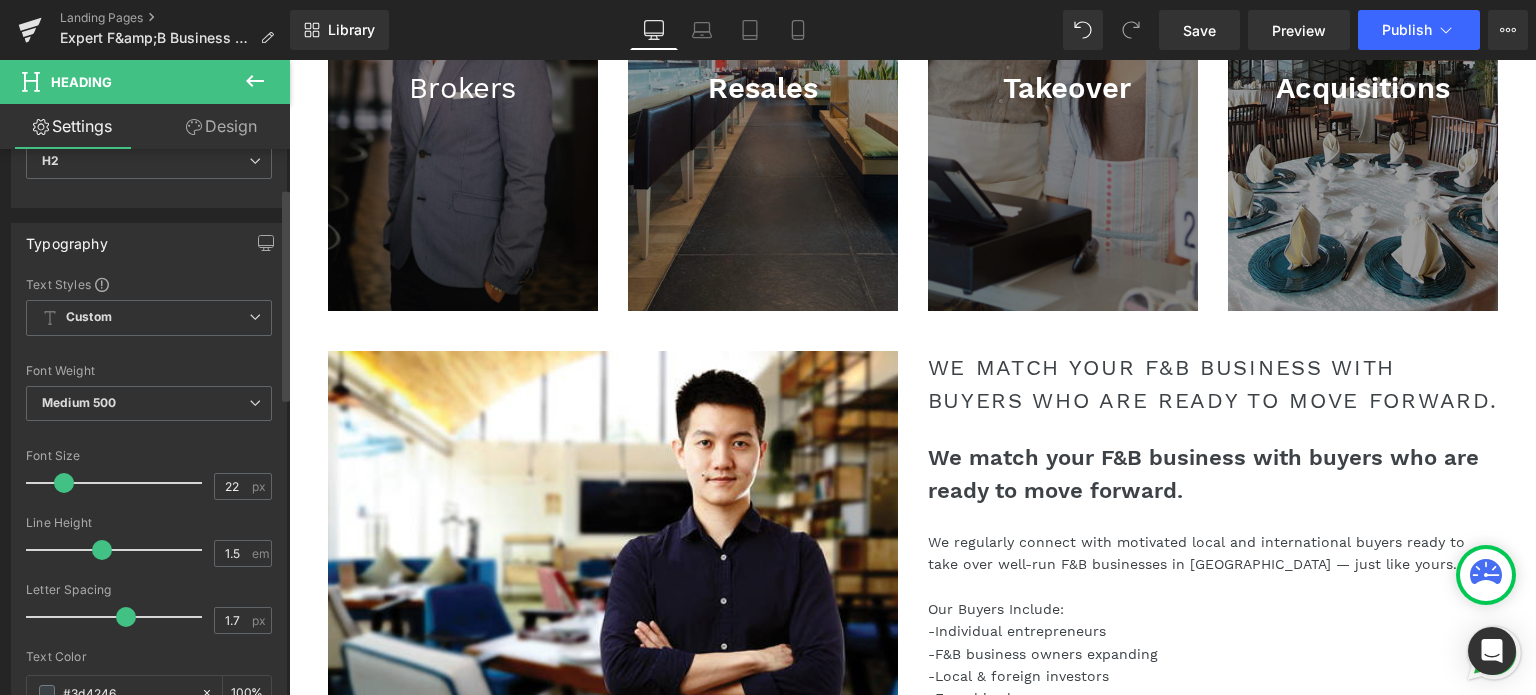 click at bounding box center [149, 437] 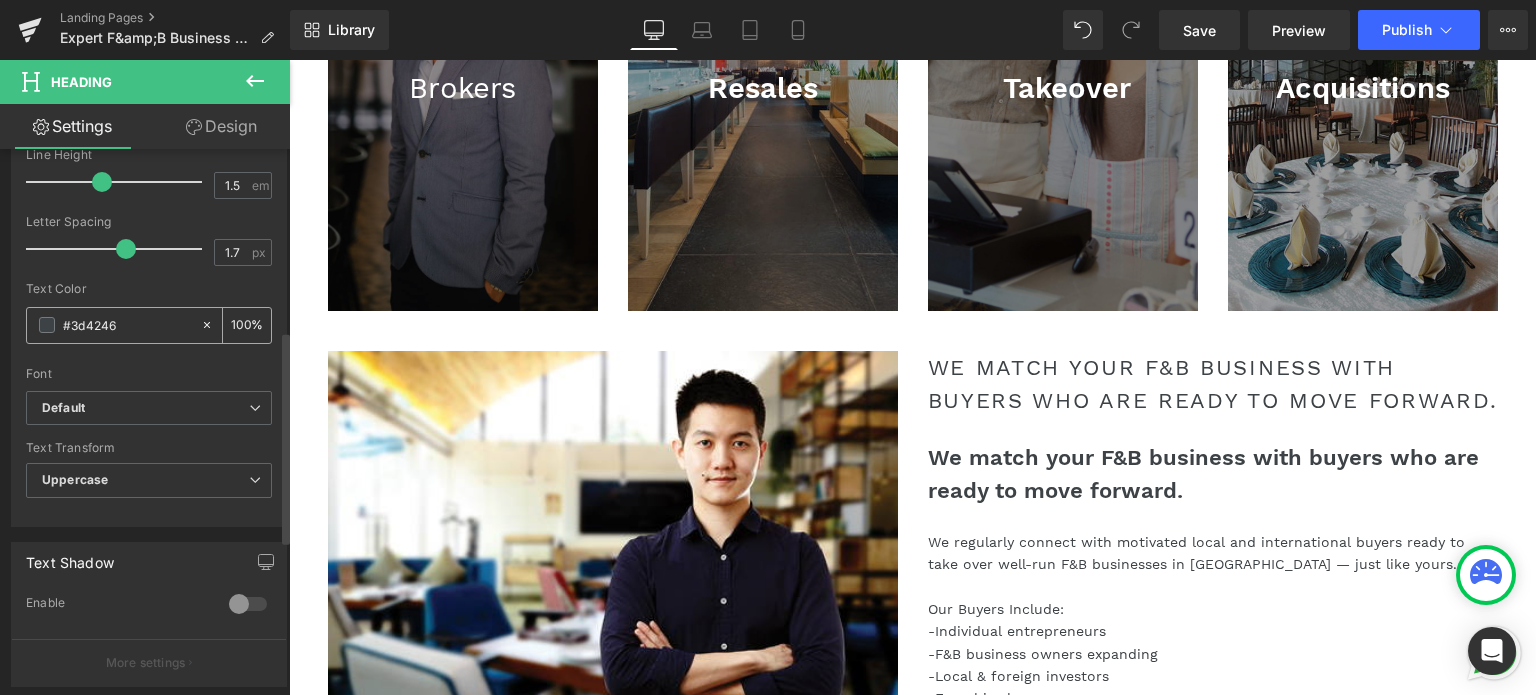 scroll, scrollTop: 500, scrollLeft: 0, axis: vertical 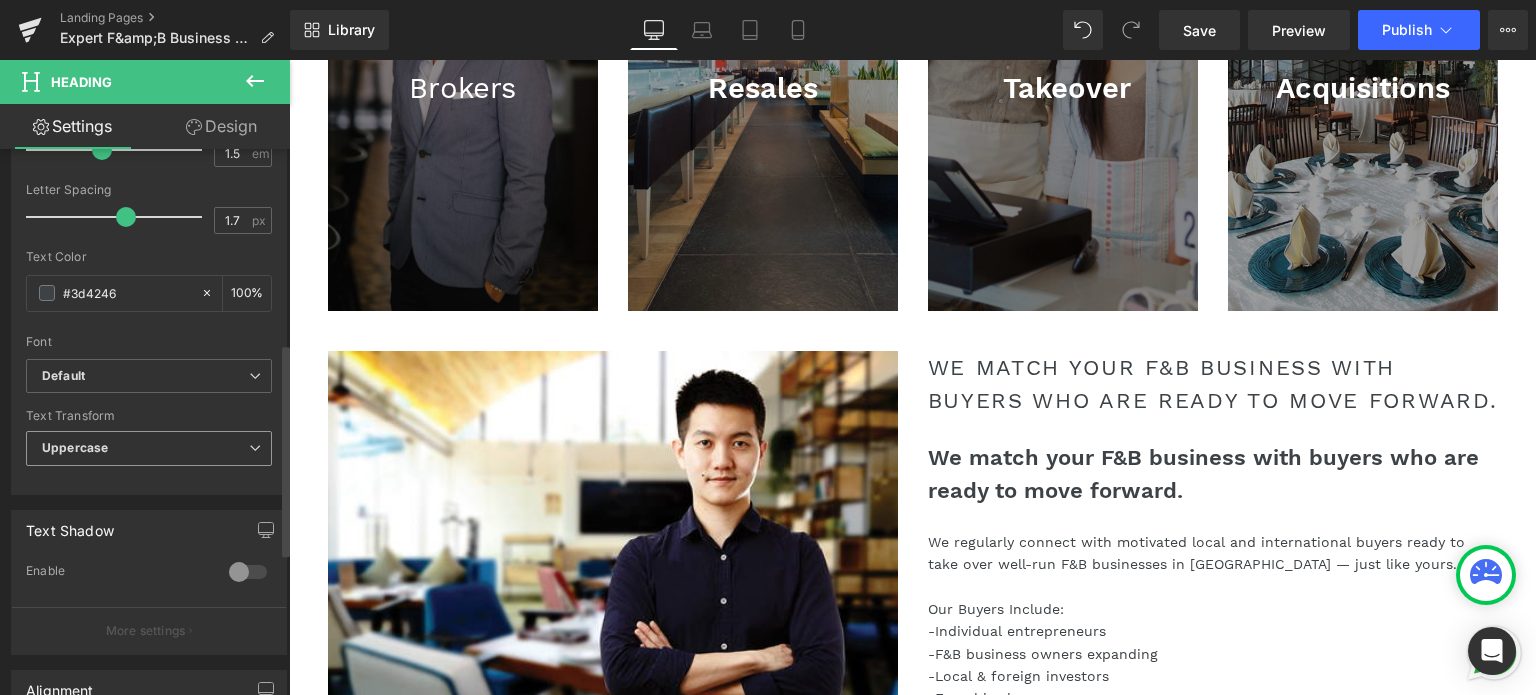 click on "Uppercase" at bounding box center (149, 448) 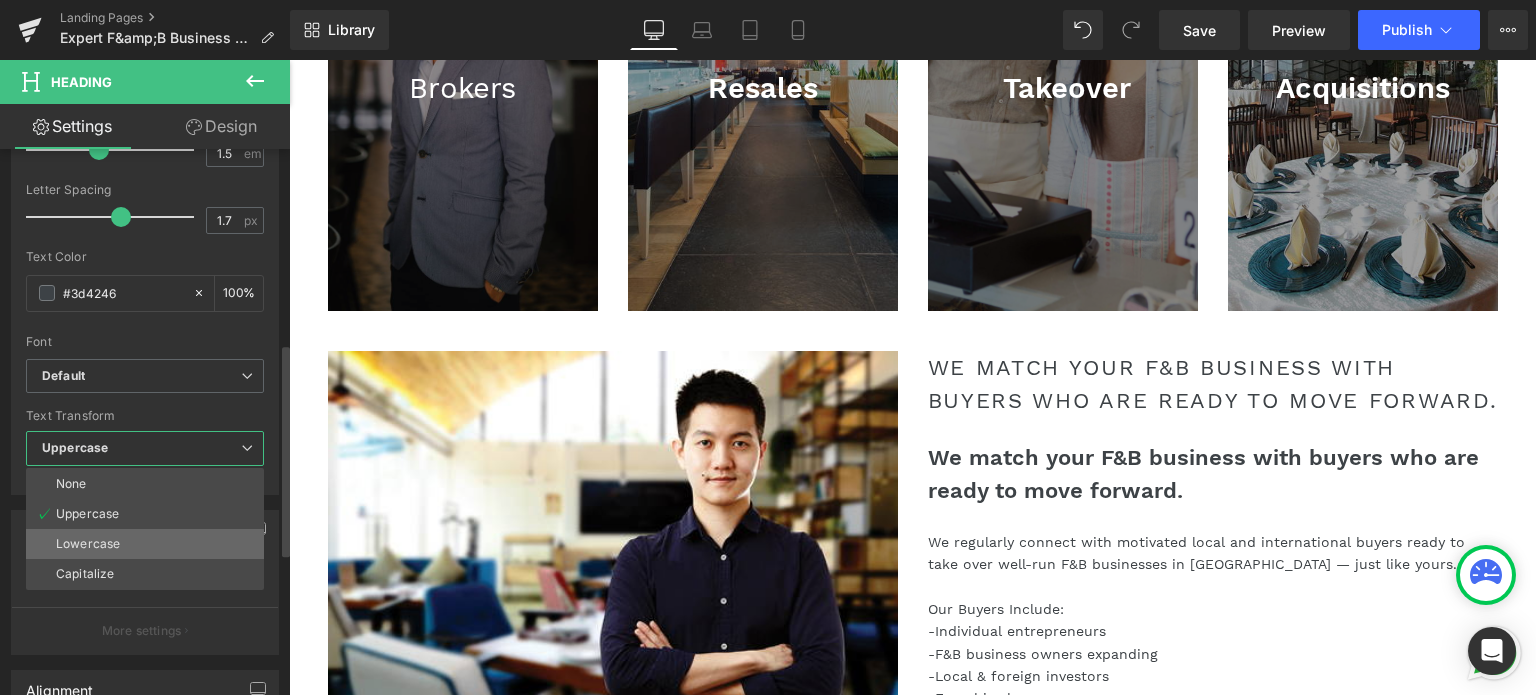 click on "Lowercase" at bounding box center (145, 544) 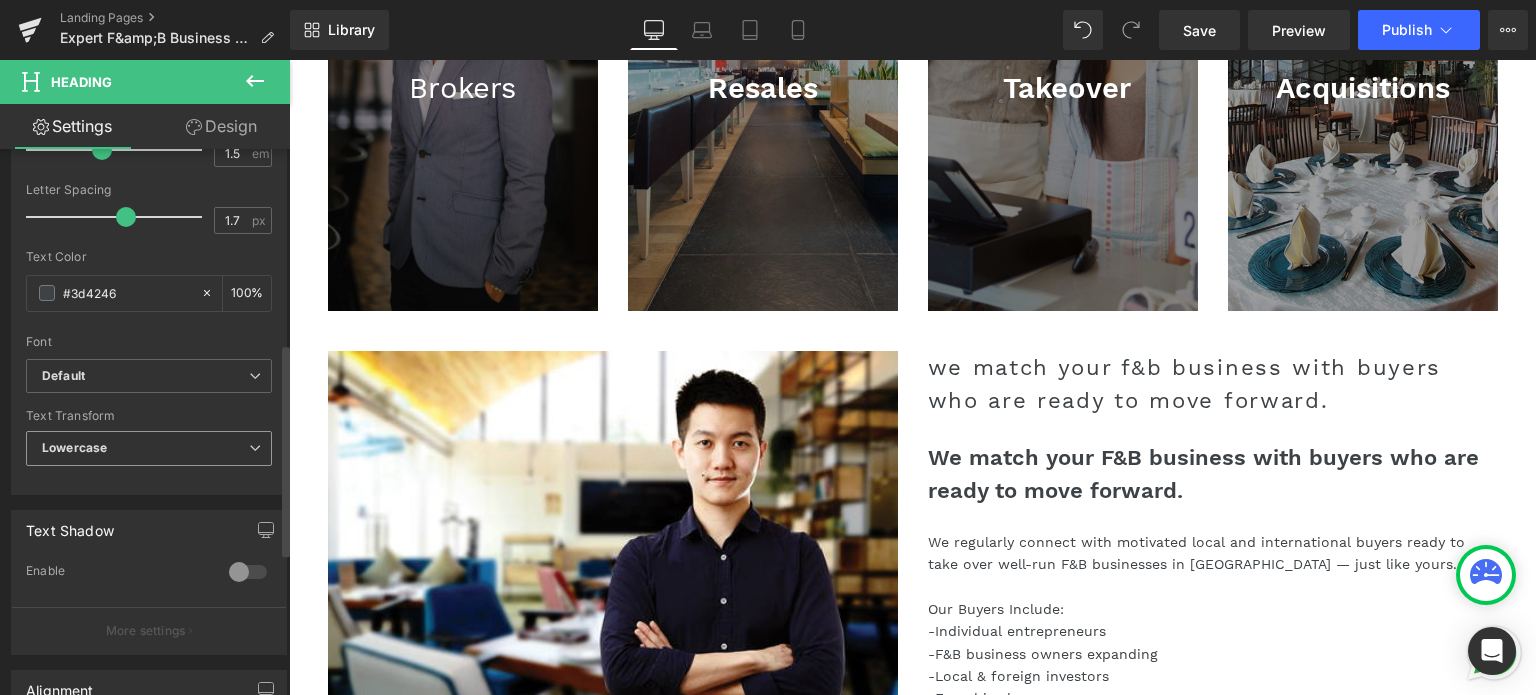 click on "Lowercase" at bounding box center [149, 448] 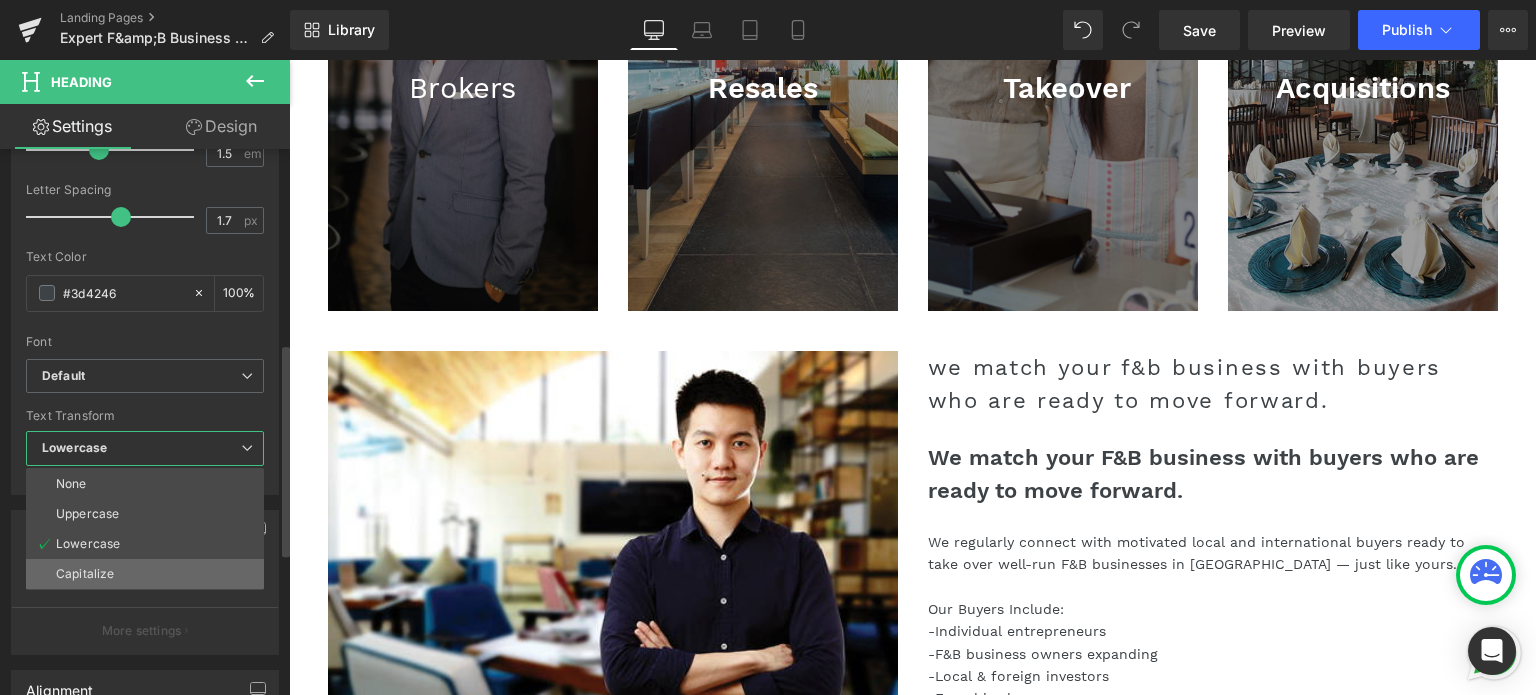 click on "Capitalize" at bounding box center (85, 574) 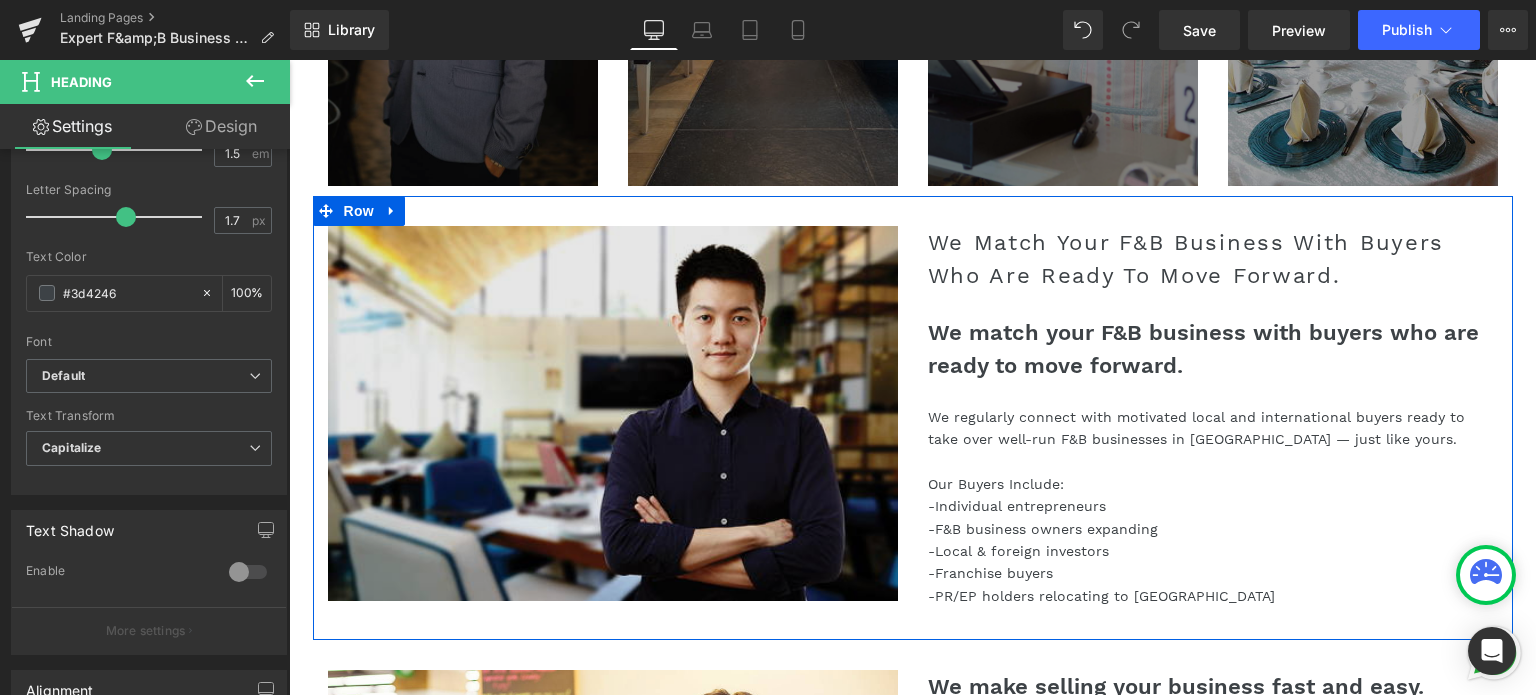 scroll, scrollTop: 1411, scrollLeft: 0, axis: vertical 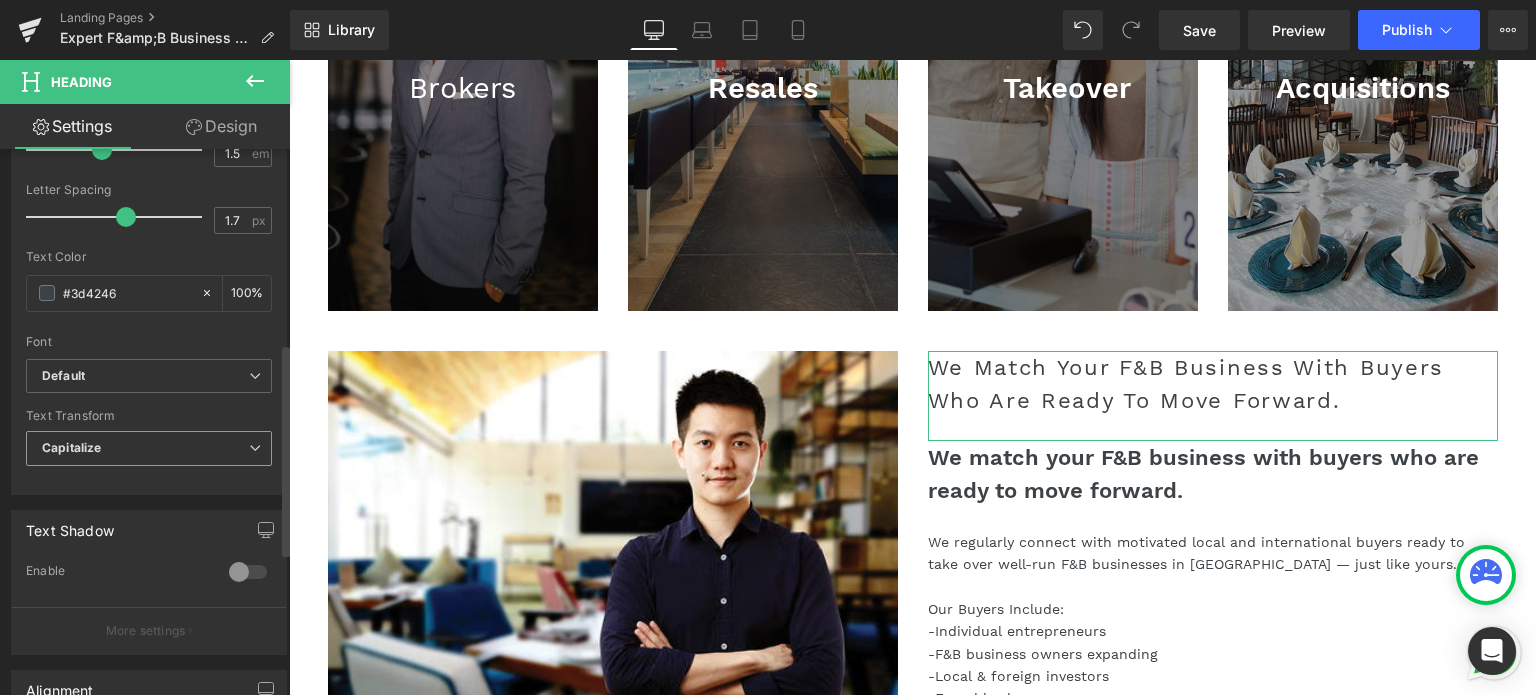 click on "Capitalize" at bounding box center (149, 448) 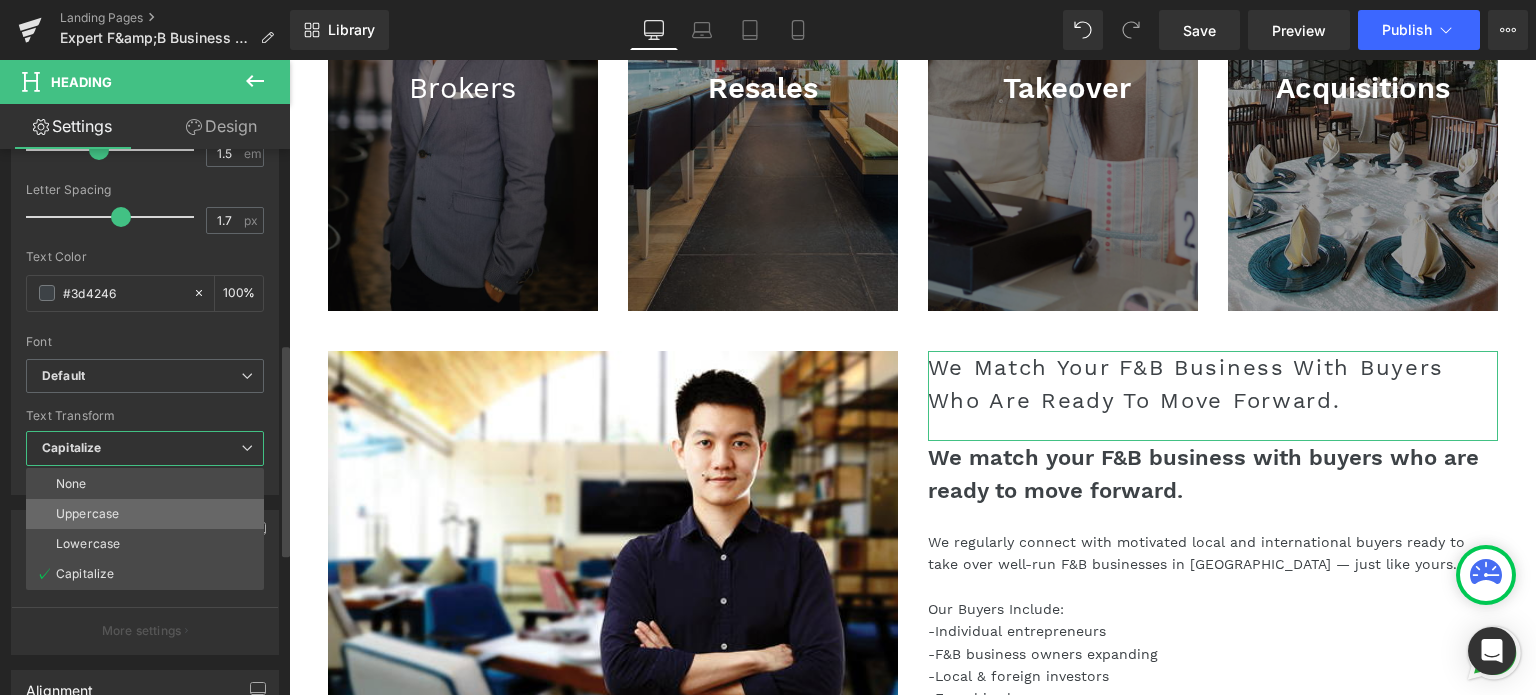 click on "Uppercase" at bounding box center [145, 514] 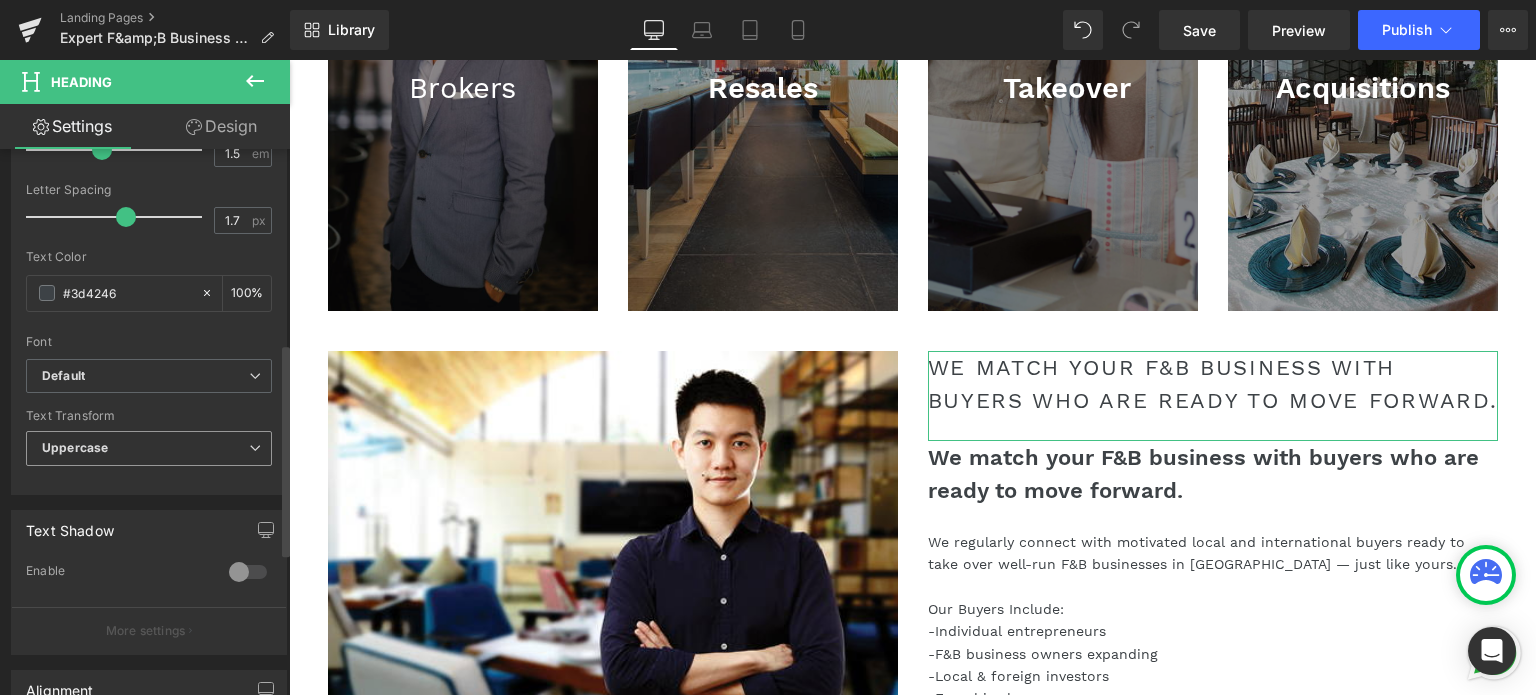 click on "Uppercase" at bounding box center [149, 448] 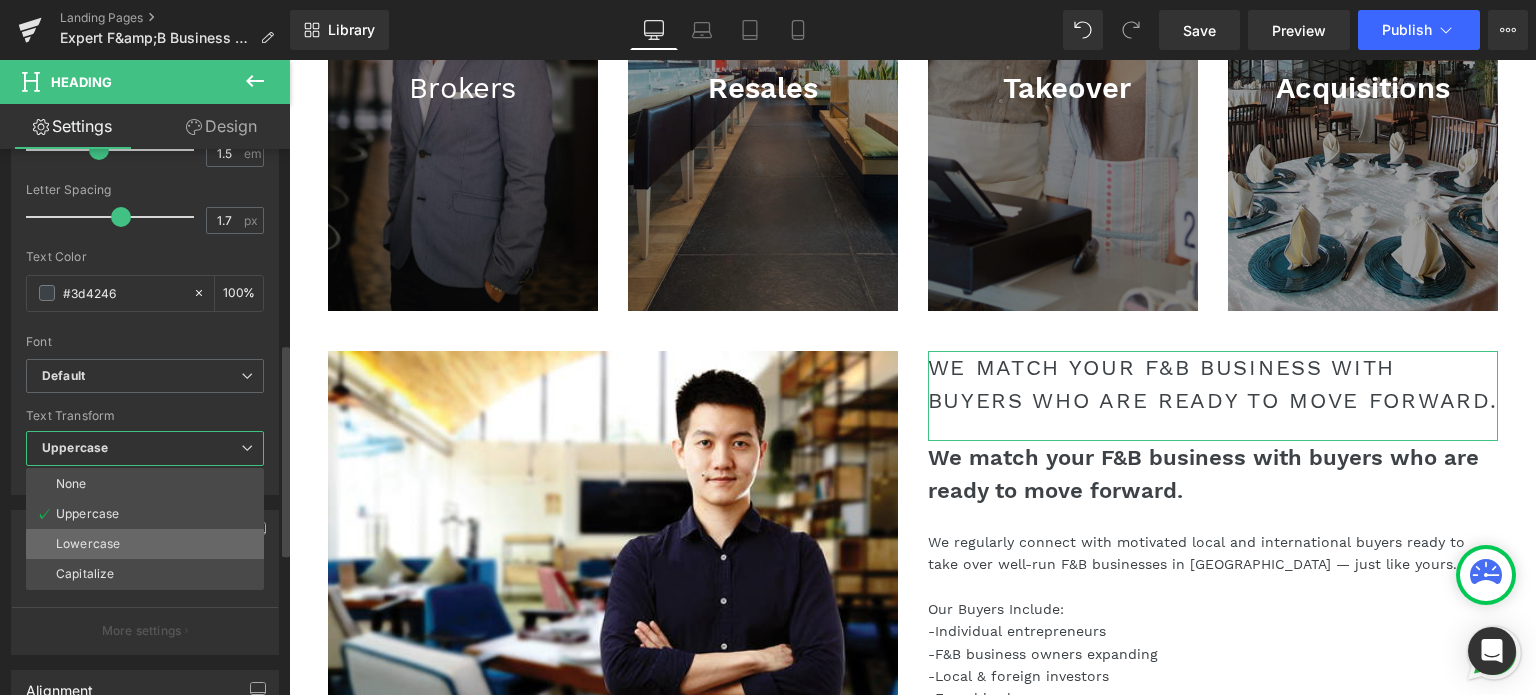 click on "Lowercase" at bounding box center (145, 544) 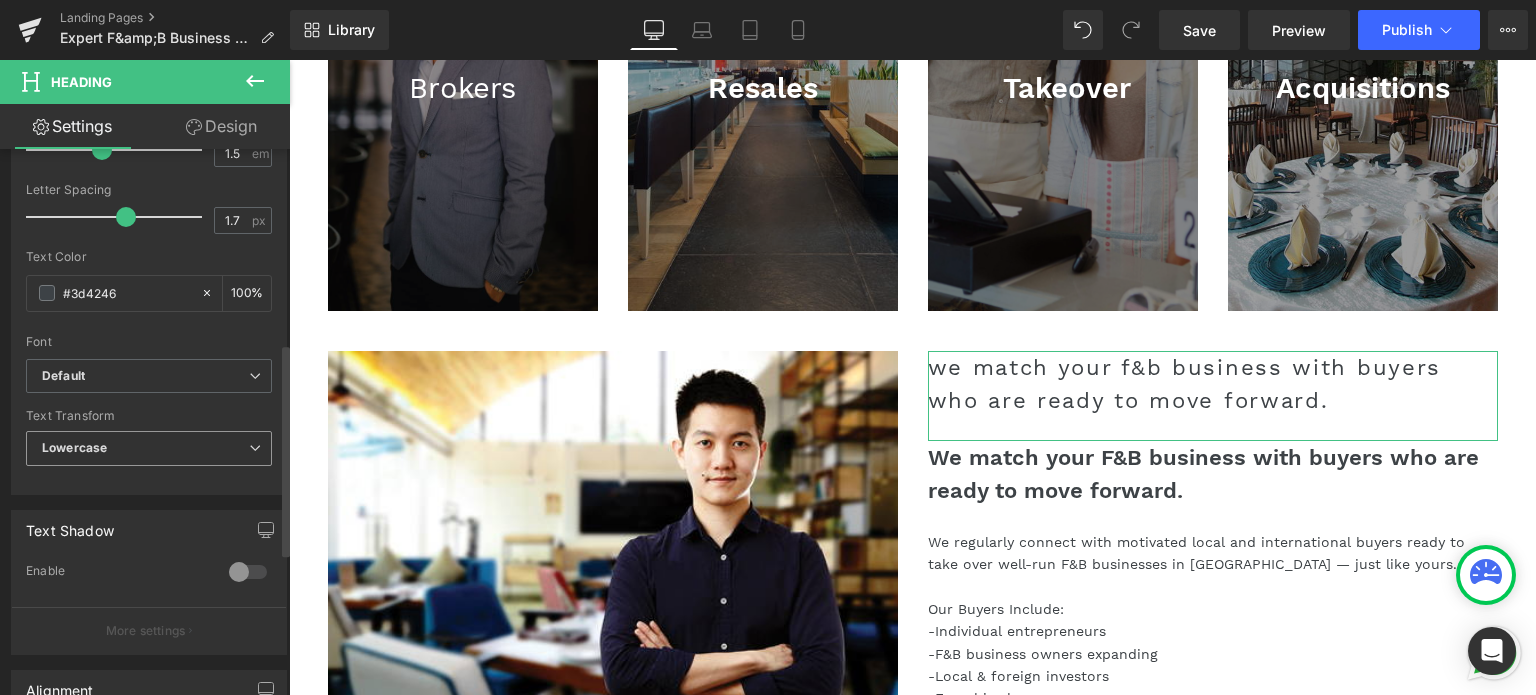 click on "Lowercase" at bounding box center [149, 448] 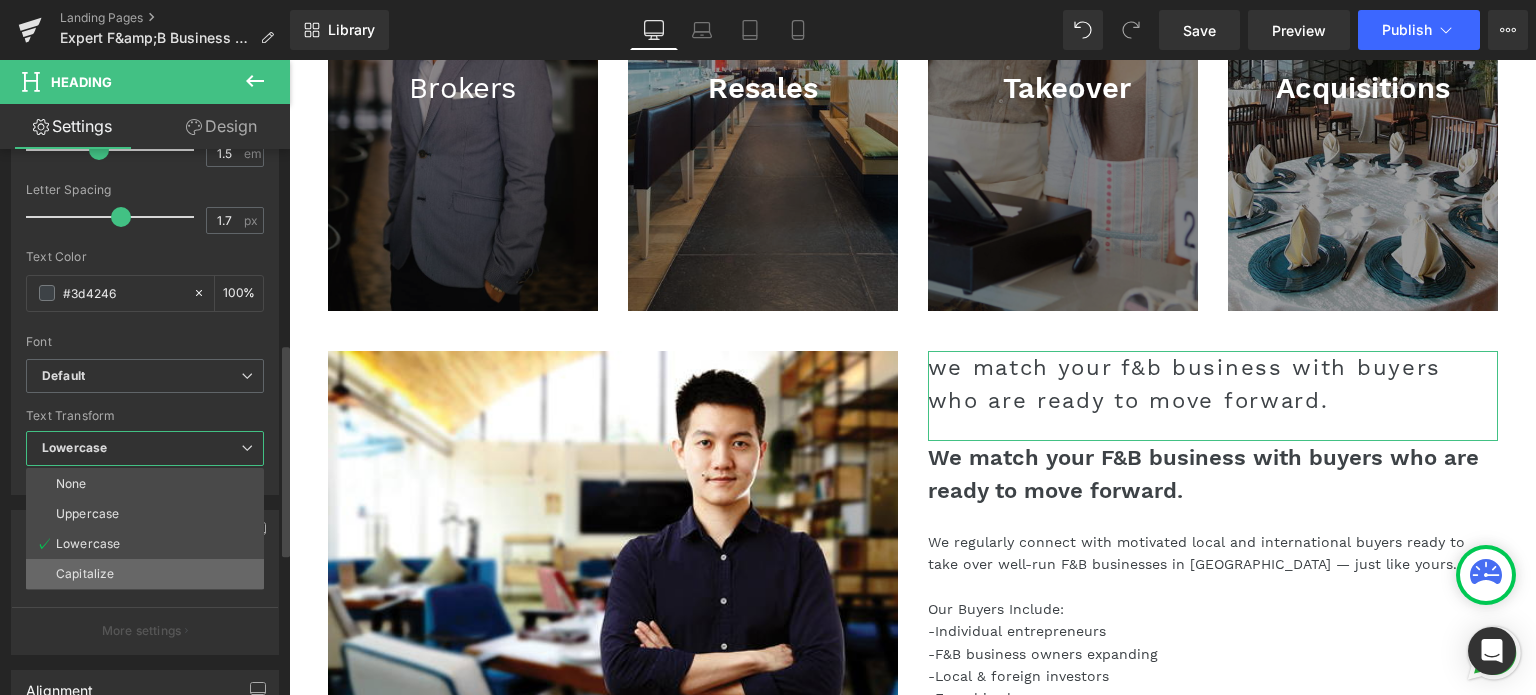 click on "Capitalize" at bounding box center (145, 574) 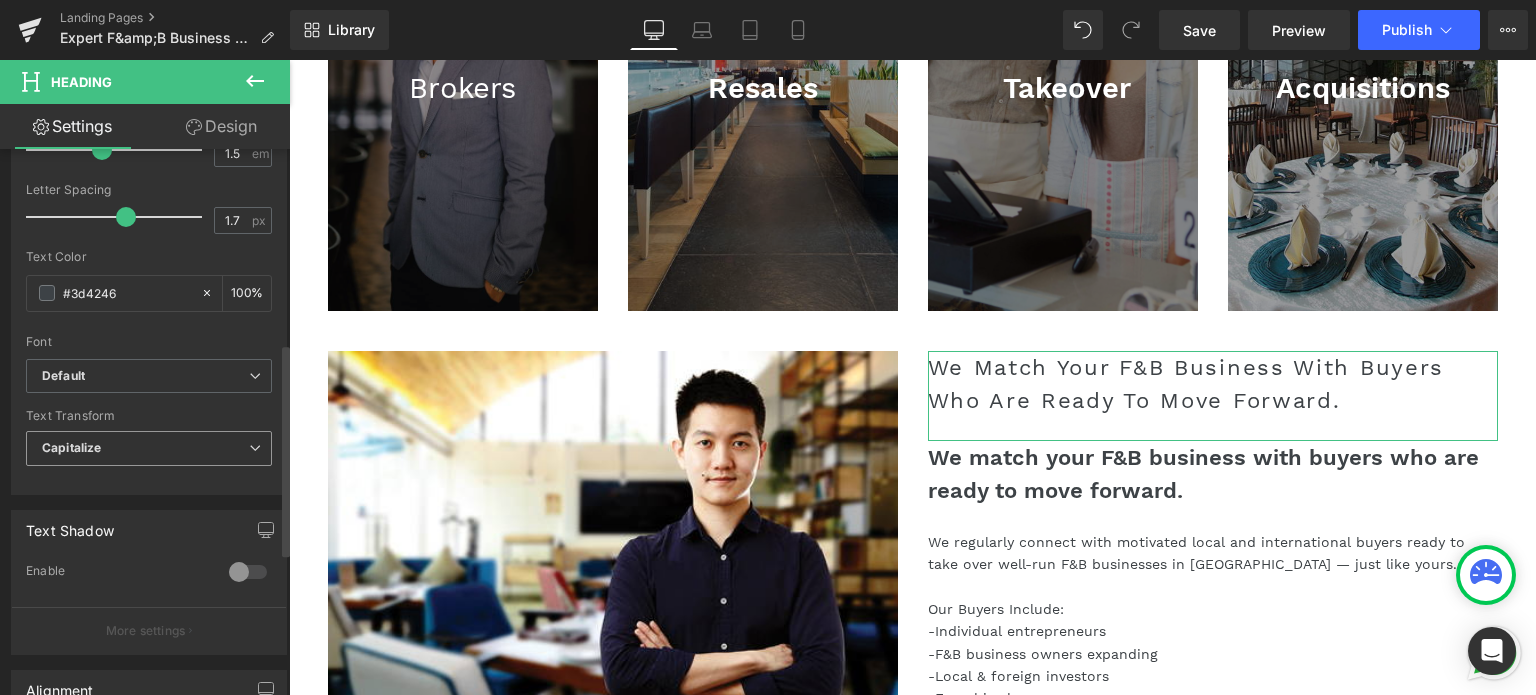 click on "Capitalize" at bounding box center (149, 448) 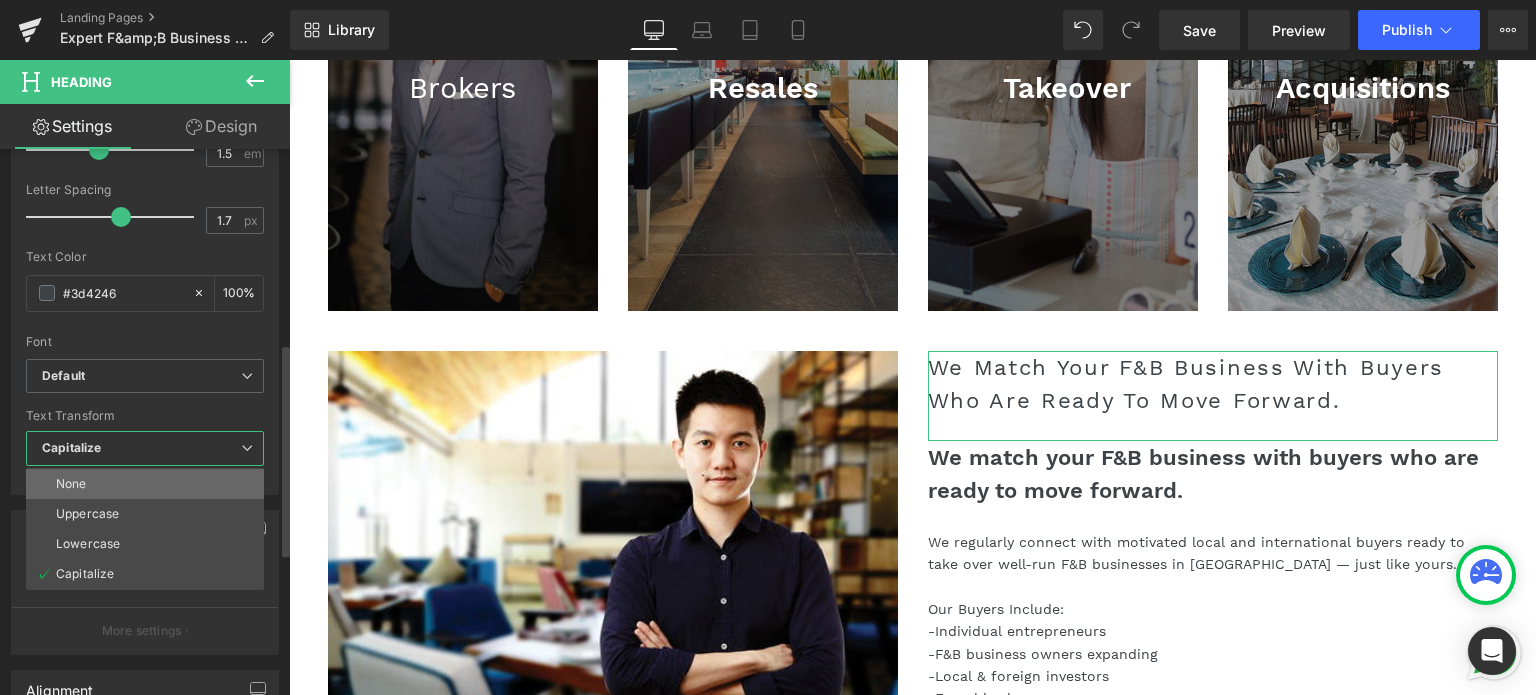 click on "None" at bounding box center [145, 484] 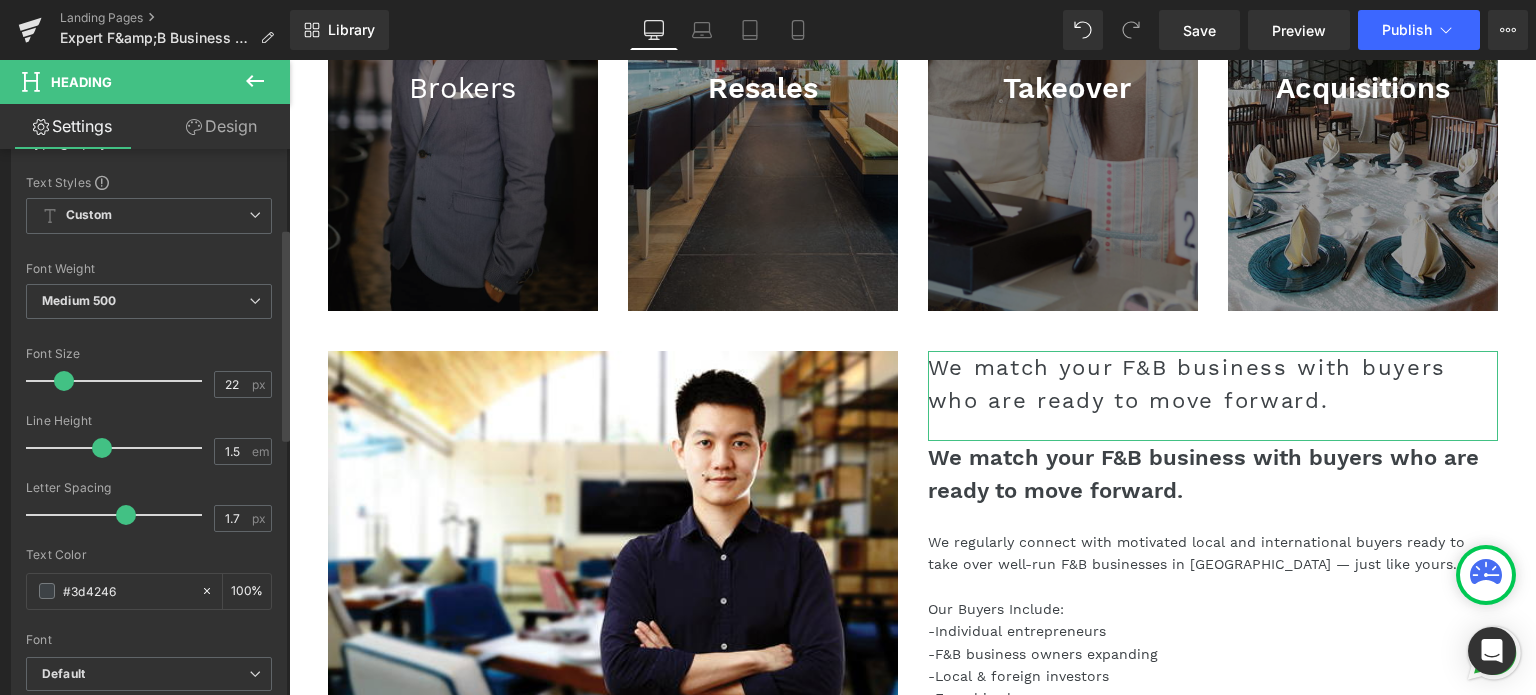 scroll, scrollTop: 100, scrollLeft: 0, axis: vertical 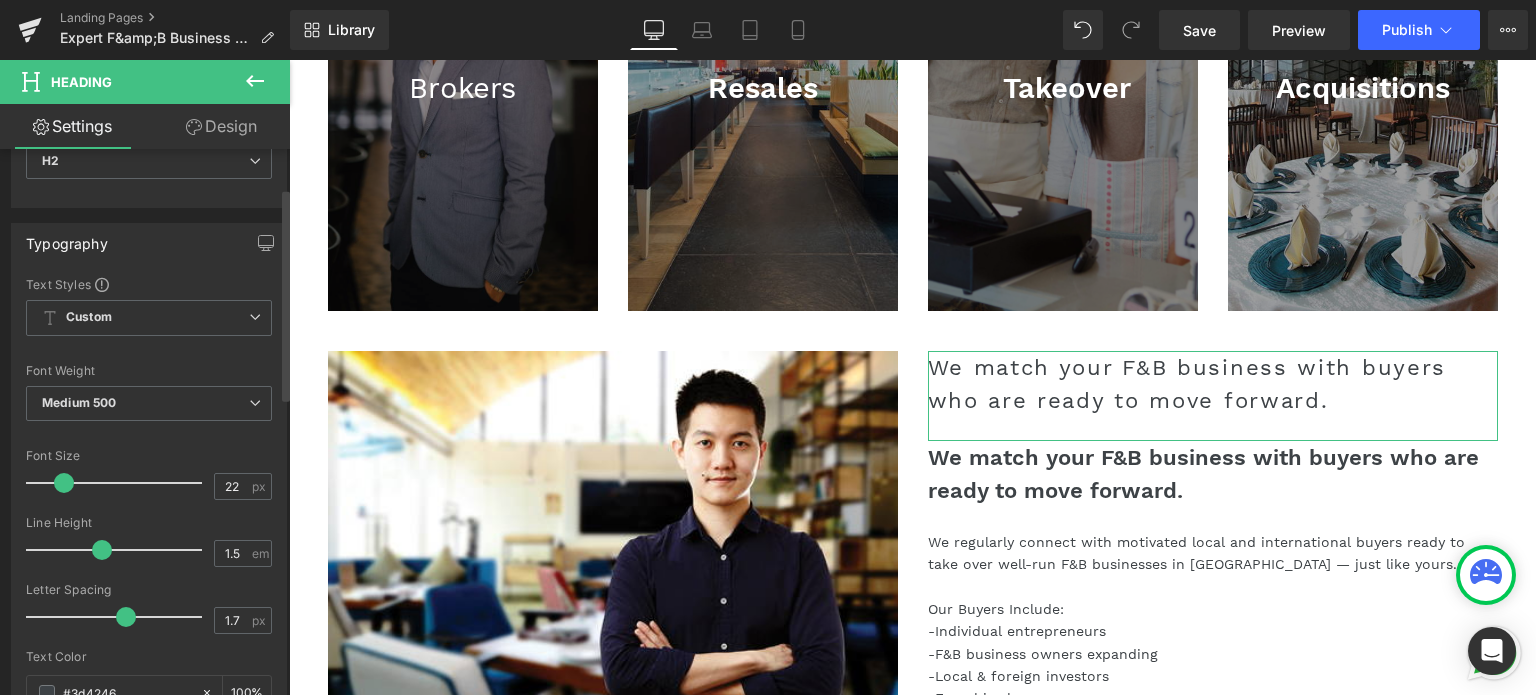 click on "Font Weight
Medium 500
Thin 100 Semi Thin 200 Light 300 Regular 400 Medium 500 Semi Bold 600 Super Bold 800 Boldest 900 Bold 700 Lighter Bolder" at bounding box center (149, 404) 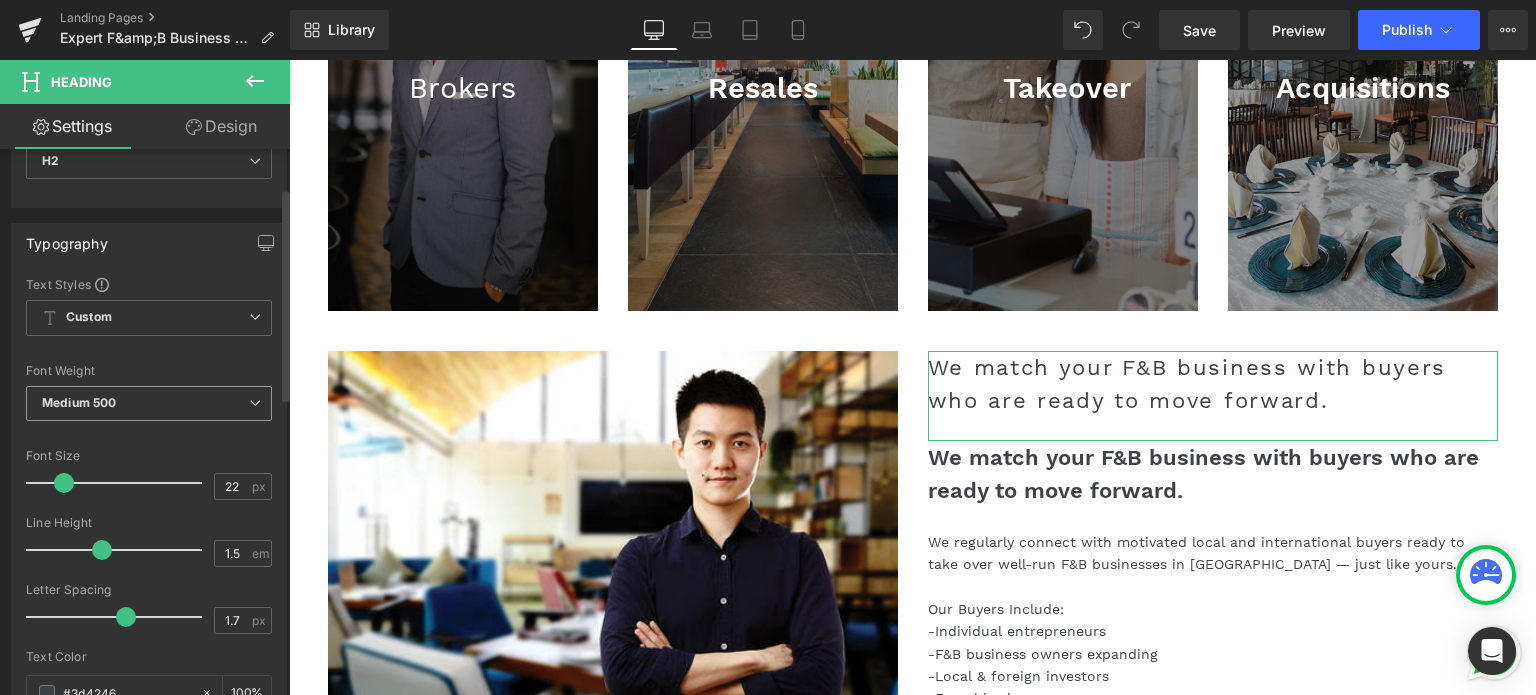 click on "Medium 500" at bounding box center (149, 403) 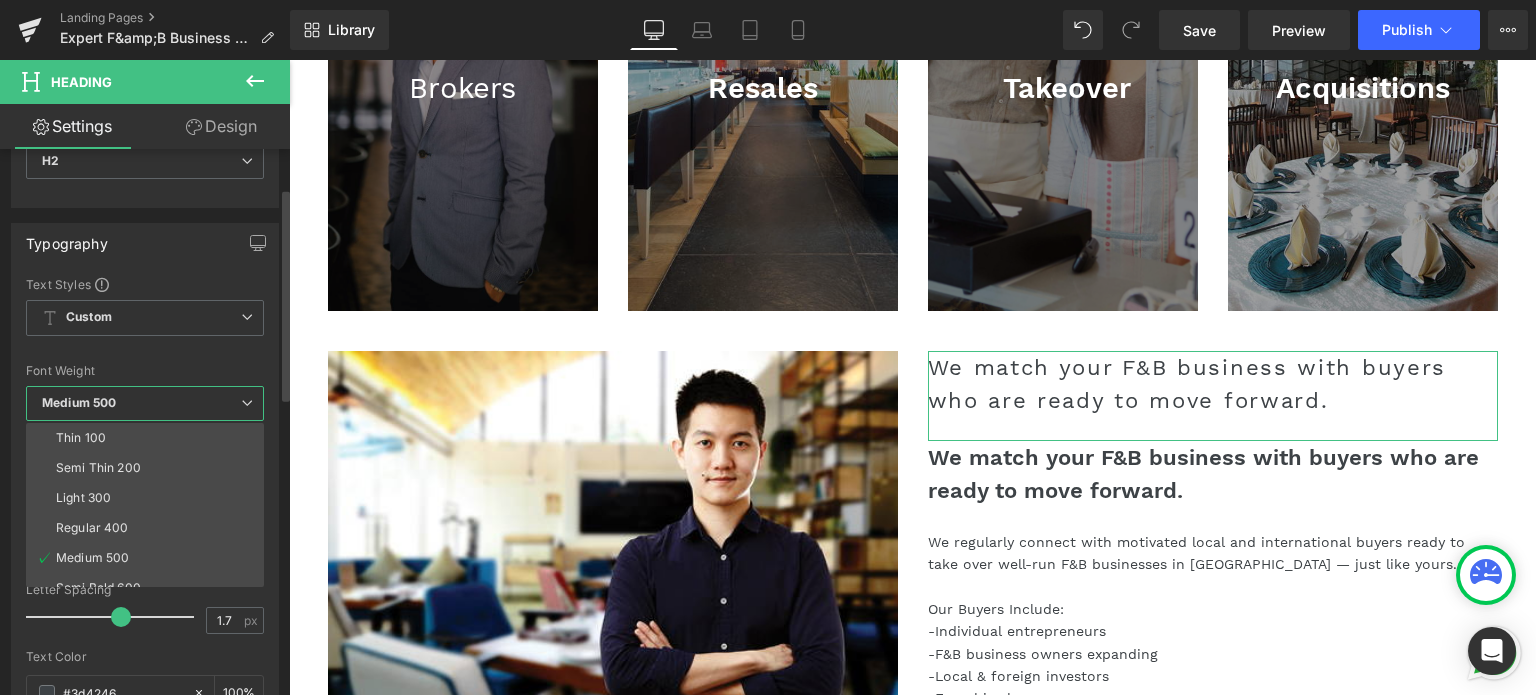 scroll, scrollTop: 166, scrollLeft: 0, axis: vertical 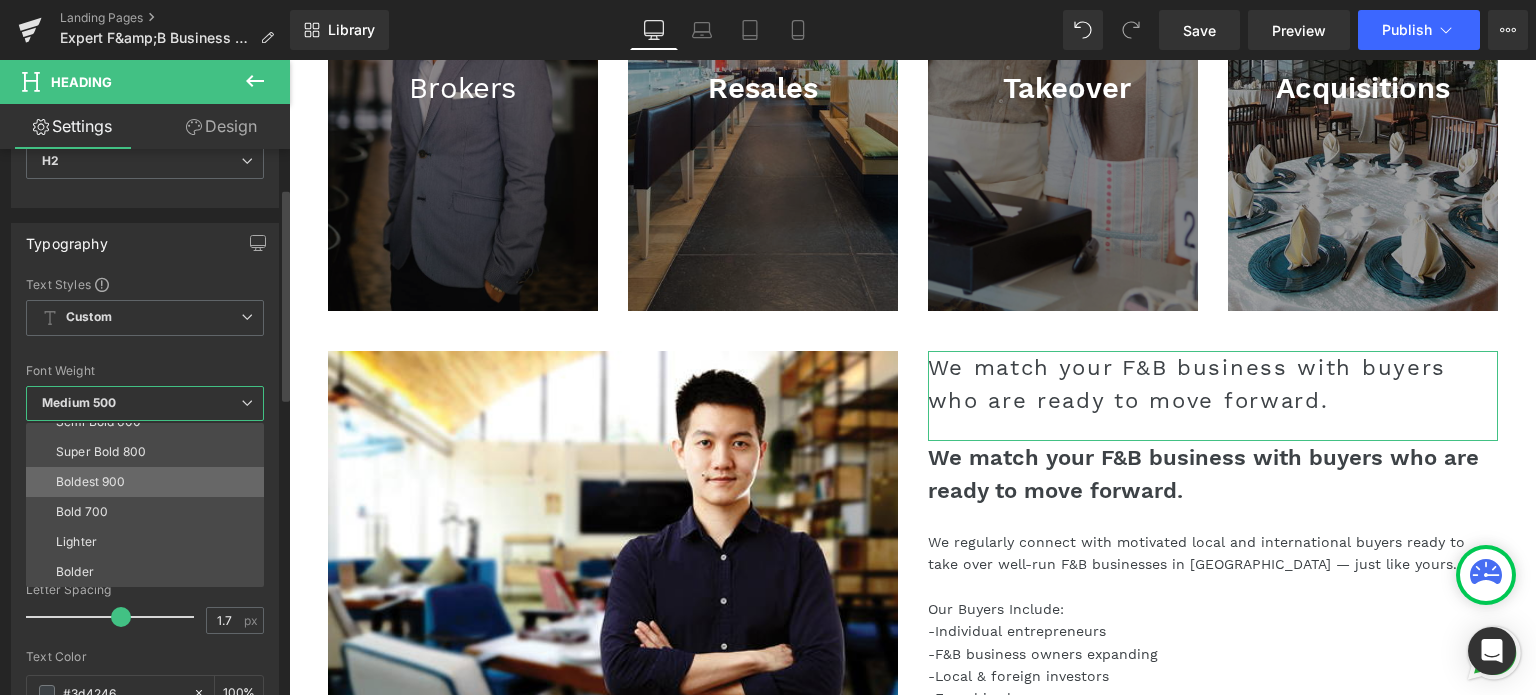 click on "Boldest 900" at bounding box center [91, 482] 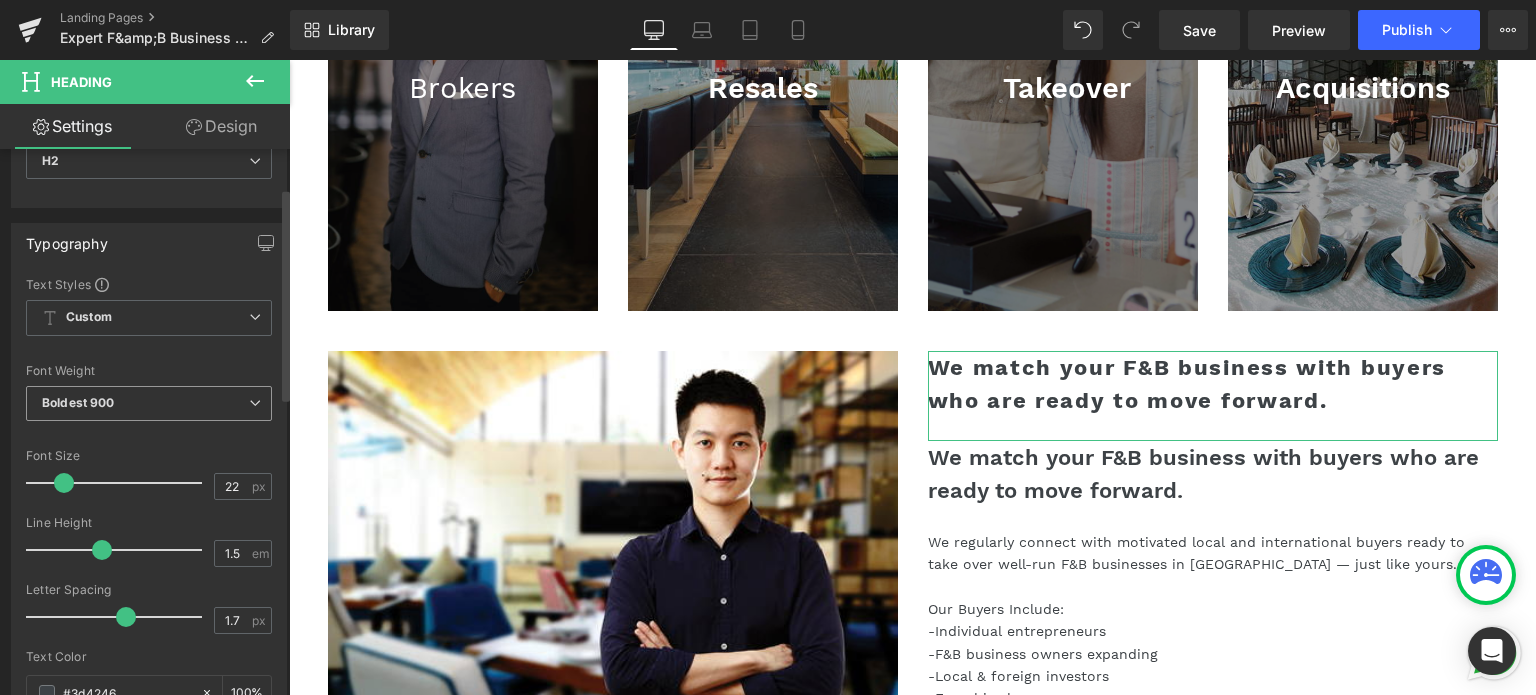 click on "Boldest 900" at bounding box center (149, 403) 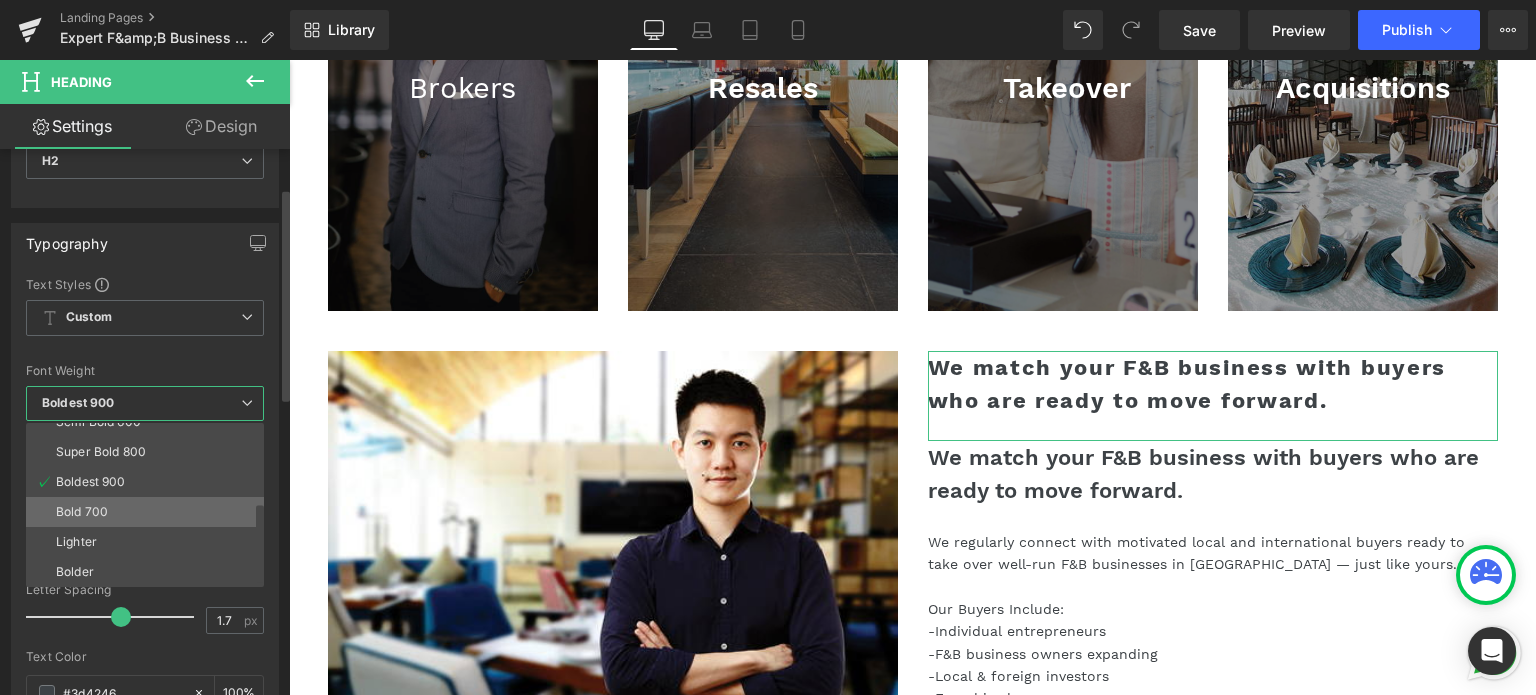 click on "Bold 700" at bounding box center (82, 512) 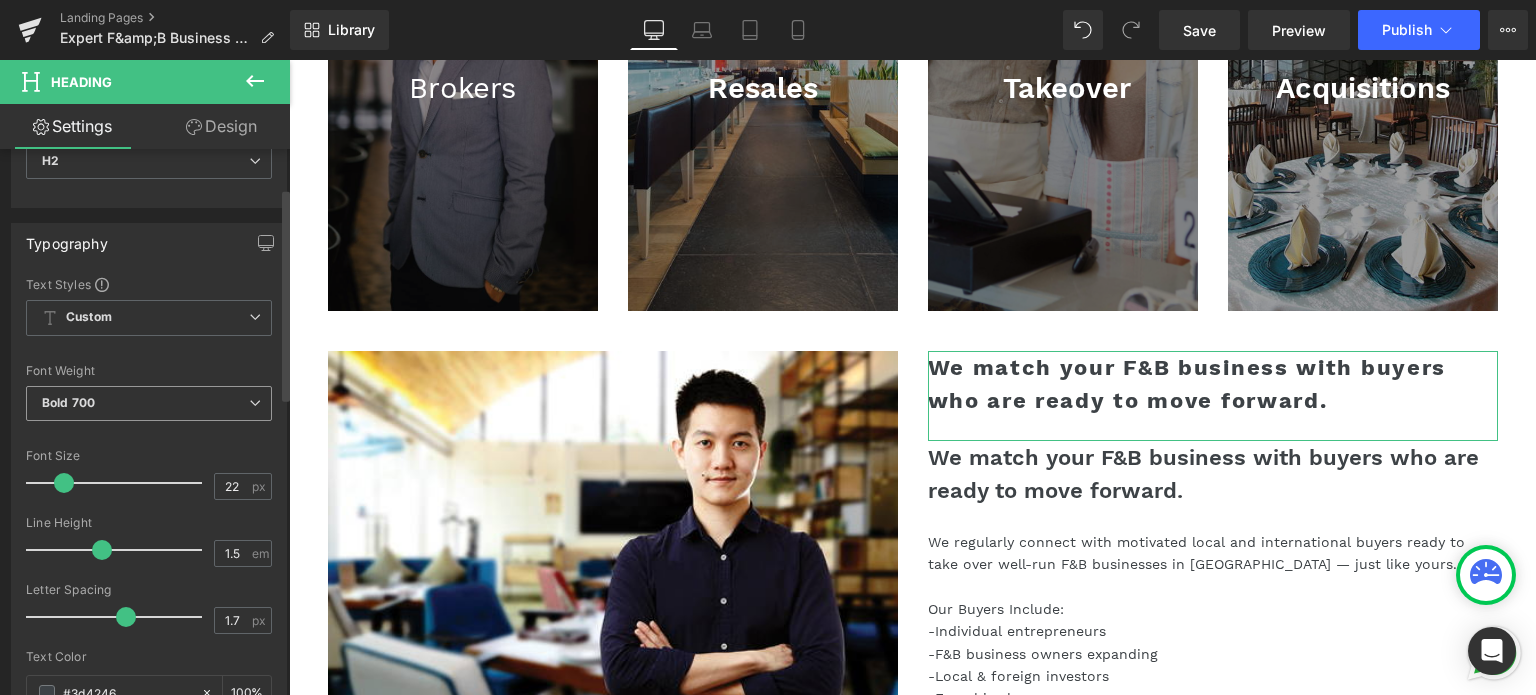 click on "Bold 700" at bounding box center (68, 402) 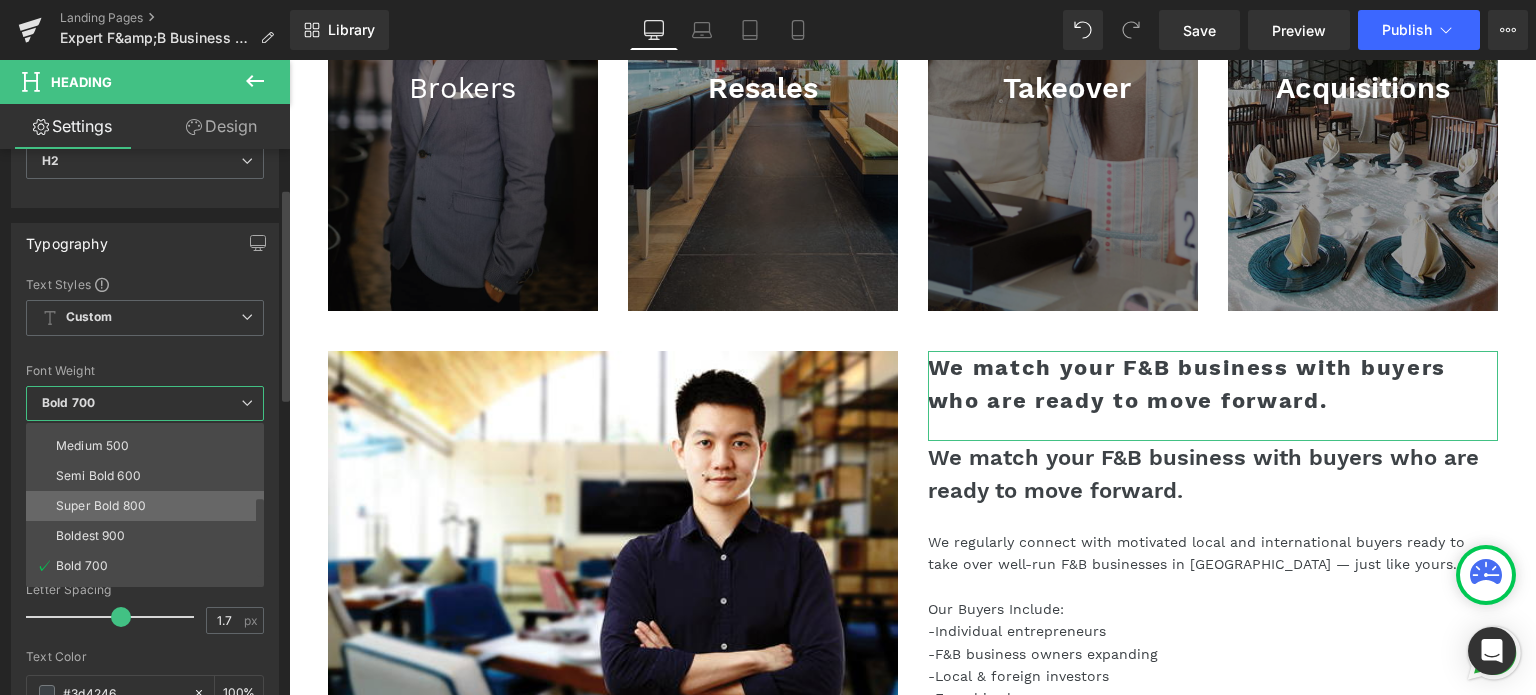 scroll, scrollTop: 66, scrollLeft: 0, axis: vertical 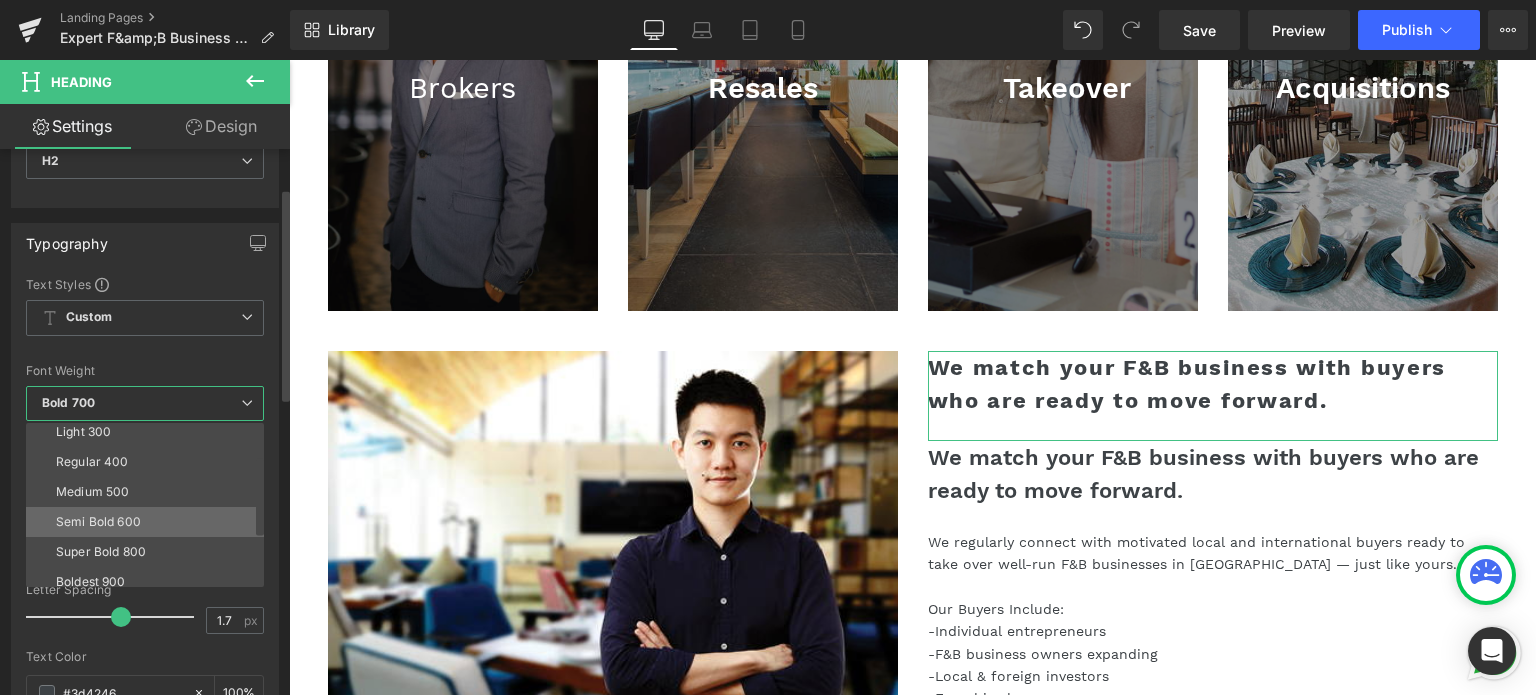 click on "Semi Bold 600" at bounding box center (98, 522) 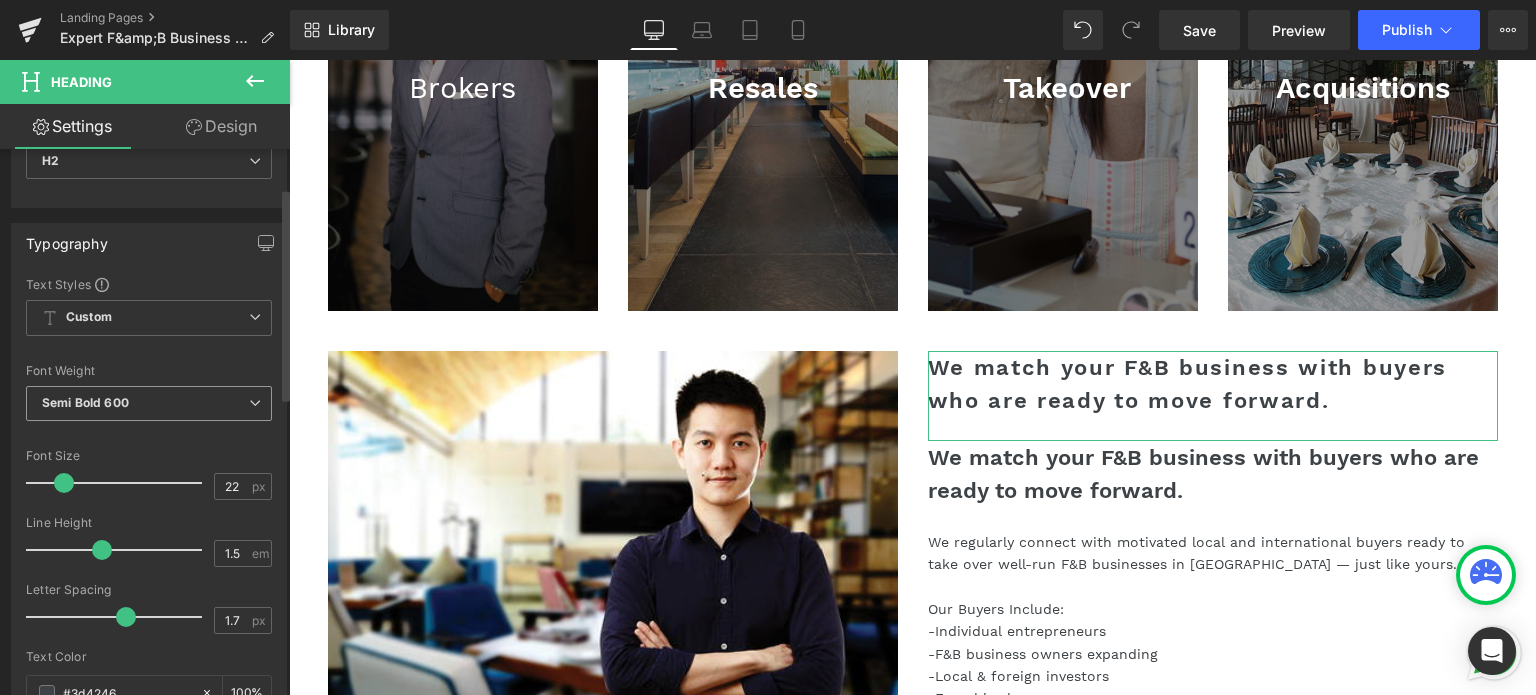 click on "Semi Bold 600" at bounding box center (85, 402) 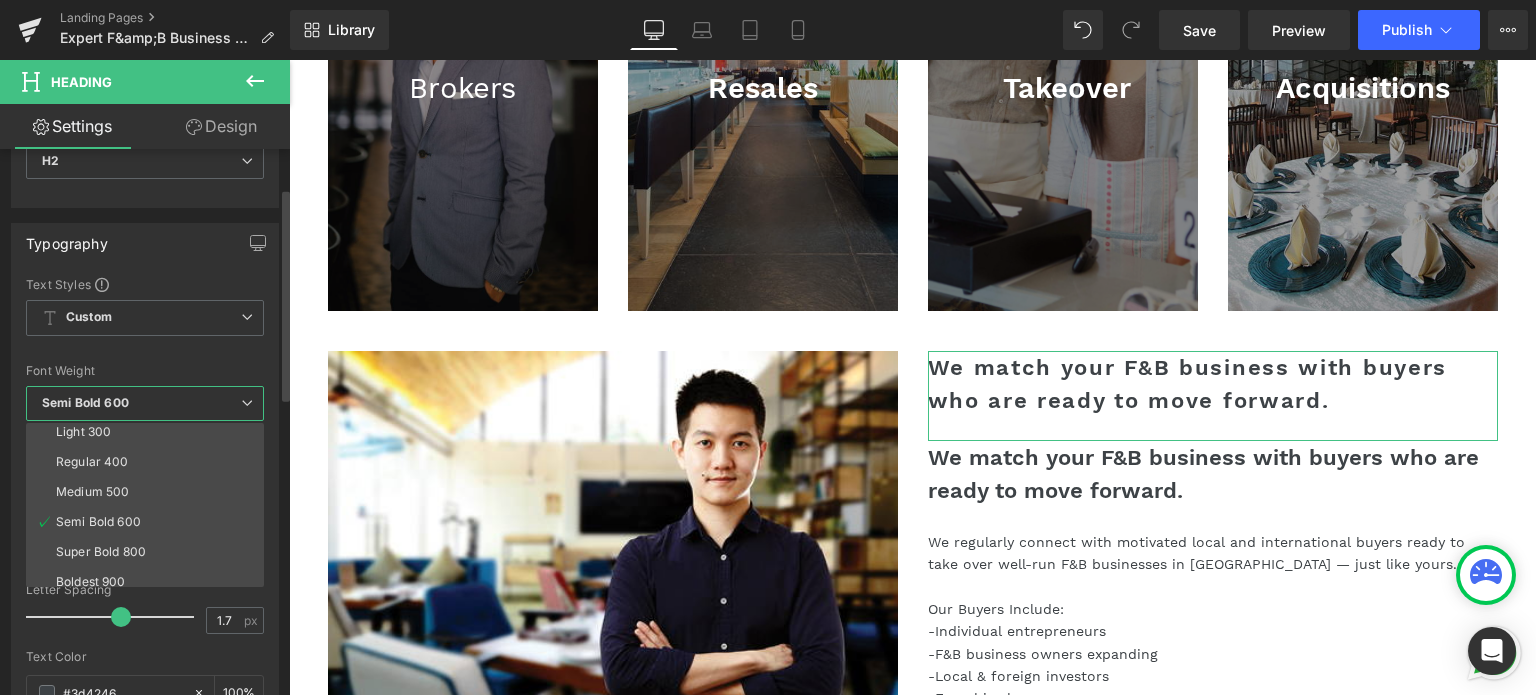click on "Semi Bold 600" at bounding box center [145, 403] 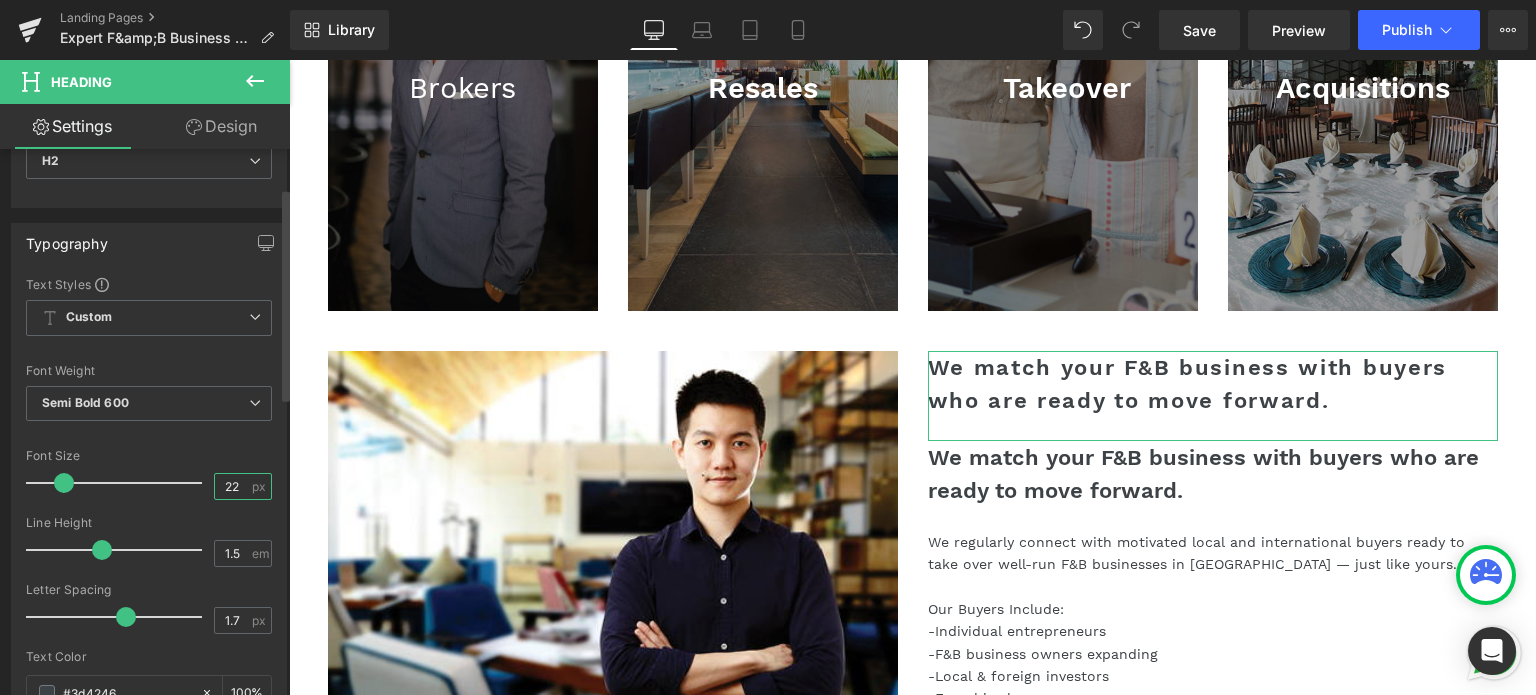 click on "22" at bounding box center [232, 486] 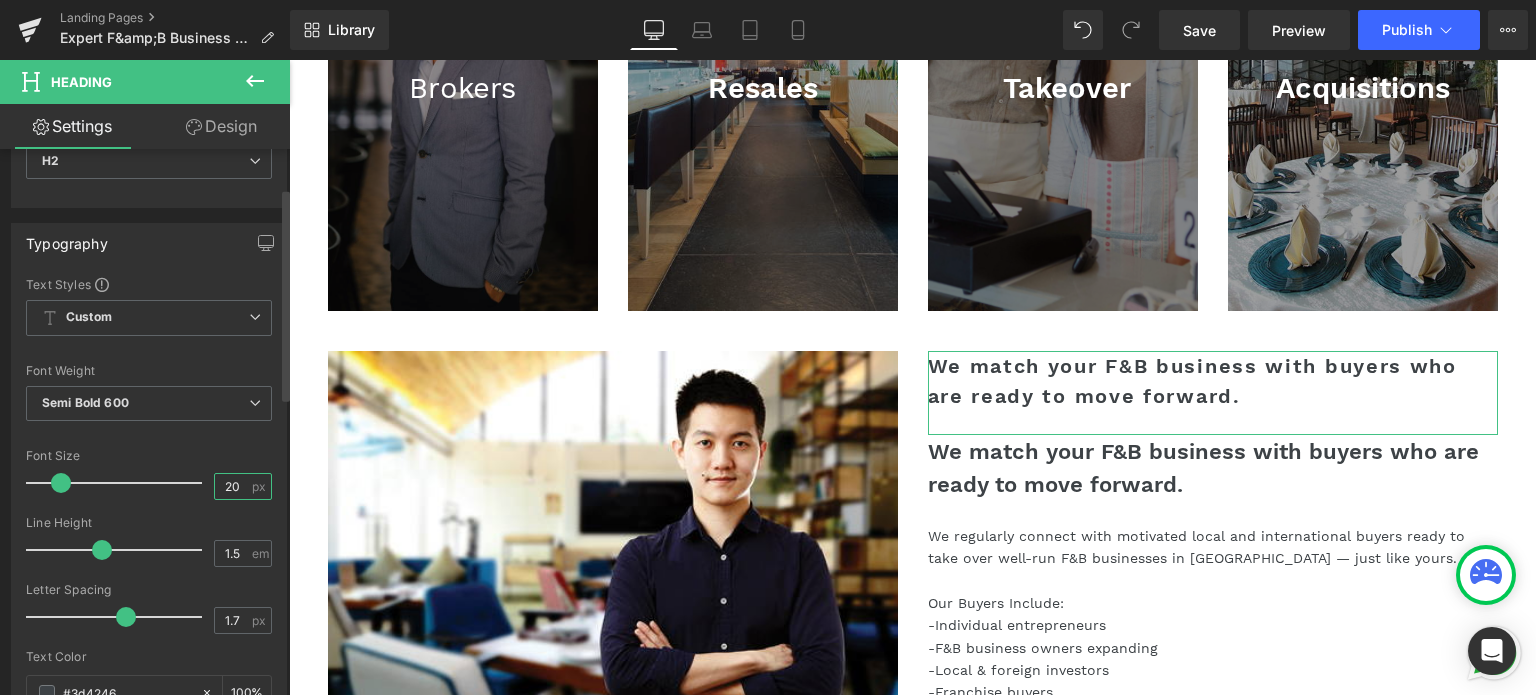 type on "20" 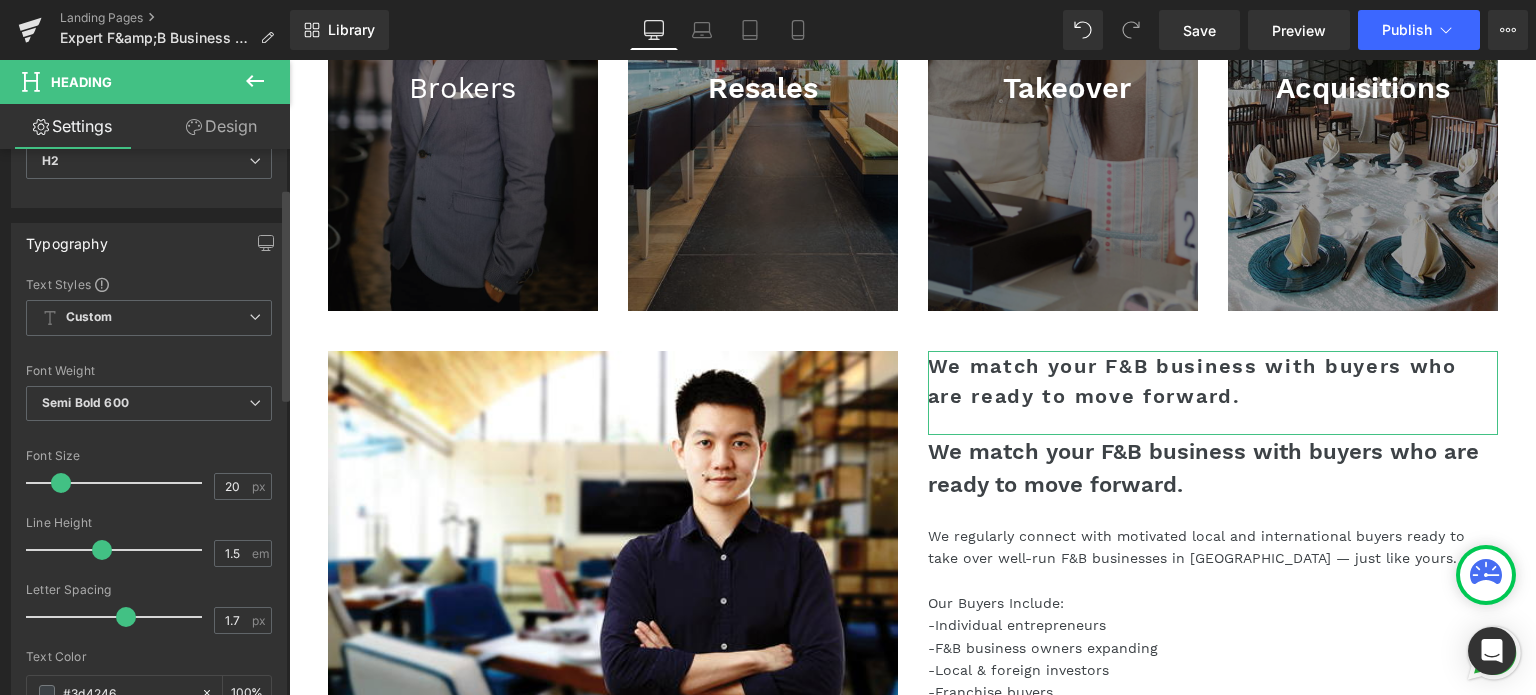 click on "Font Size" at bounding box center (149, 456) 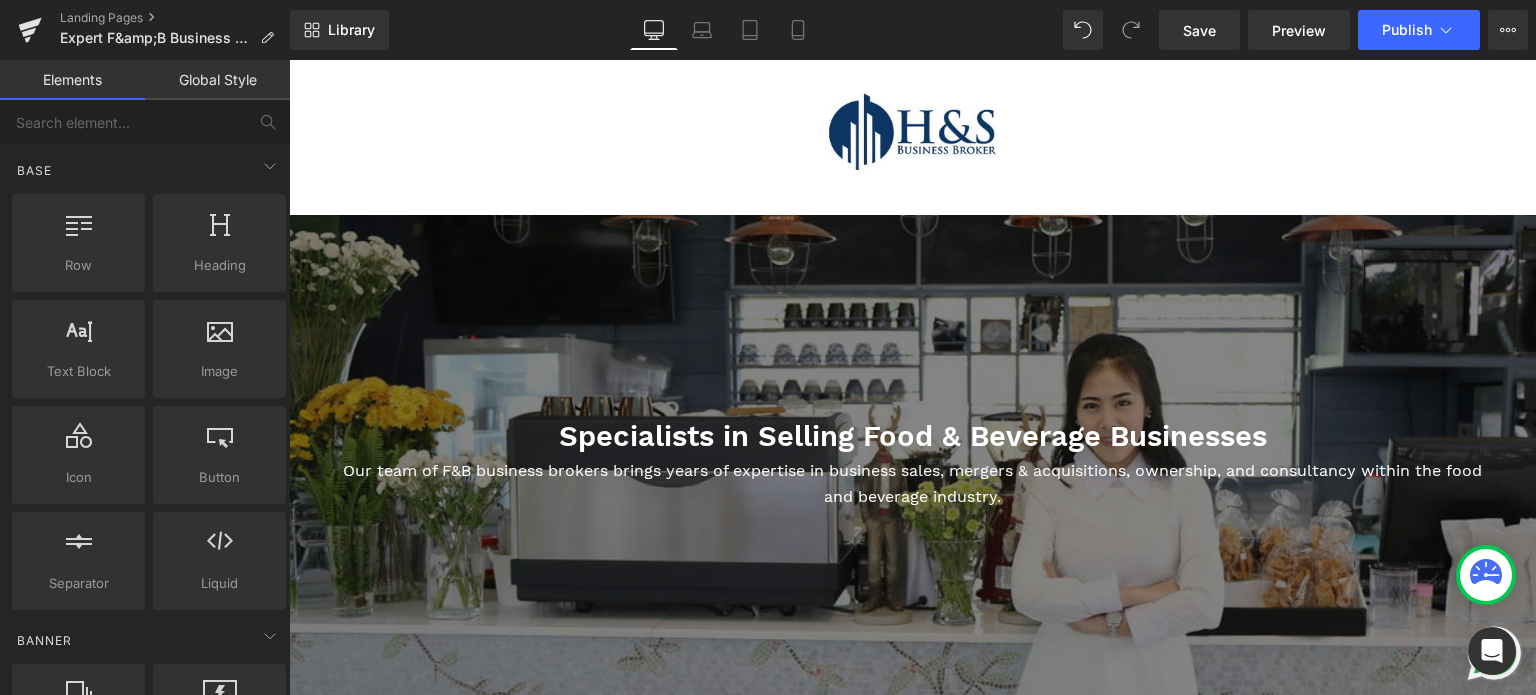 scroll, scrollTop: 500, scrollLeft: 0, axis: vertical 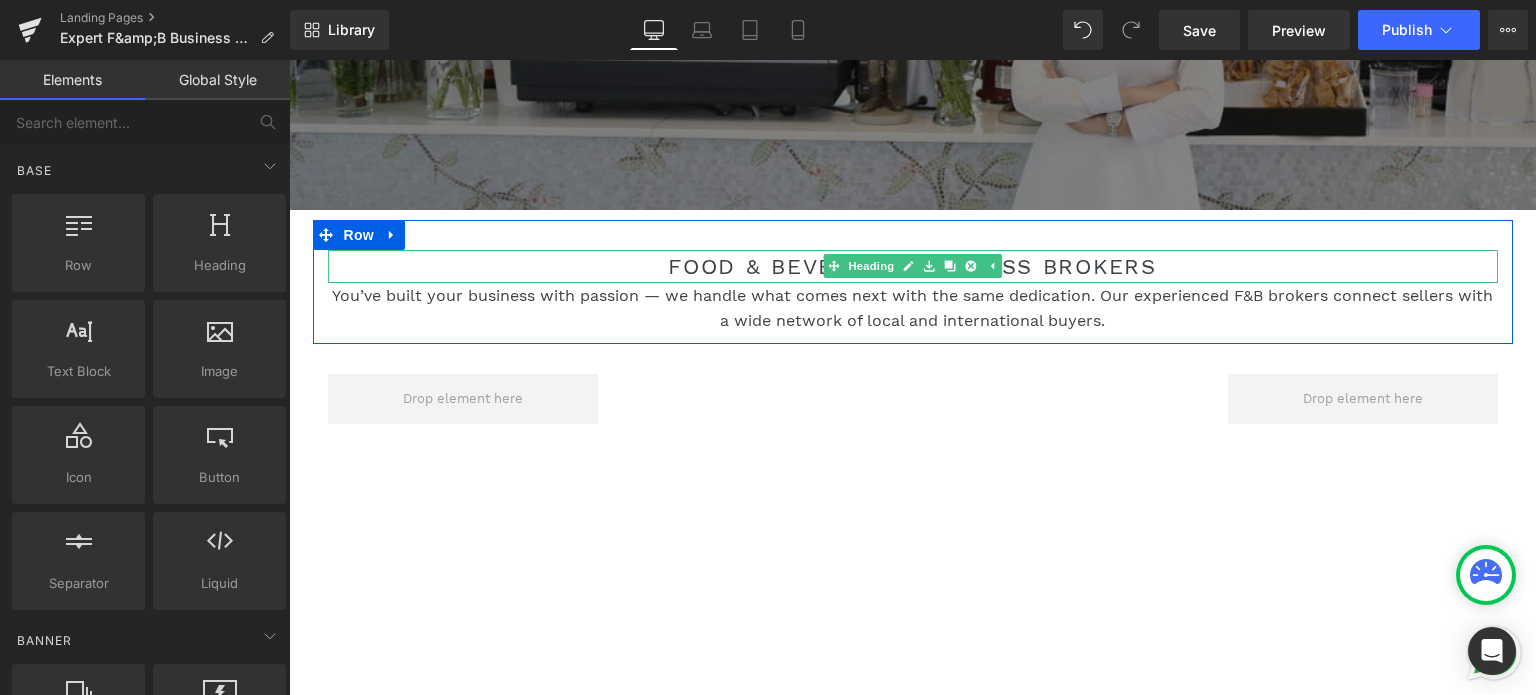 click on "Food & Beverage Business Brokers" at bounding box center (913, 266) 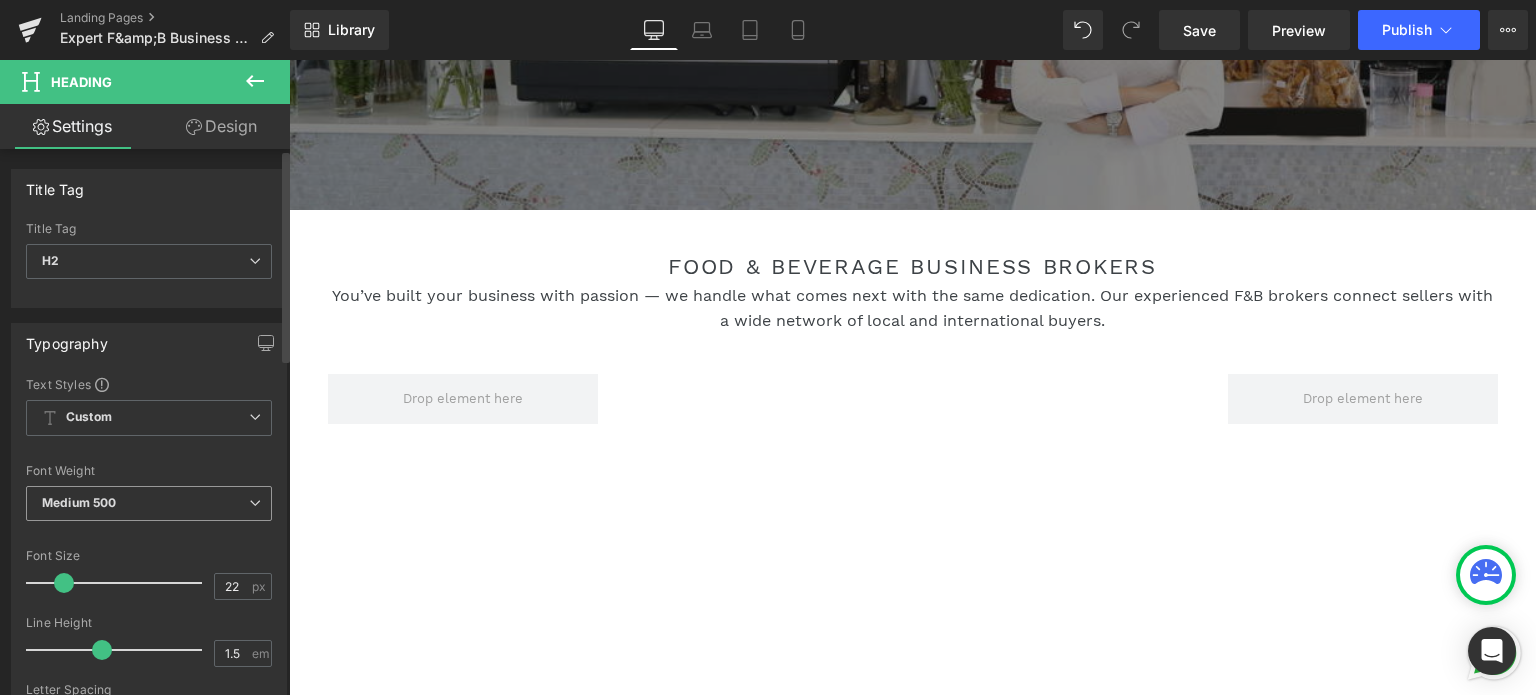 click on "Medium 500" at bounding box center (149, 503) 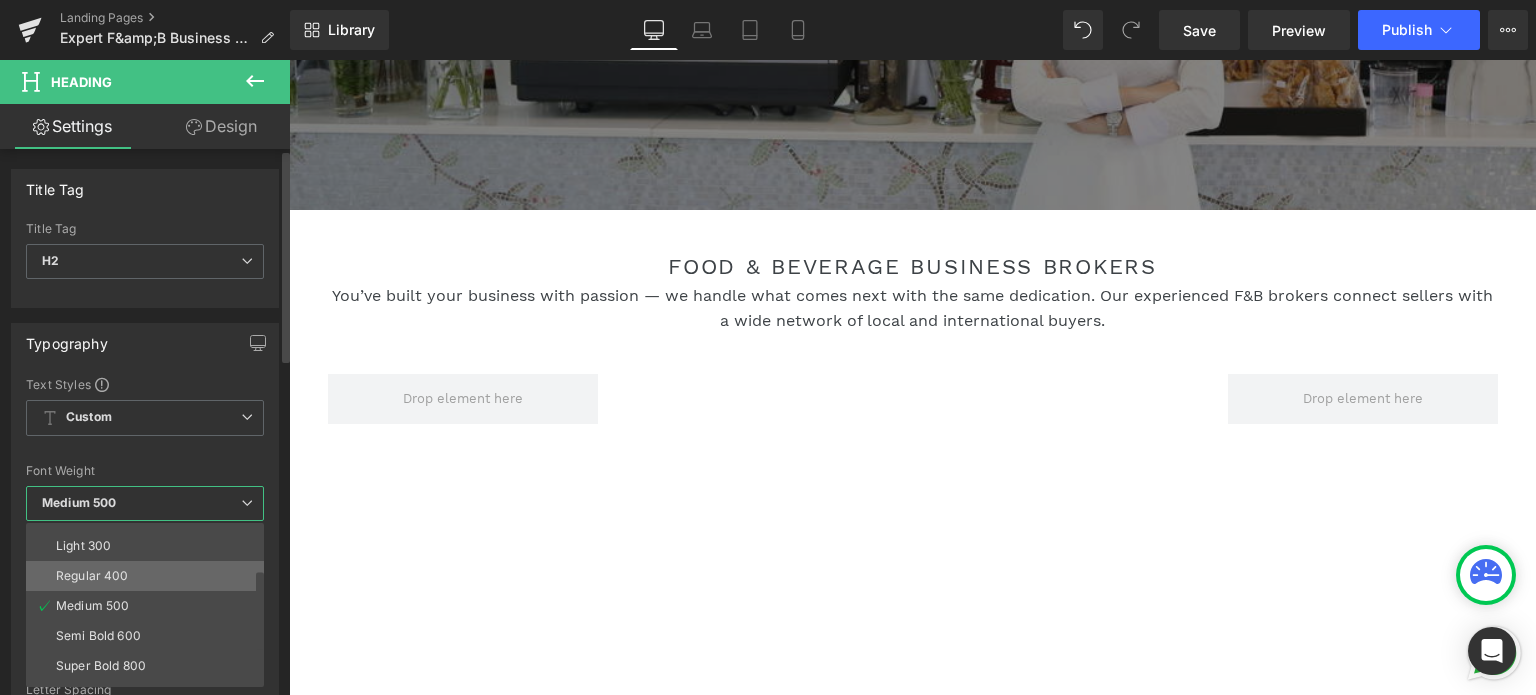 scroll, scrollTop: 100, scrollLeft: 0, axis: vertical 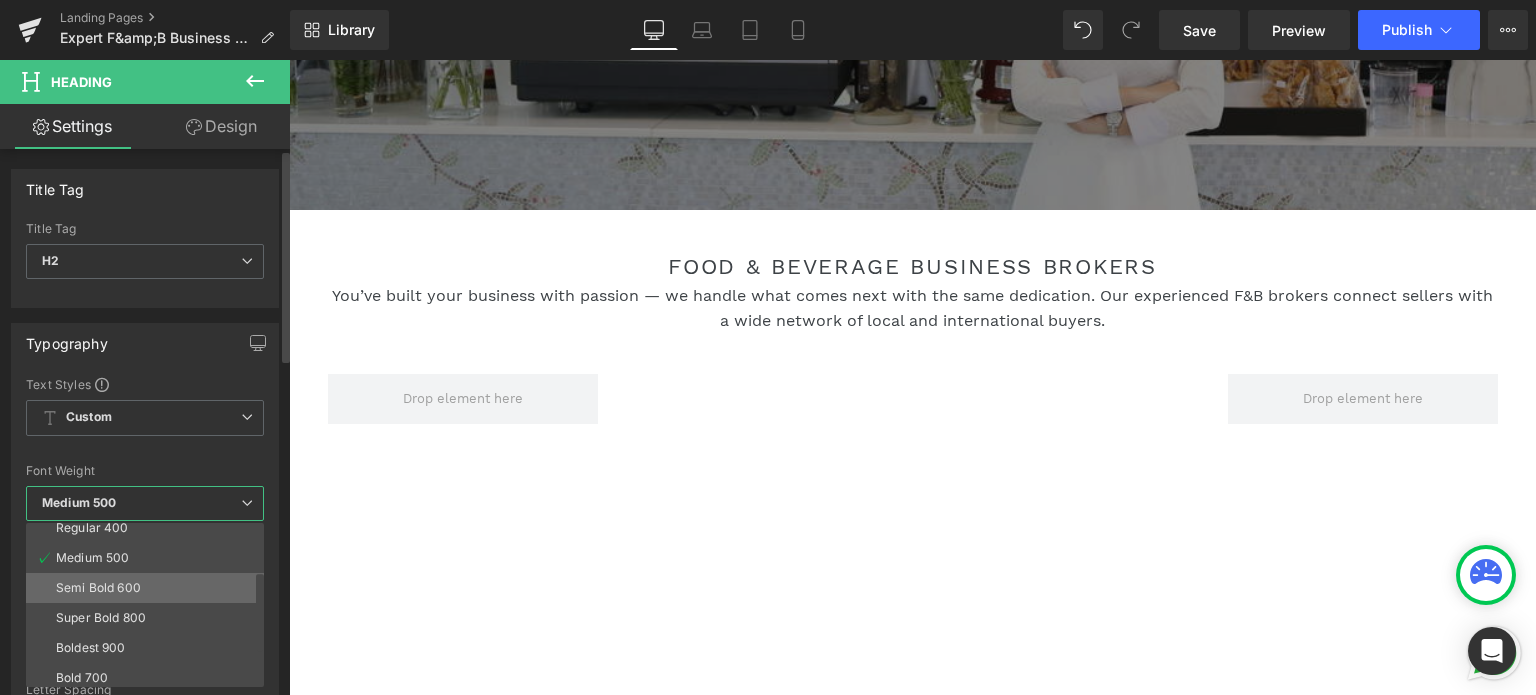 click on "Semi Bold 600" at bounding box center [149, 588] 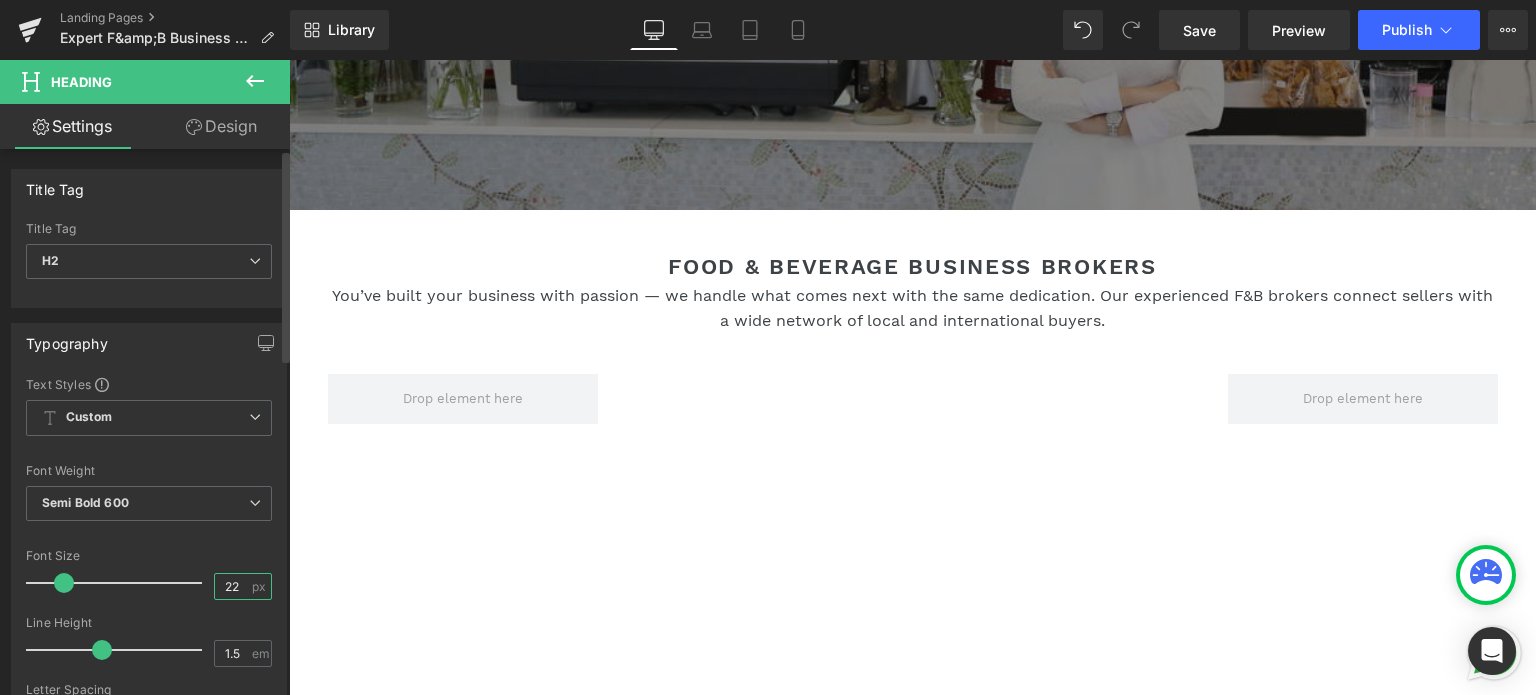click on "22" at bounding box center (232, 586) 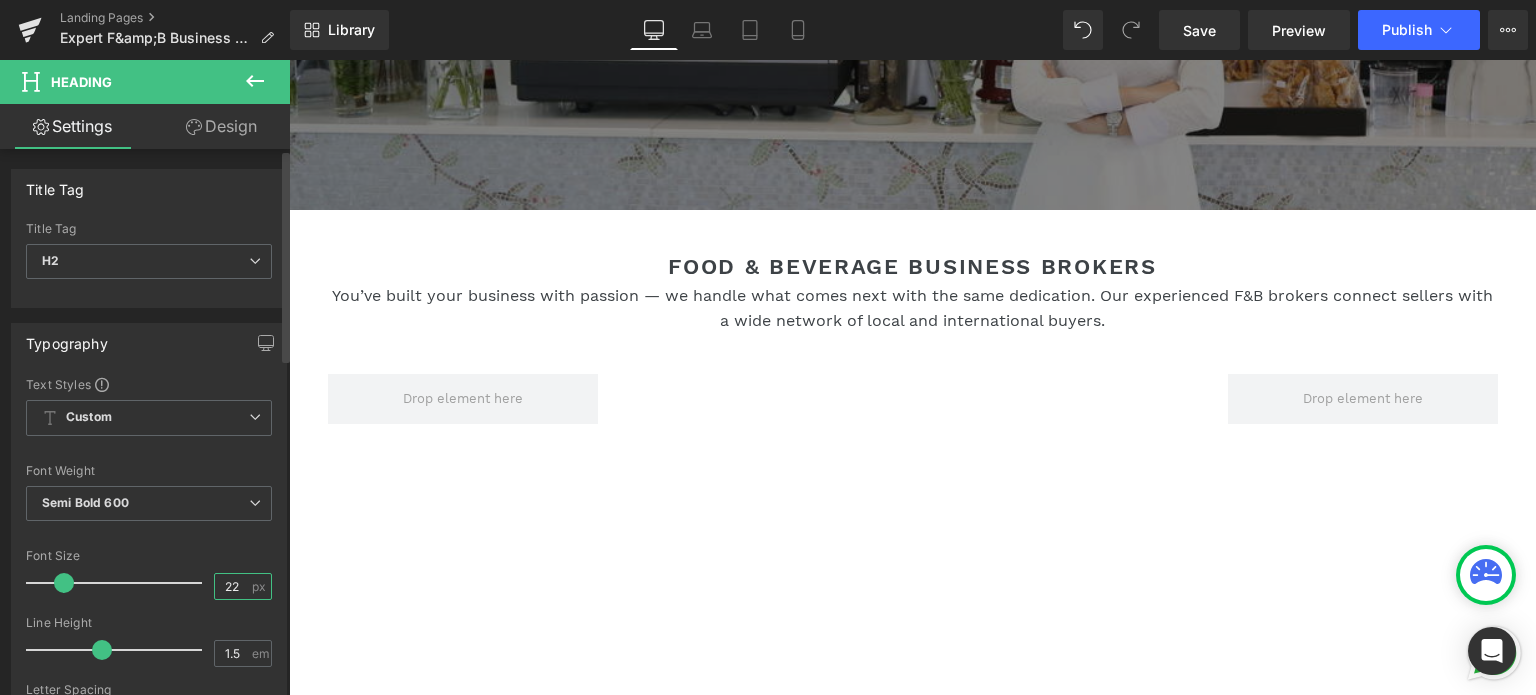 scroll, scrollTop: 0, scrollLeft: 0, axis: both 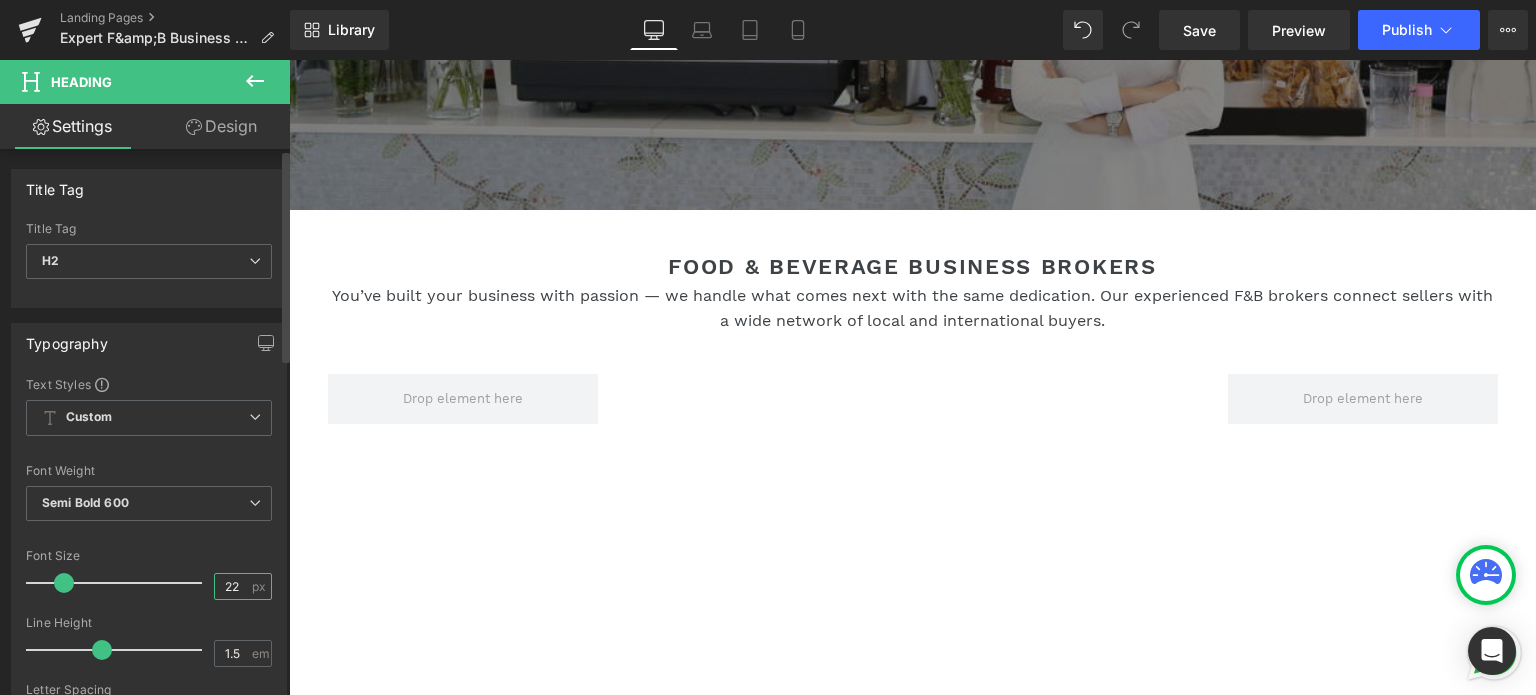 click on "22" at bounding box center [232, 586] 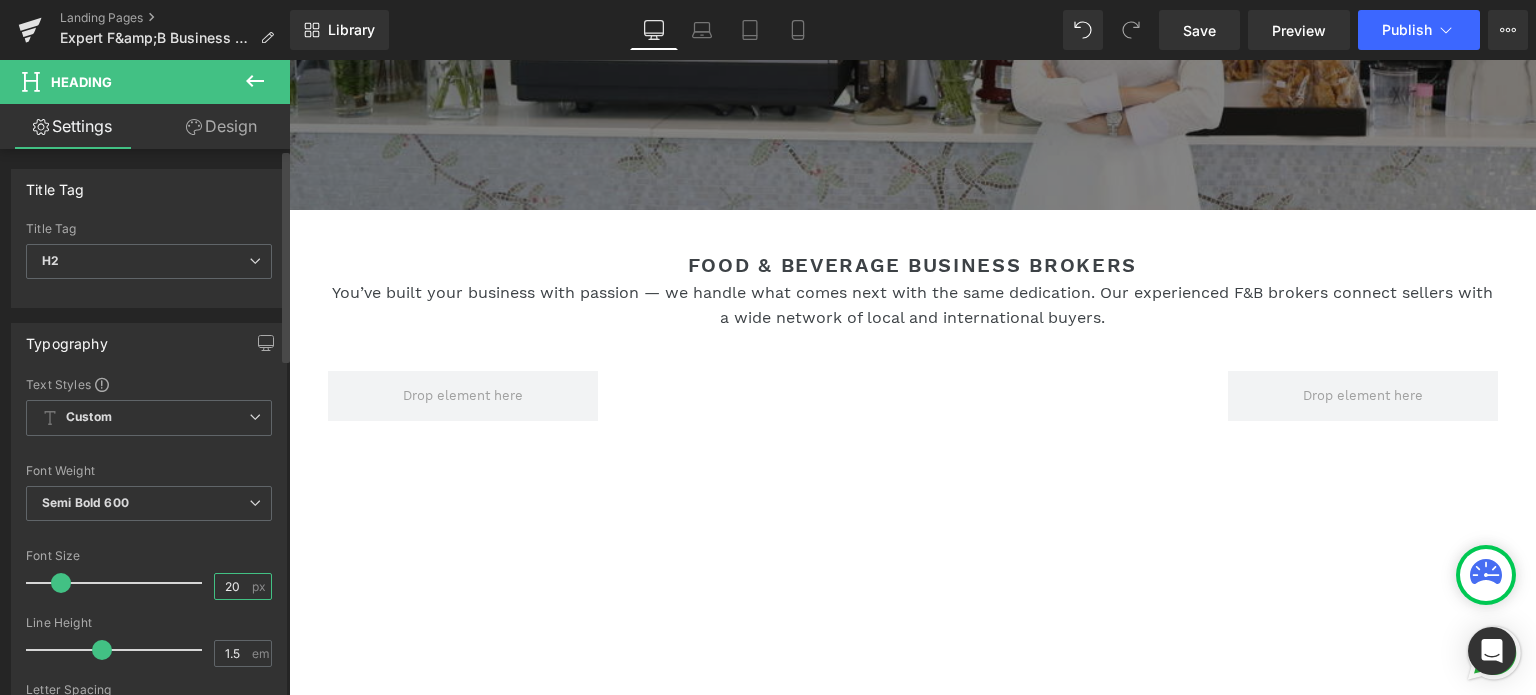 type on "20" 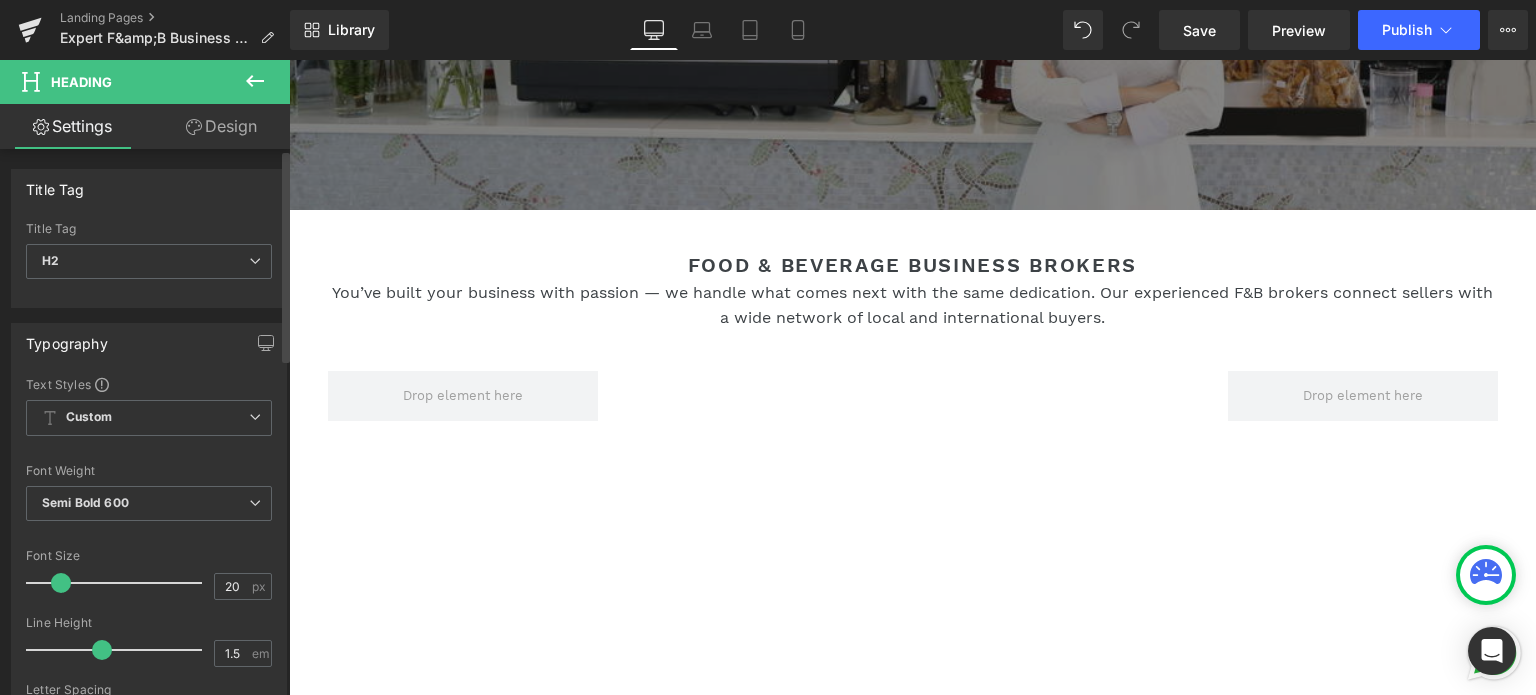 click on "Font Size 20 px" at bounding box center (149, 582) 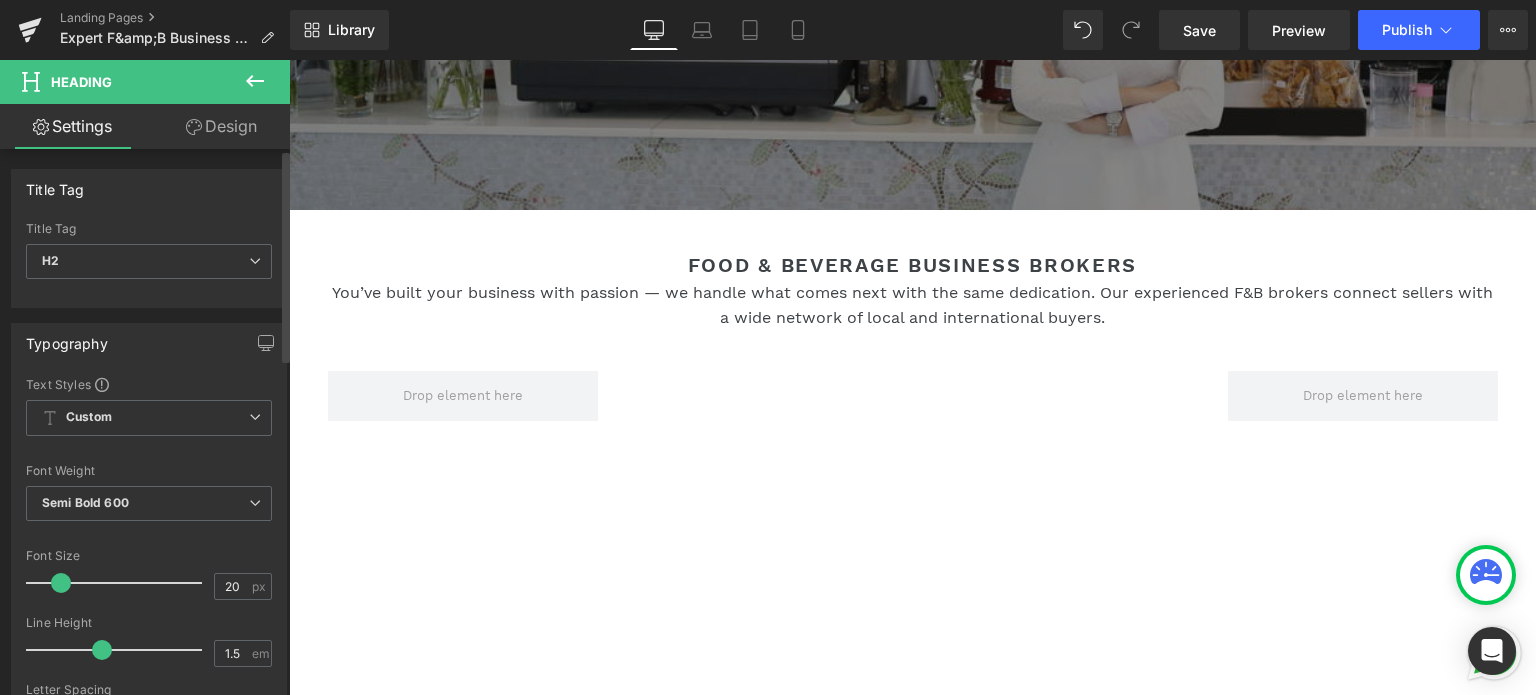 scroll, scrollTop: 0, scrollLeft: 0, axis: both 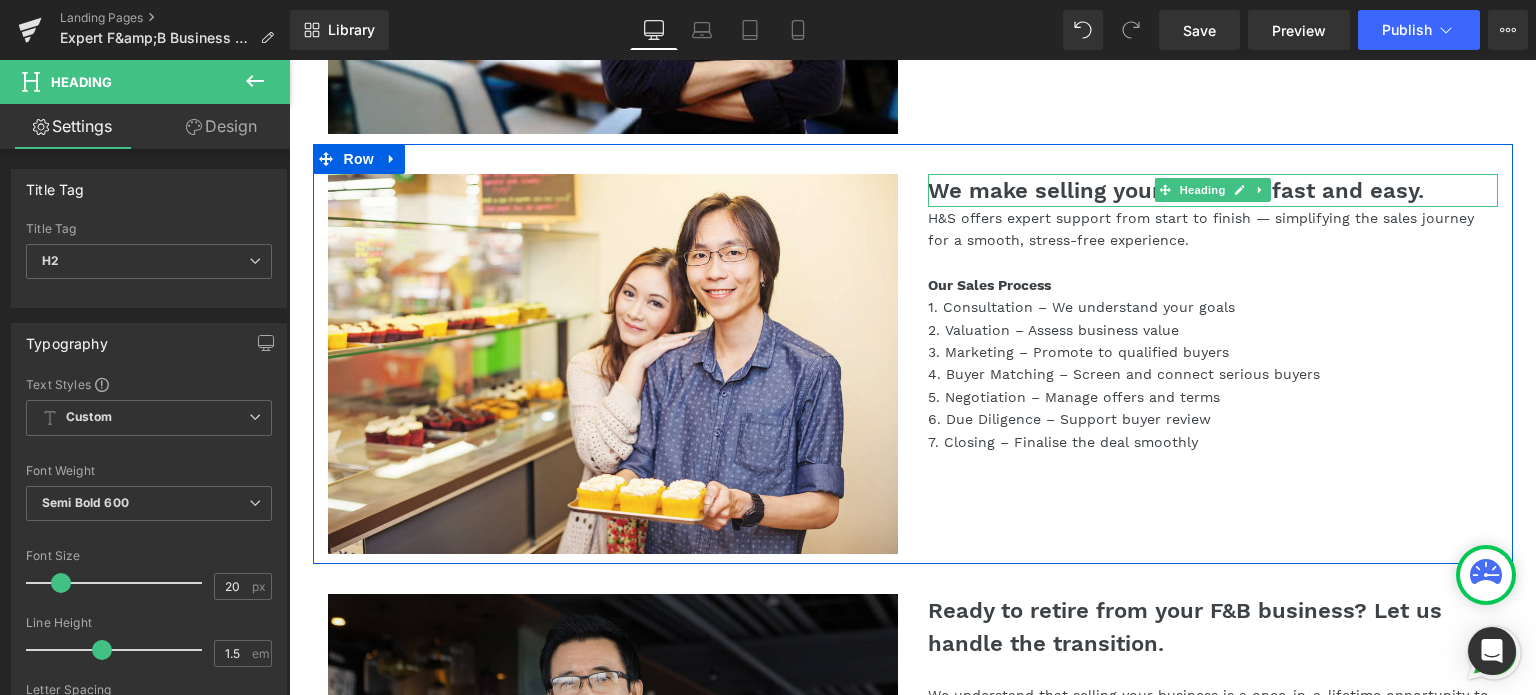 click on "We make selling your business fast and easy." at bounding box center (1213, 190) 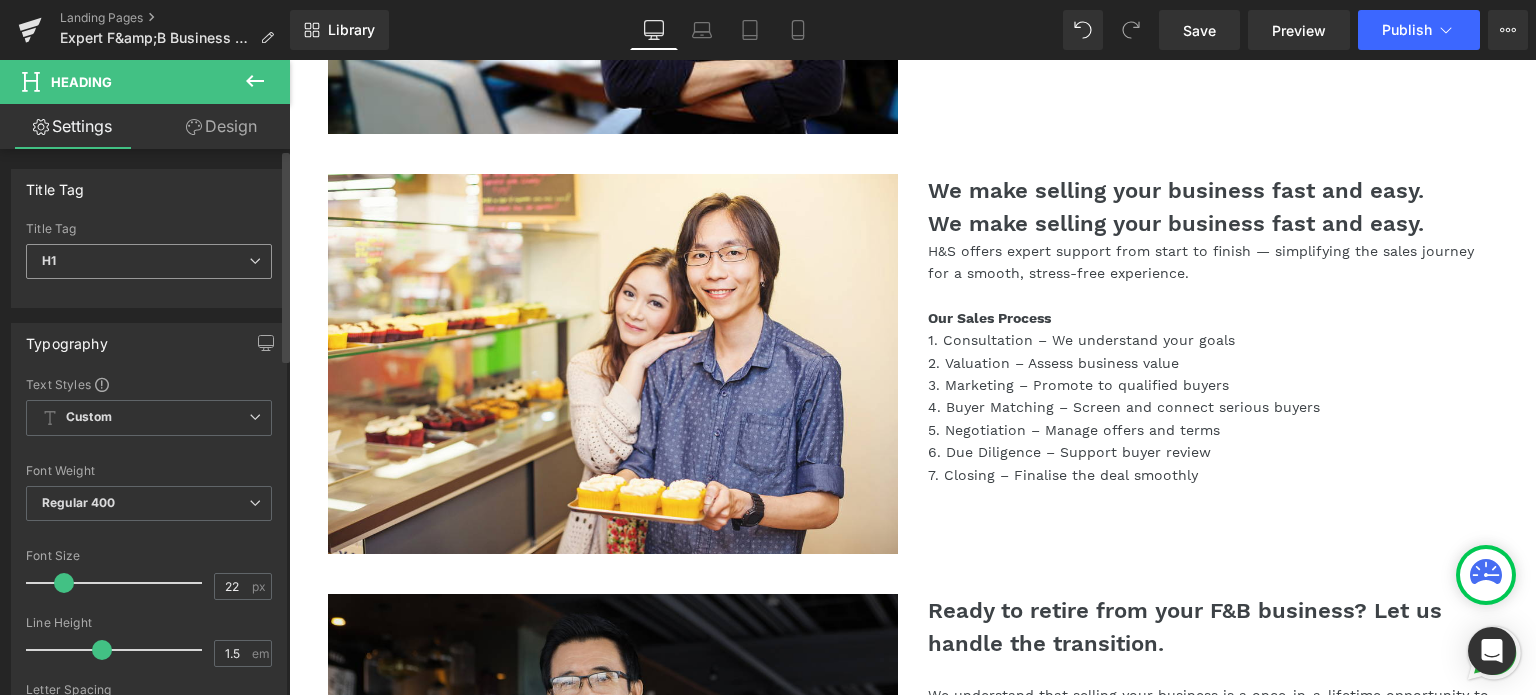 click on "H1" at bounding box center [149, 261] 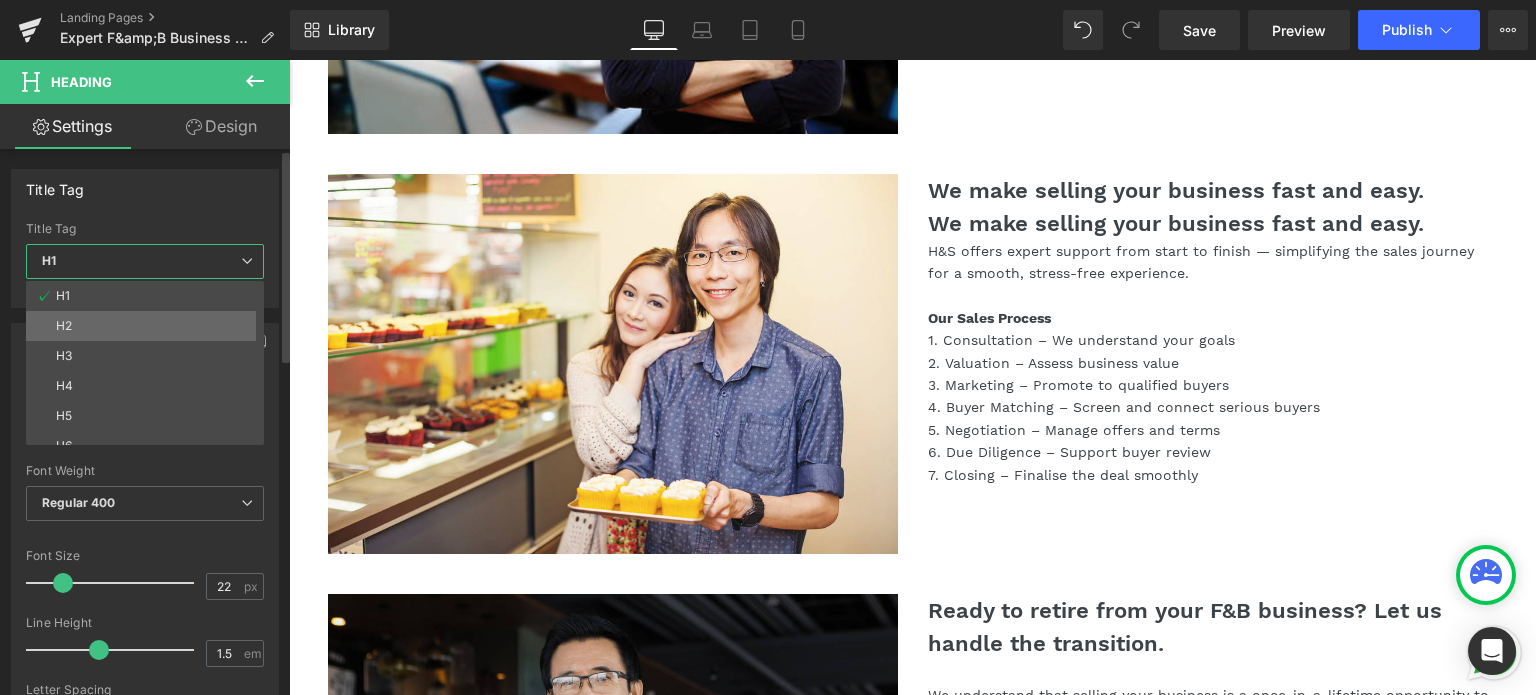 click on "H2" at bounding box center [149, 326] 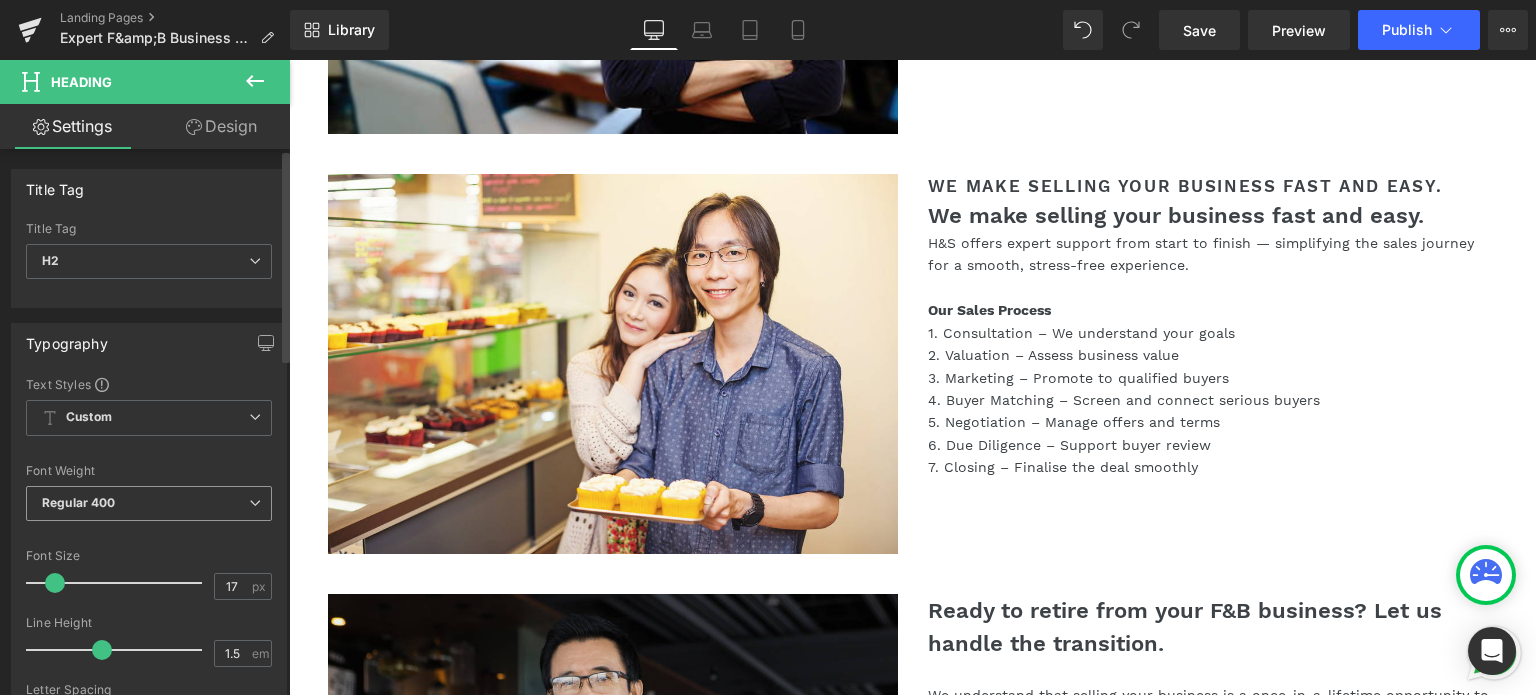 click on "Regular 400" at bounding box center [79, 502] 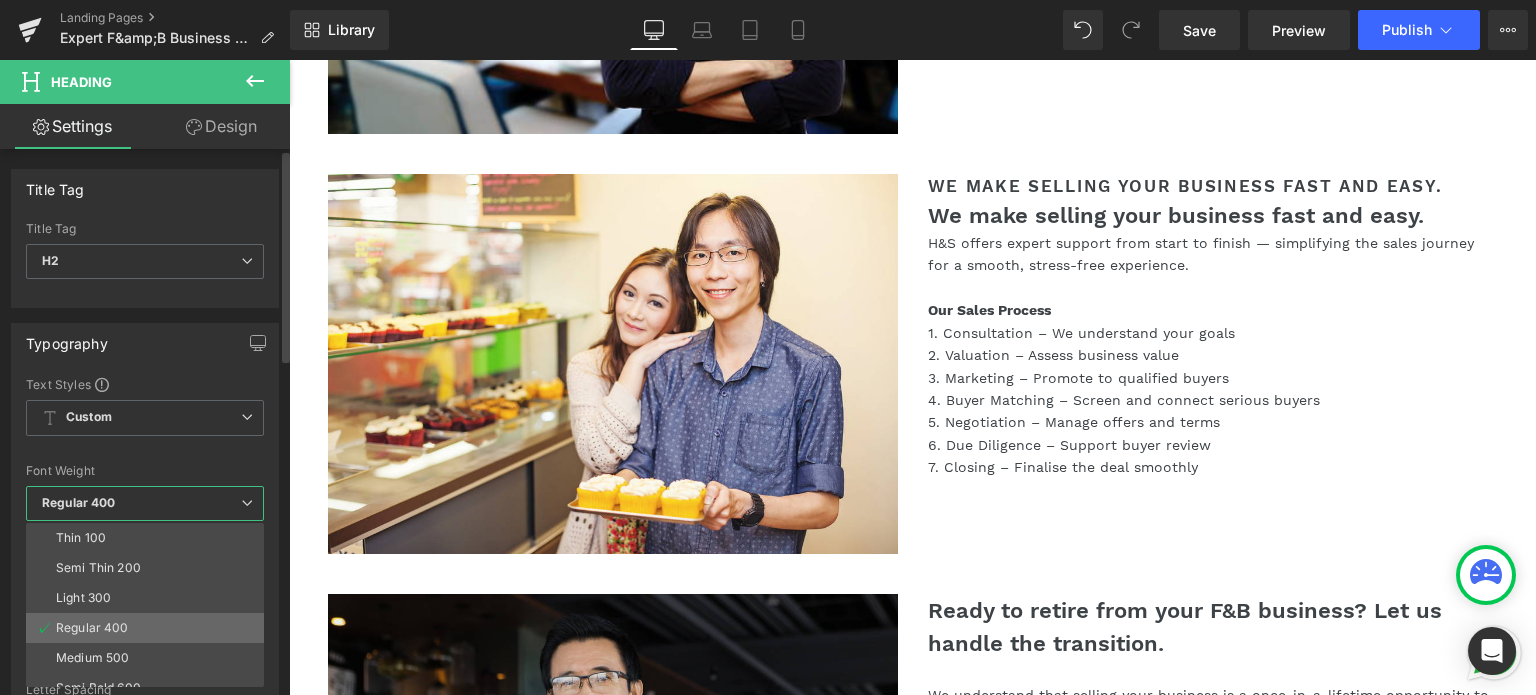 scroll, scrollTop: 100, scrollLeft: 0, axis: vertical 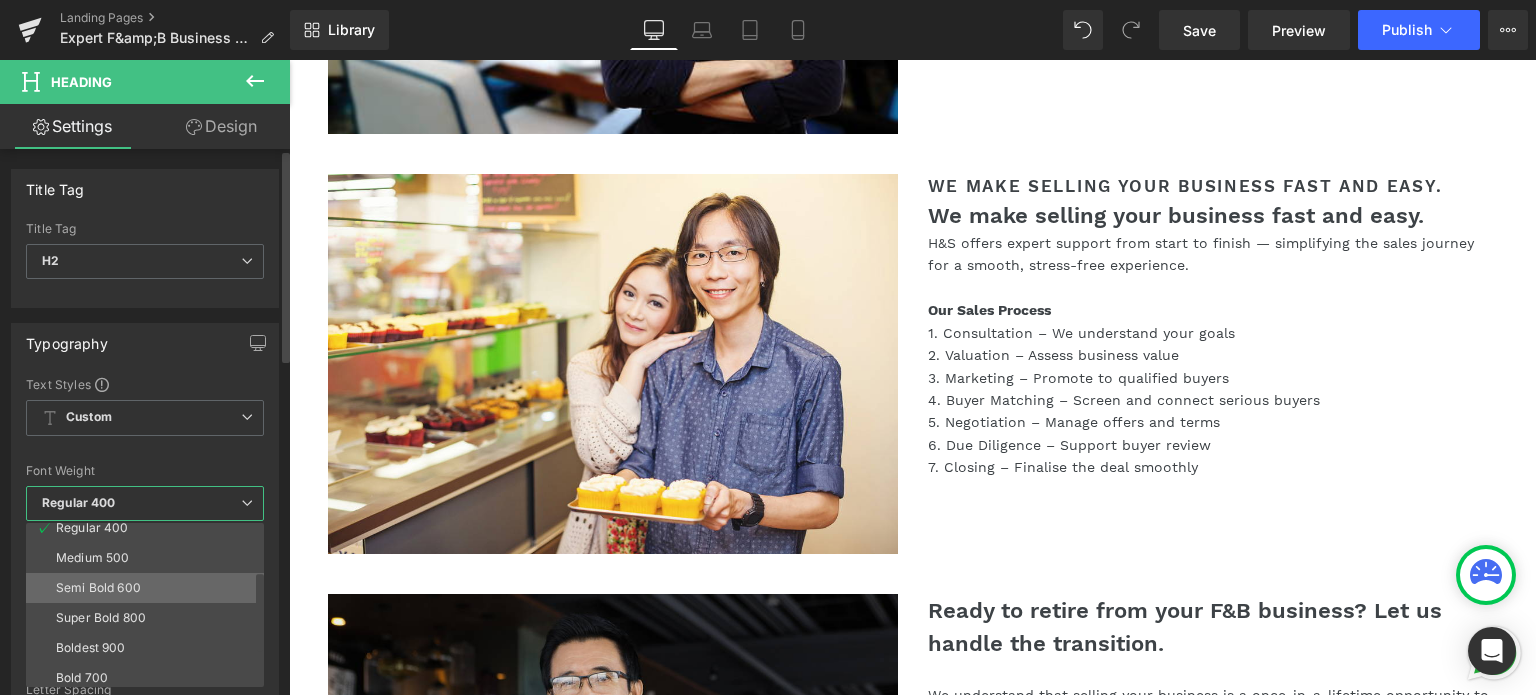 click on "Semi Bold 600" at bounding box center (98, 588) 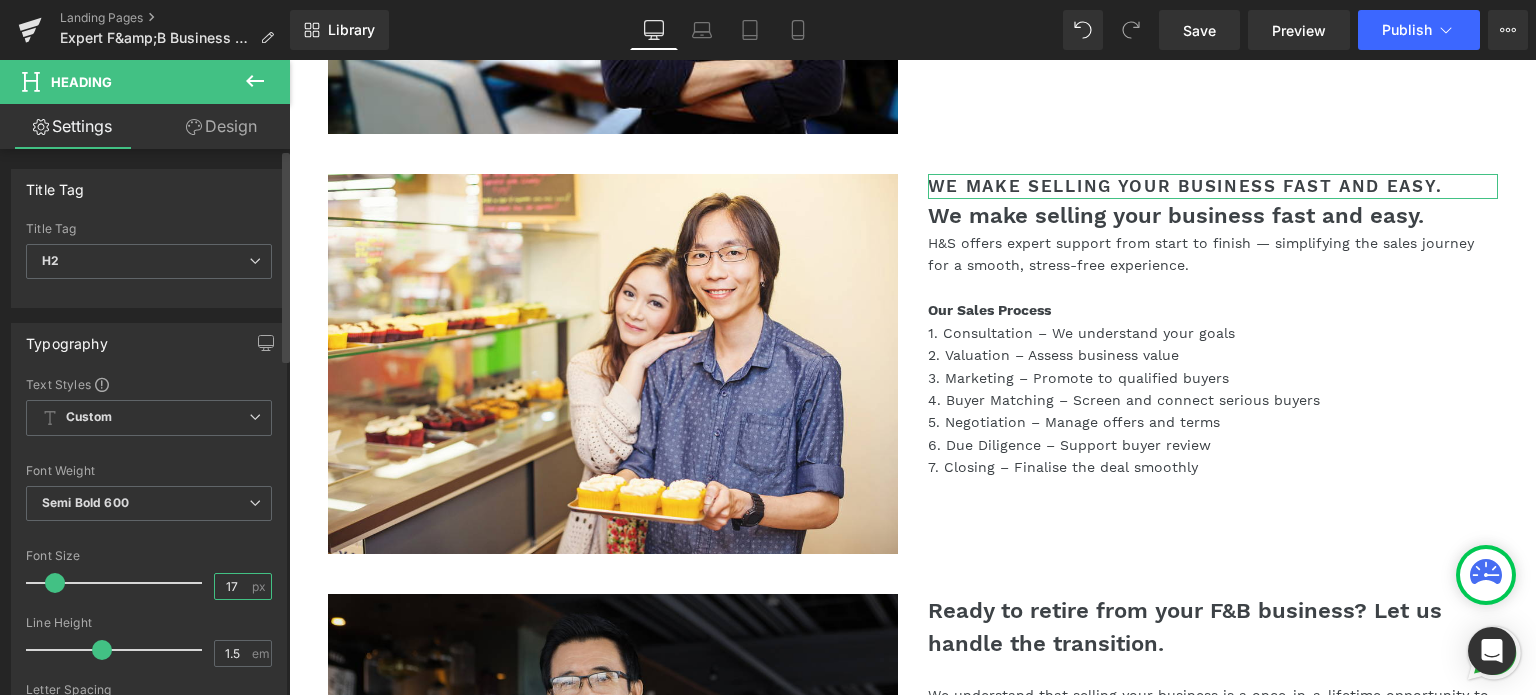 click on "17" at bounding box center [232, 586] 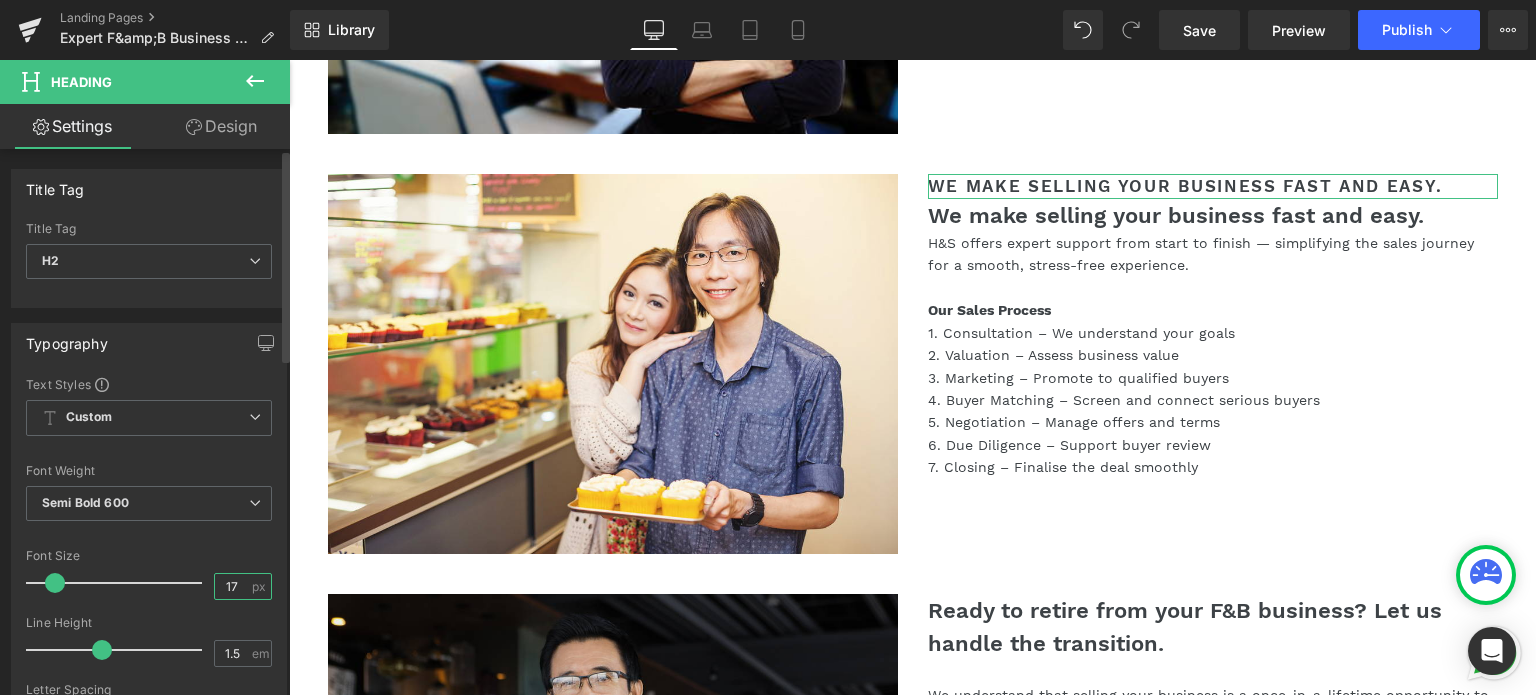 drag, startPoint x: 229, startPoint y: 580, endPoint x: 206, endPoint y: 576, distance: 23.345236 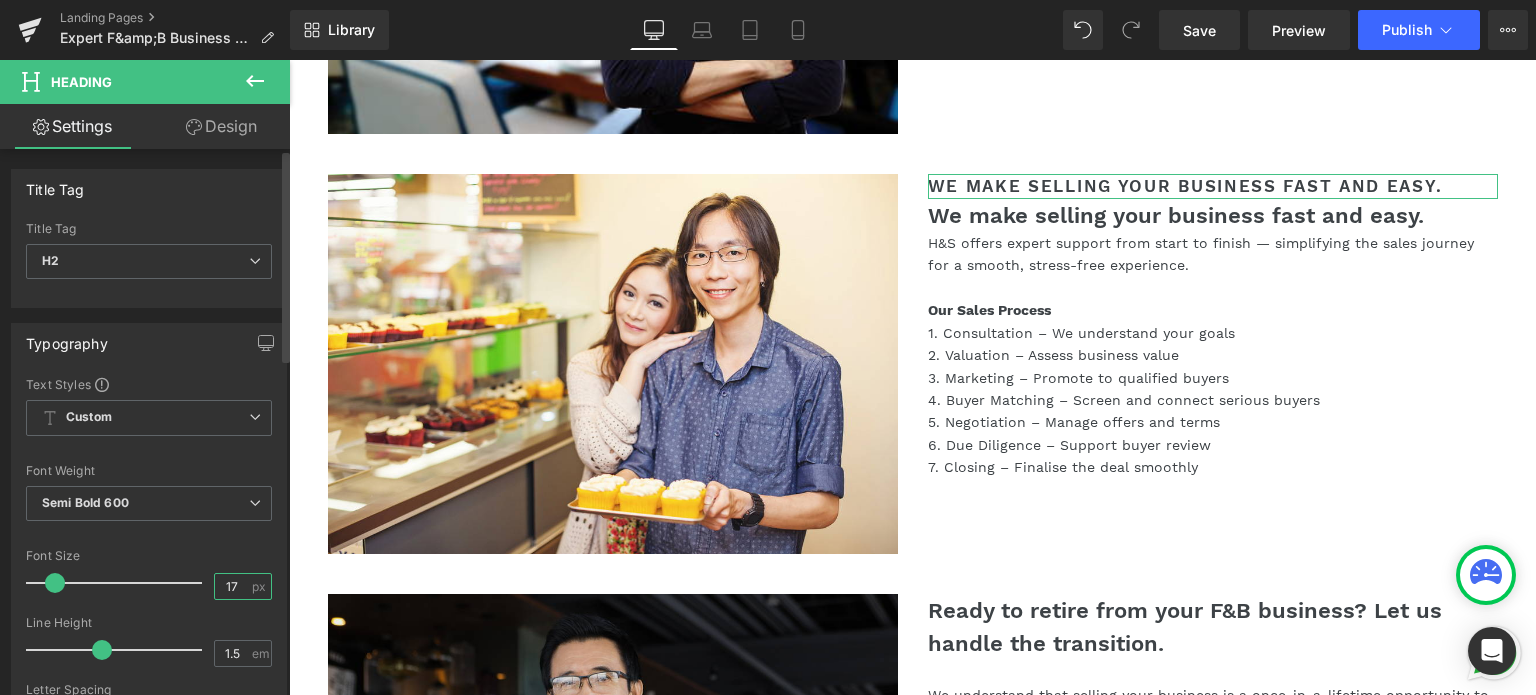 click on "17" at bounding box center [232, 586] 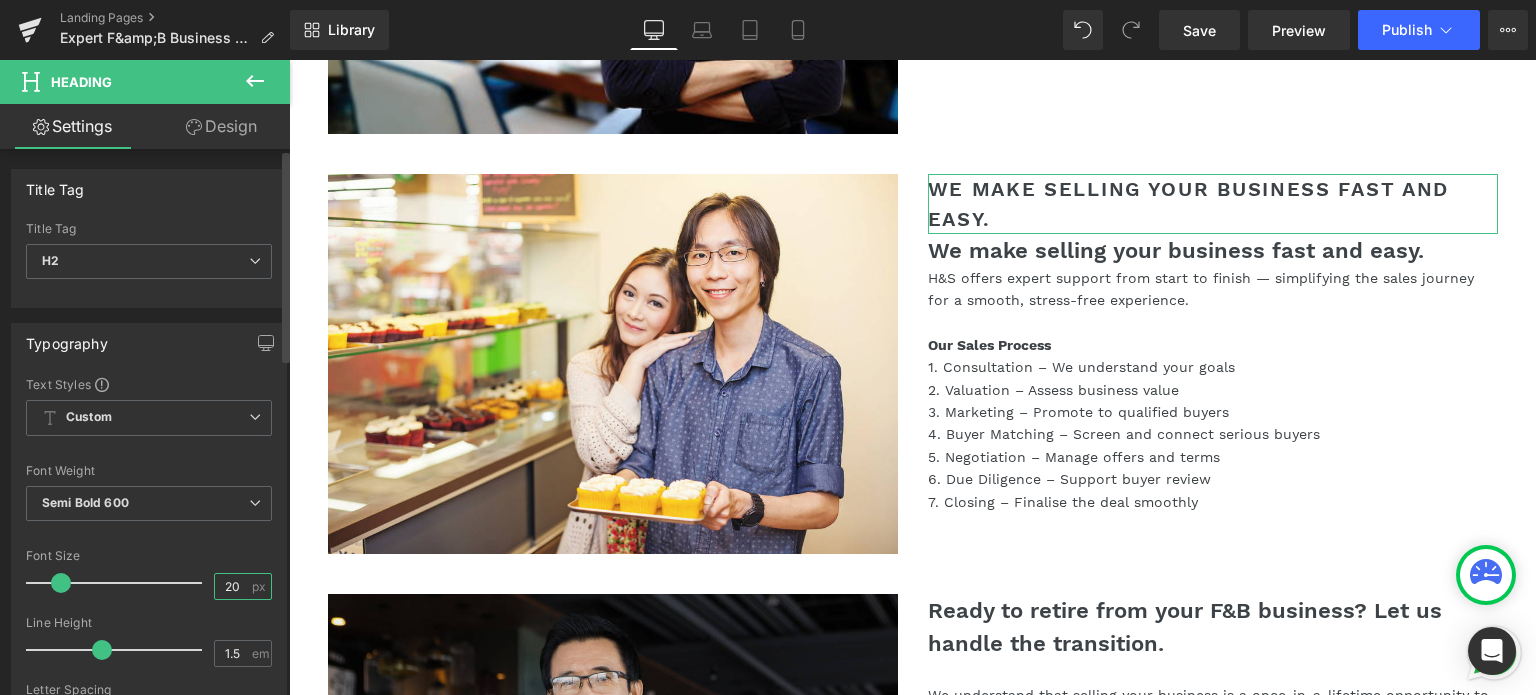 type on "20" 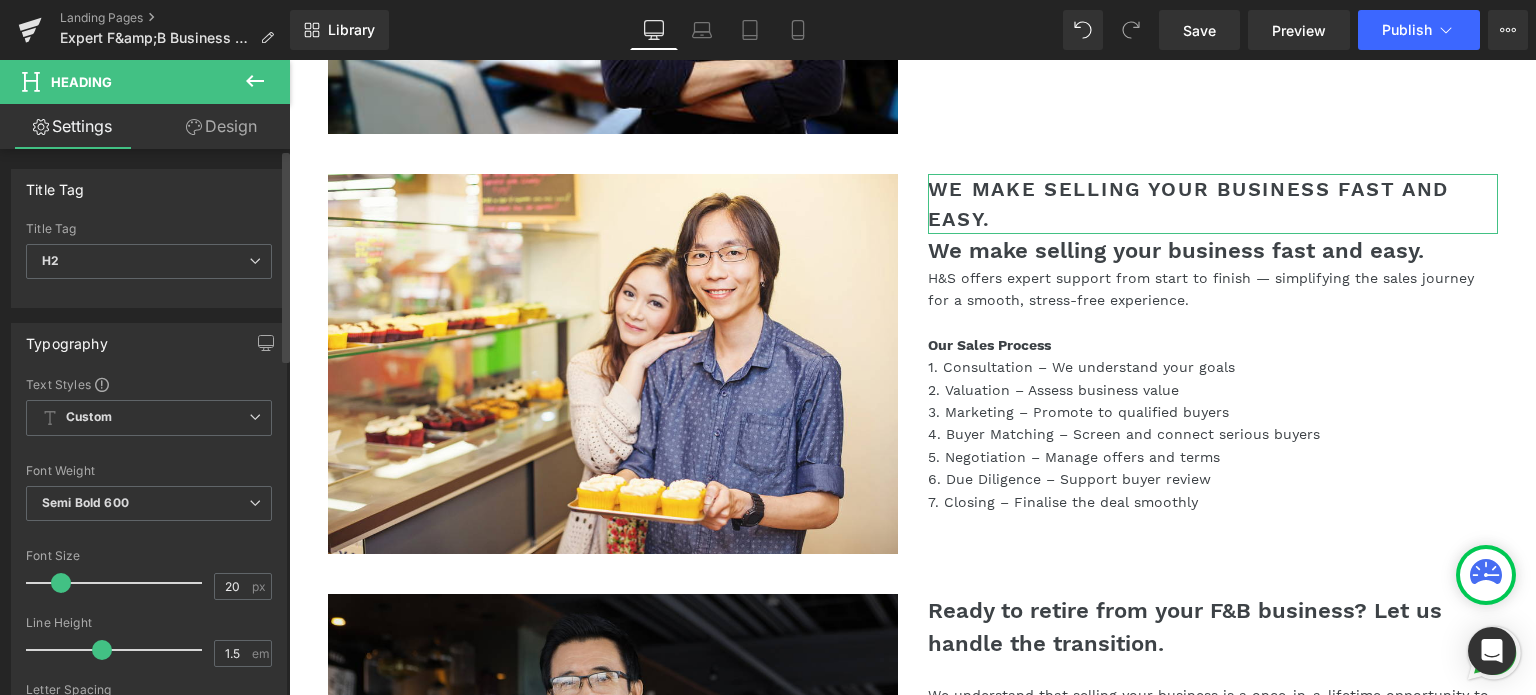 click on "Font Size" at bounding box center [149, 556] 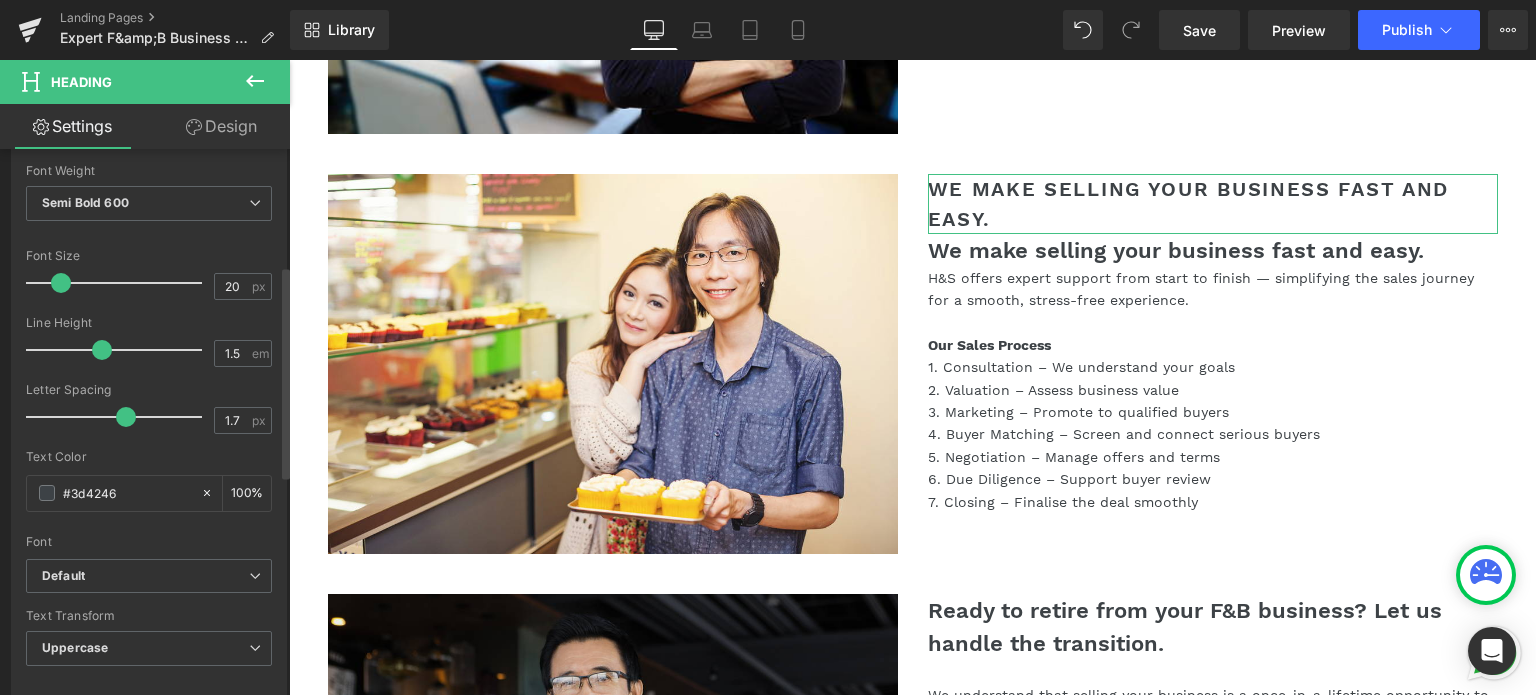 scroll, scrollTop: 400, scrollLeft: 0, axis: vertical 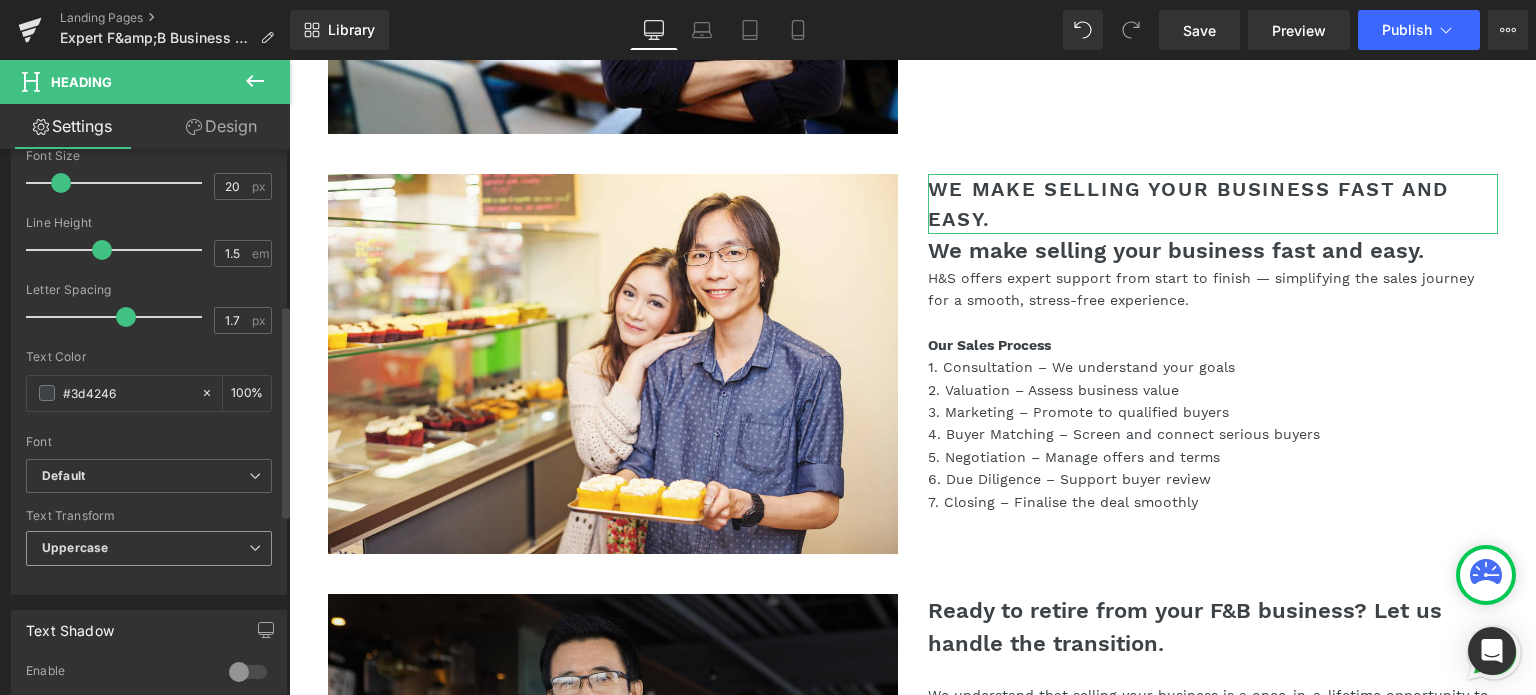 click on "Uppercase" at bounding box center [149, 548] 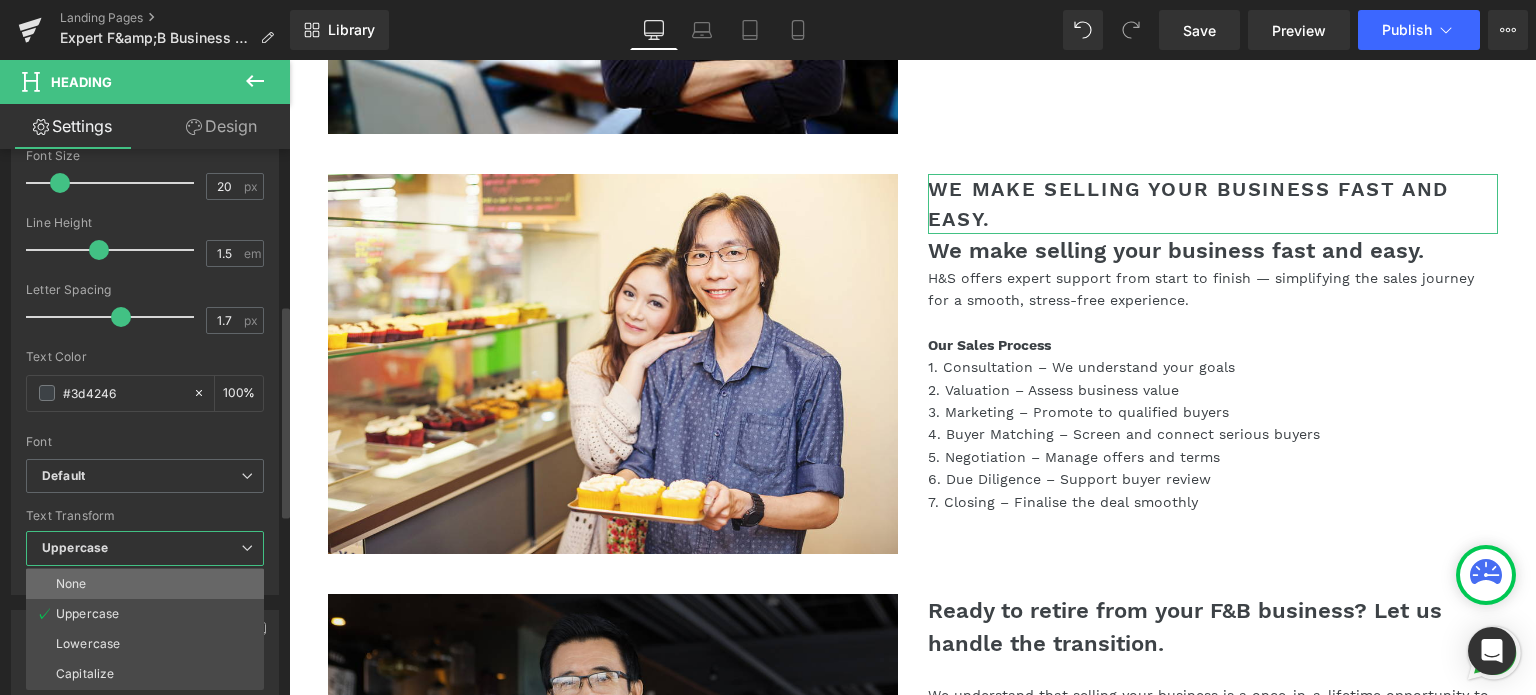 click on "None" at bounding box center (145, 584) 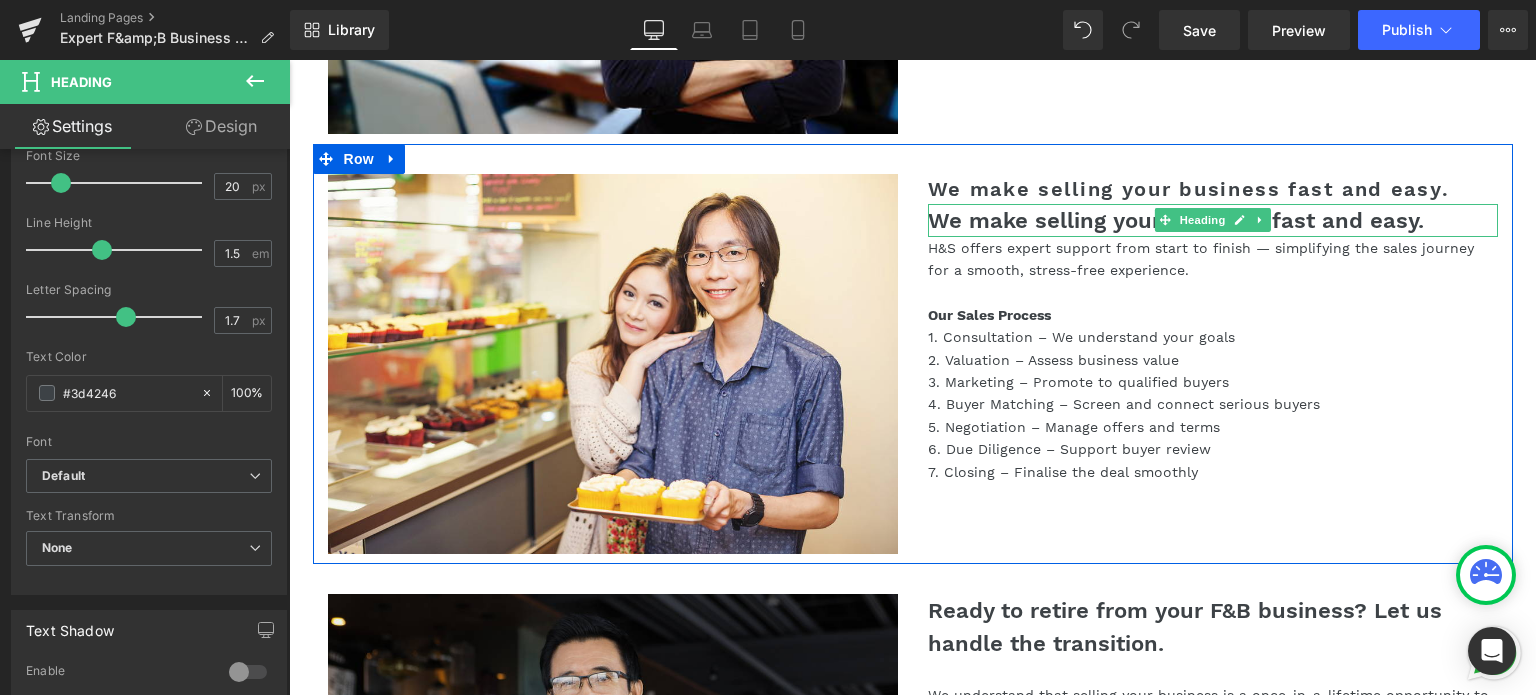 click on "We make selling your business fast and easy." at bounding box center (1213, 220) 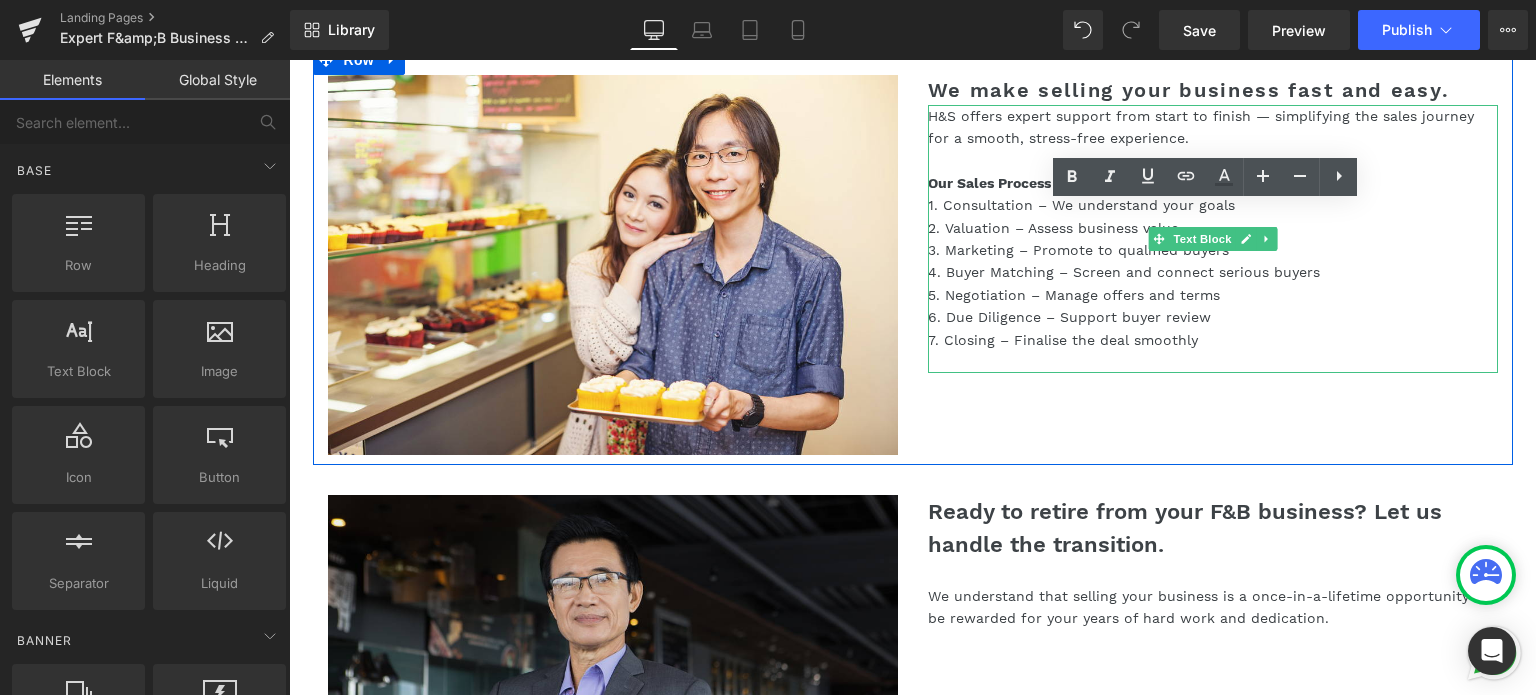 scroll, scrollTop: 2100, scrollLeft: 0, axis: vertical 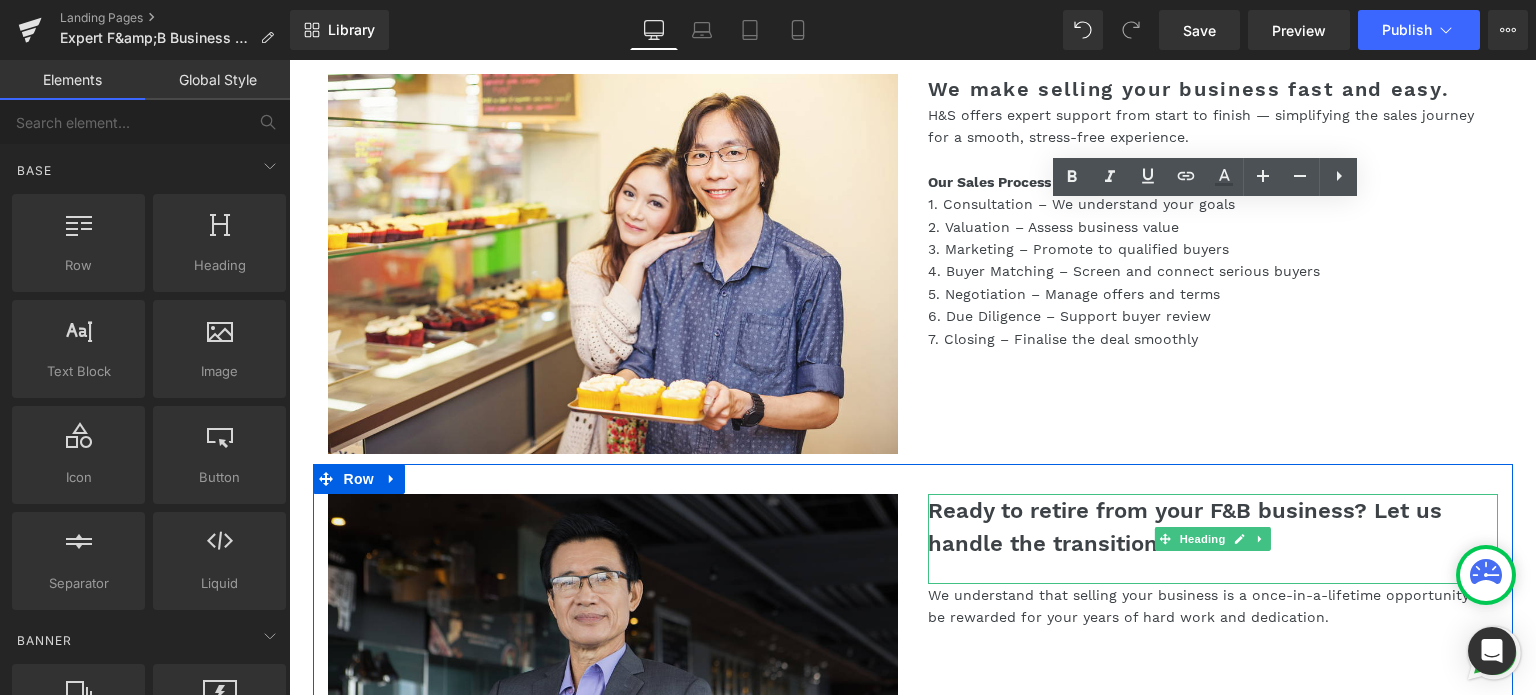 click on "Ready to retire from your F&B business? Let us handle the transition." at bounding box center (1213, 527) 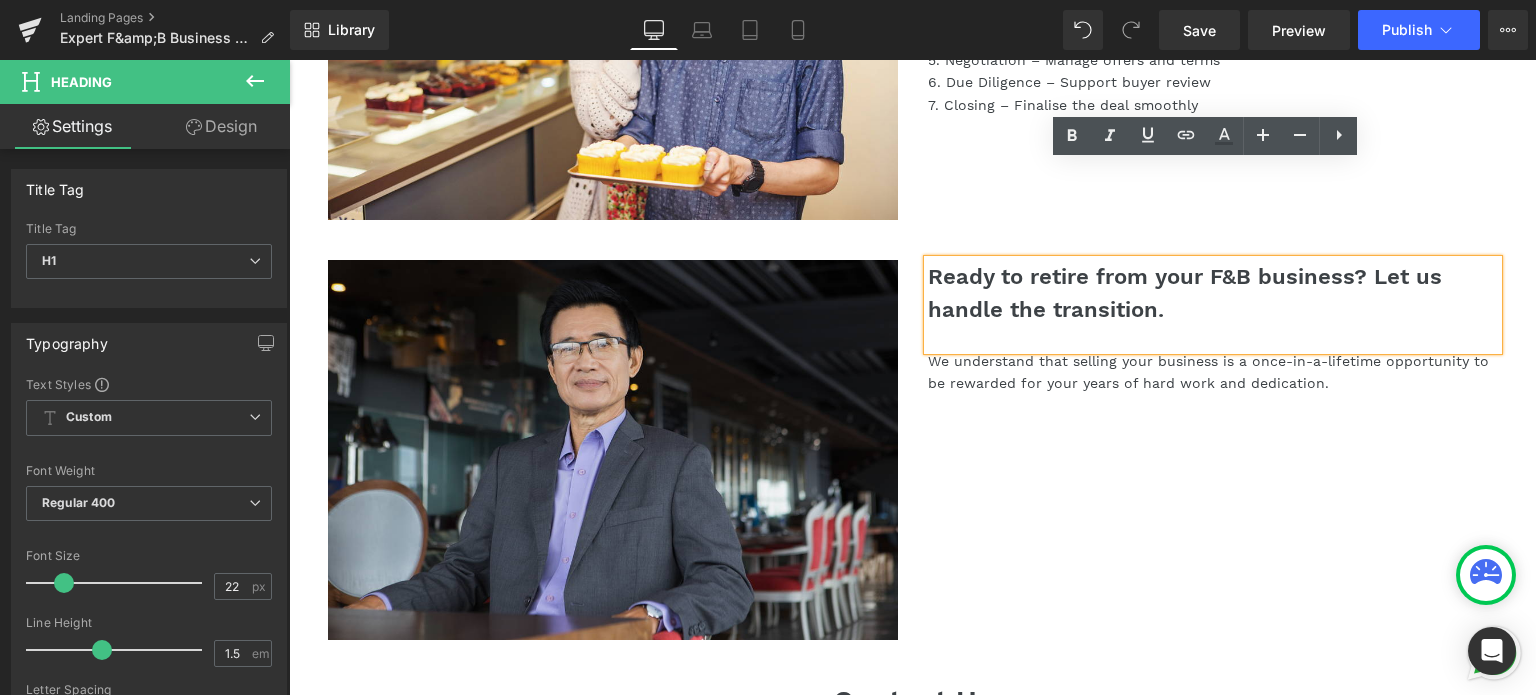 scroll, scrollTop: 2200, scrollLeft: 0, axis: vertical 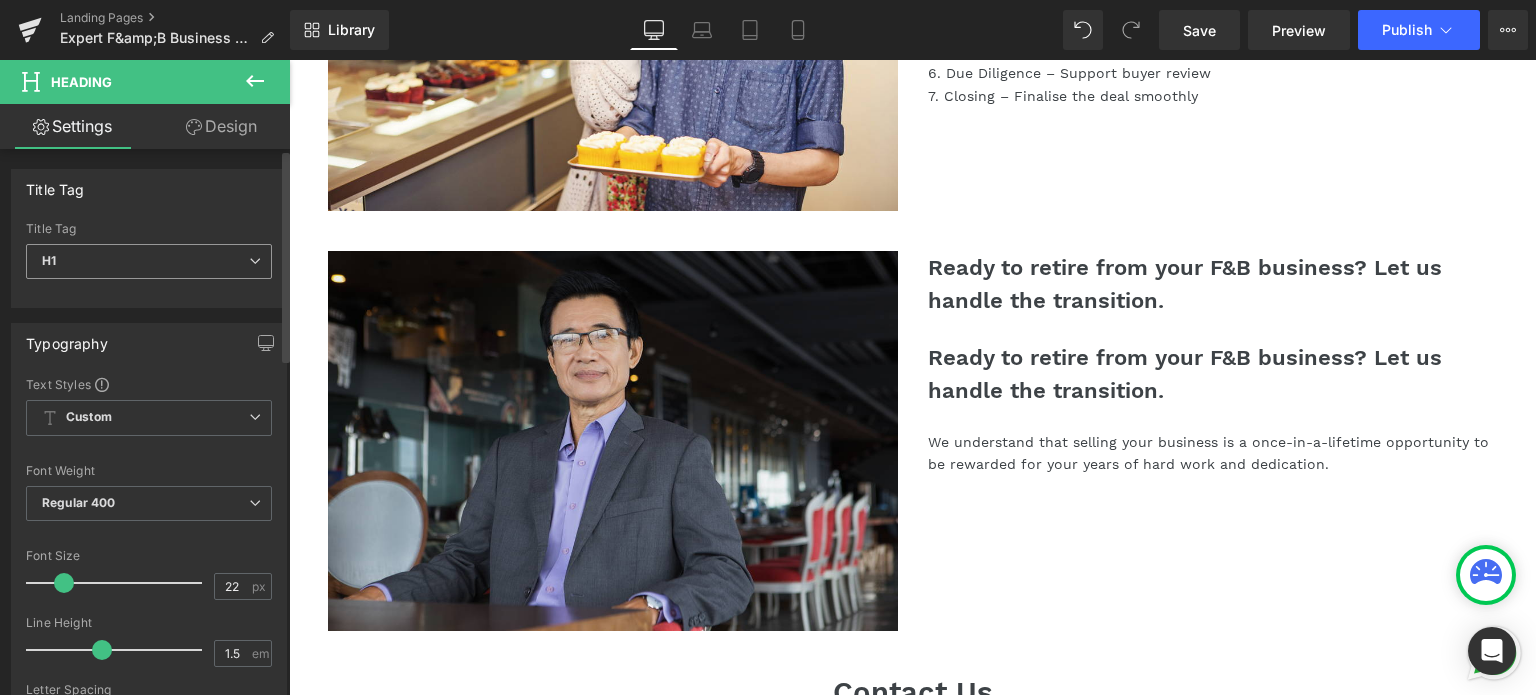 click on "H1" at bounding box center (149, 261) 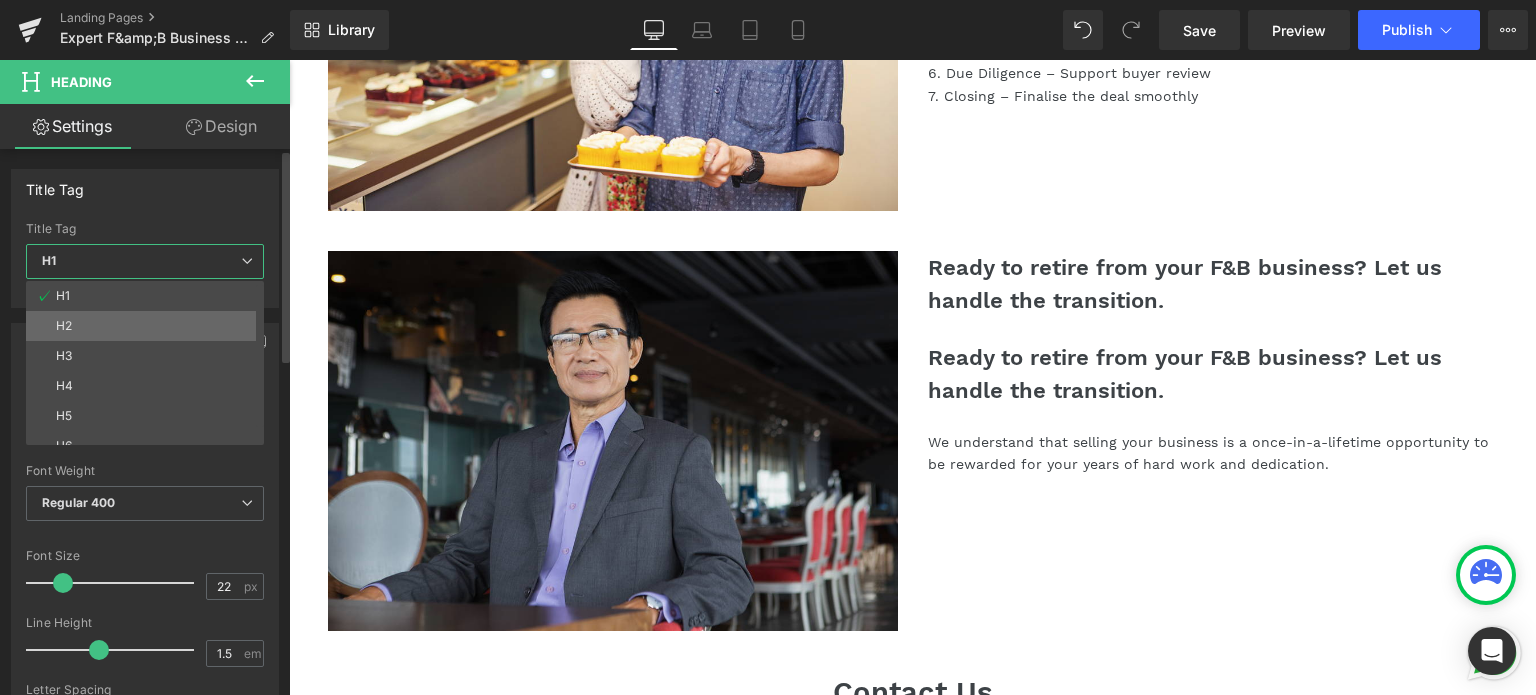 click on "H2" at bounding box center (149, 326) 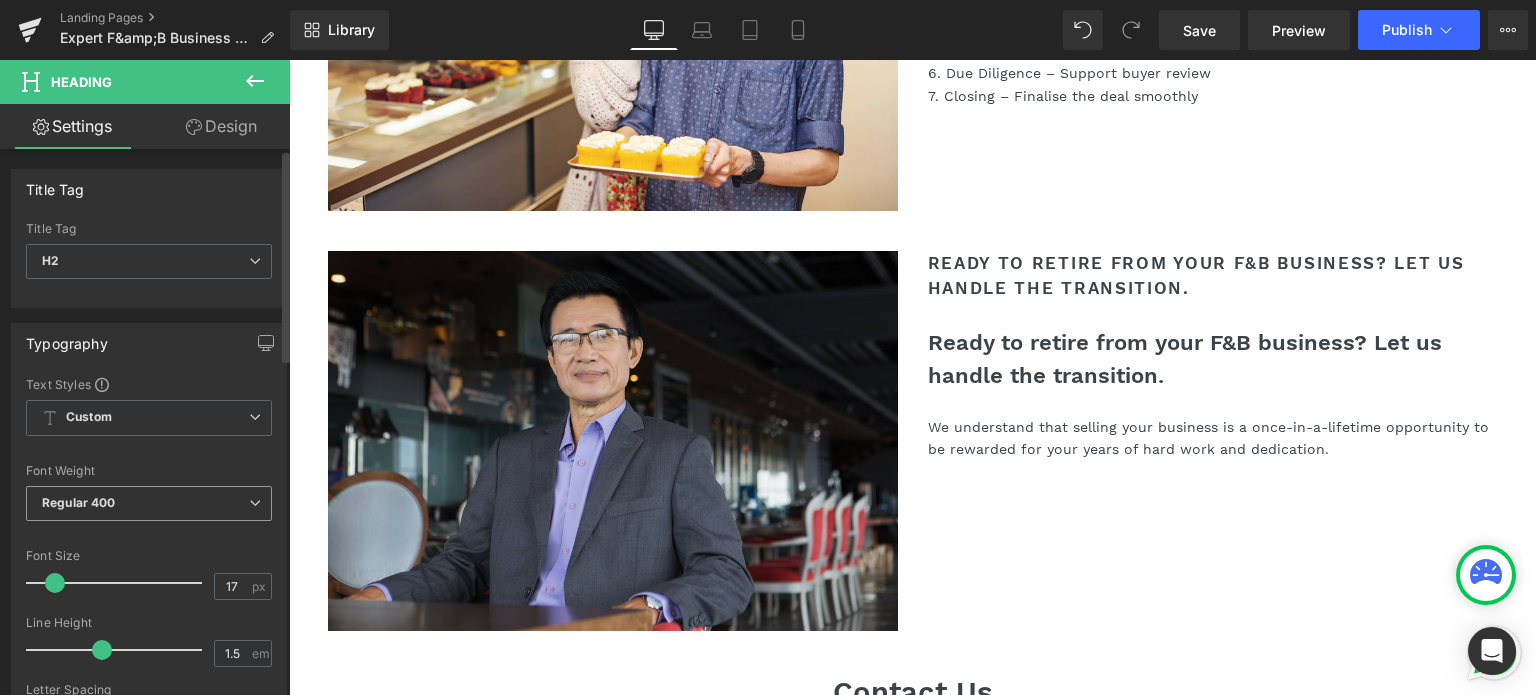 click on "Regular 400" at bounding box center (149, 503) 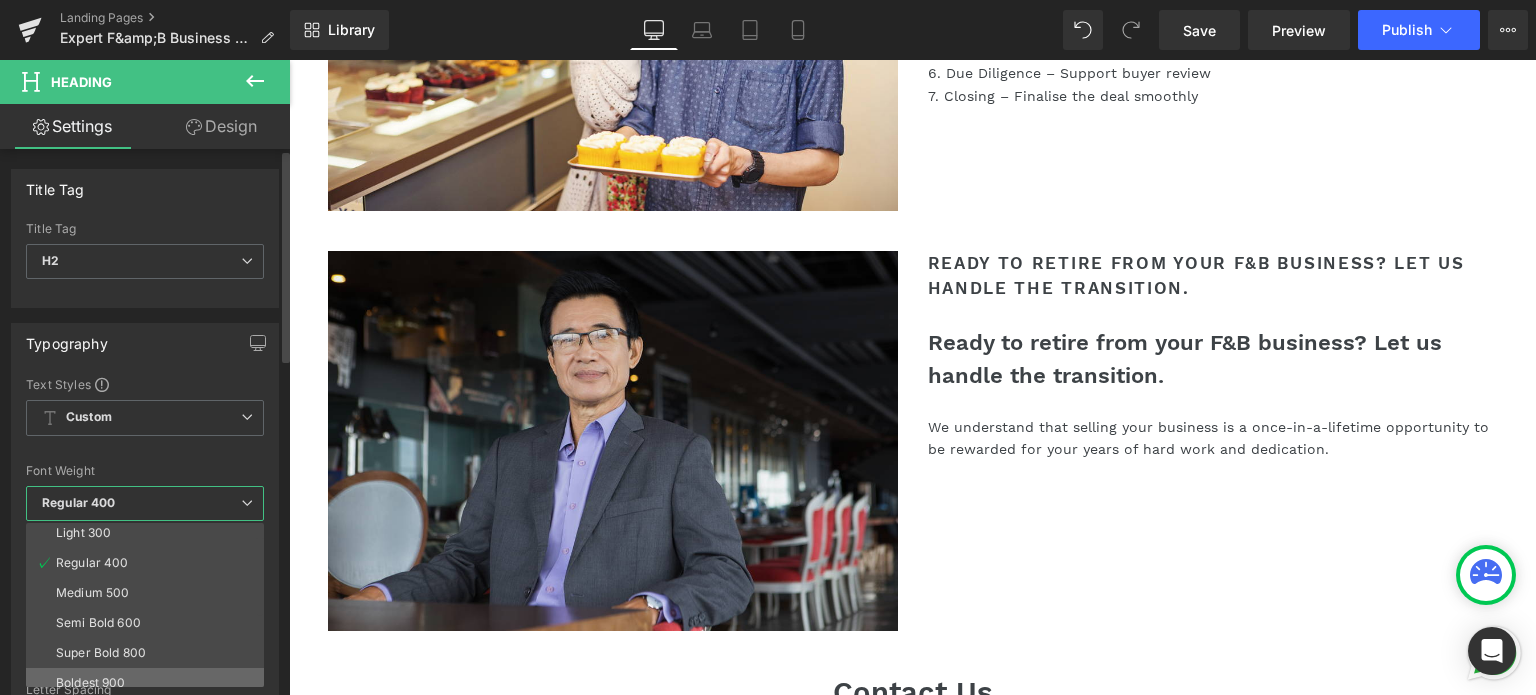 scroll, scrollTop: 100, scrollLeft: 0, axis: vertical 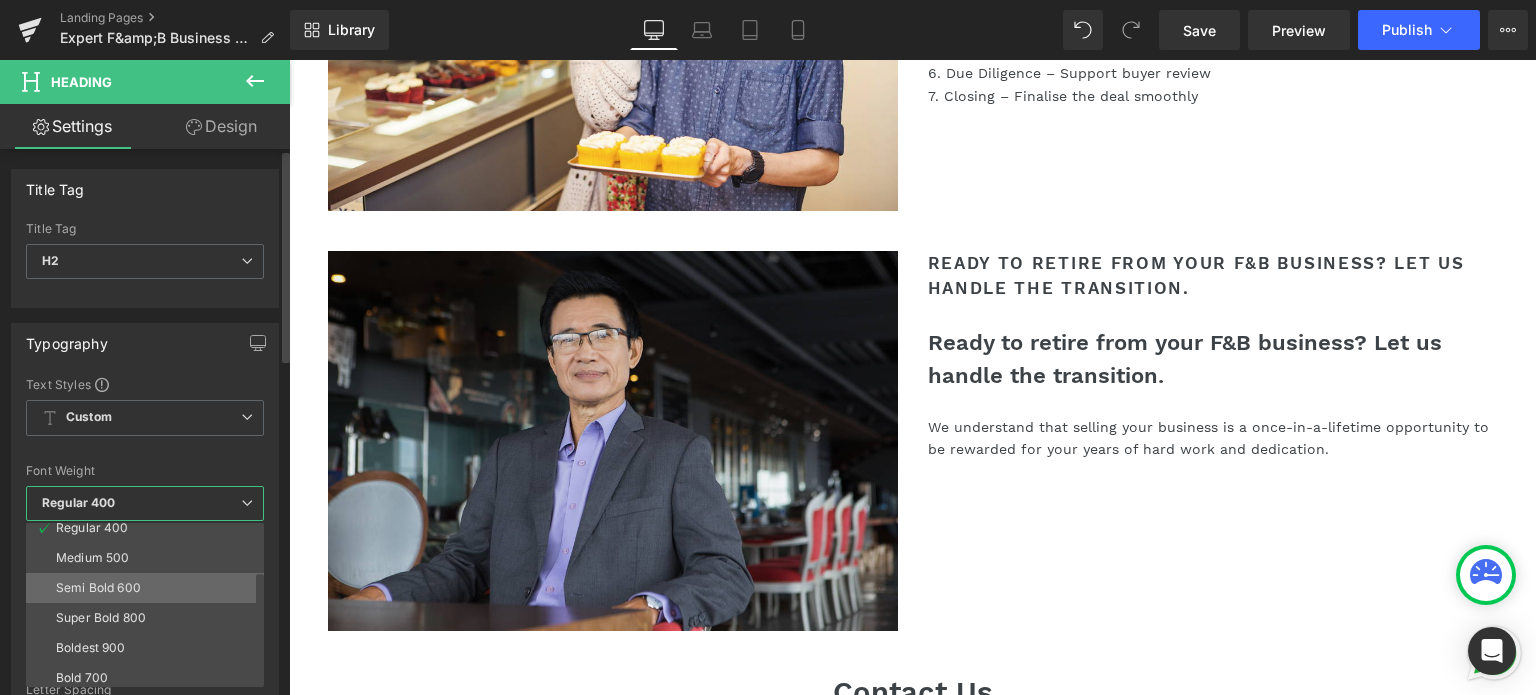 click on "Semi Bold 600" at bounding box center [149, 588] 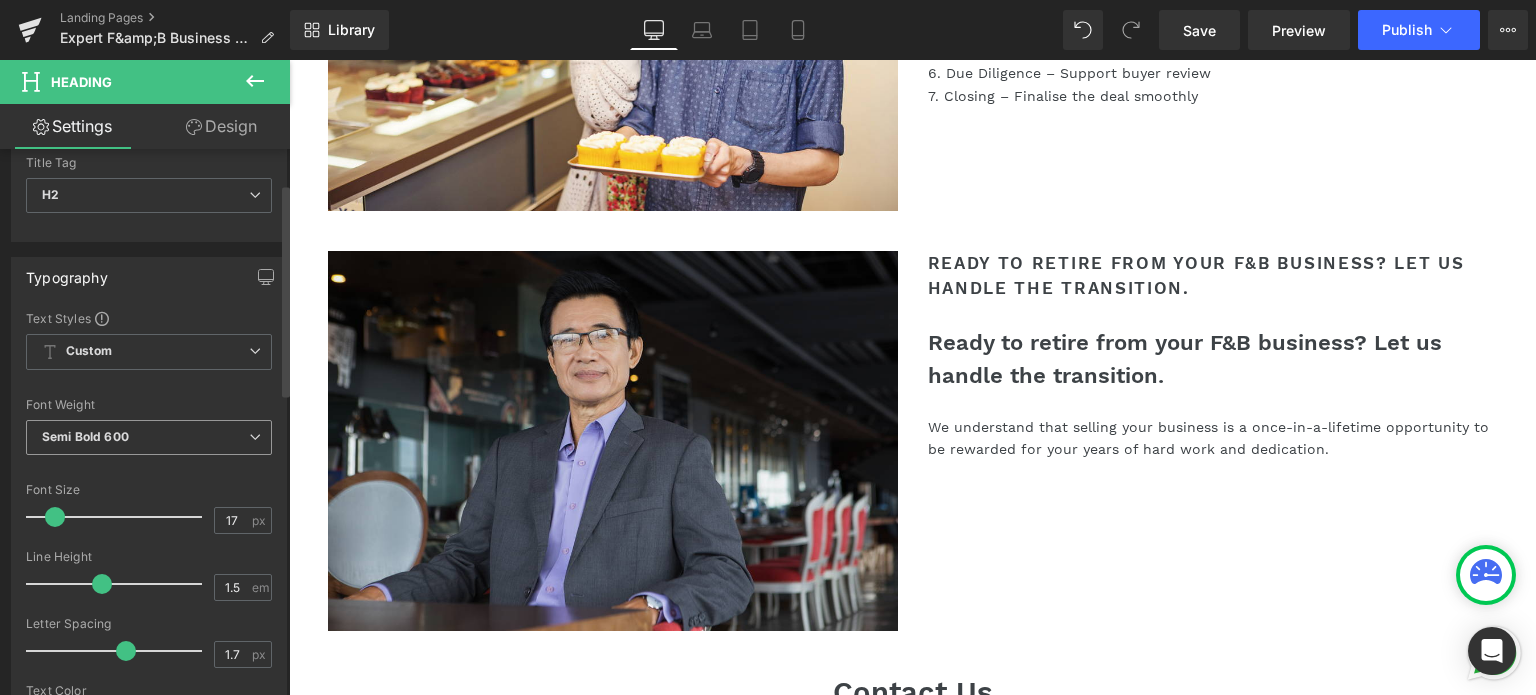 scroll, scrollTop: 100, scrollLeft: 0, axis: vertical 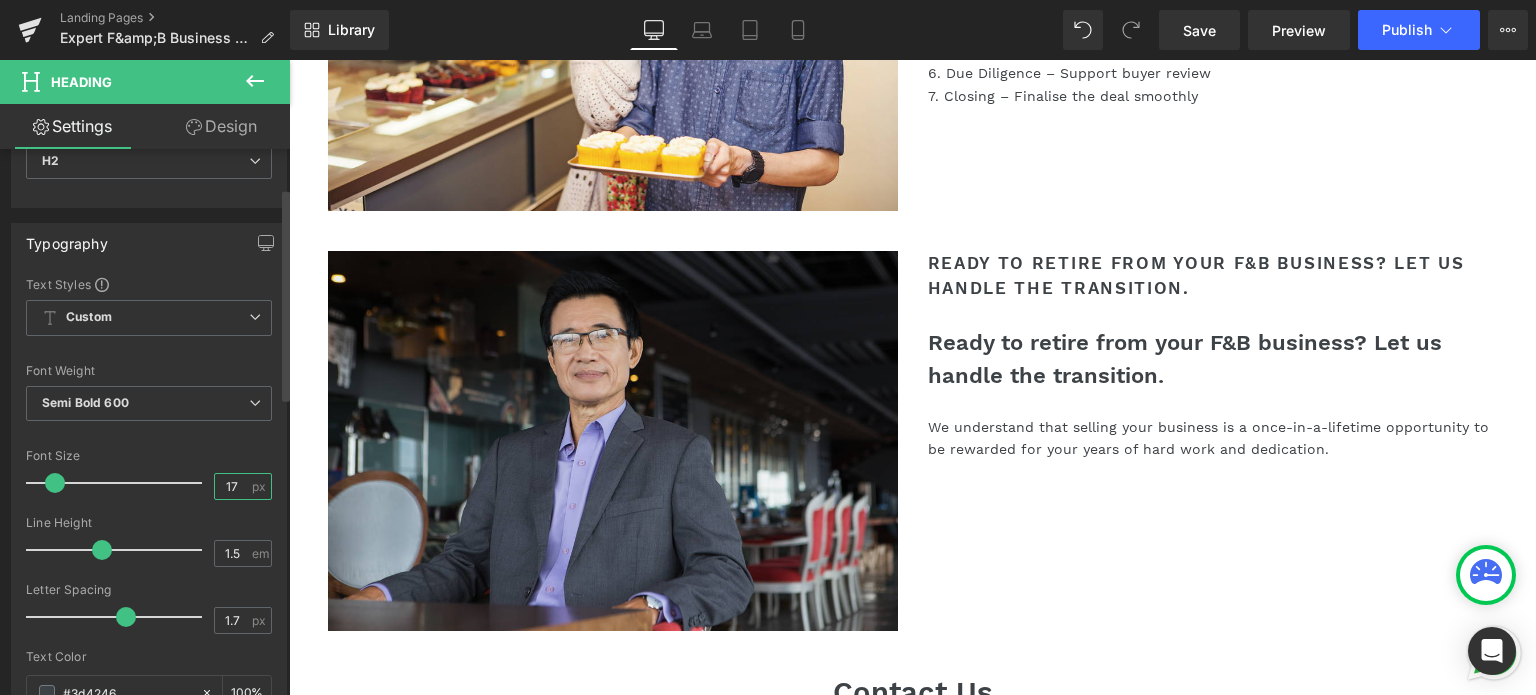 drag, startPoint x: 230, startPoint y: 492, endPoint x: 215, endPoint y: 491, distance: 15.033297 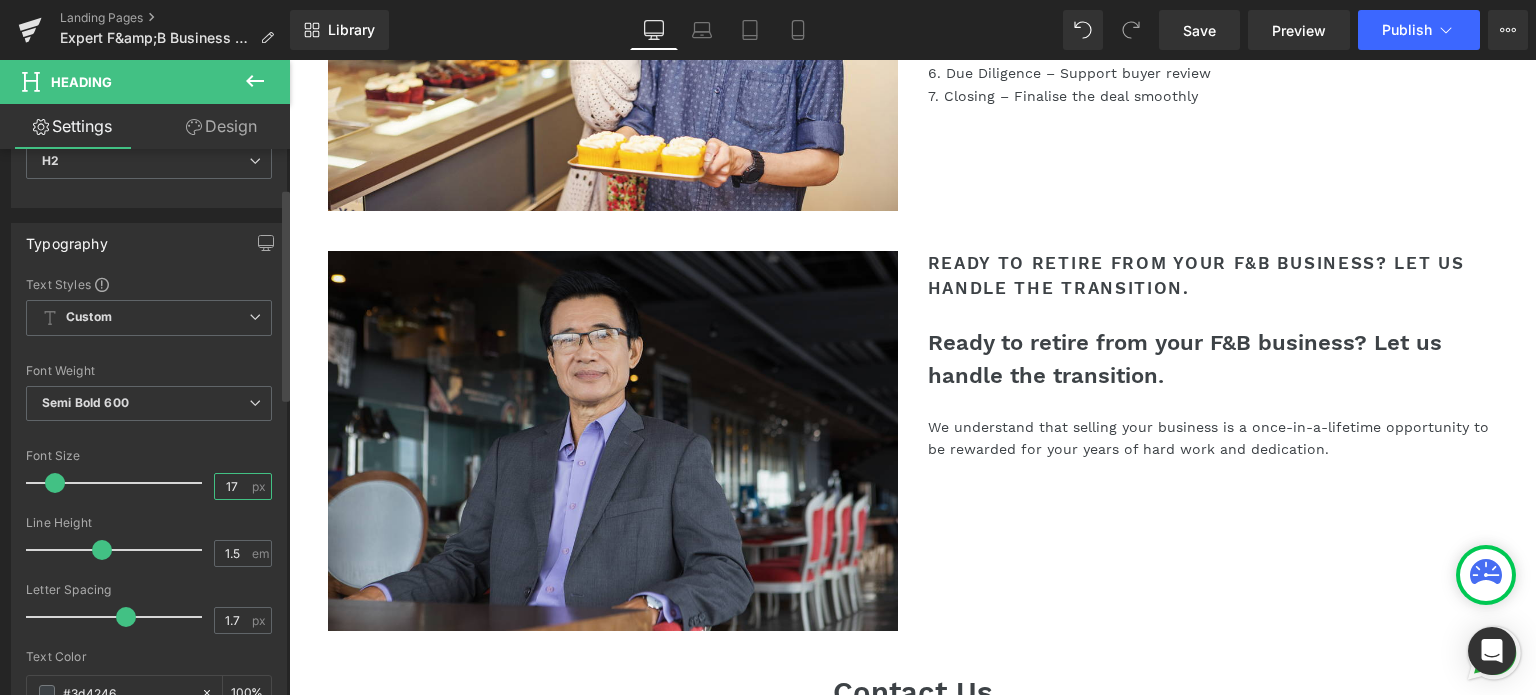 click on "17" at bounding box center [232, 486] 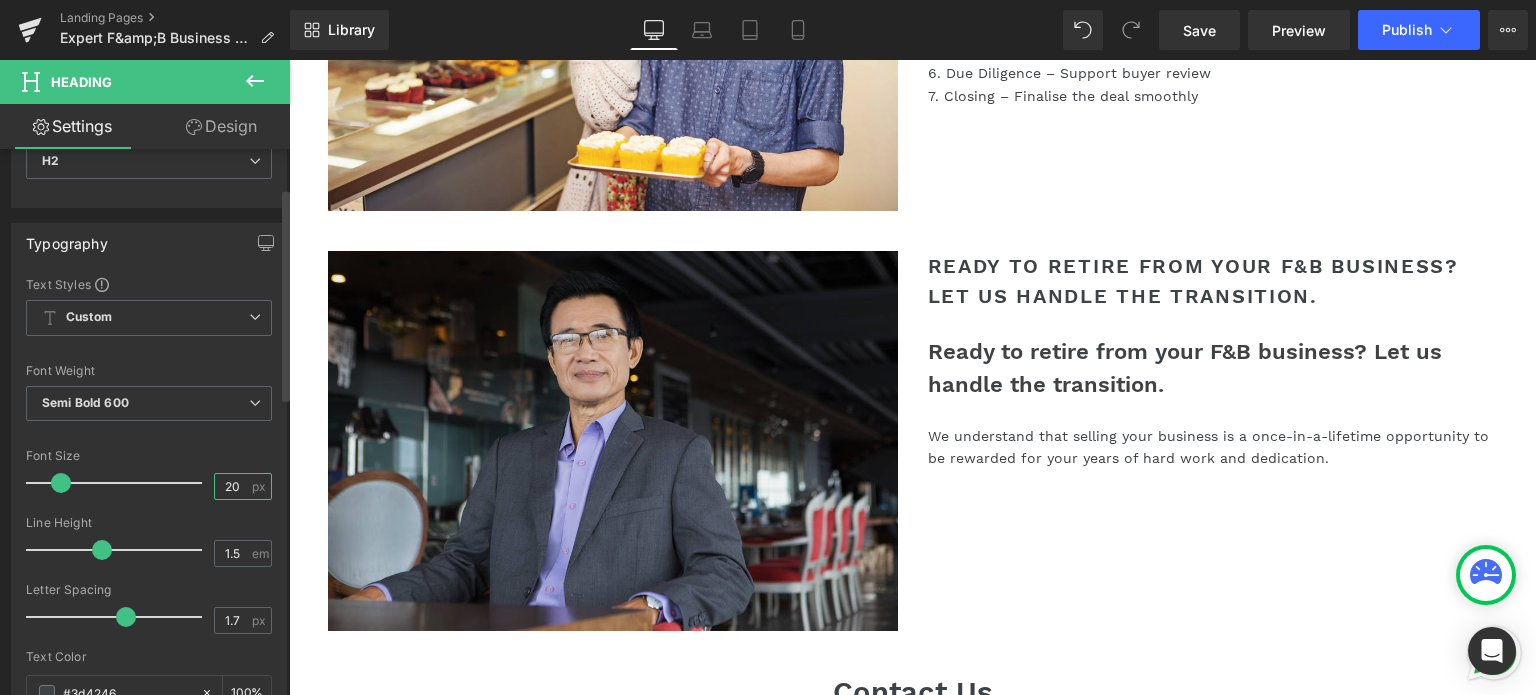 type on "20" 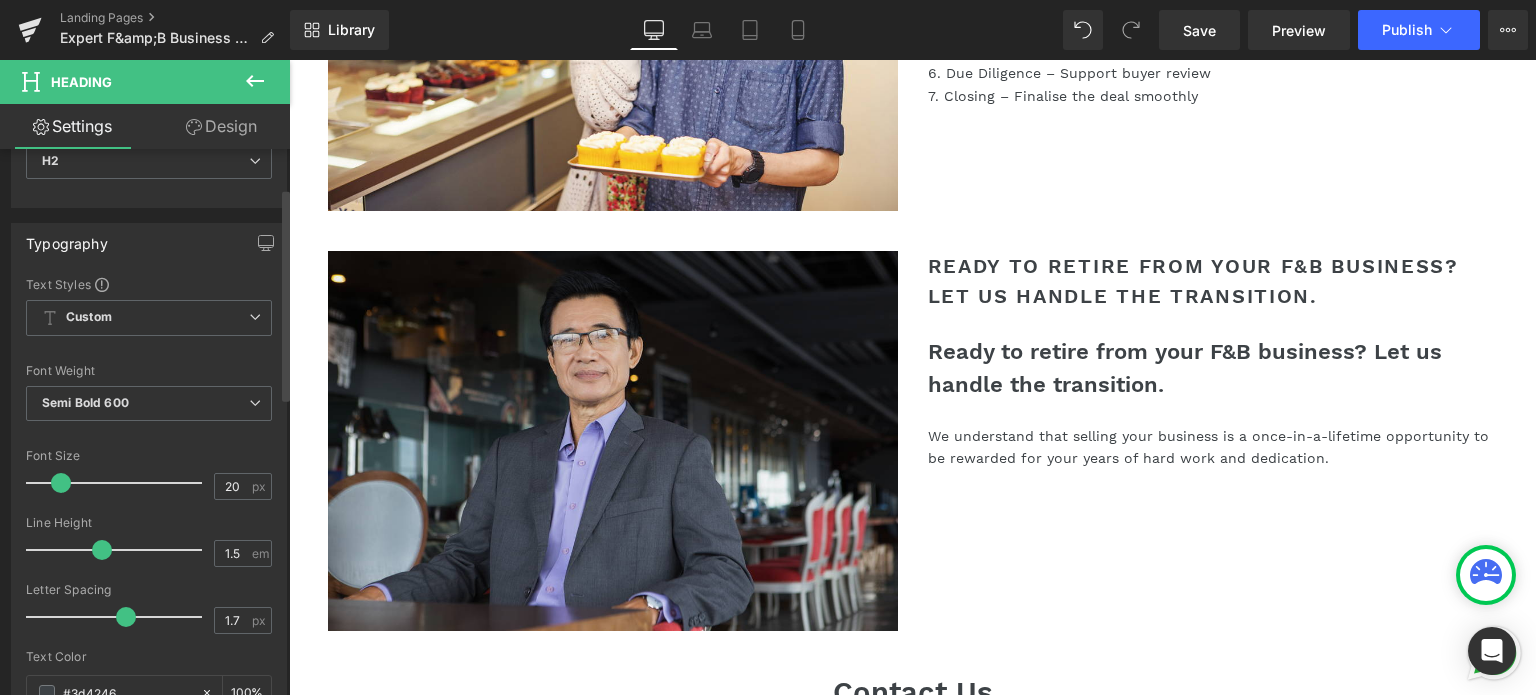 click on "Font Size" at bounding box center (149, 456) 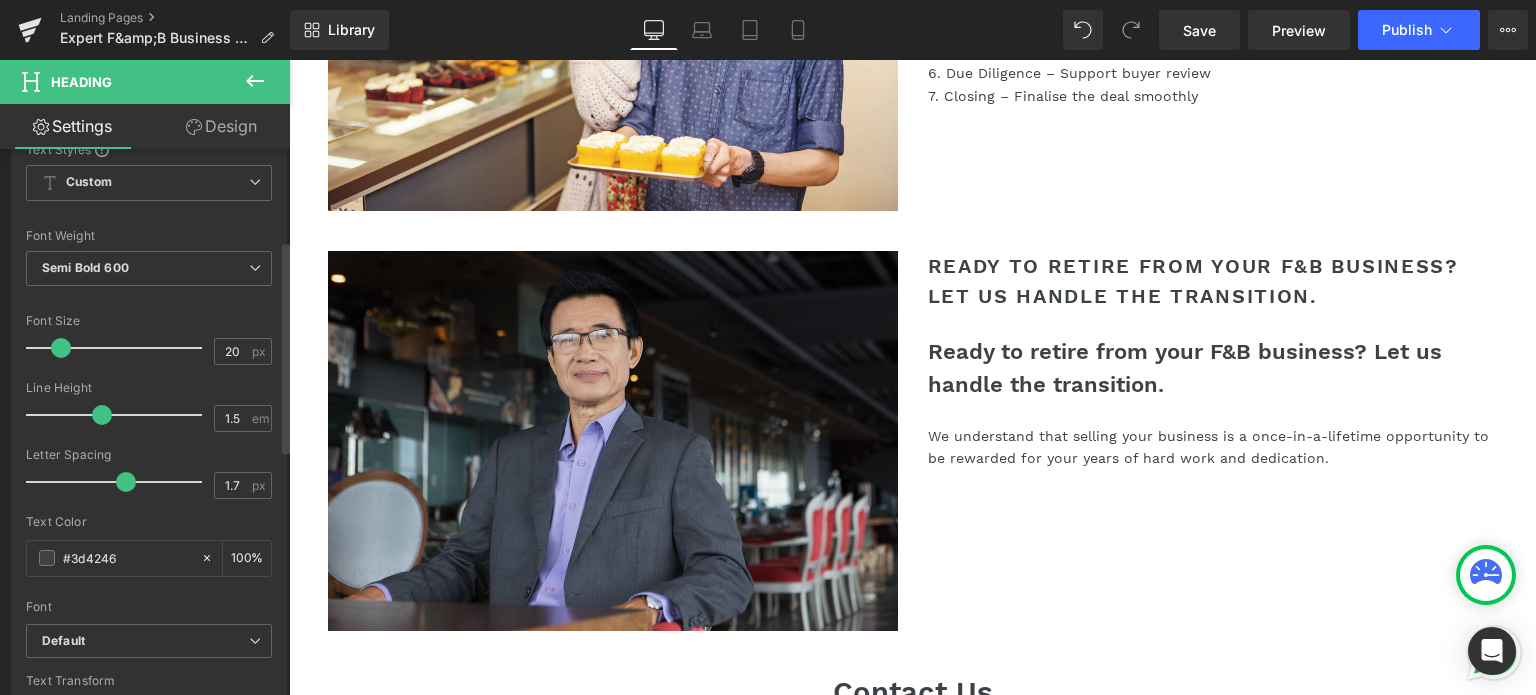 scroll, scrollTop: 400, scrollLeft: 0, axis: vertical 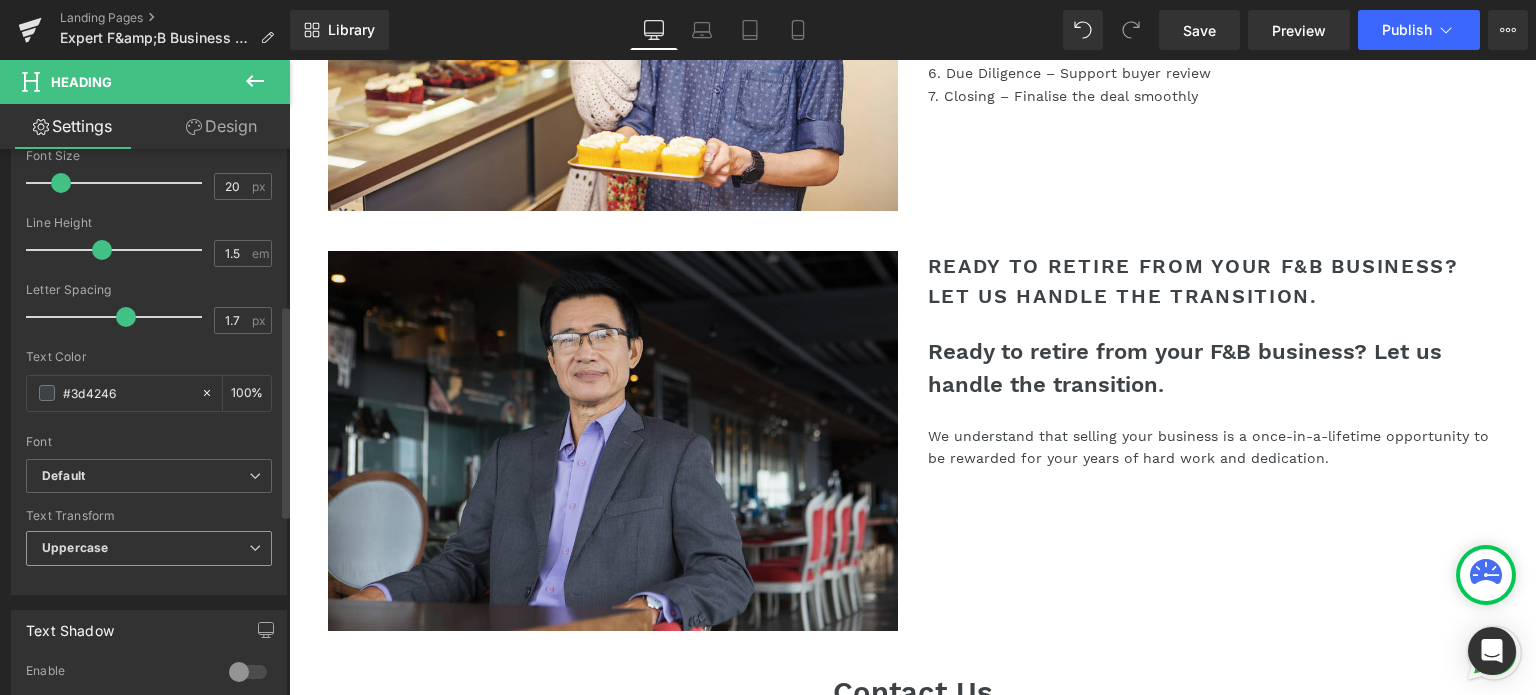 click on "Uppercase" at bounding box center [149, 548] 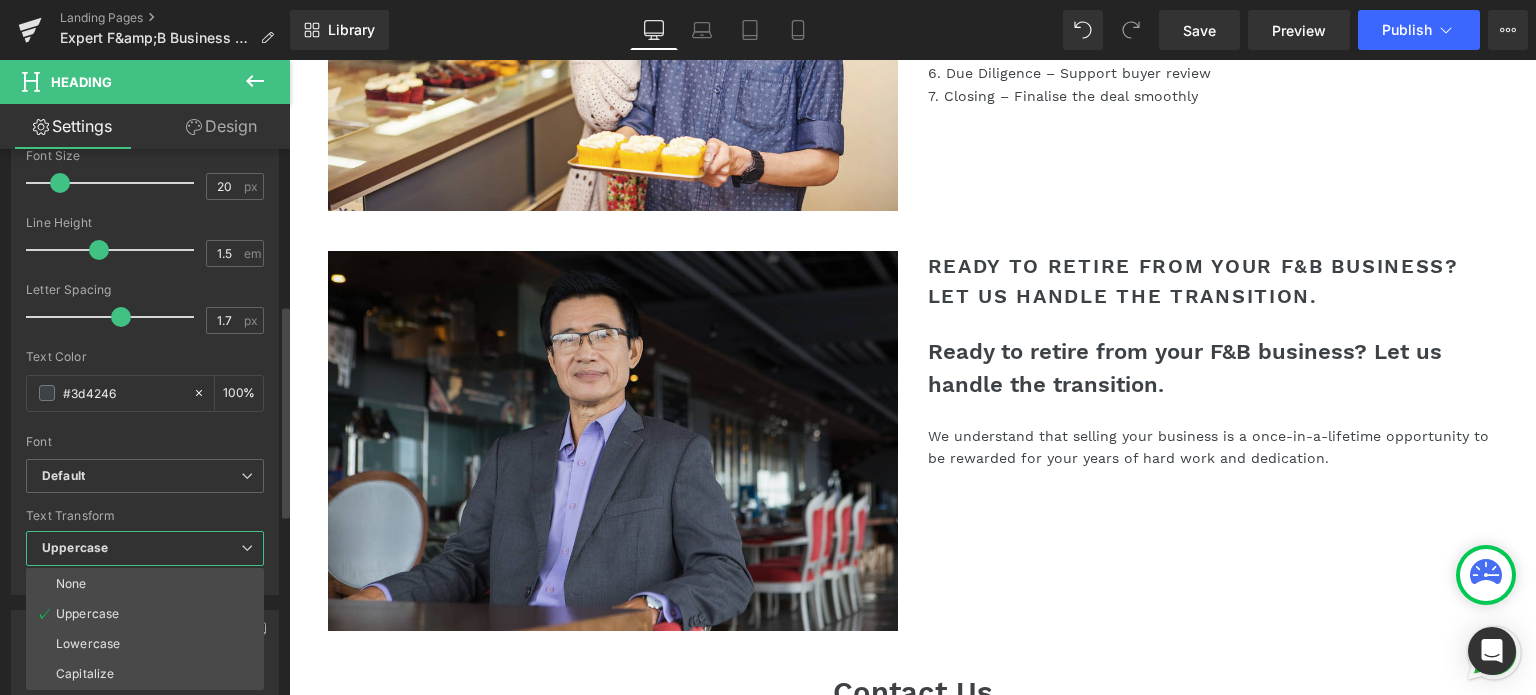 click on "None Uppercase Lowercase Capitalize" at bounding box center [145, 629] 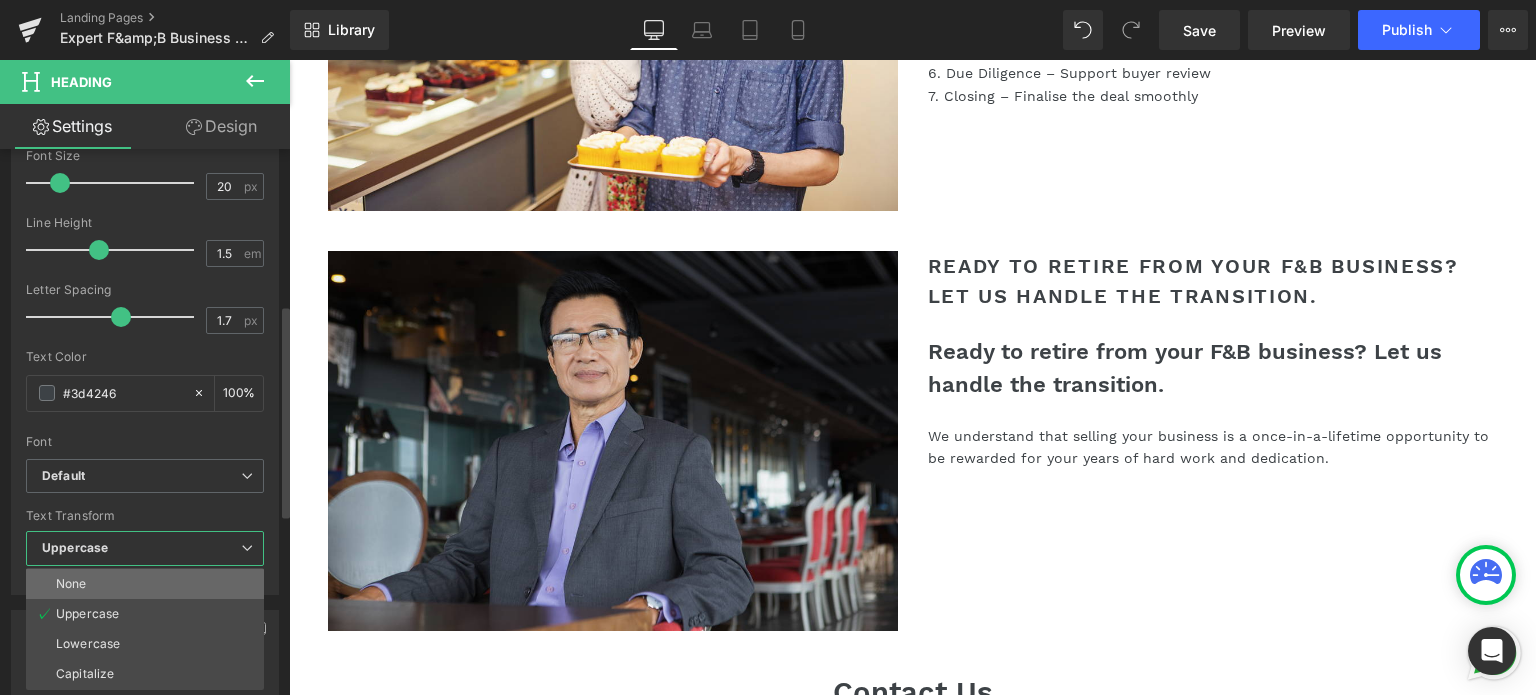 click on "None" at bounding box center (145, 584) 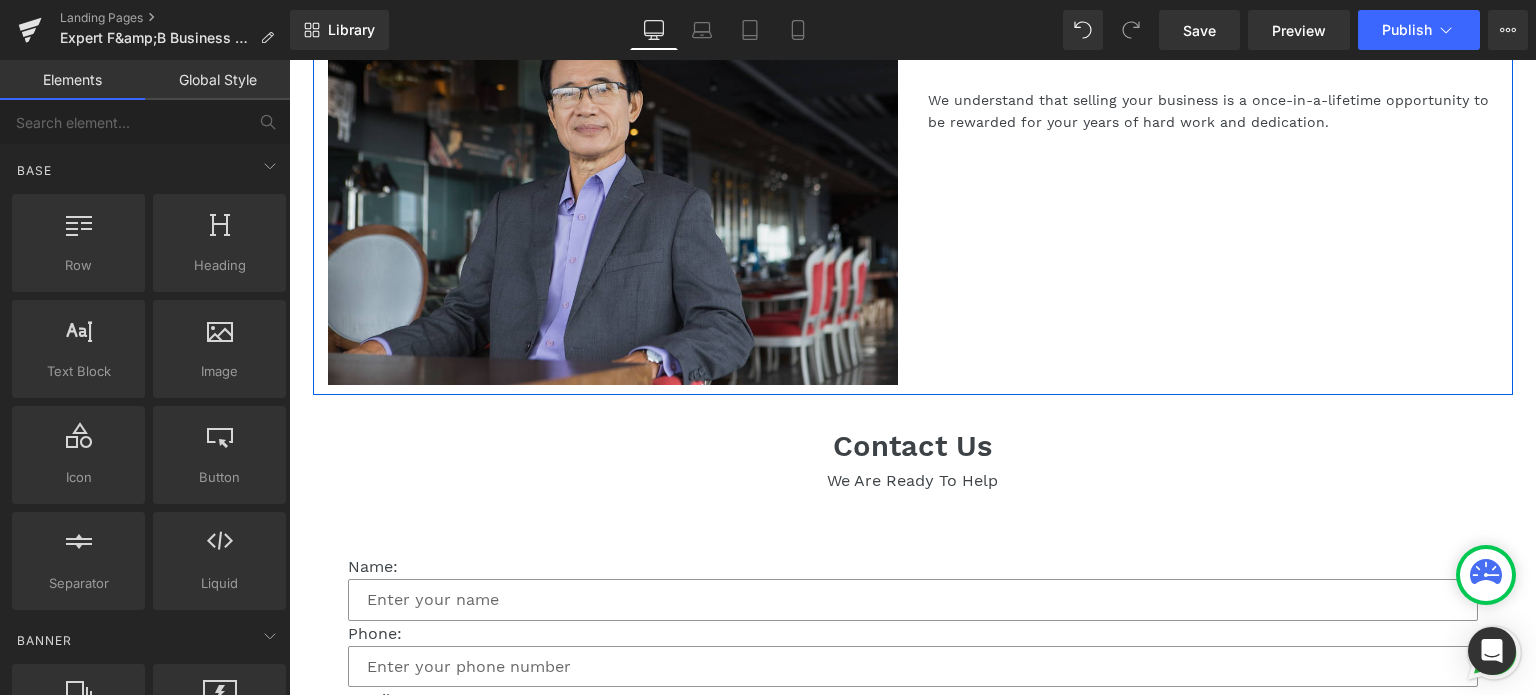 scroll, scrollTop: 2743, scrollLeft: 0, axis: vertical 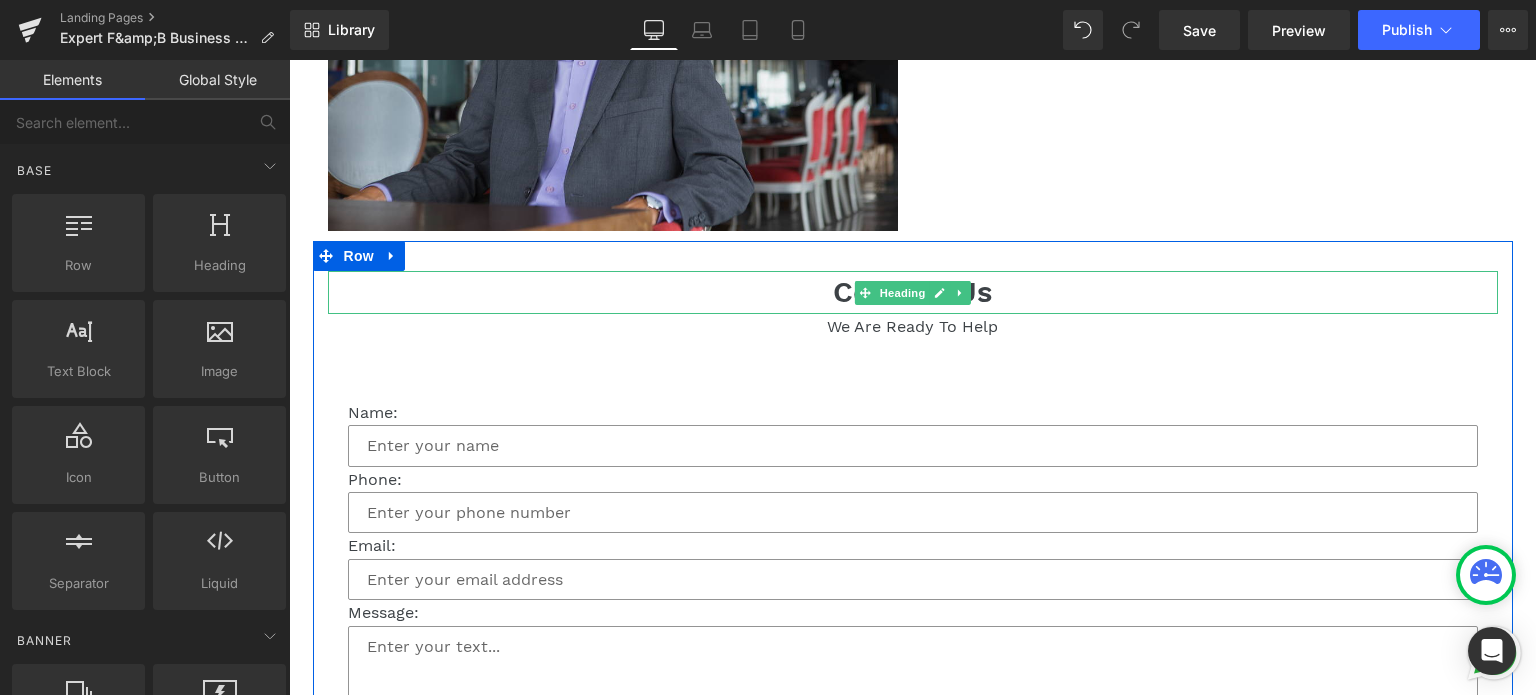 click on "Heading" at bounding box center [902, 293] 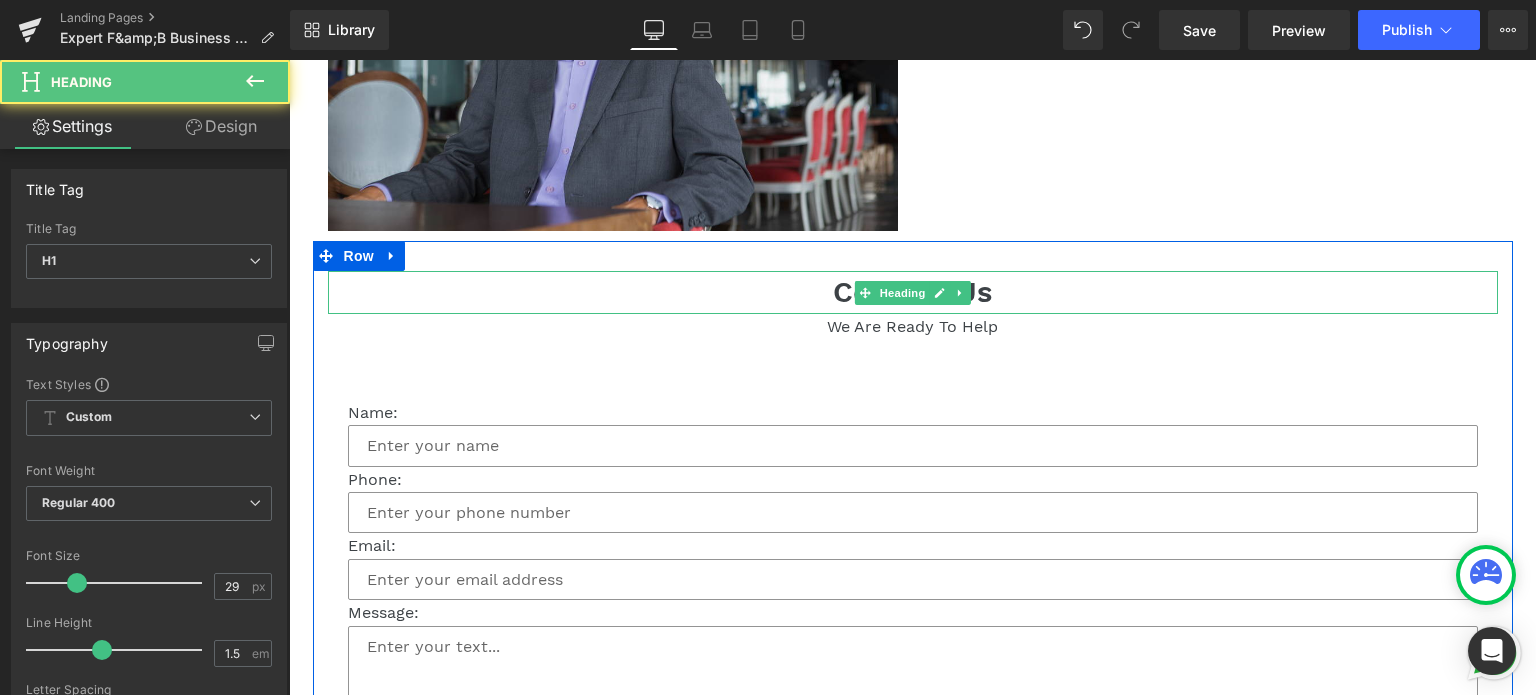 click on "Contact Us" at bounding box center (913, 293) 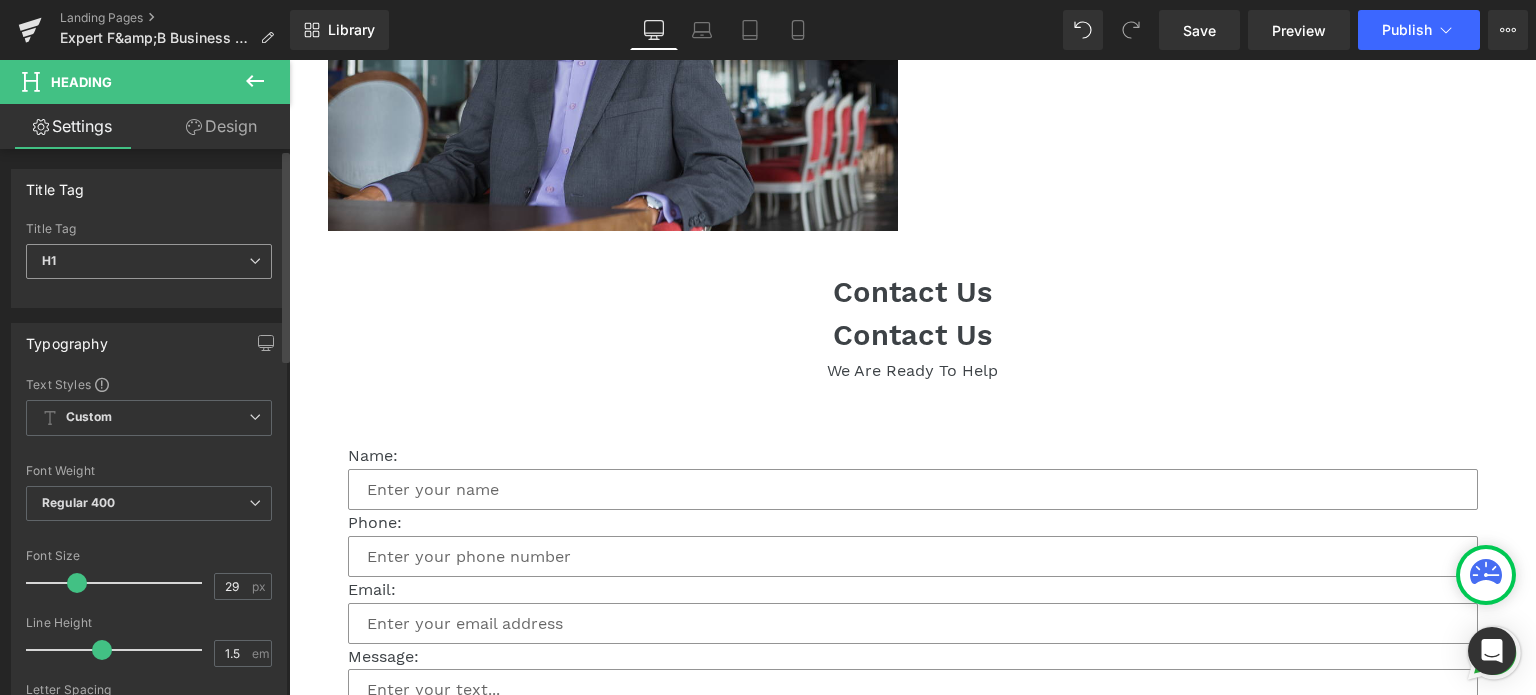 click on "H1" at bounding box center [149, 261] 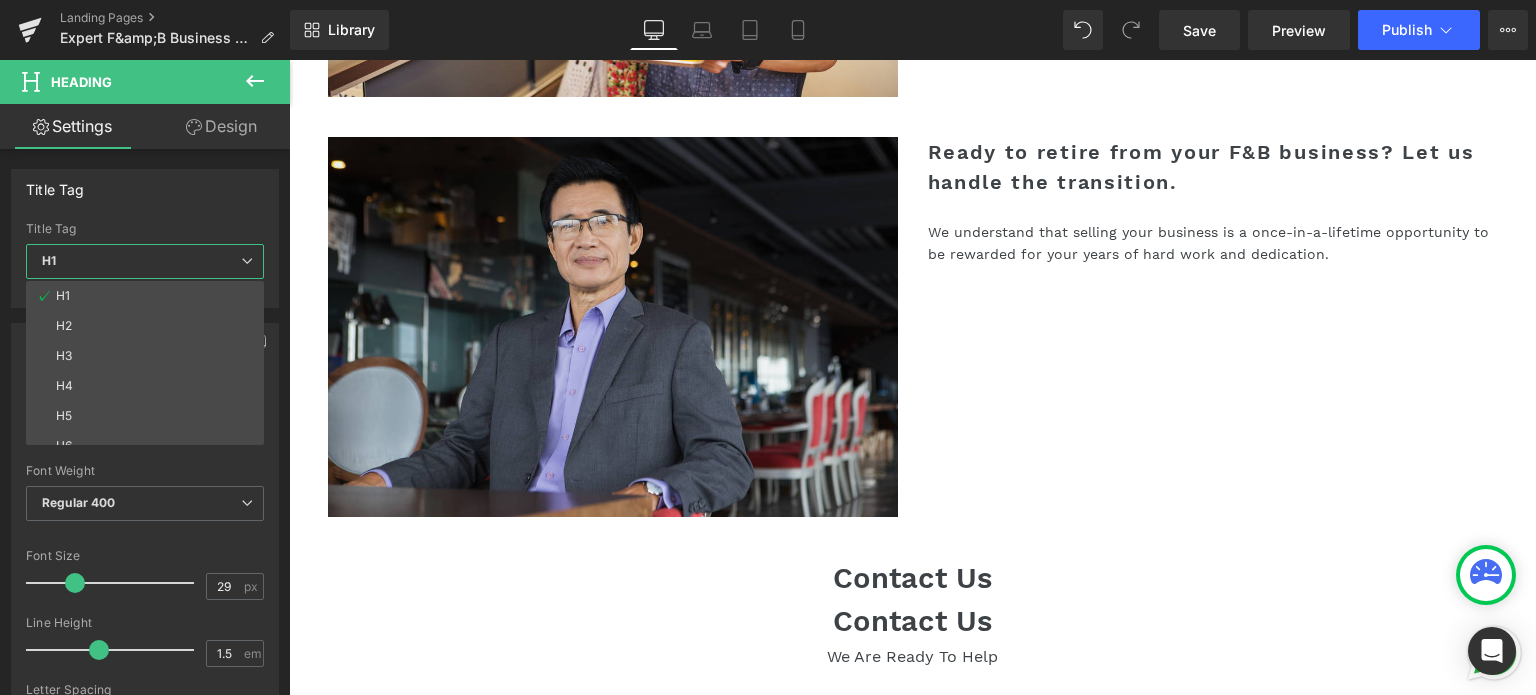 scroll, scrollTop: 2543, scrollLeft: 0, axis: vertical 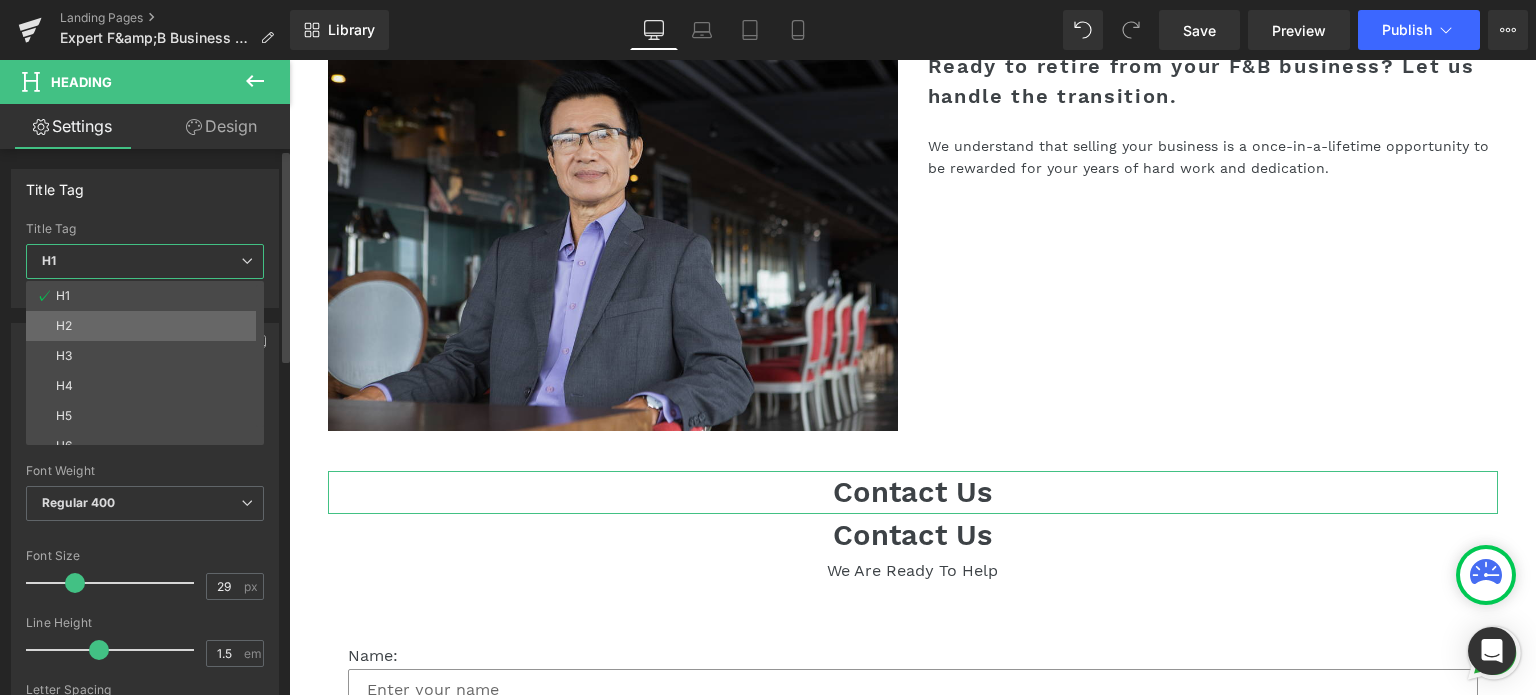 click on "H2" at bounding box center [64, 326] 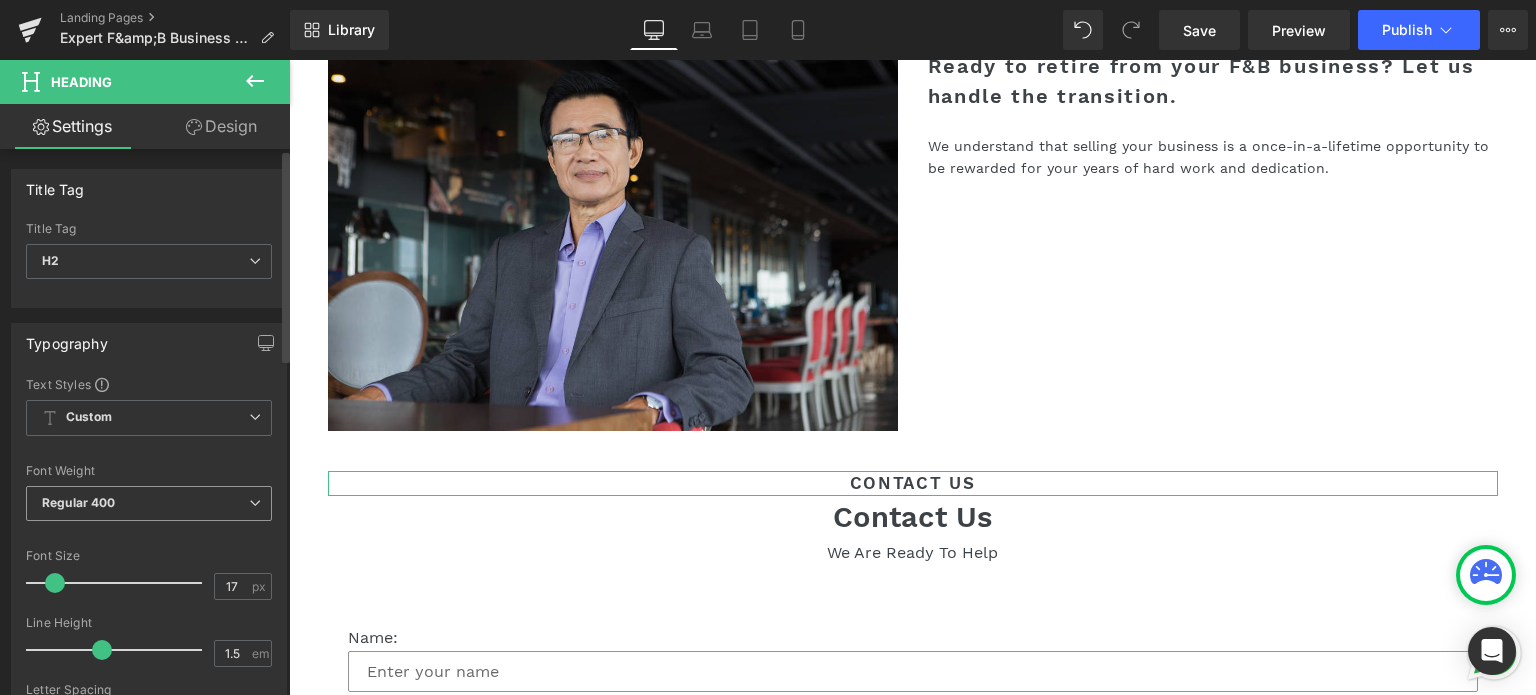 click on "Regular 400" at bounding box center [79, 502] 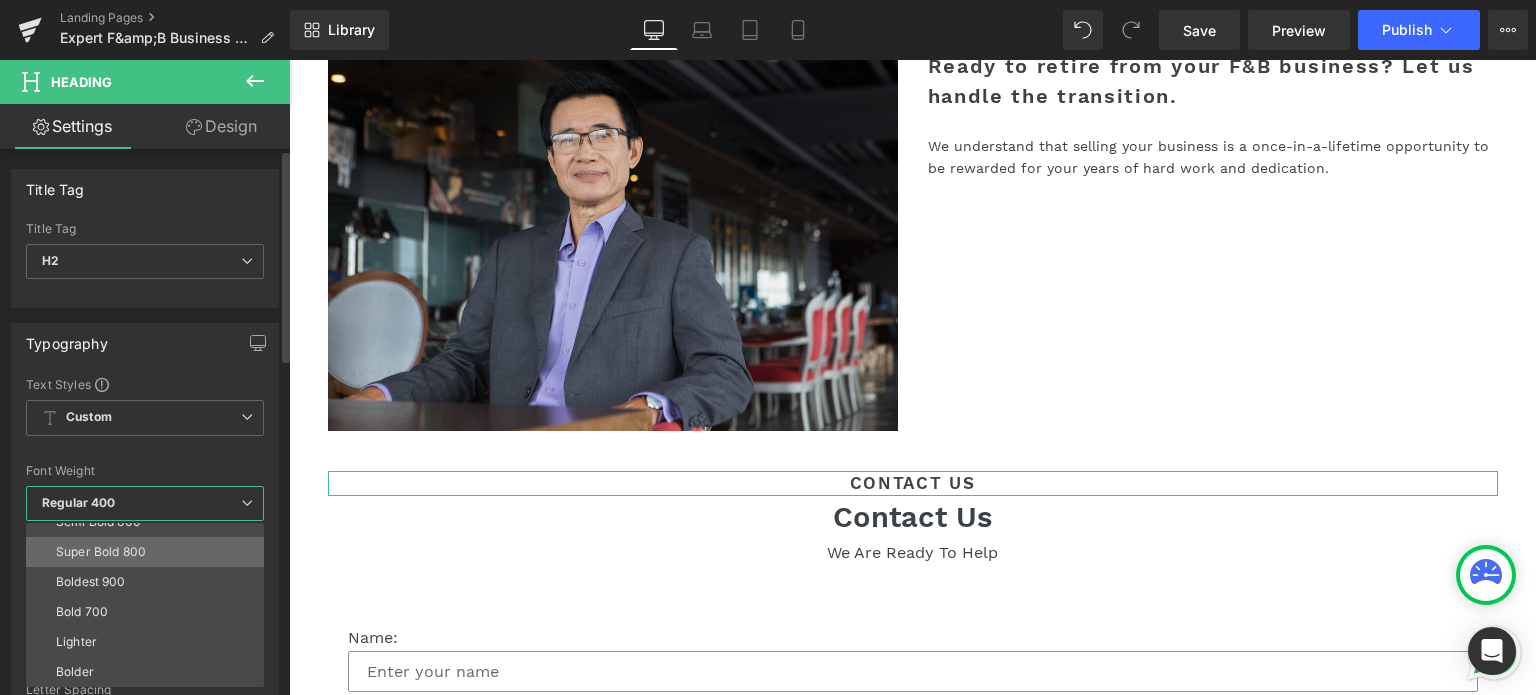 scroll, scrollTop: 66, scrollLeft: 0, axis: vertical 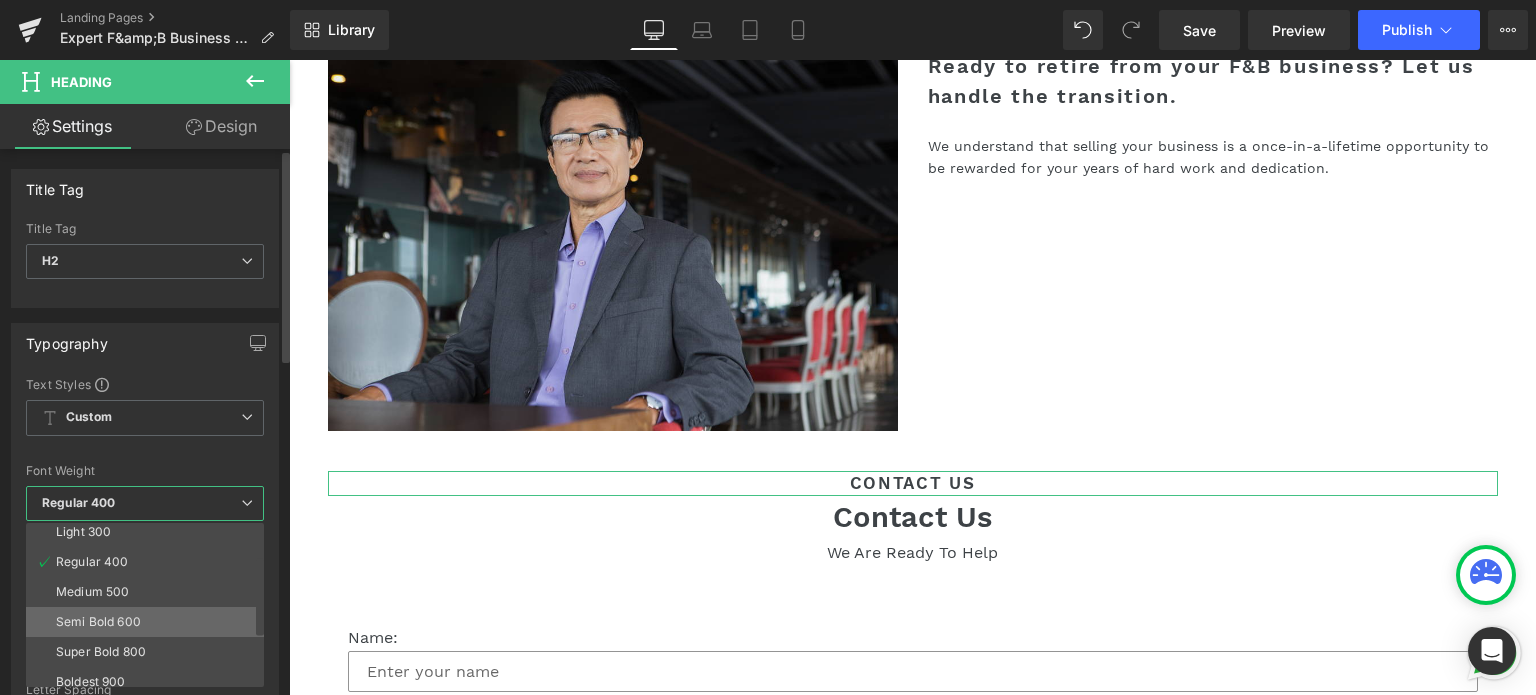 click on "Semi Bold 600" at bounding box center [98, 622] 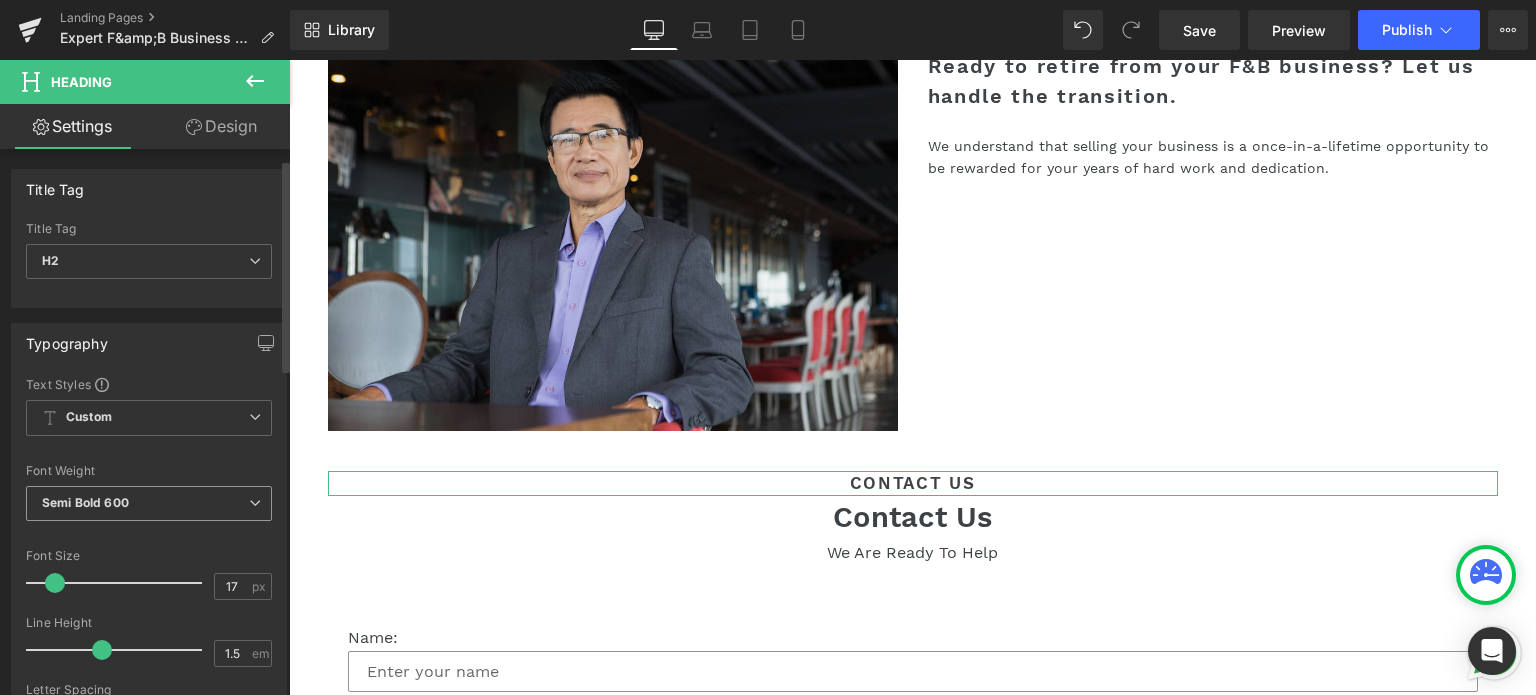 scroll, scrollTop: 100, scrollLeft: 0, axis: vertical 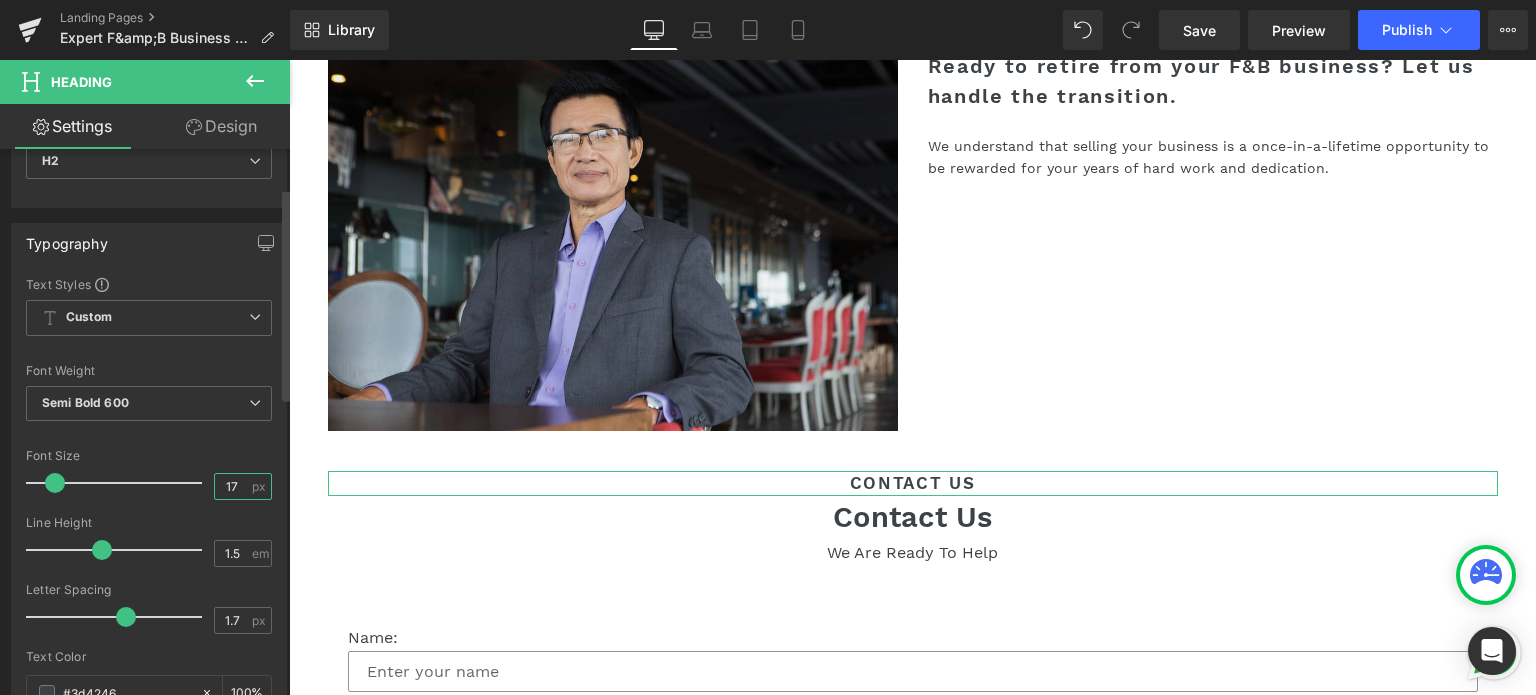 drag, startPoint x: 232, startPoint y: 483, endPoint x: 213, endPoint y: 483, distance: 19 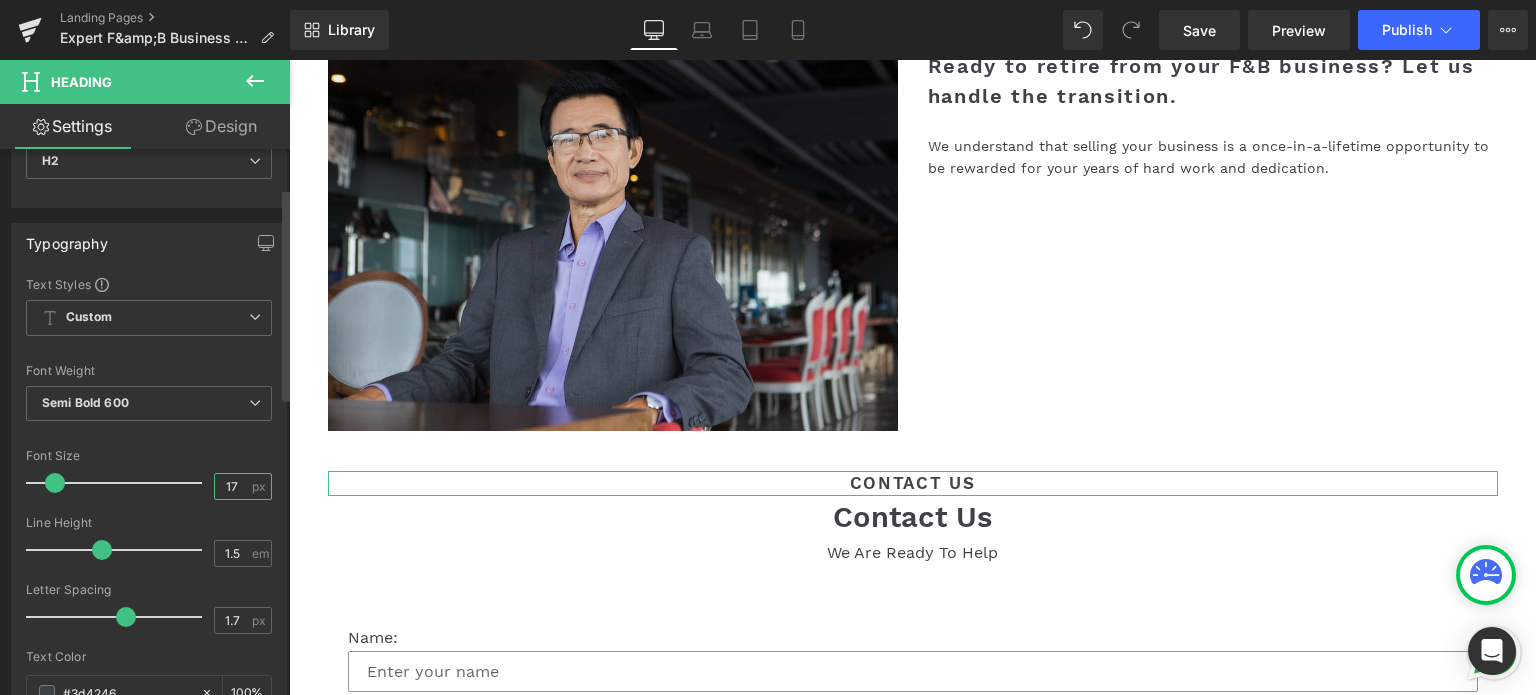 click on "17" at bounding box center (232, 486) 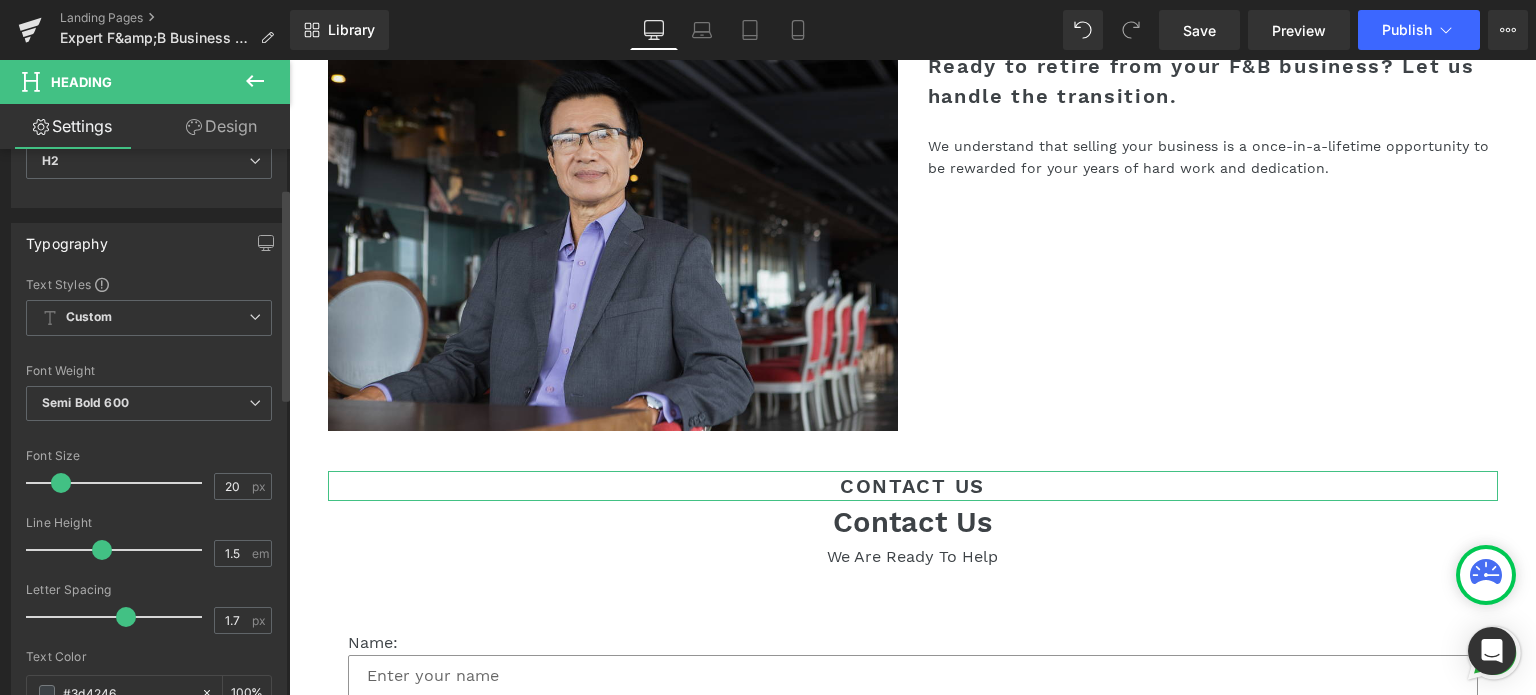 click on "Font Size" at bounding box center (149, 456) 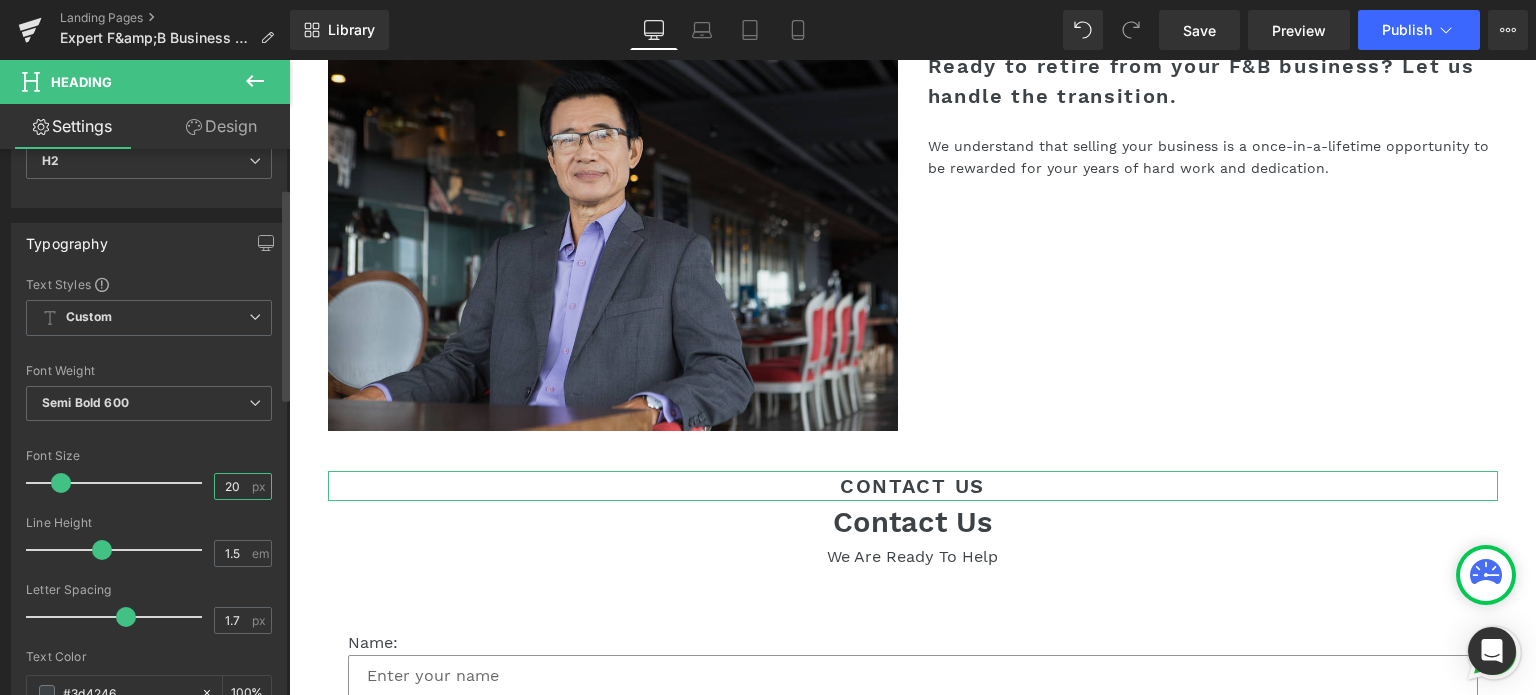 drag, startPoint x: 231, startPoint y: 487, endPoint x: 213, endPoint y: 487, distance: 18 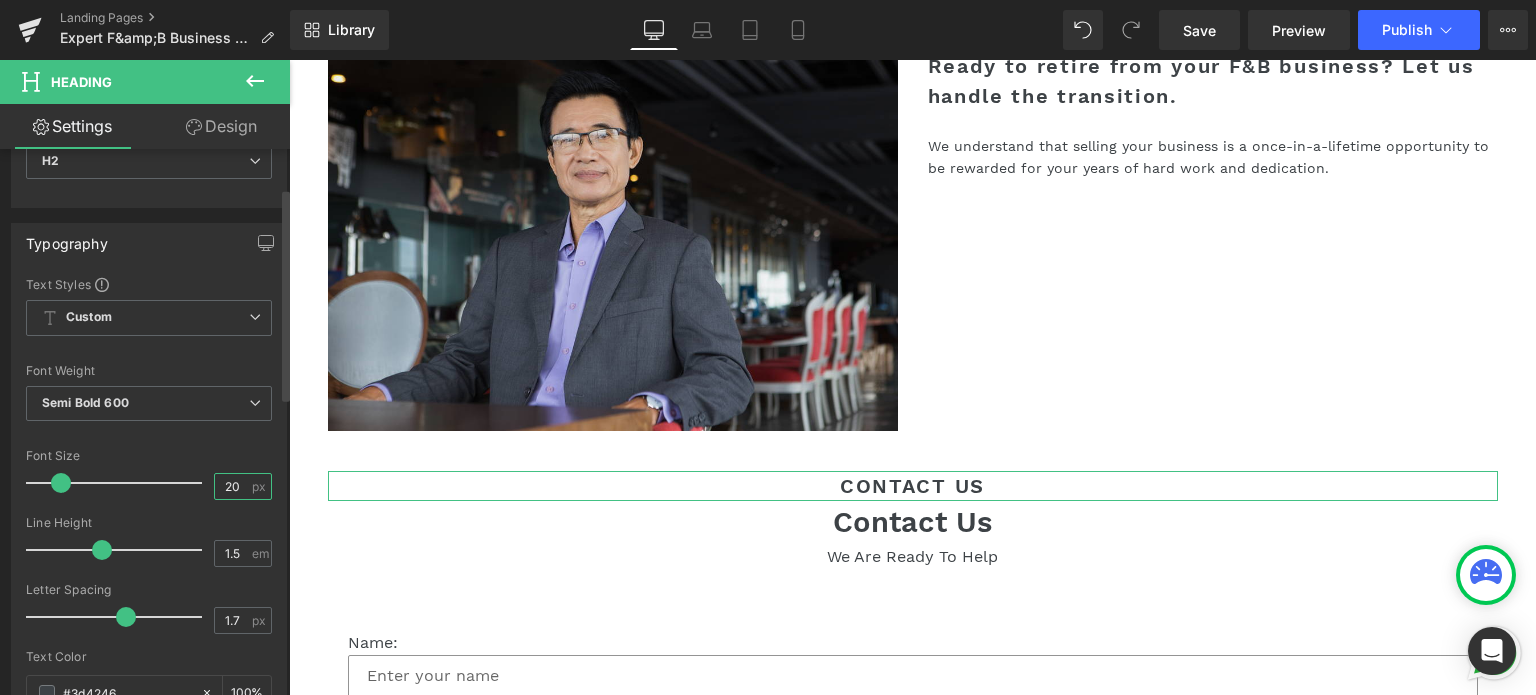 click on "20" at bounding box center [232, 486] 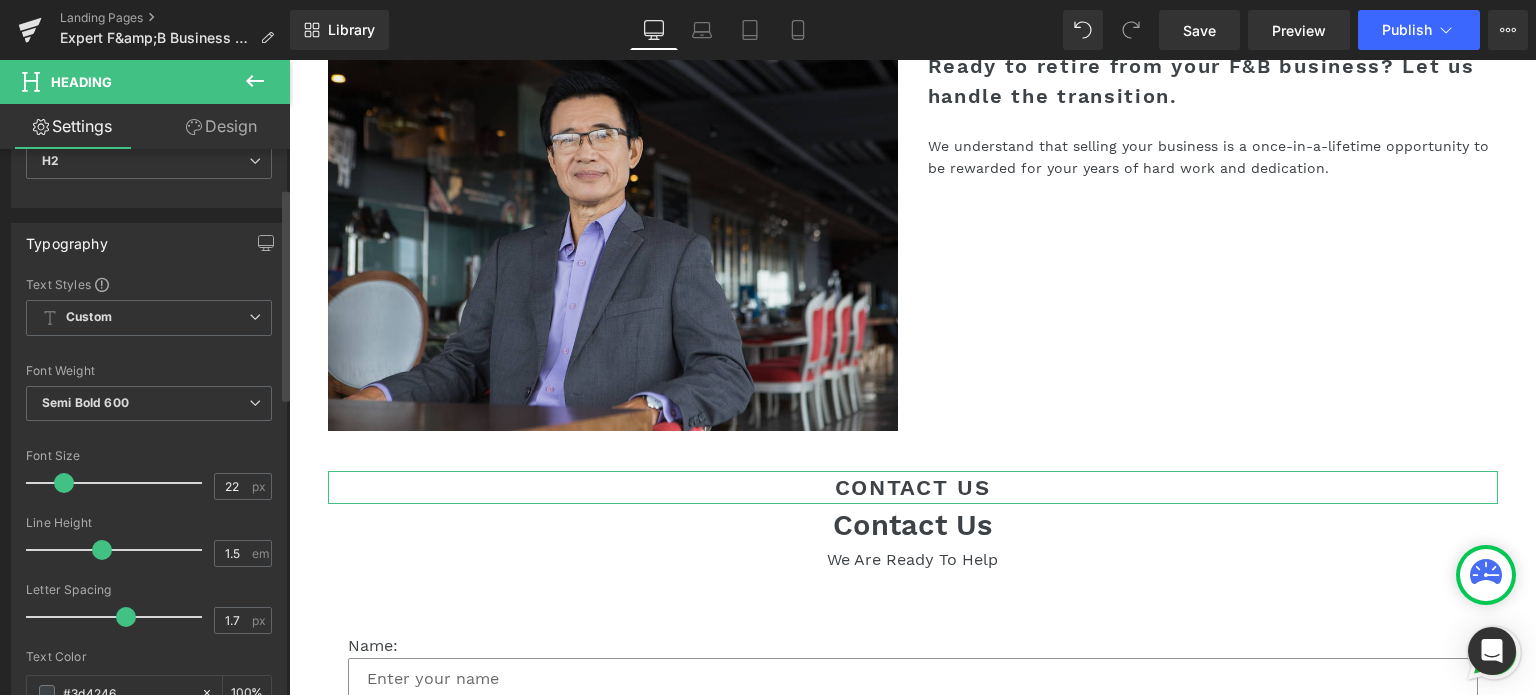 click on "Font Size" at bounding box center [149, 456] 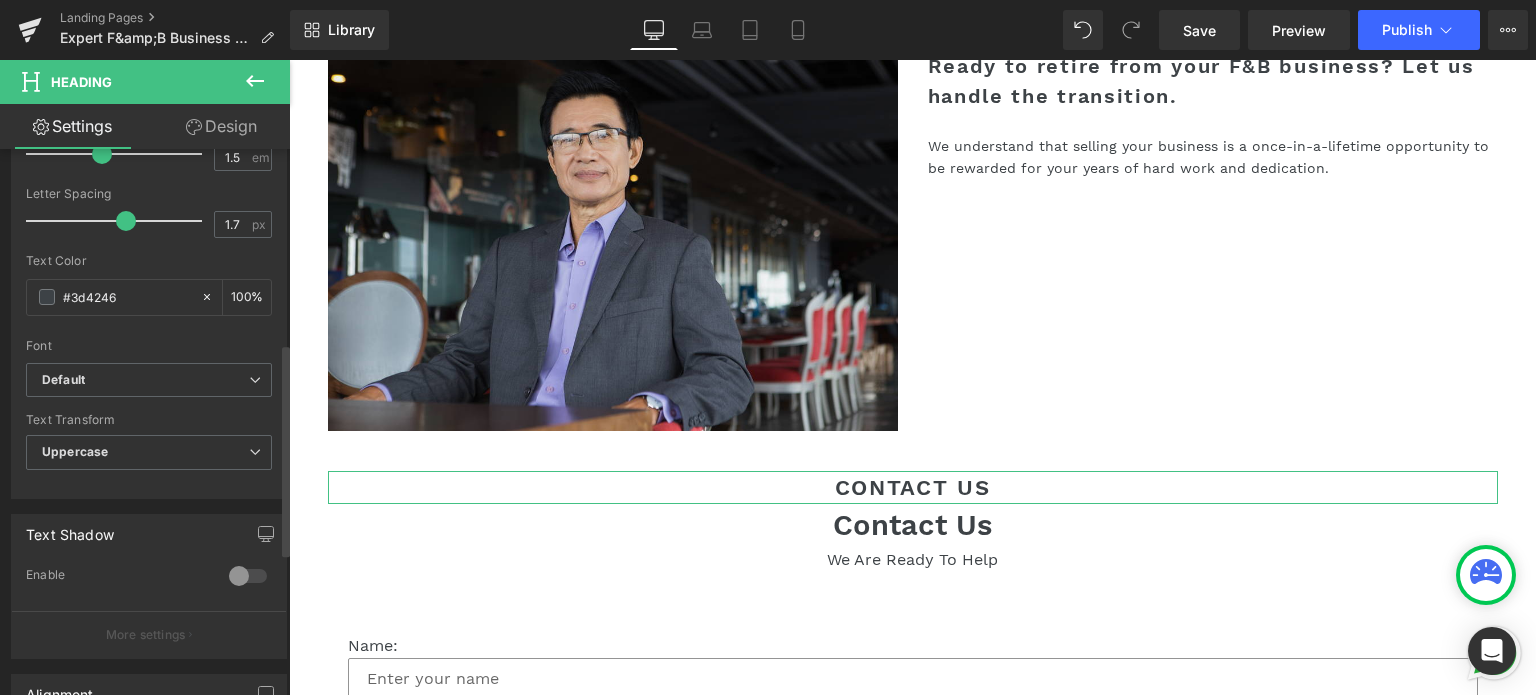 scroll, scrollTop: 500, scrollLeft: 0, axis: vertical 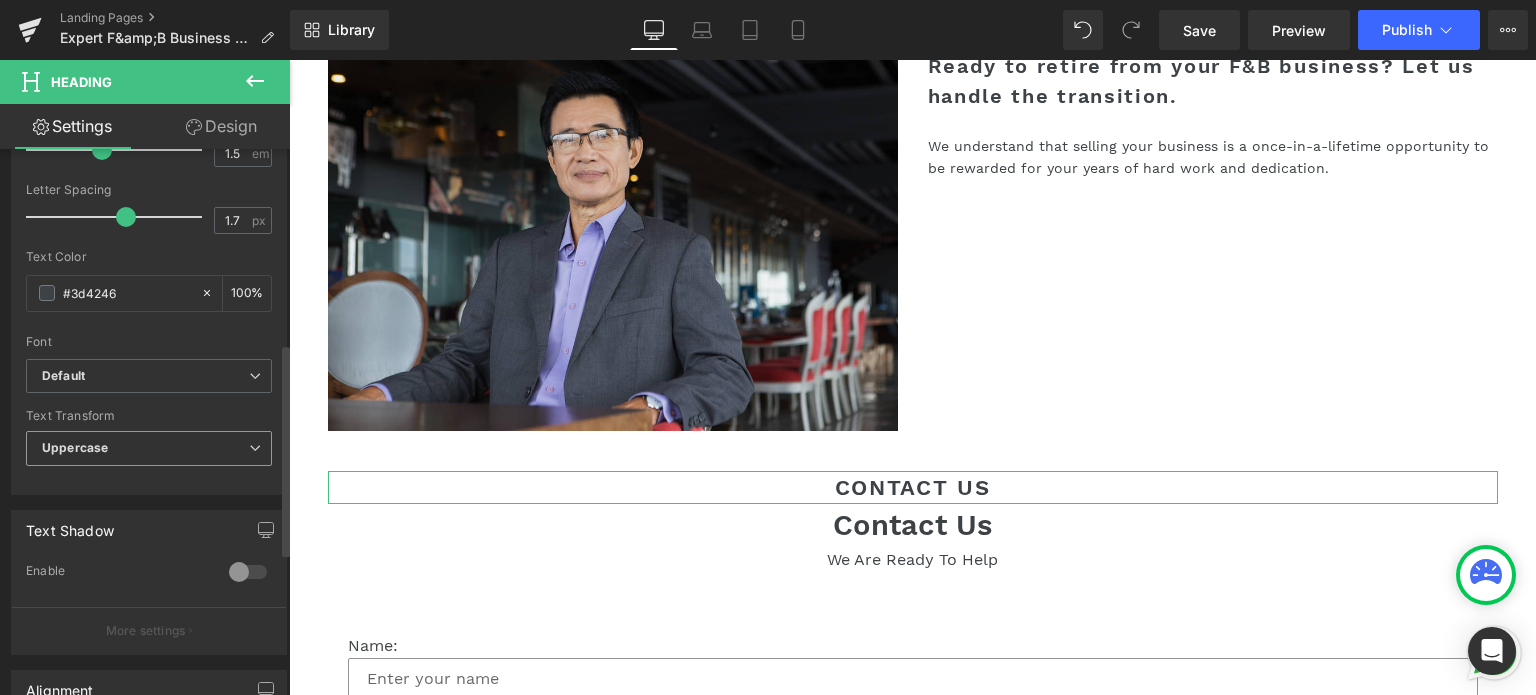 click on "Uppercase" at bounding box center [149, 448] 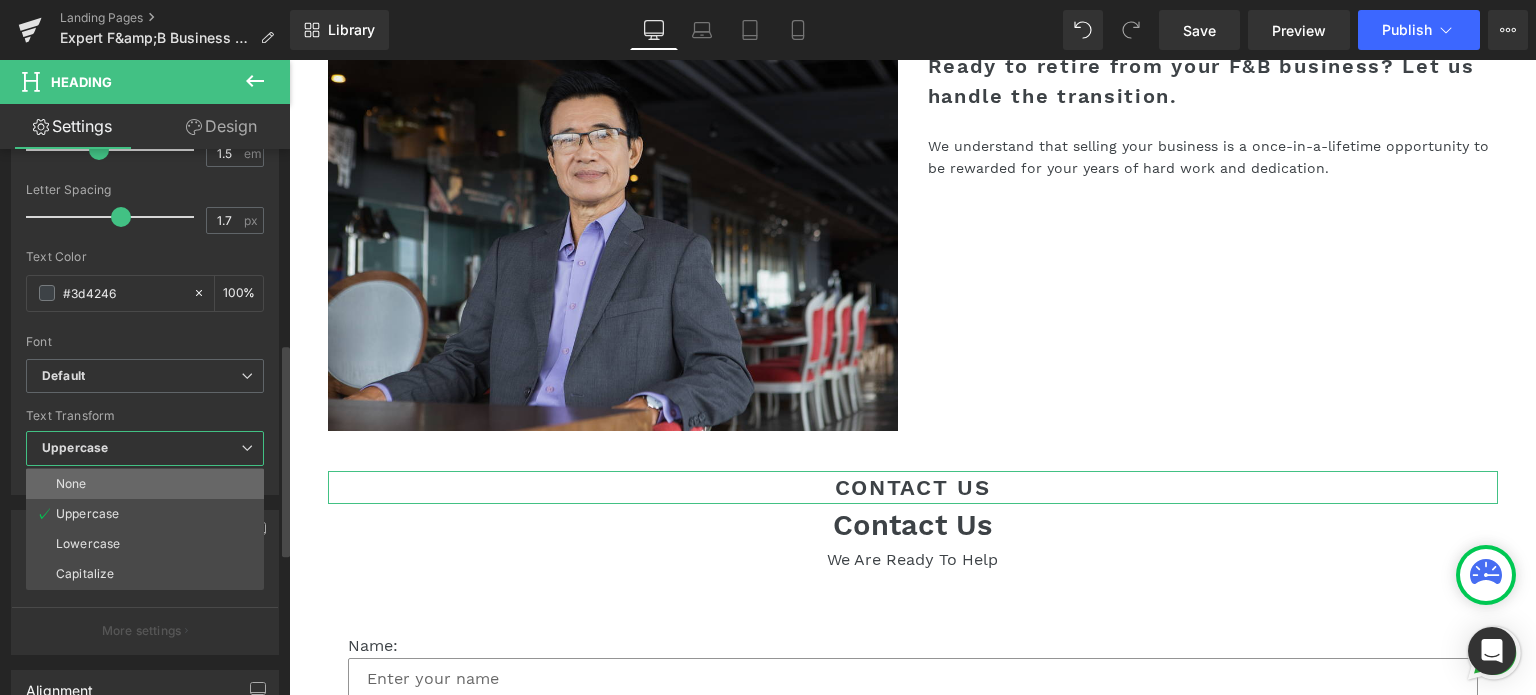 click on "Uppercase" at bounding box center (145, 514) 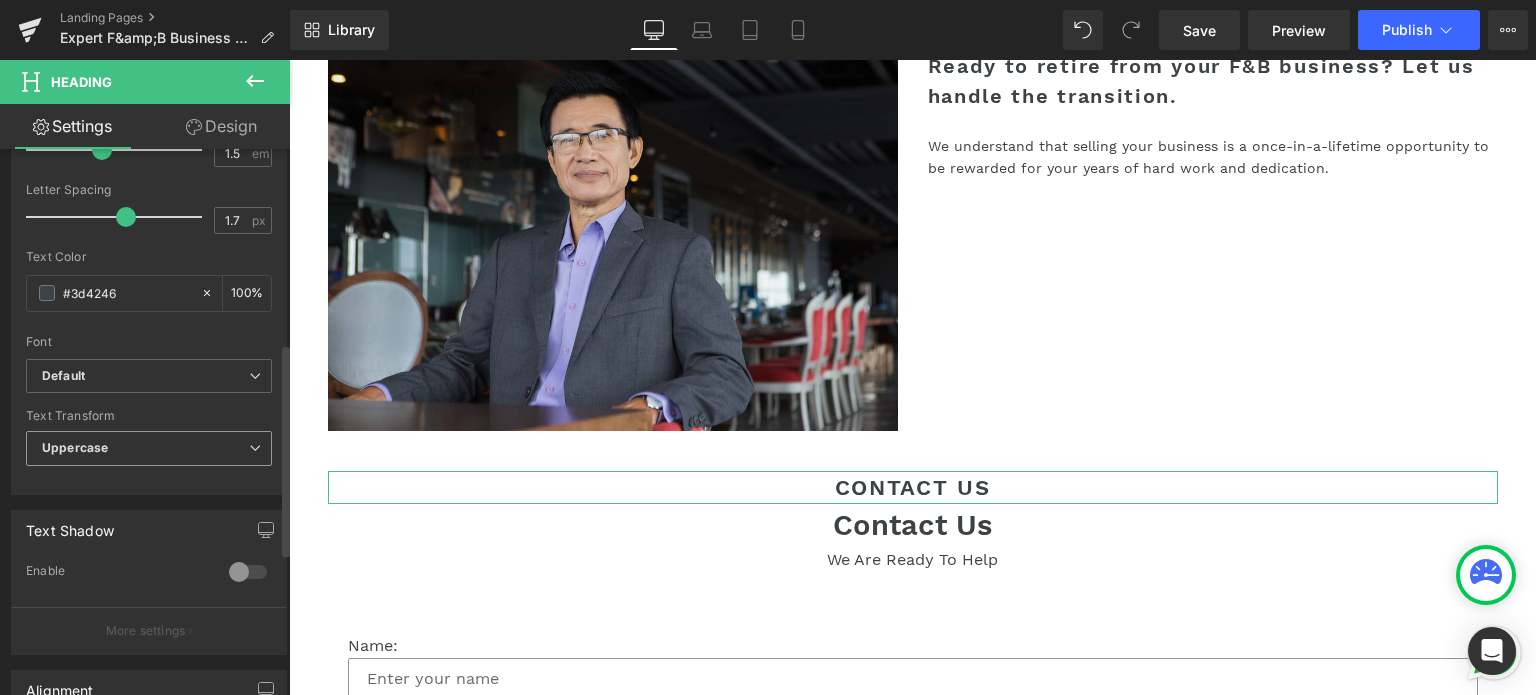 click on "Uppercase" at bounding box center [149, 448] 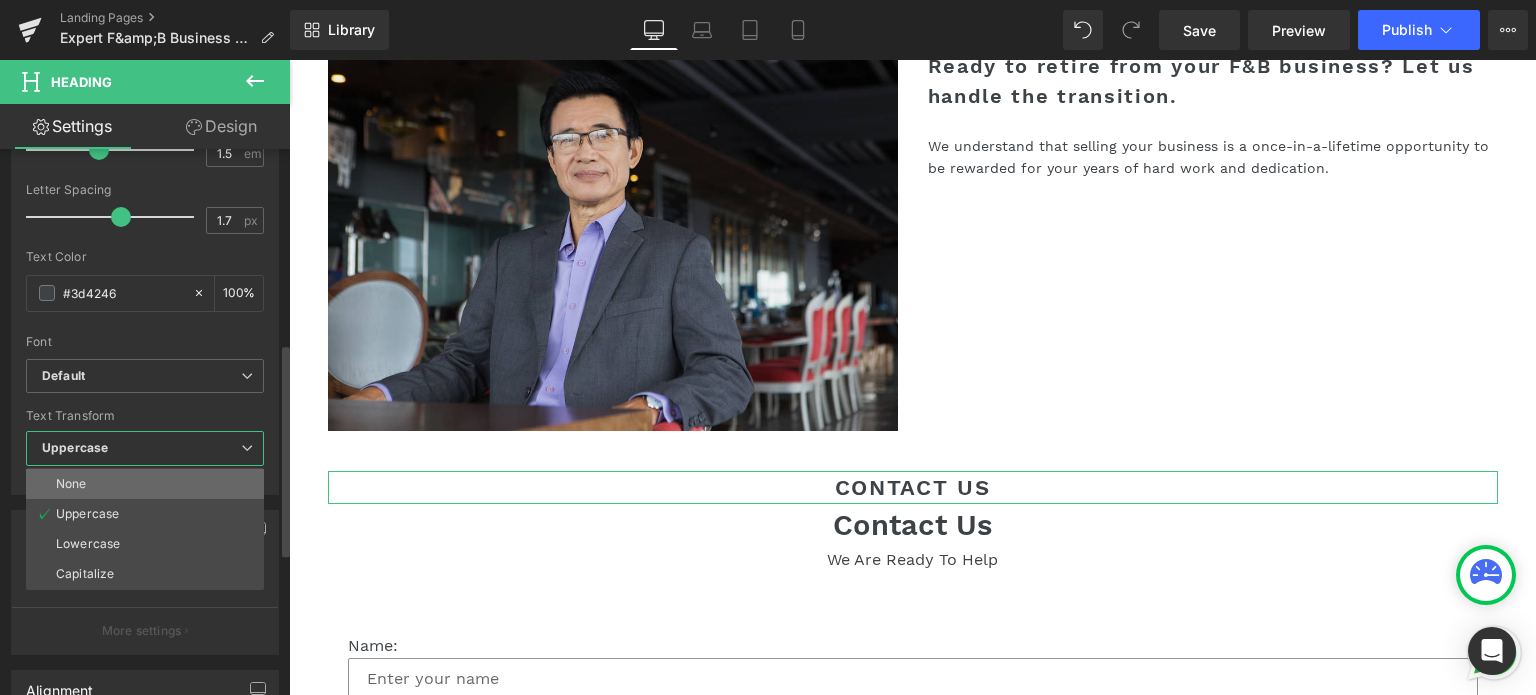 click on "None" at bounding box center [145, 484] 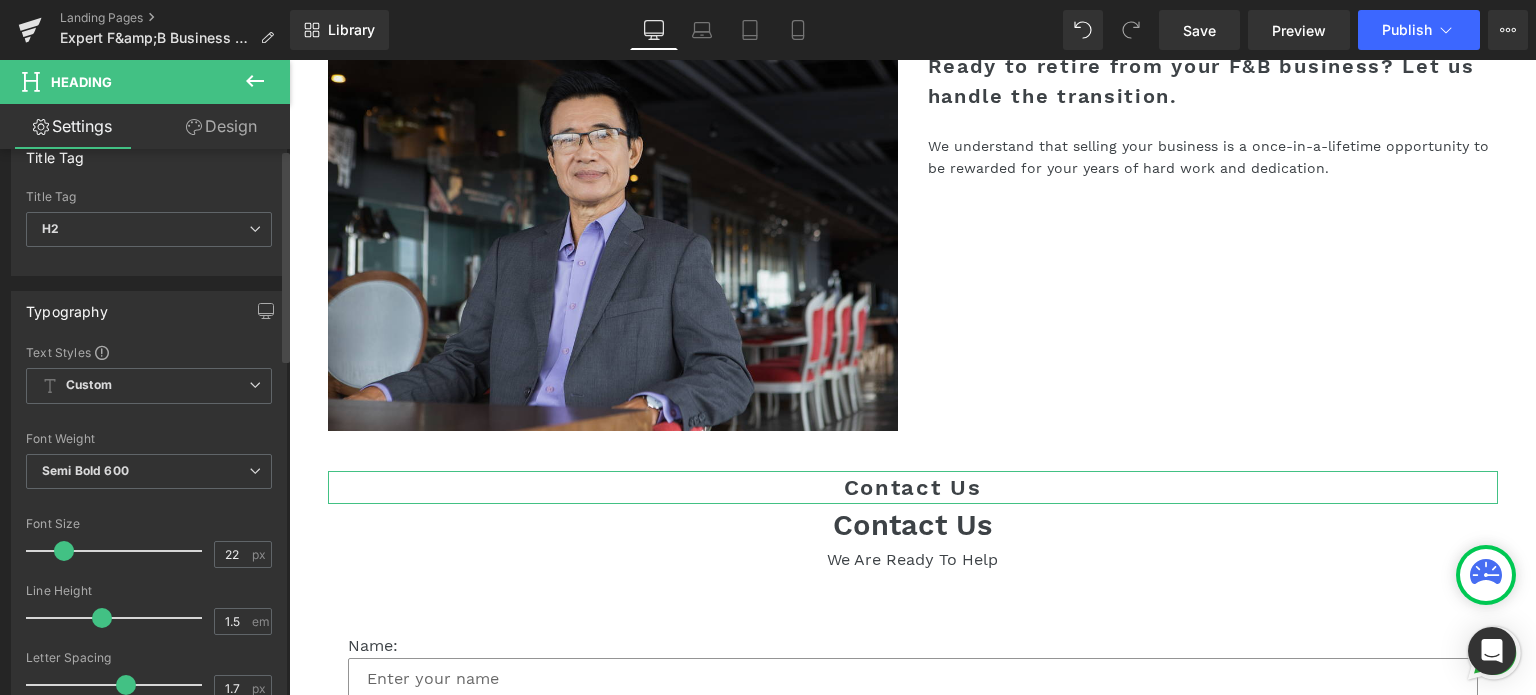 scroll, scrollTop: 0, scrollLeft: 0, axis: both 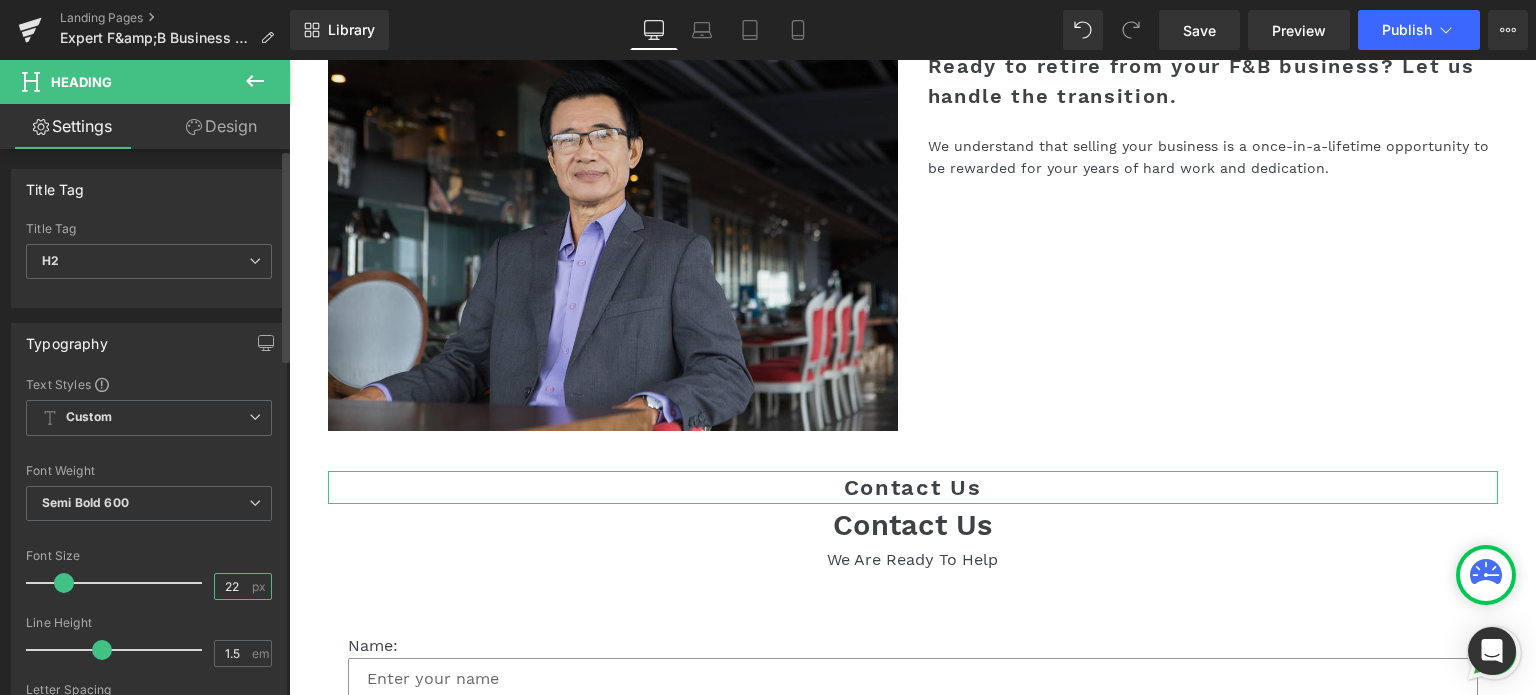 click on "22" at bounding box center [232, 586] 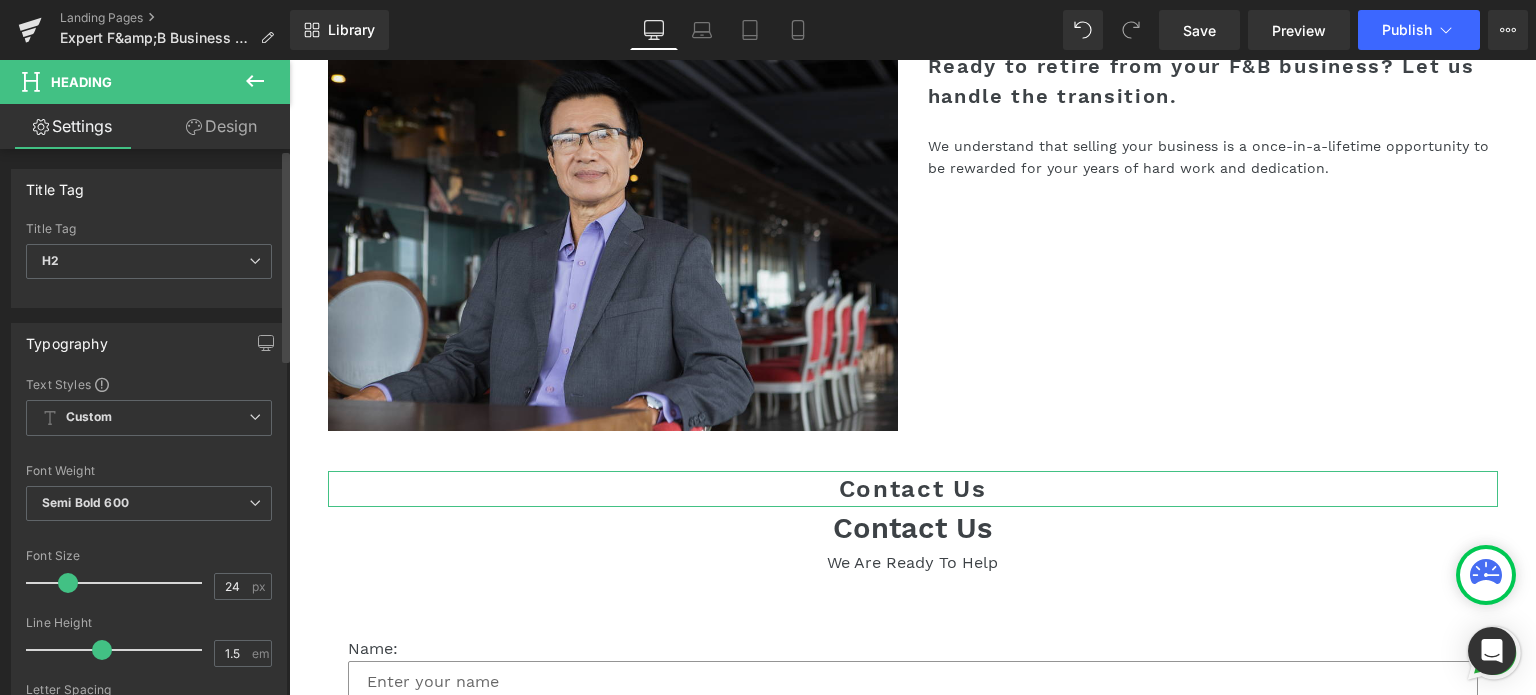 click at bounding box center [149, 537] 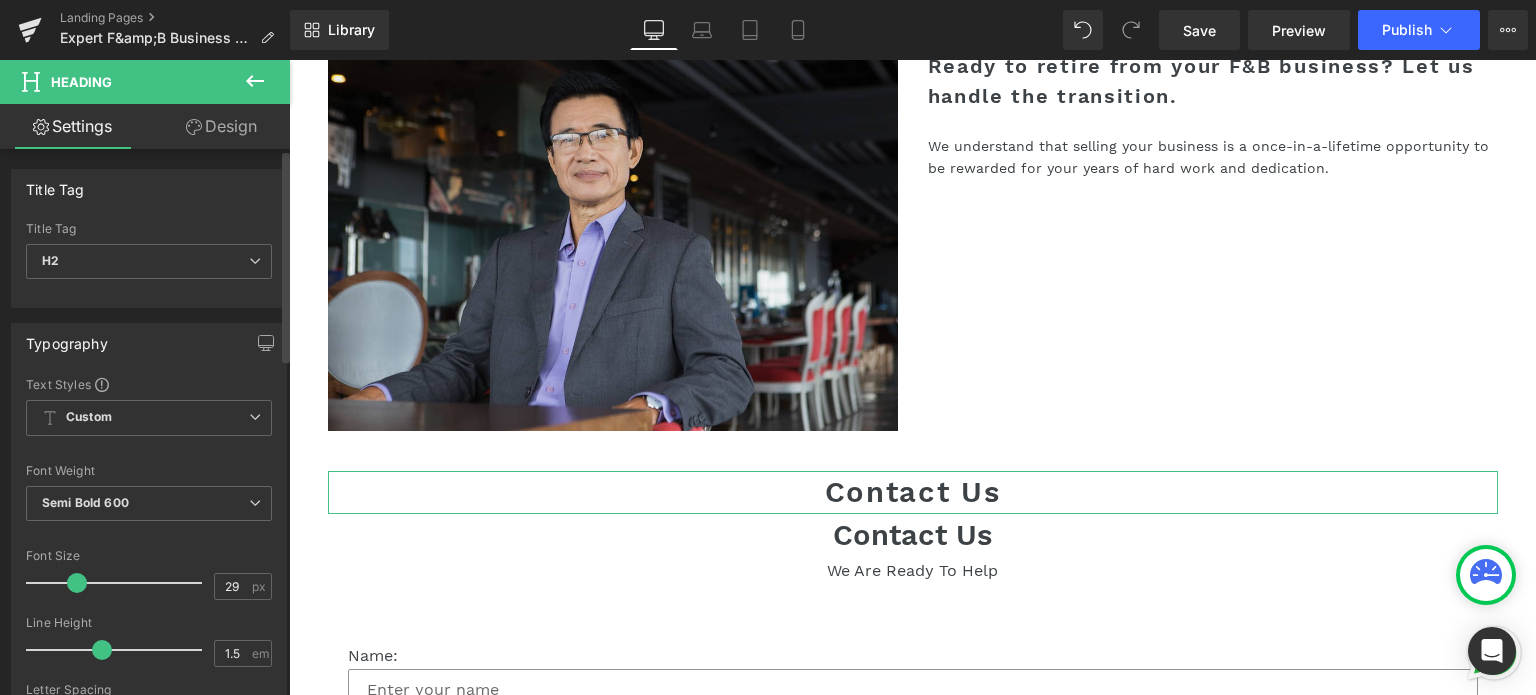 click at bounding box center [77, 583] 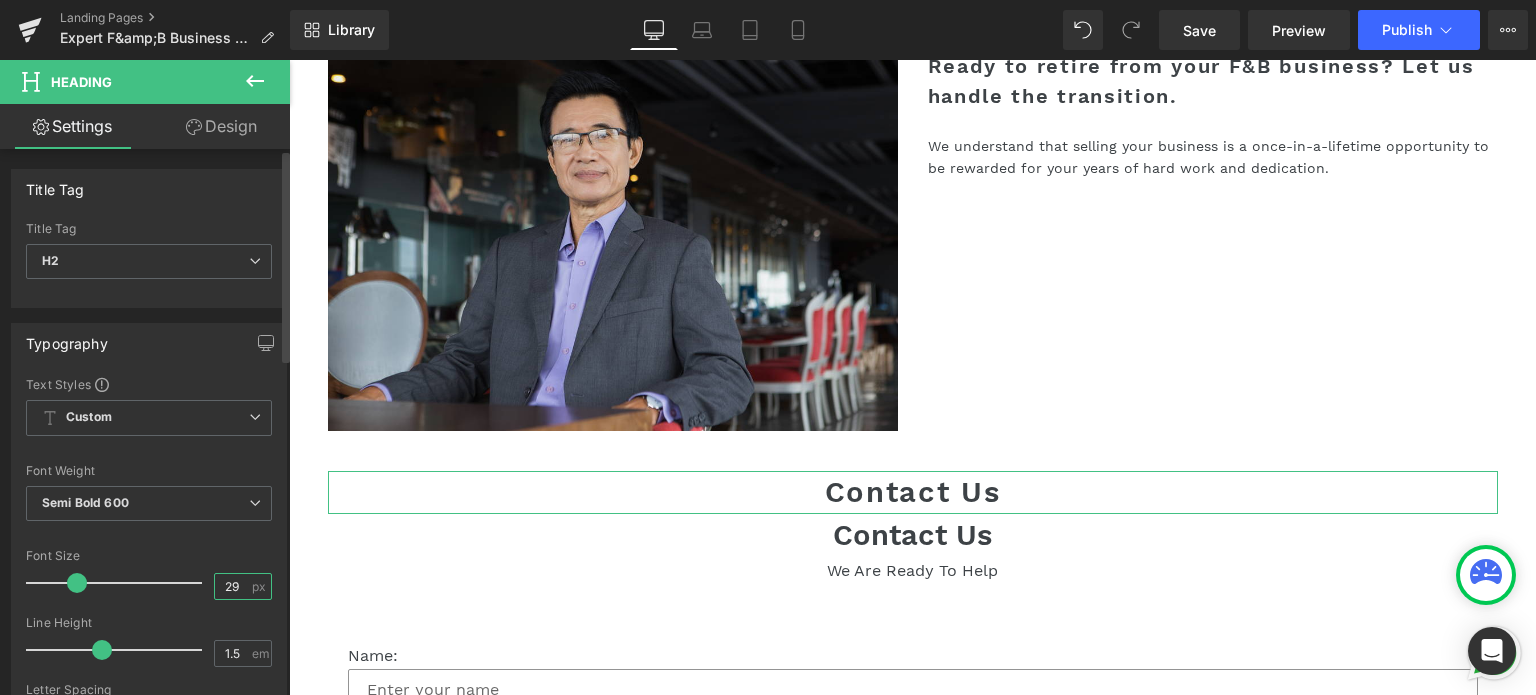 click on "29" at bounding box center (232, 586) 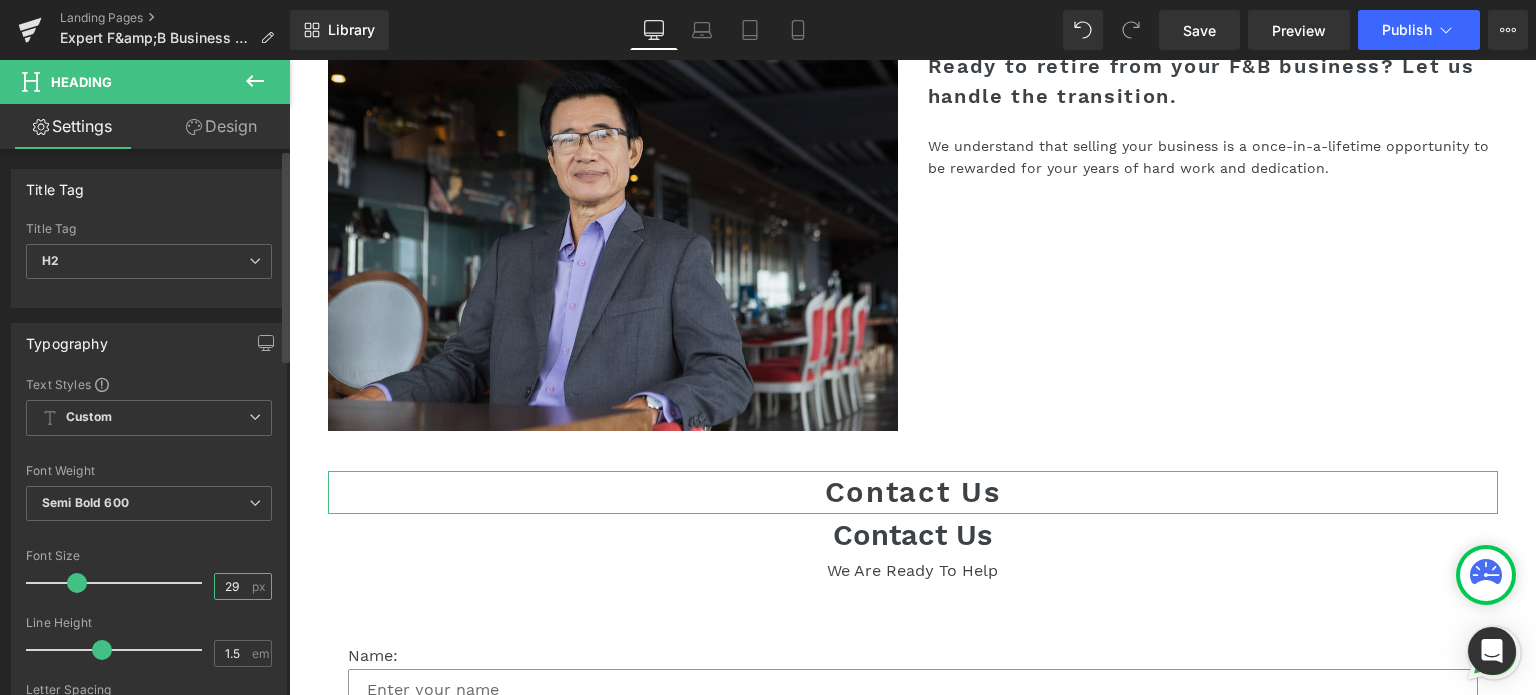 click on "29" at bounding box center (232, 586) 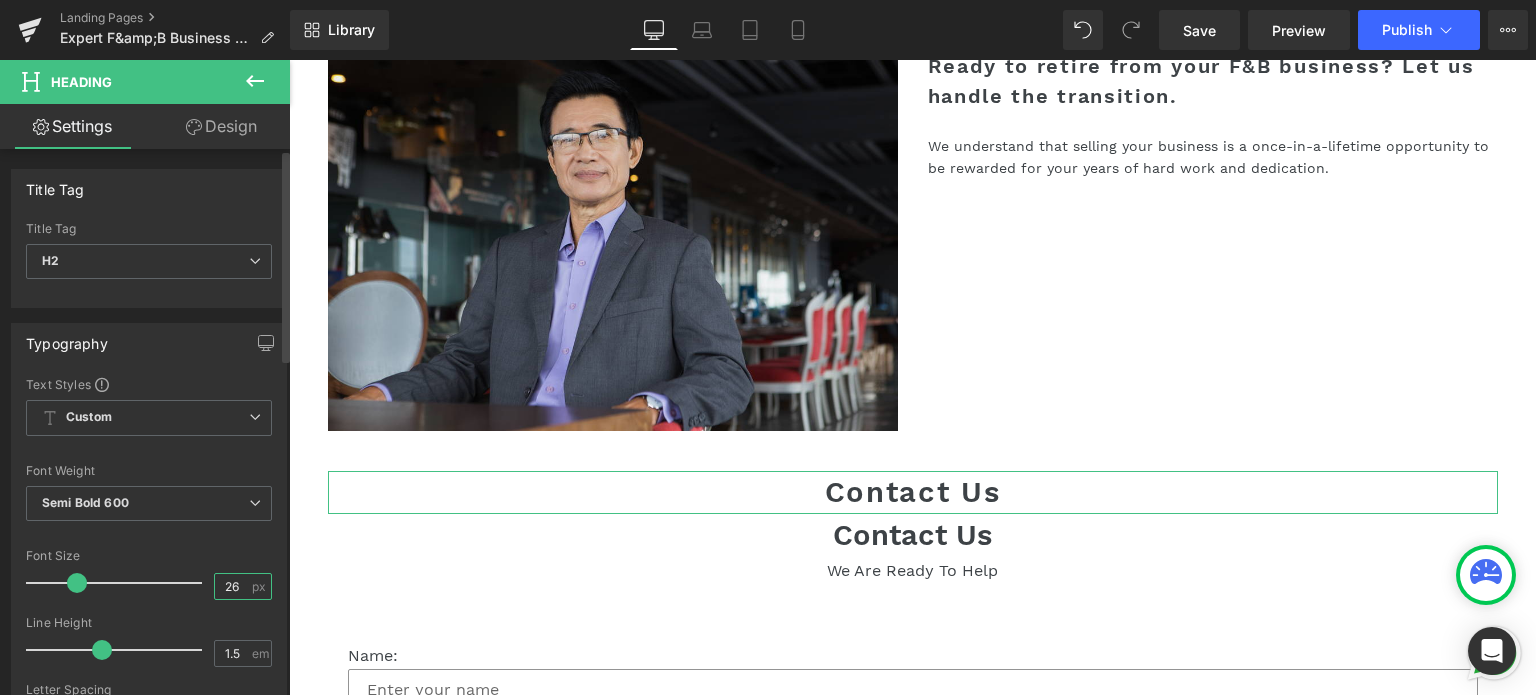 type on "26" 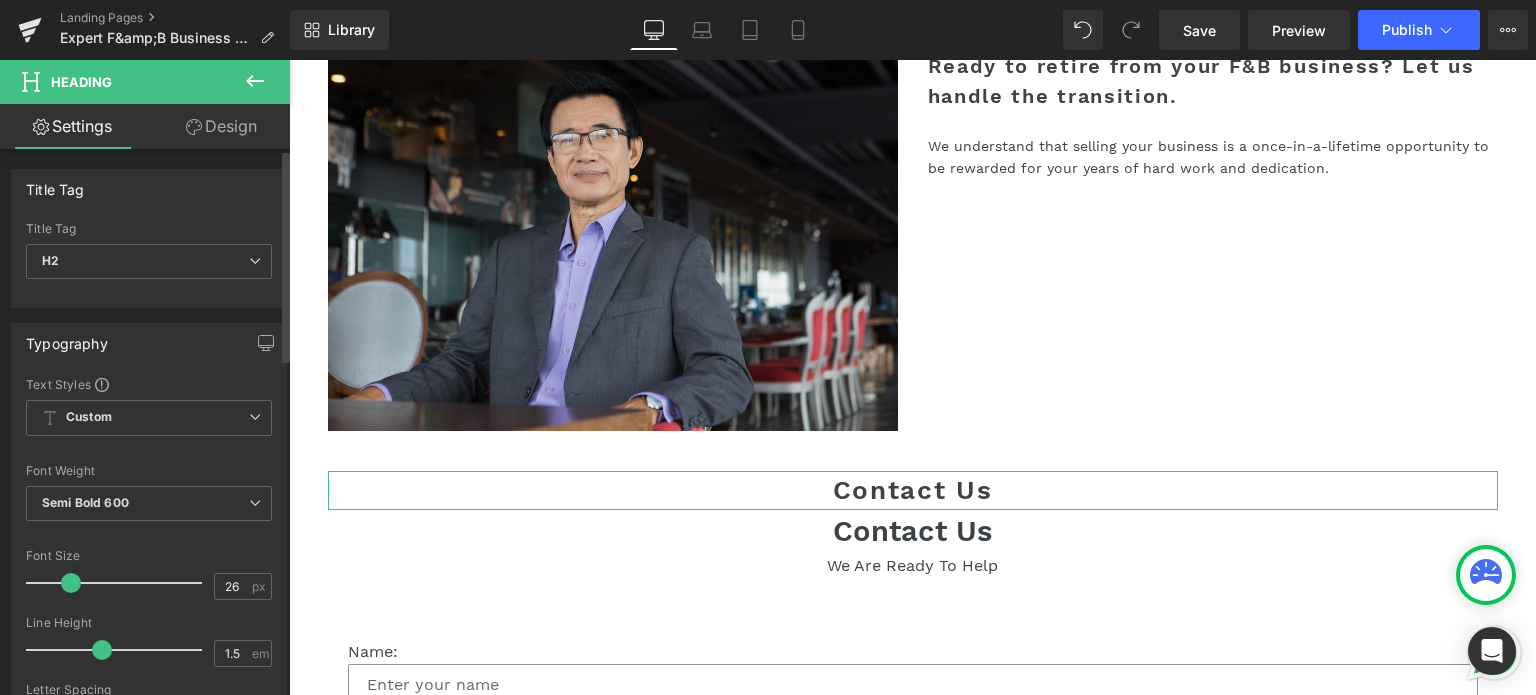 click at bounding box center (149, 537) 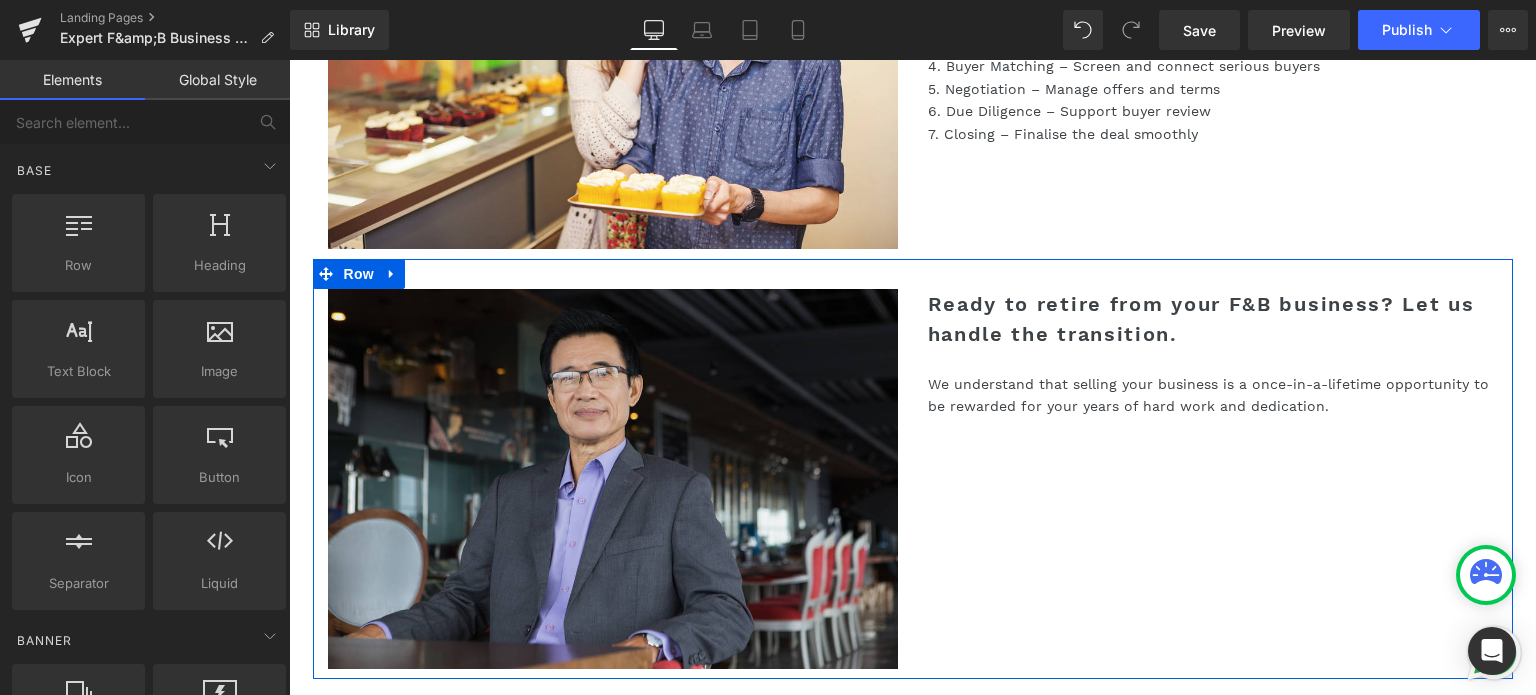 scroll, scrollTop: 2243, scrollLeft: 0, axis: vertical 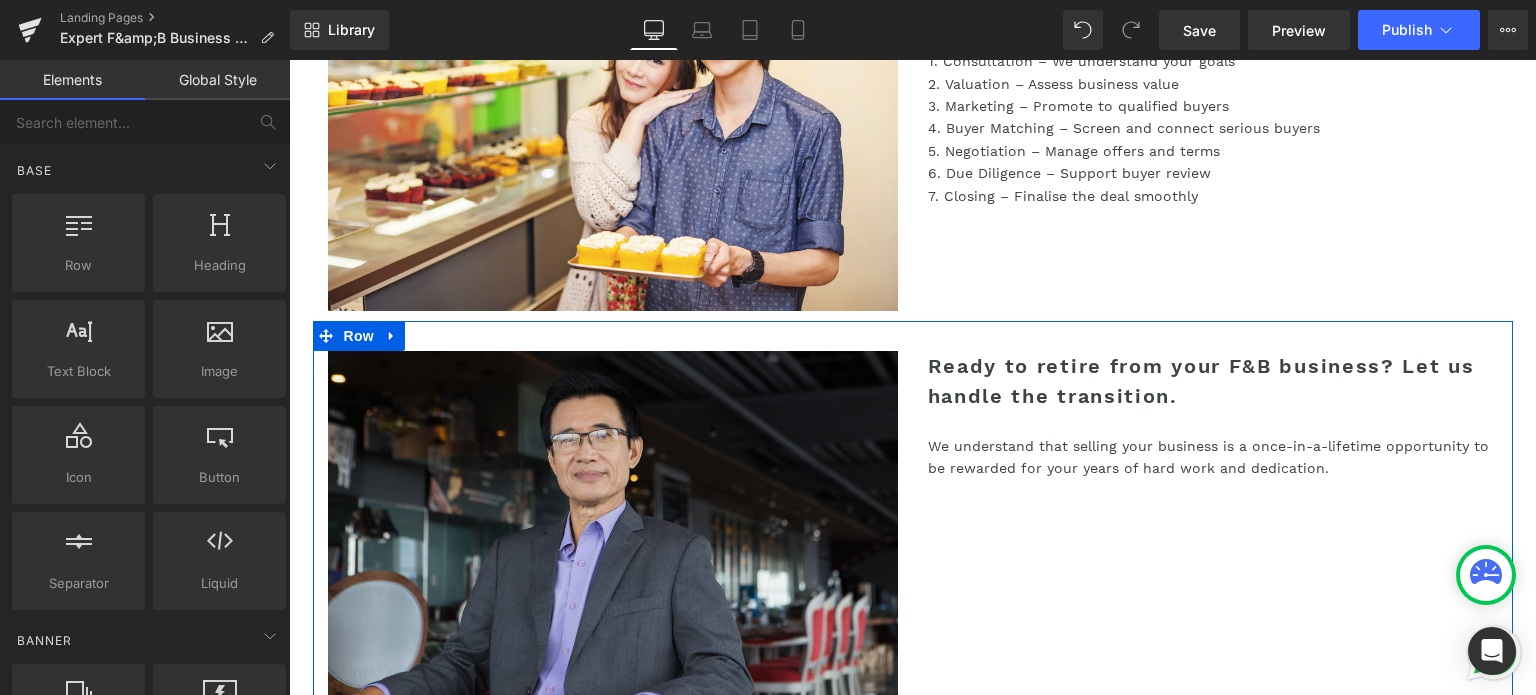 click on "Ready to retire from your F&B business? Let us handle the transition." at bounding box center (1213, 381) 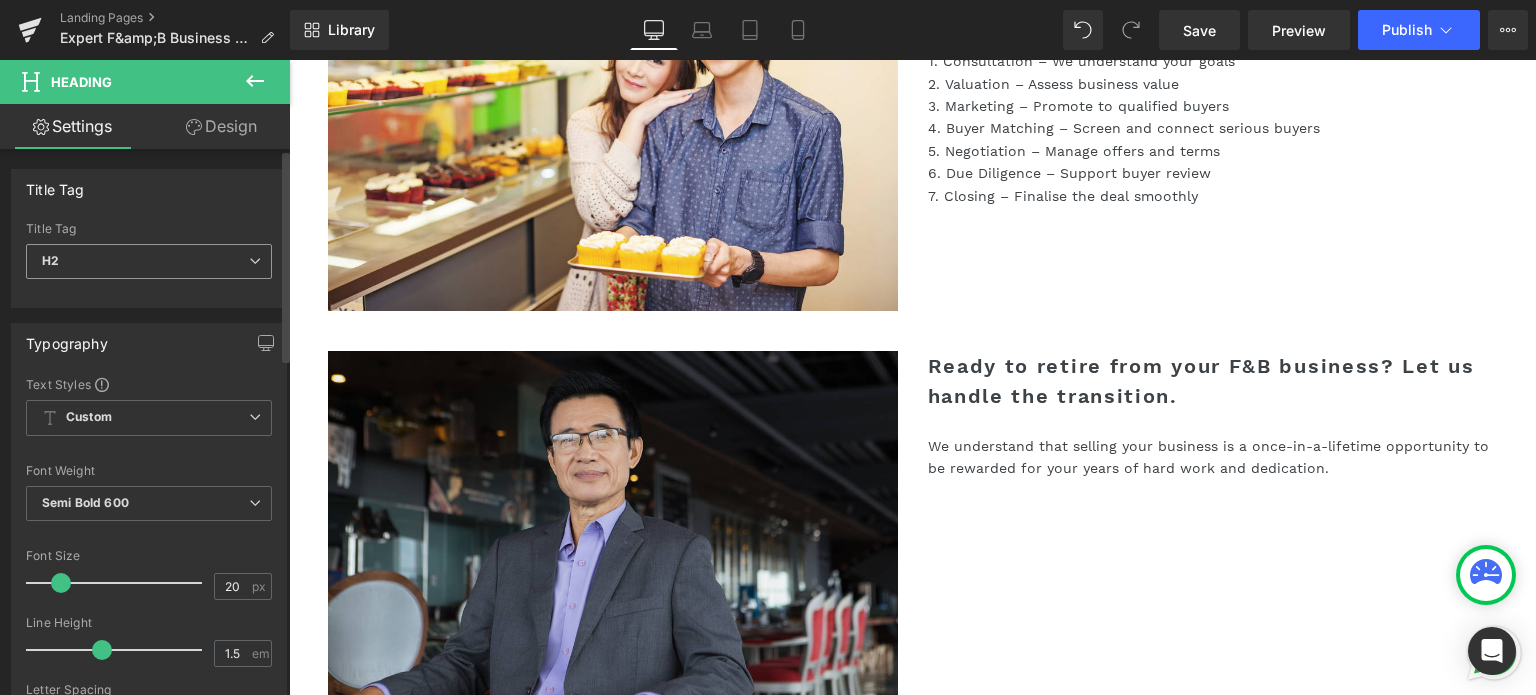 click on "H2" at bounding box center (149, 261) 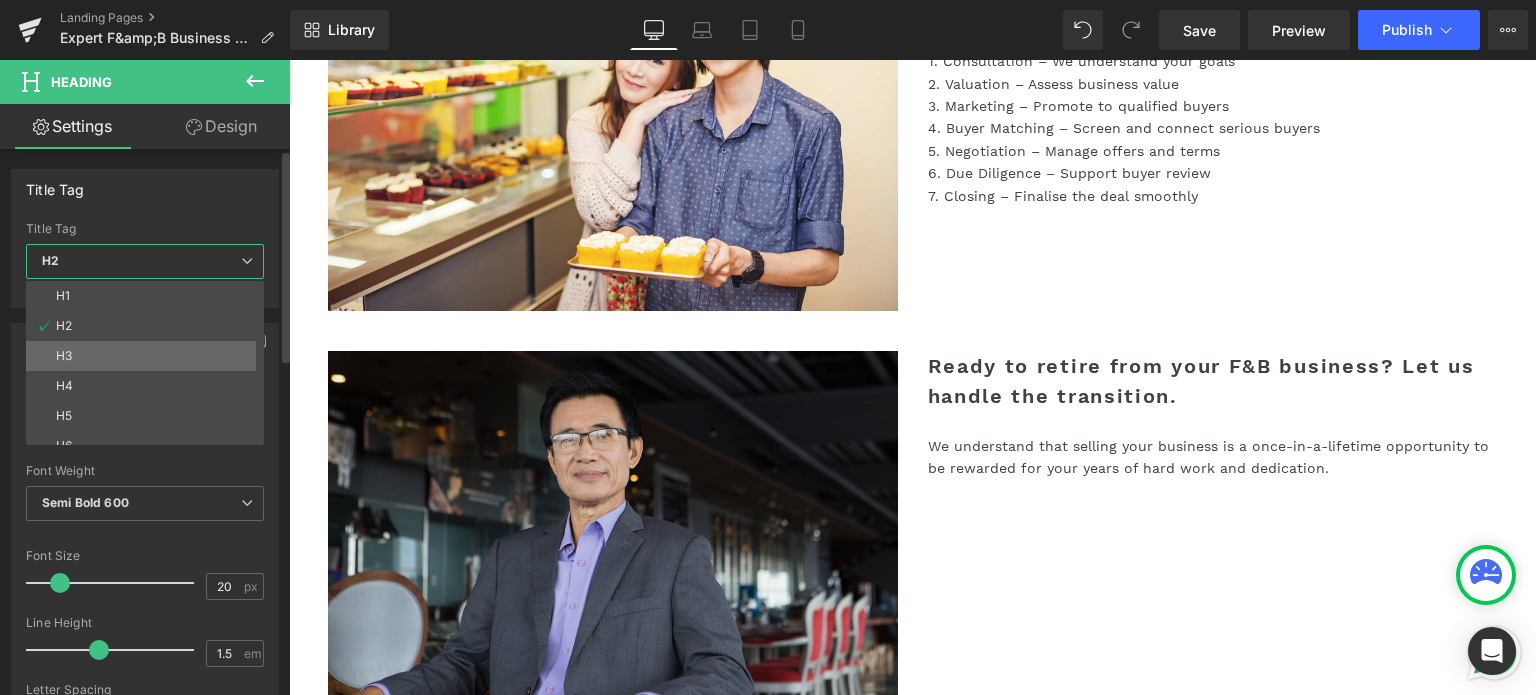 click on "H3" at bounding box center [149, 356] 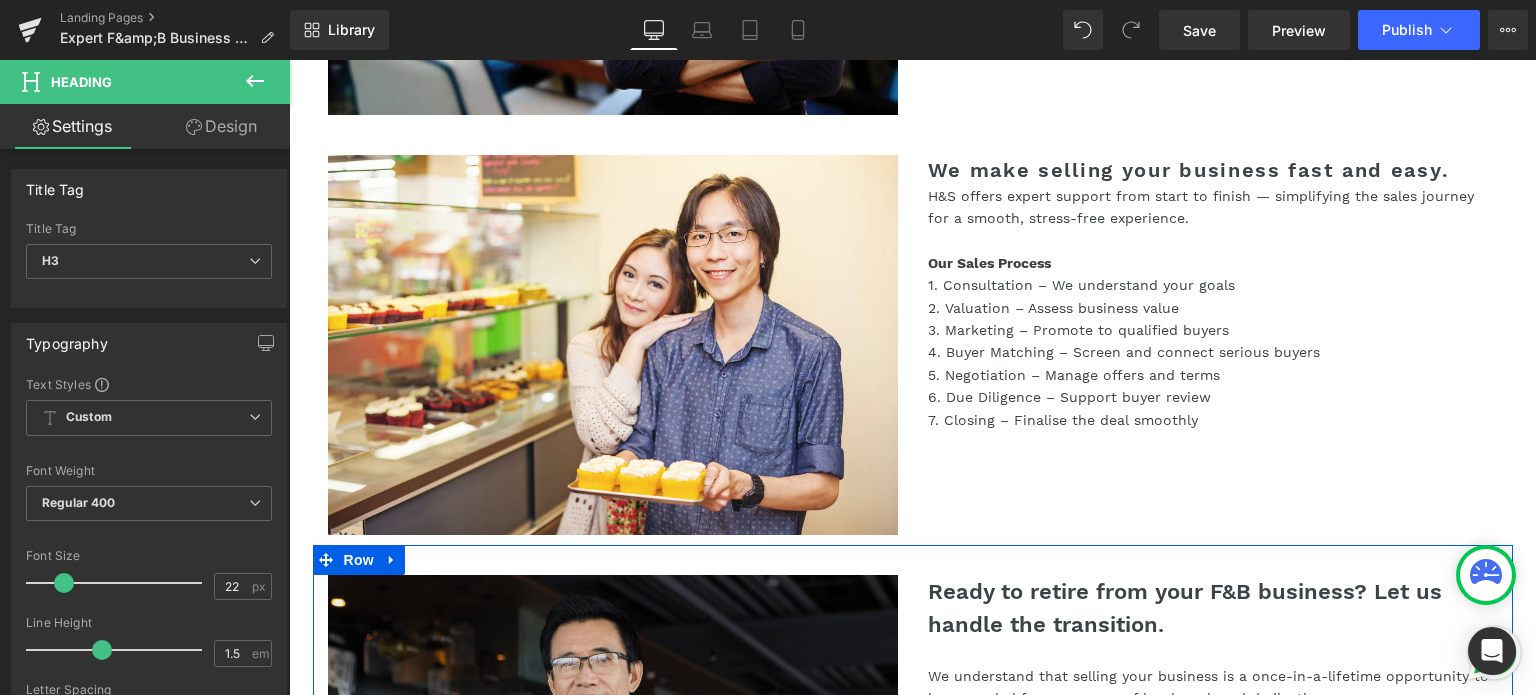 scroll, scrollTop: 1943, scrollLeft: 0, axis: vertical 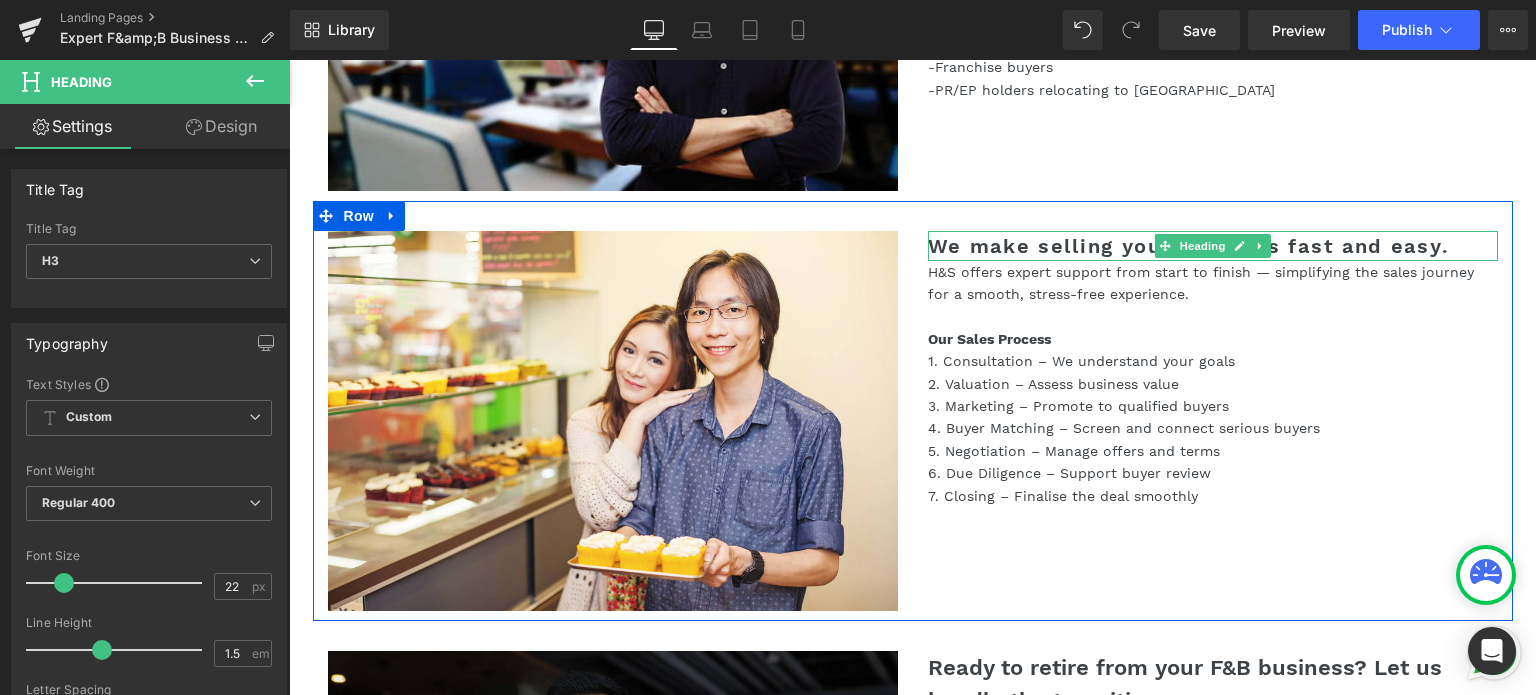 click on "We make selling your business fast and easy." at bounding box center (1213, 246) 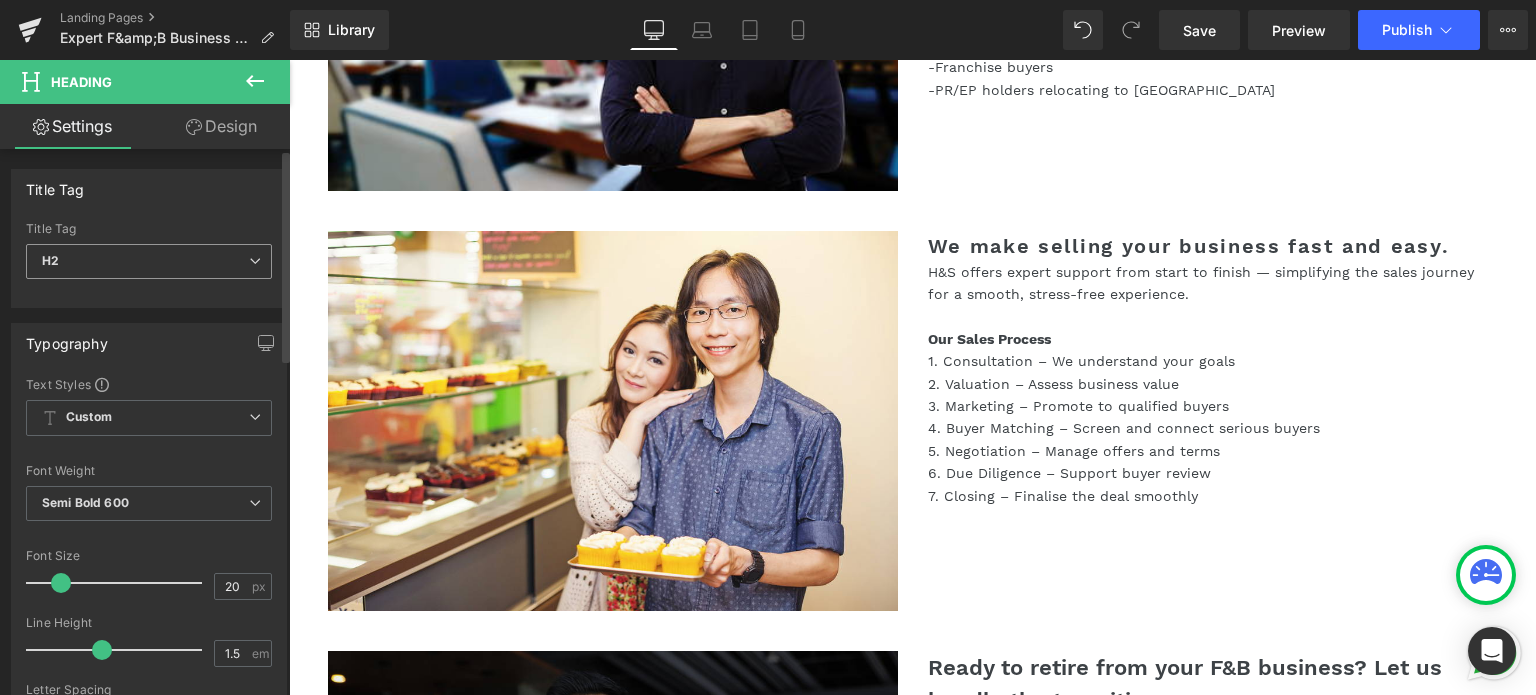 click on "H2" at bounding box center [149, 261] 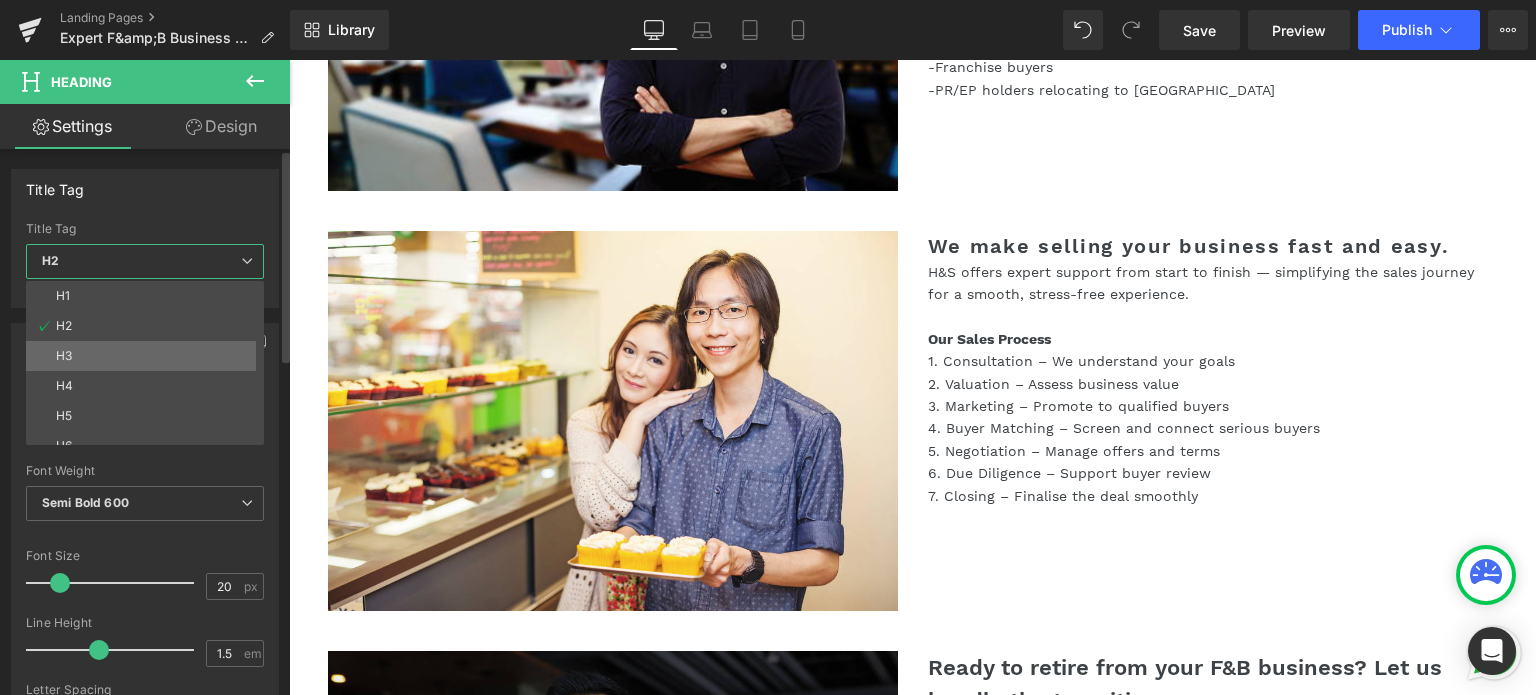click on "H3" at bounding box center [149, 356] 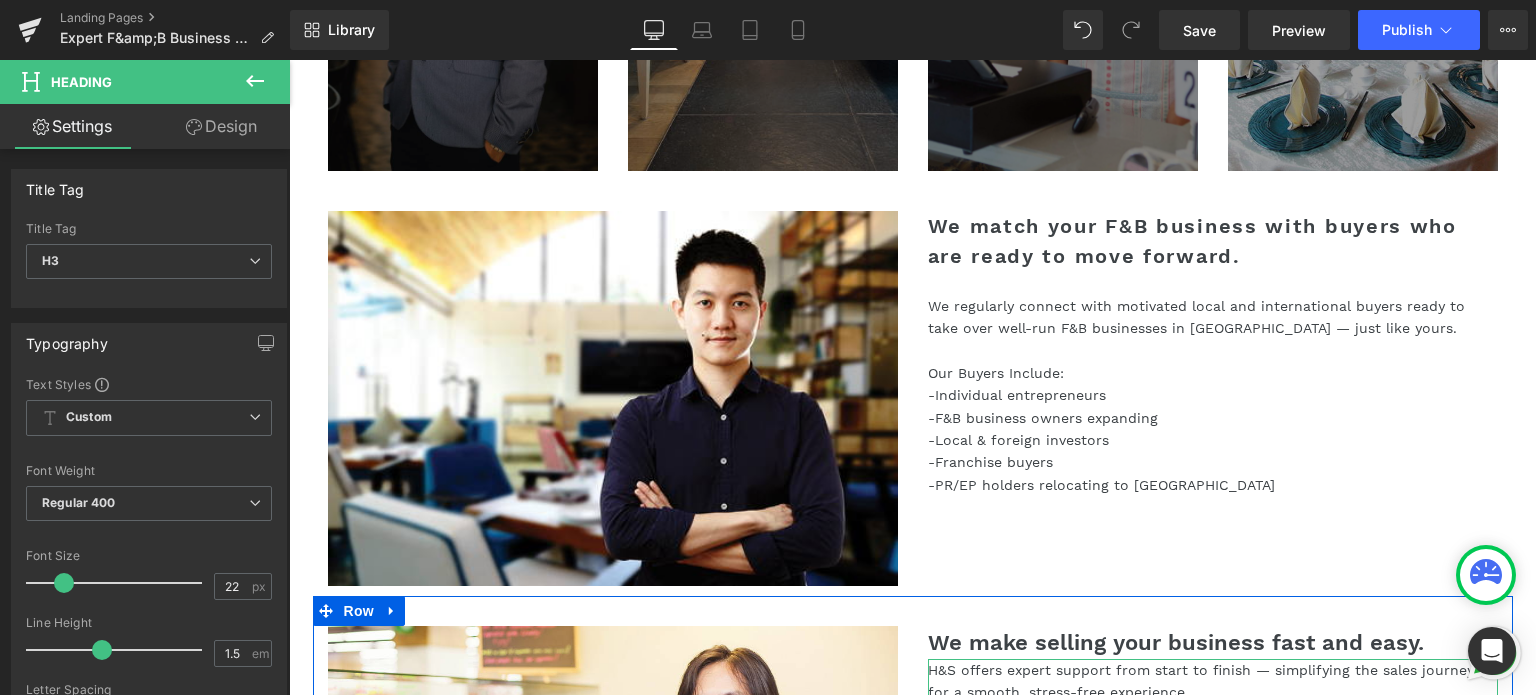 scroll, scrollTop: 1543, scrollLeft: 0, axis: vertical 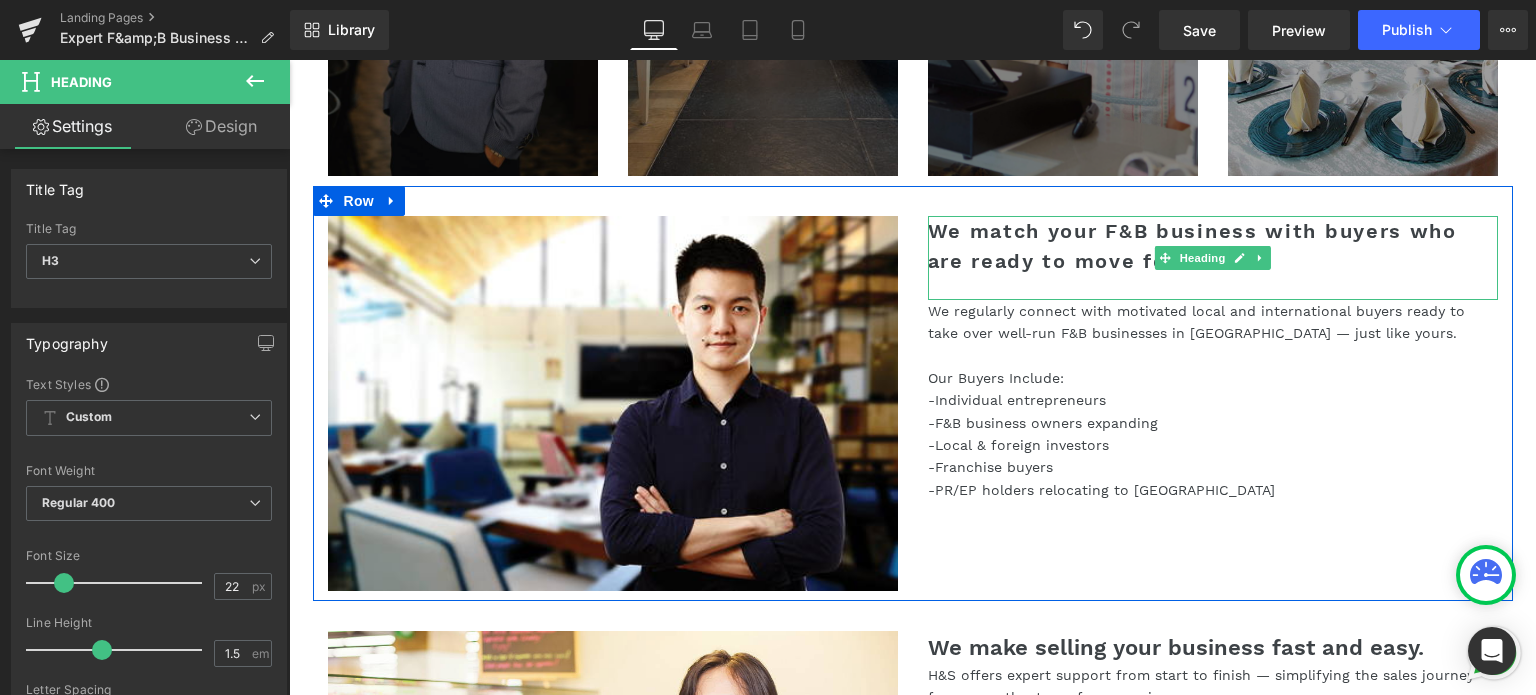 click on "We match your F&B business with buyers who are ready to move forward." at bounding box center [1213, 246] 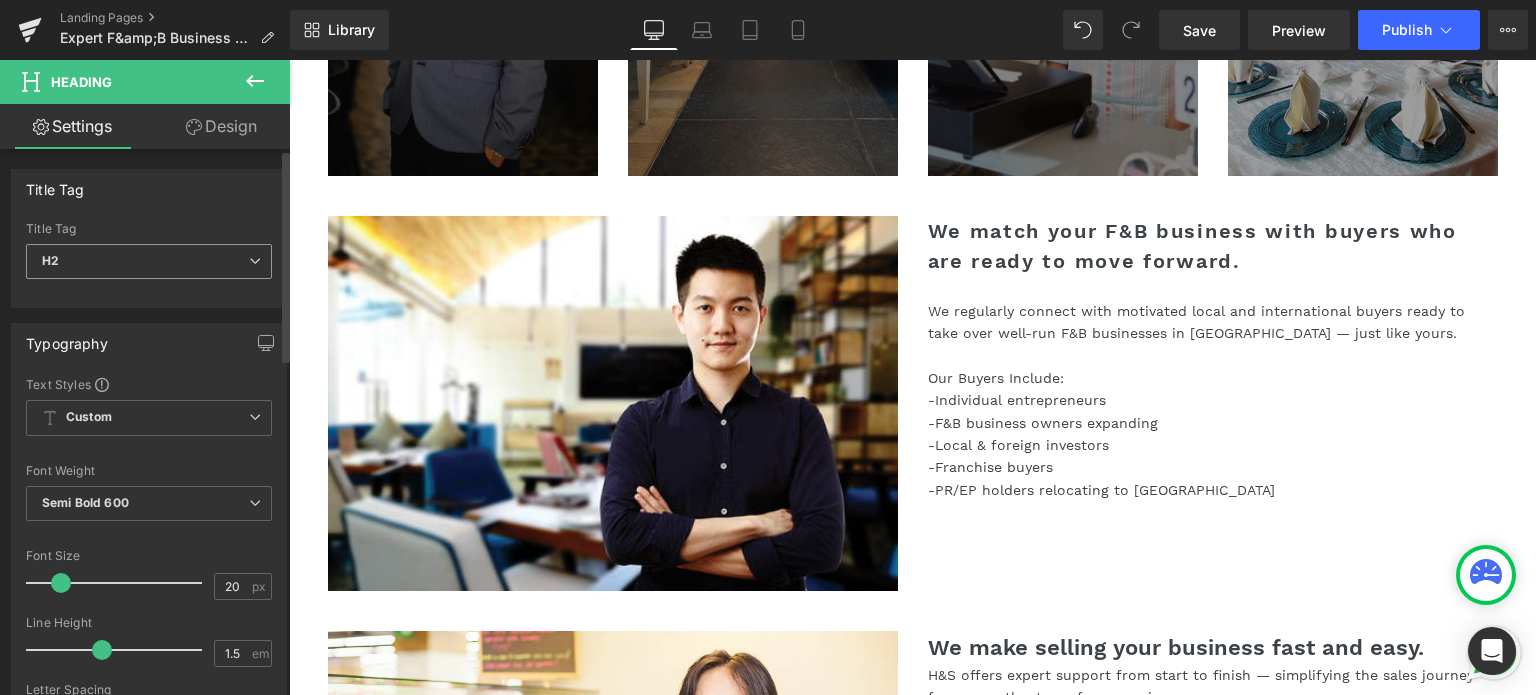 click on "H2" at bounding box center (149, 261) 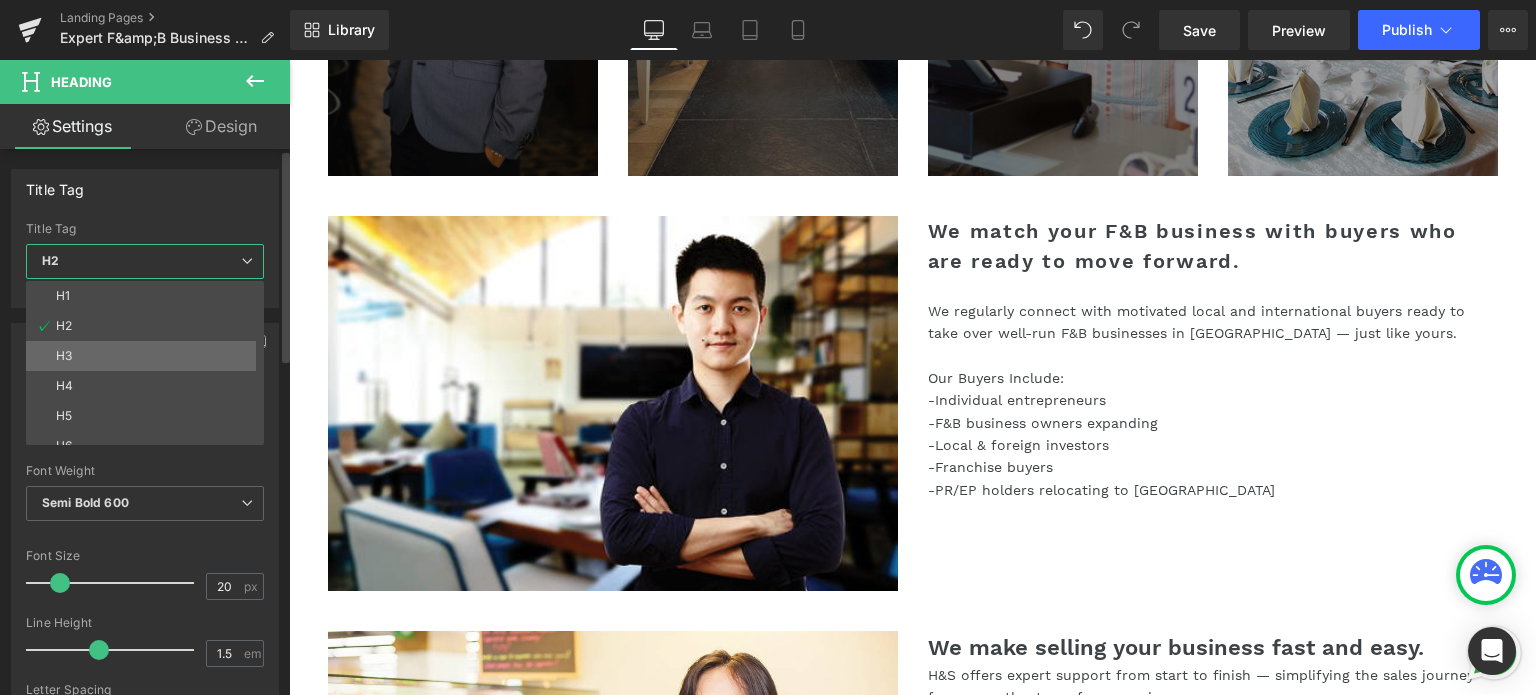 click on "H3" at bounding box center (149, 356) 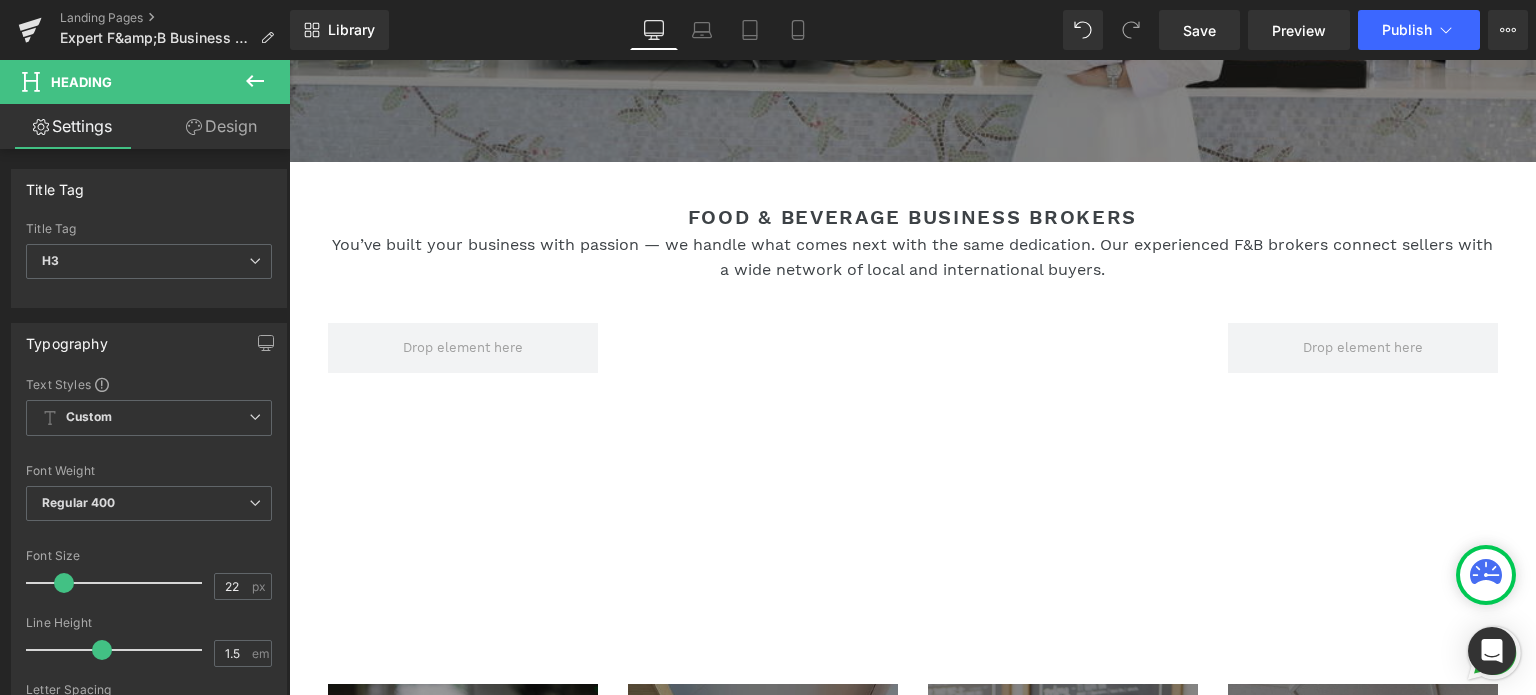 scroll, scrollTop: 443, scrollLeft: 0, axis: vertical 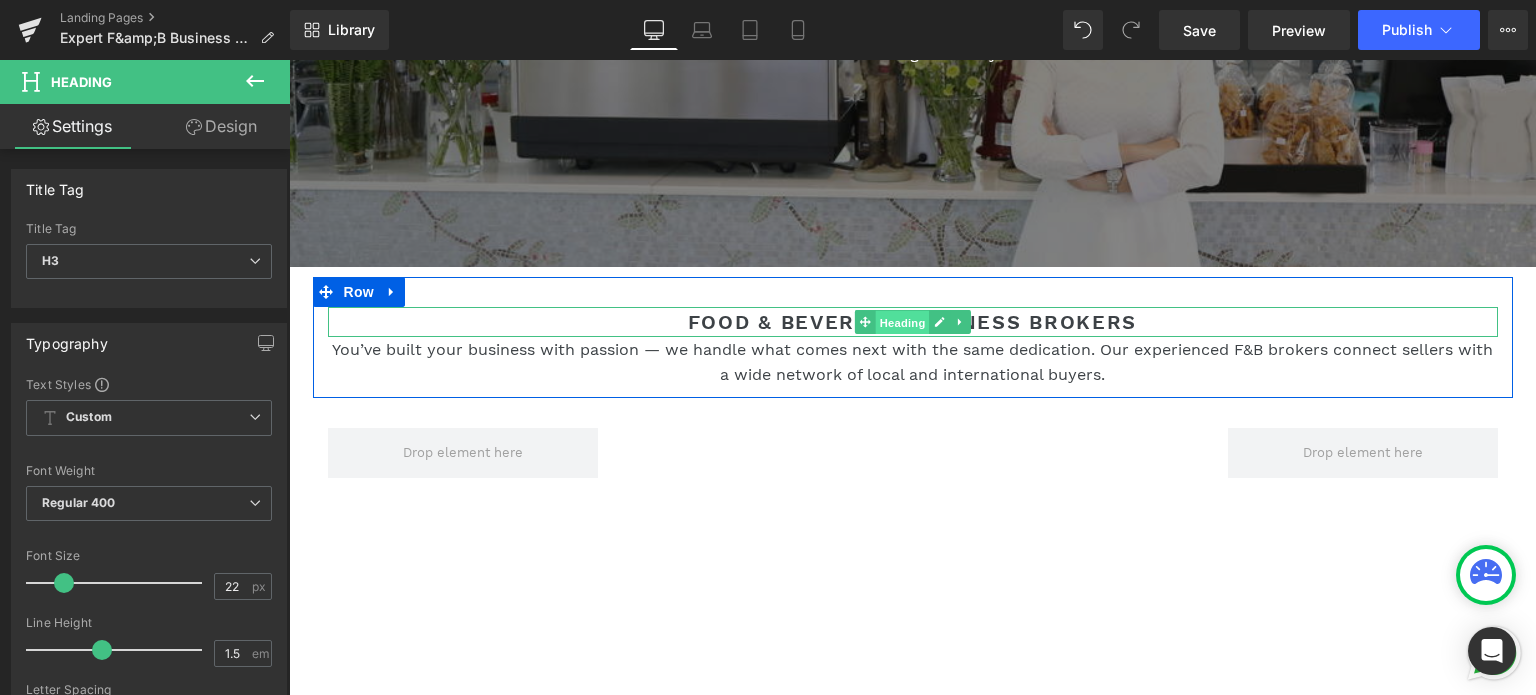 click on "Food & Beverage Business Brokers Heading" at bounding box center [913, 322] 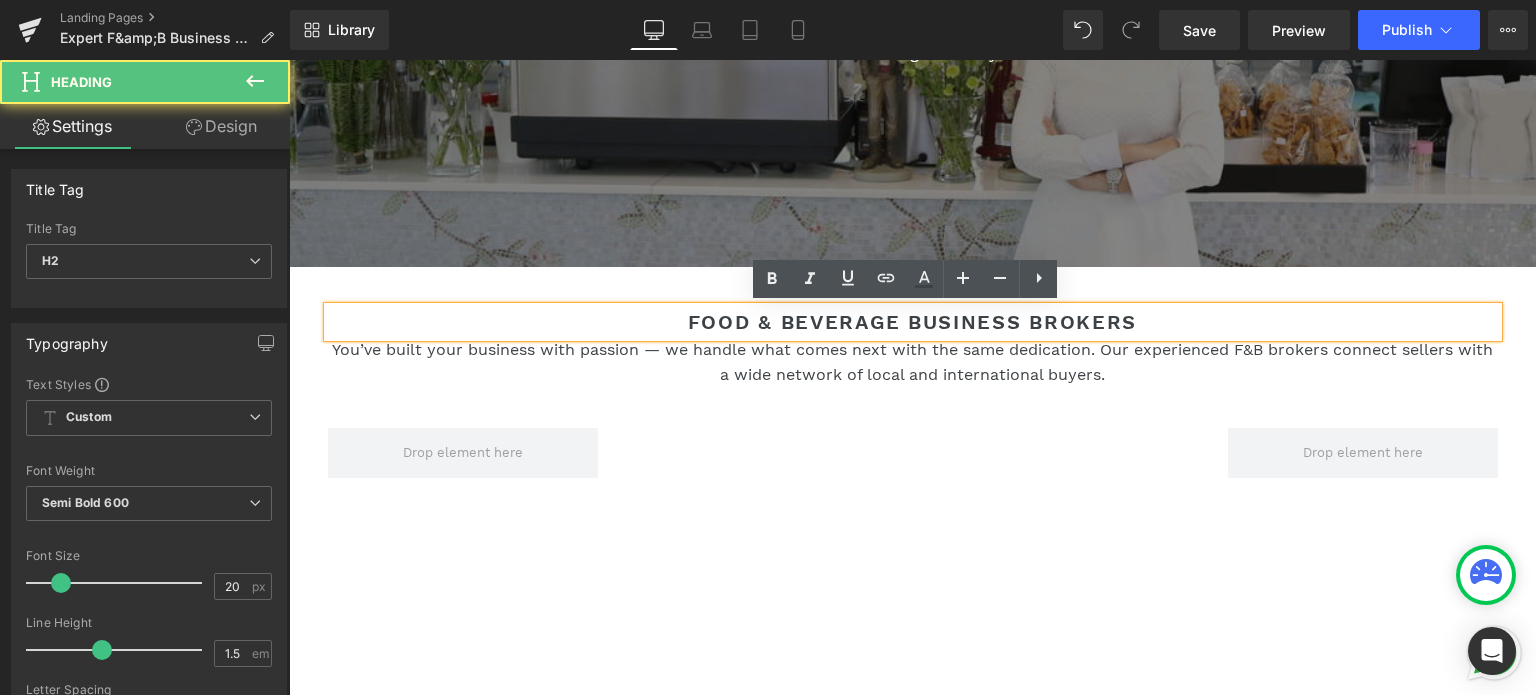 click on "Food & Beverage Business Brokers" at bounding box center (913, 322) 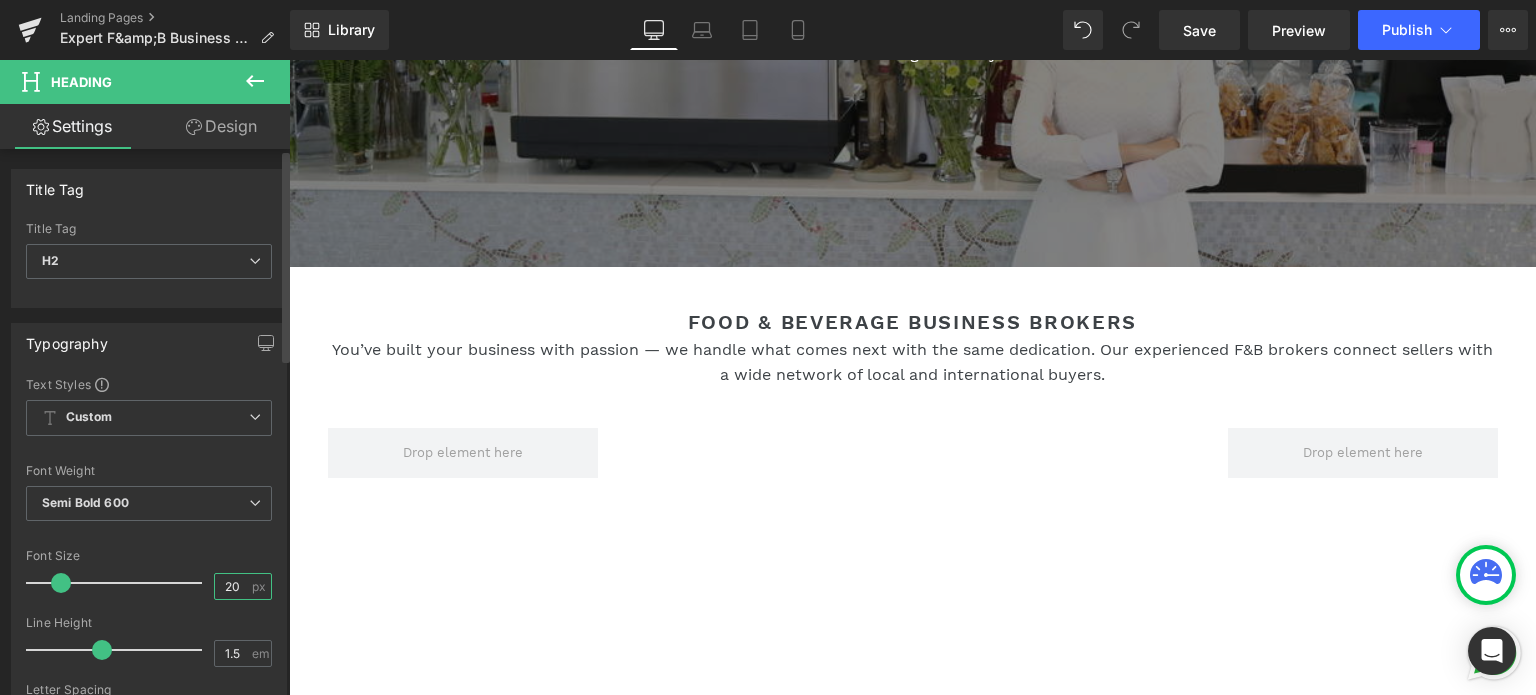 click on "20" at bounding box center (232, 586) 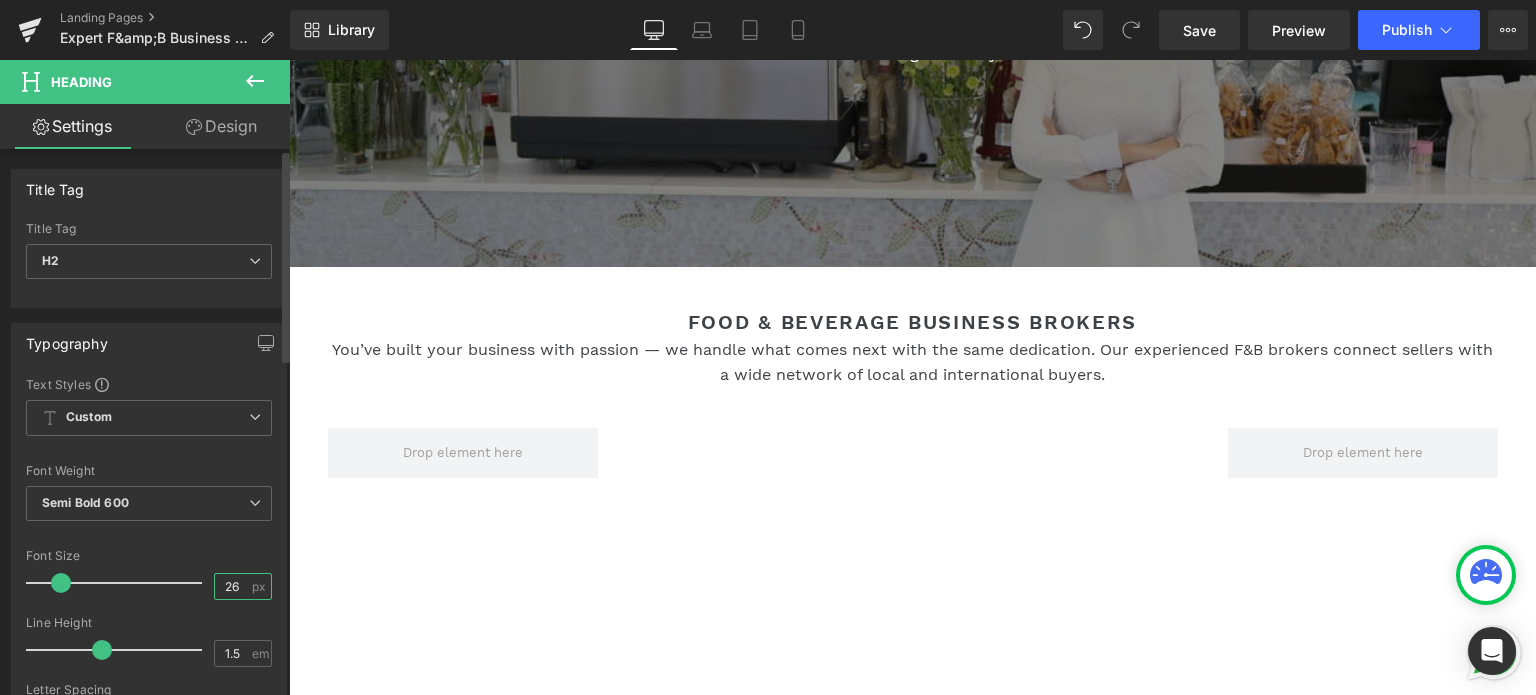 type on "26" 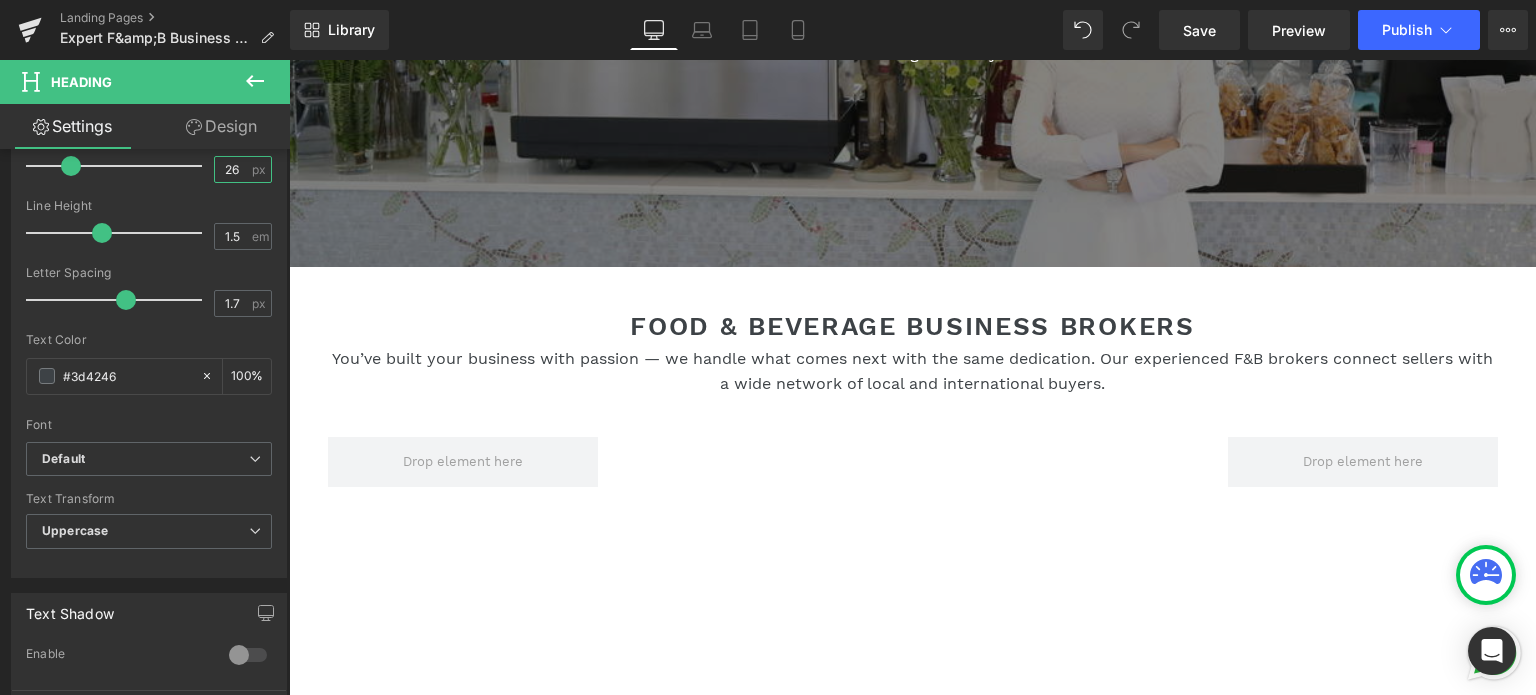 scroll, scrollTop: 500, scrollLeft: 0, axis: vertical 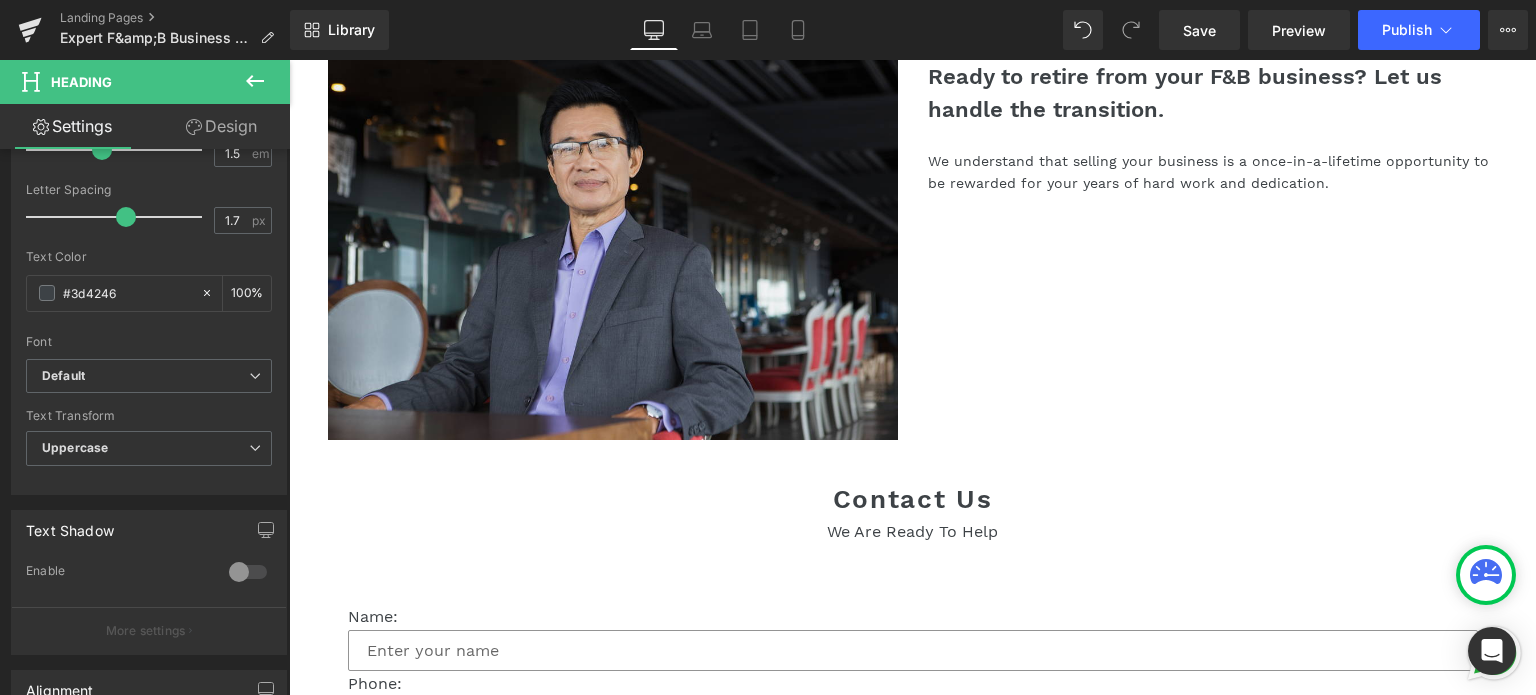 click on "Contact Us Heading" at bounding box center [913, 499] 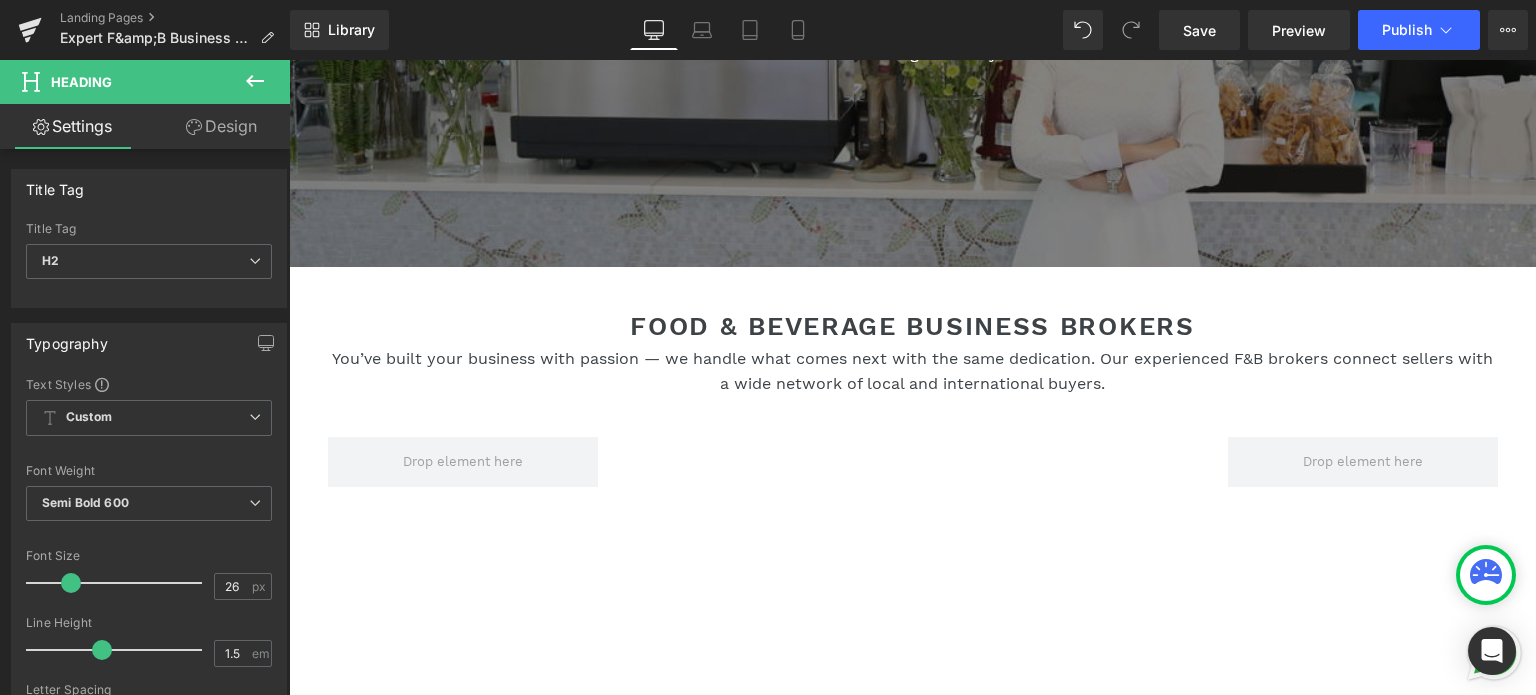 scroll, scrollTop: 943, scrollLeft: 0, axis: vertical 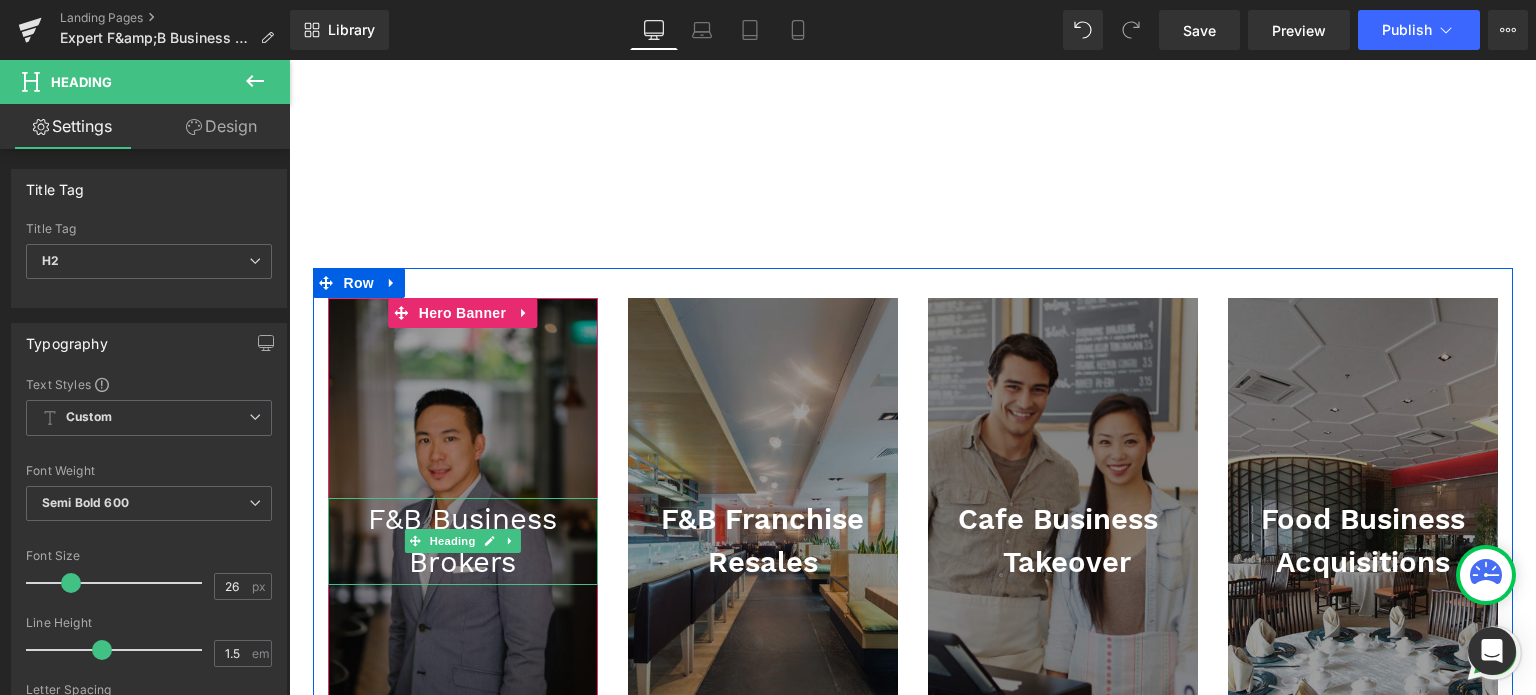 click on "F&B Business Brokers" at bounding box center (463, 541) 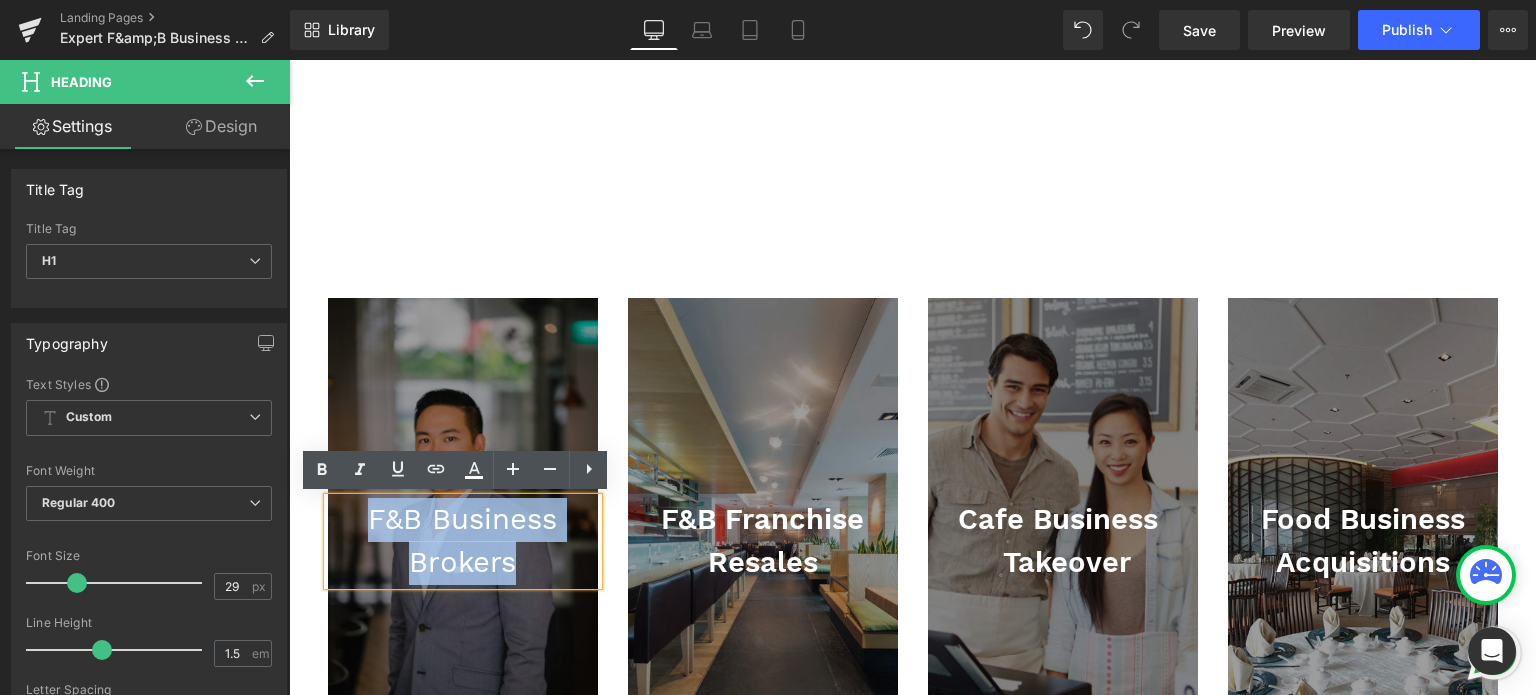 drag, startPoint x: 523, startPoint y: 575, endPoint x: 352, endPoint y: 521, distance: 179.32373 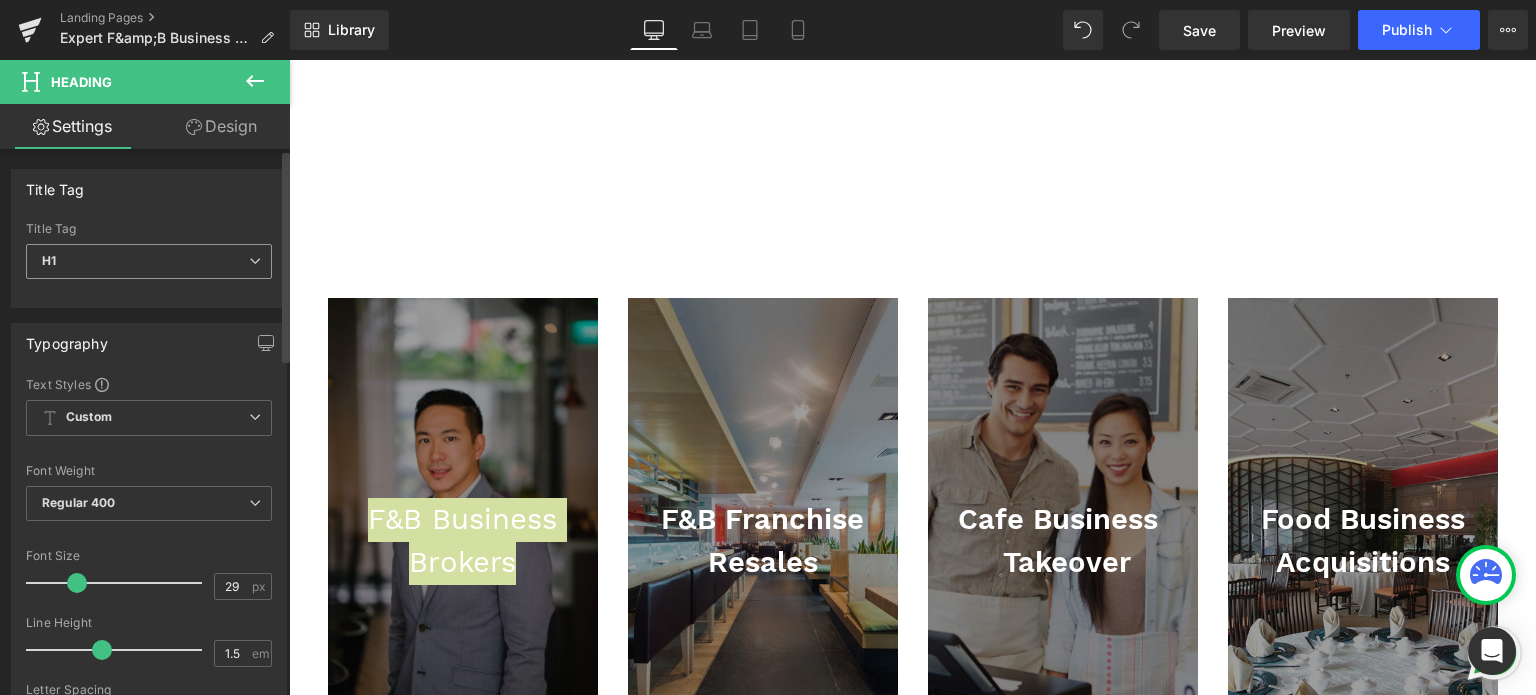 click on "H1" at bounding box center [149, 261] 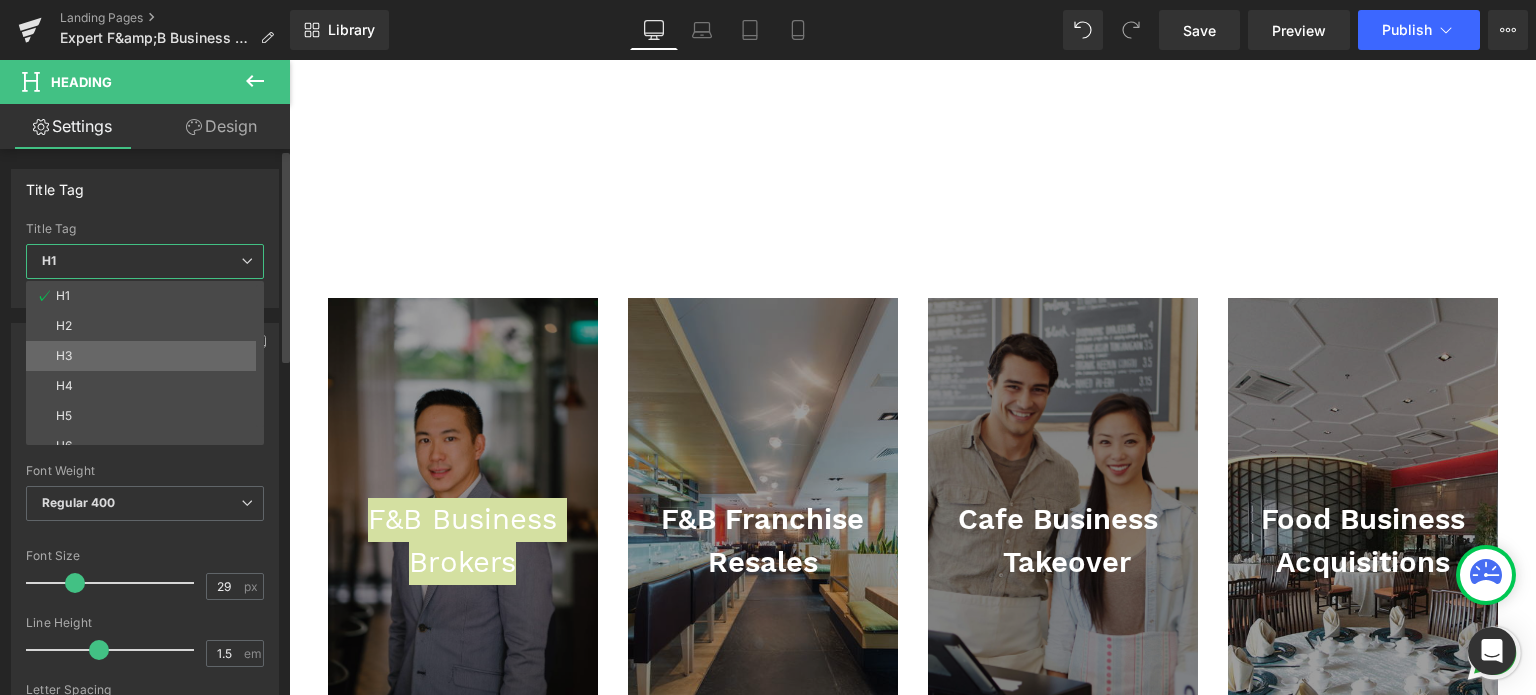 click on "H3" at bounding box center (149, 356) 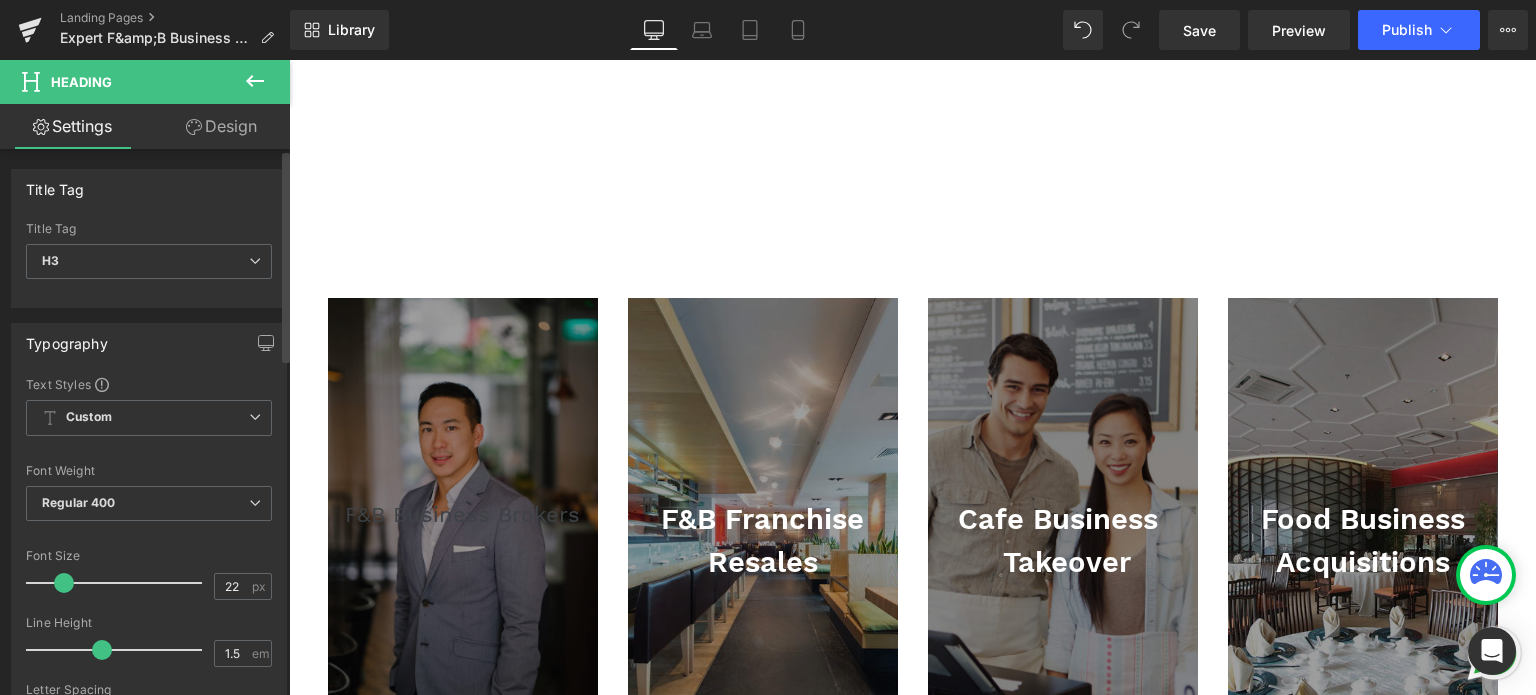 type on "29" 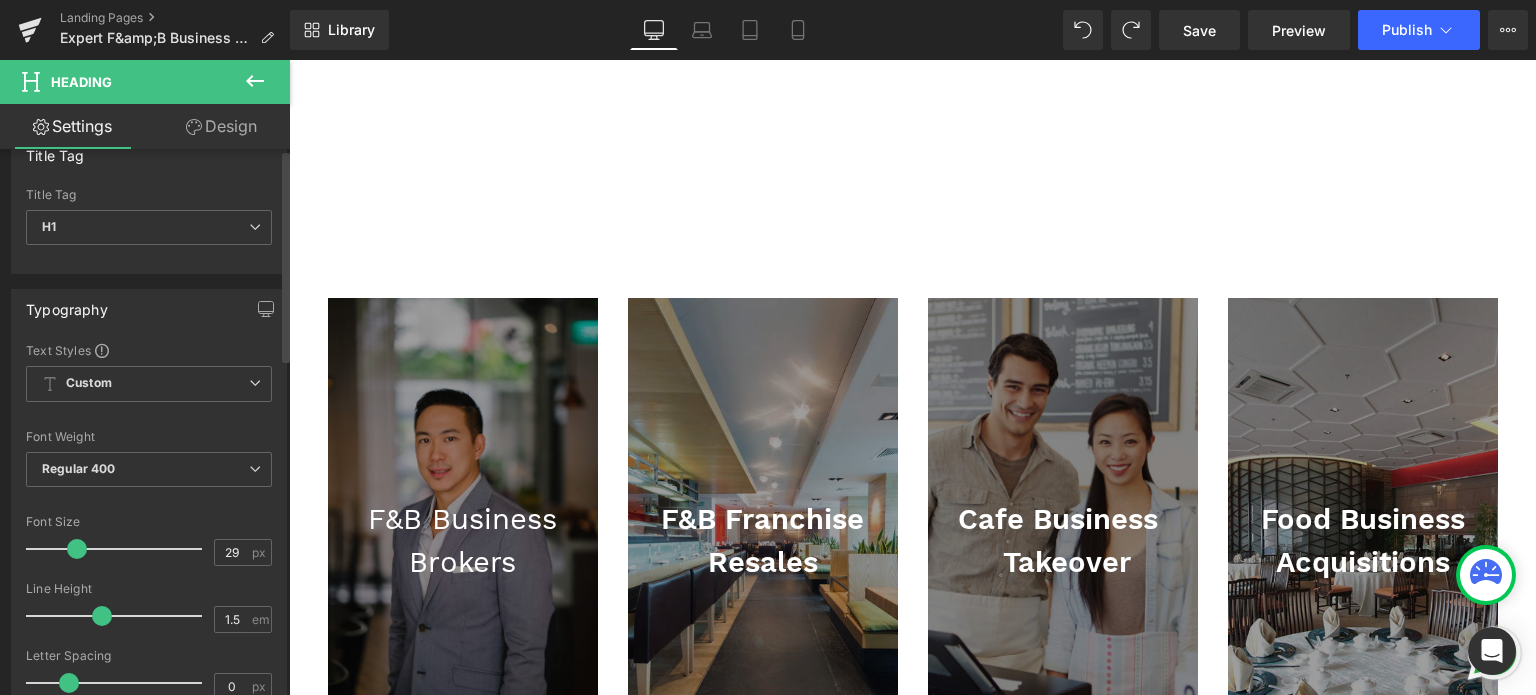 scroll, scrollTop: 0, scrollLeft: 0, axis: both 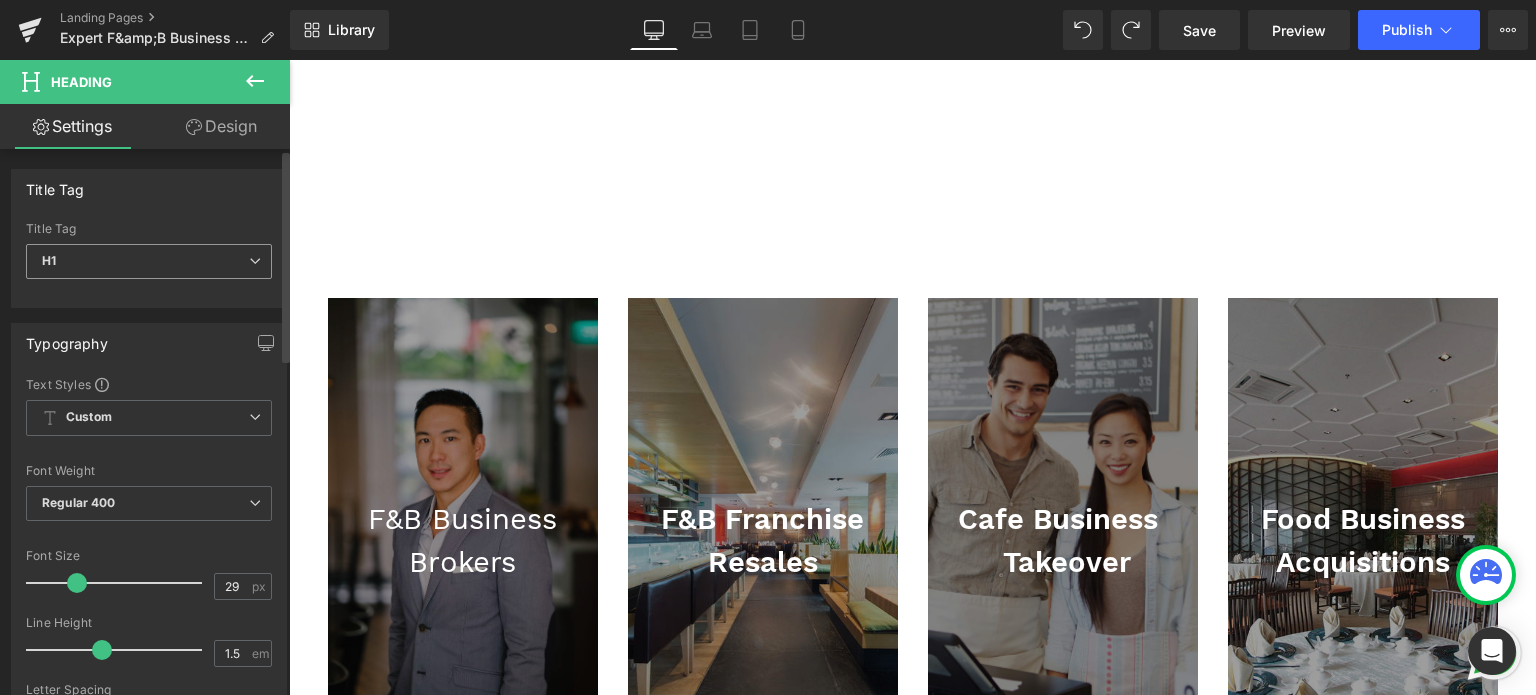 click on "H1
H1 H2 H3 H4 H5 H6" at bounding box center [149, 266] 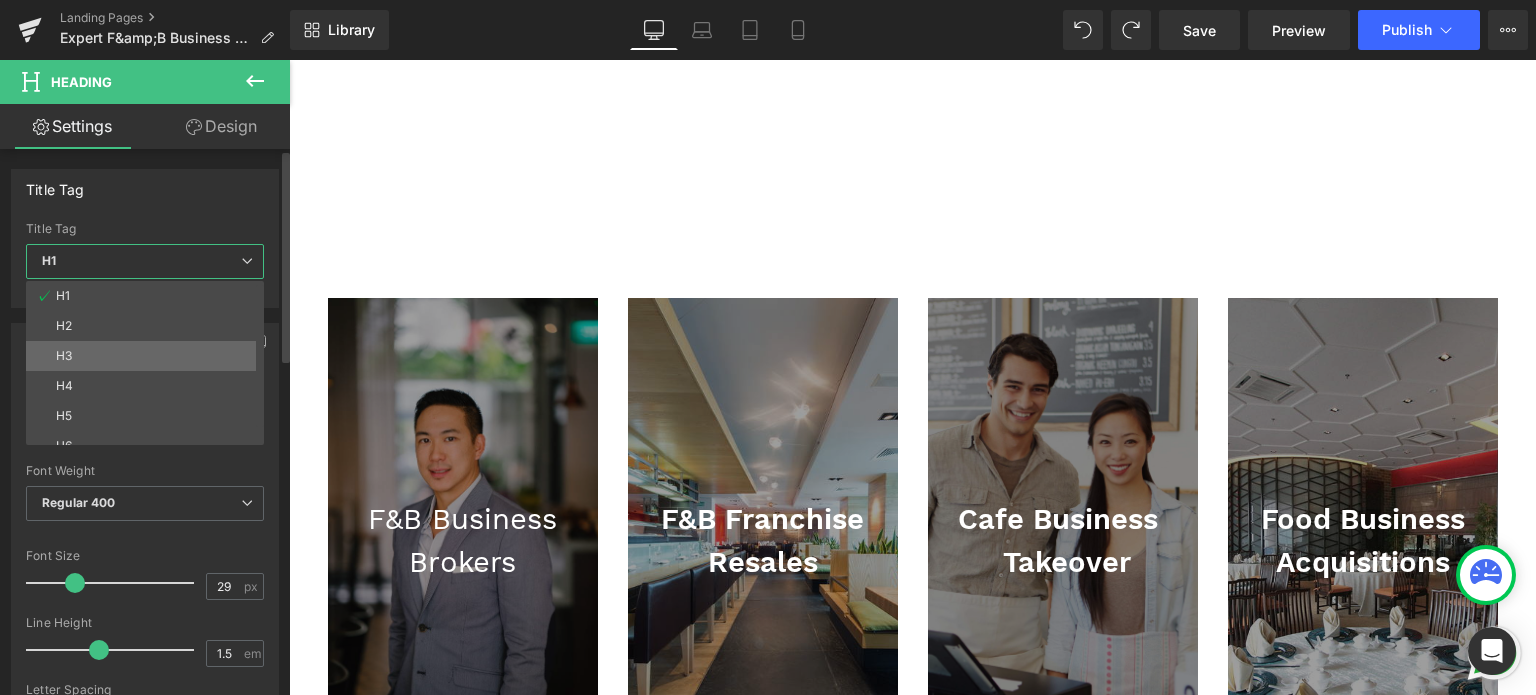 click on "H3" at bounding box center [149, 356] 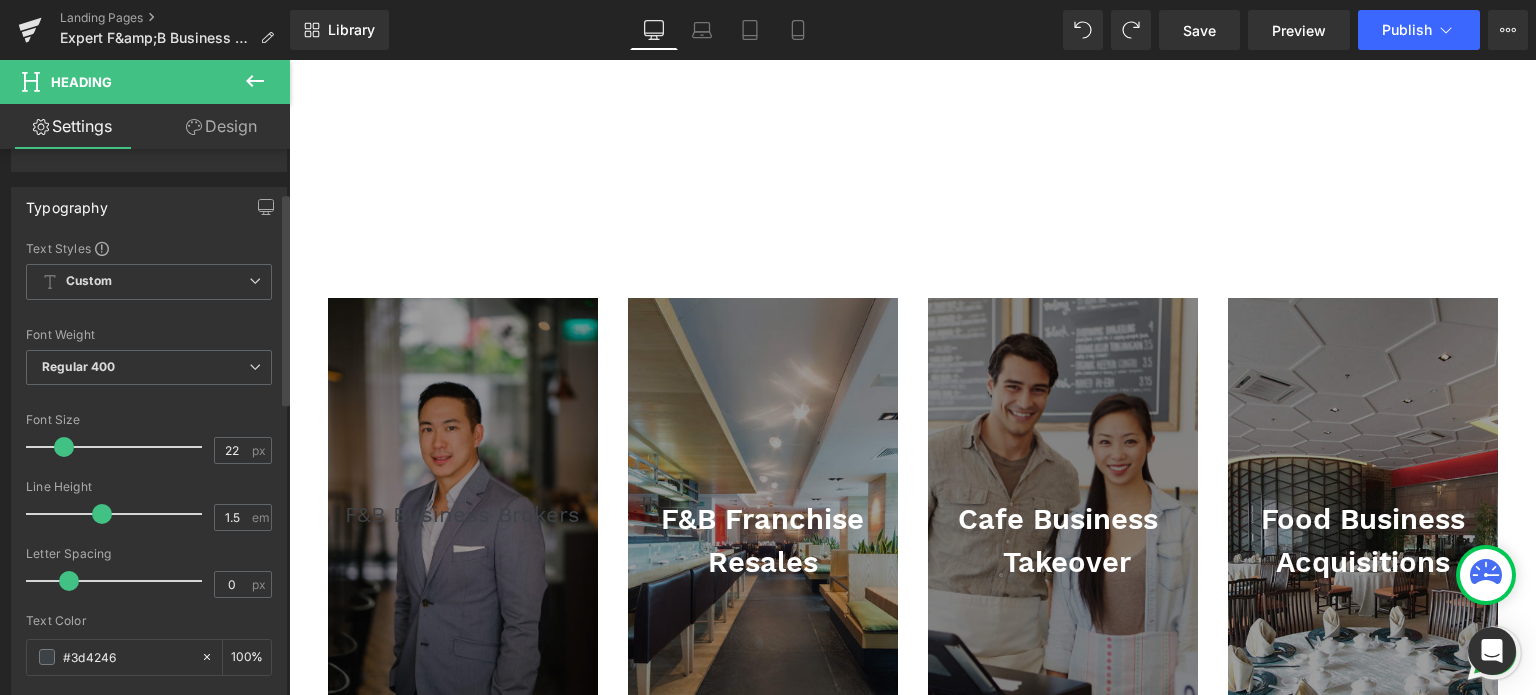 scroll, scrollTop: 200, scrollLeft: 0, axis: vertical 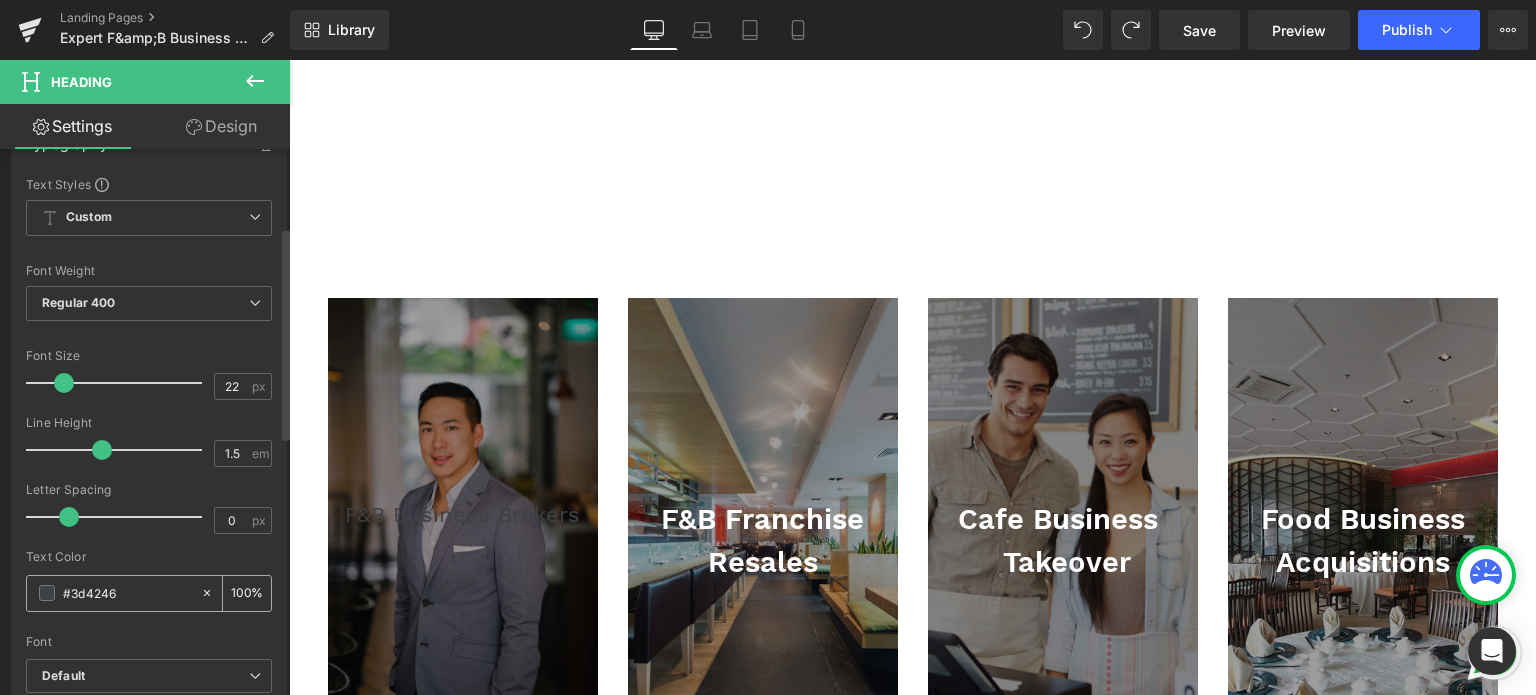 drag, startPoint x: 123, startPoint y: 588, endPoint x: 68, endPoint y: 582, distance: 55.326305 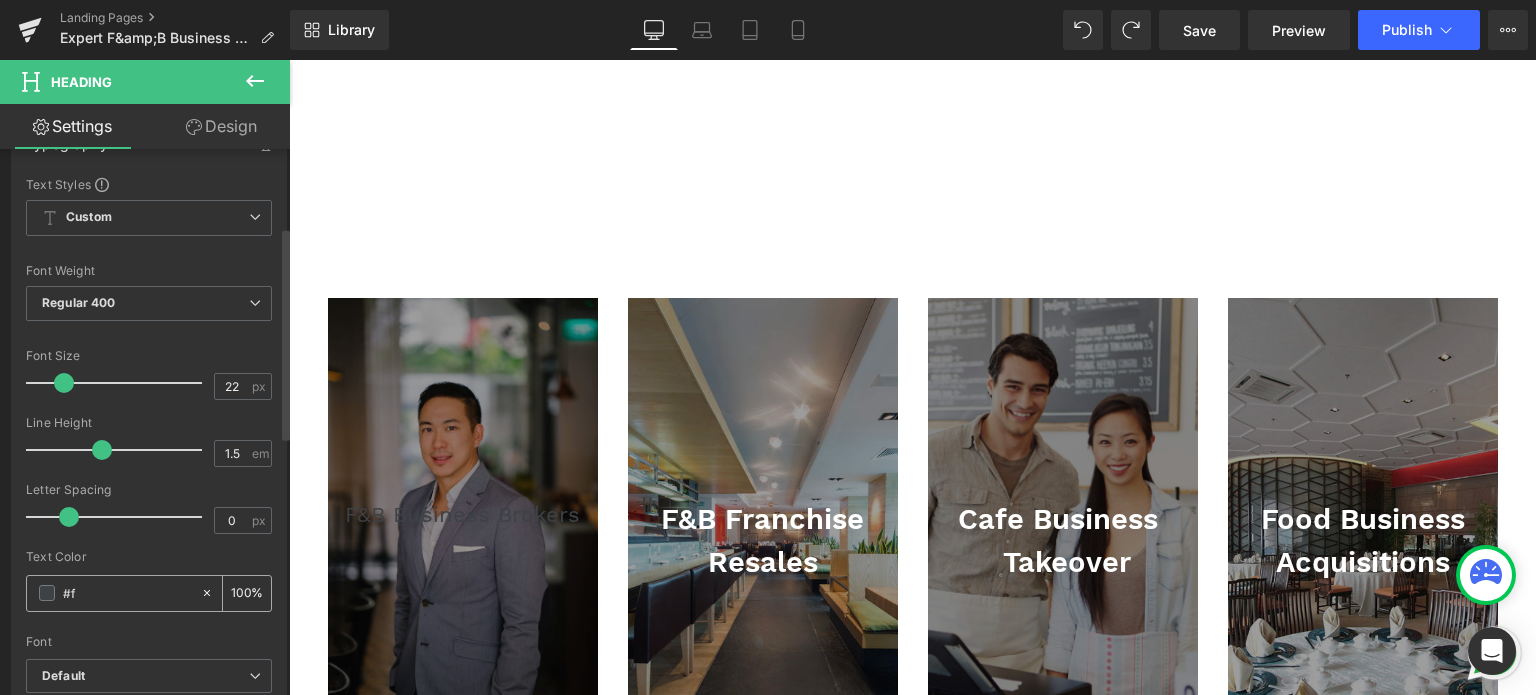 type on "#ff" 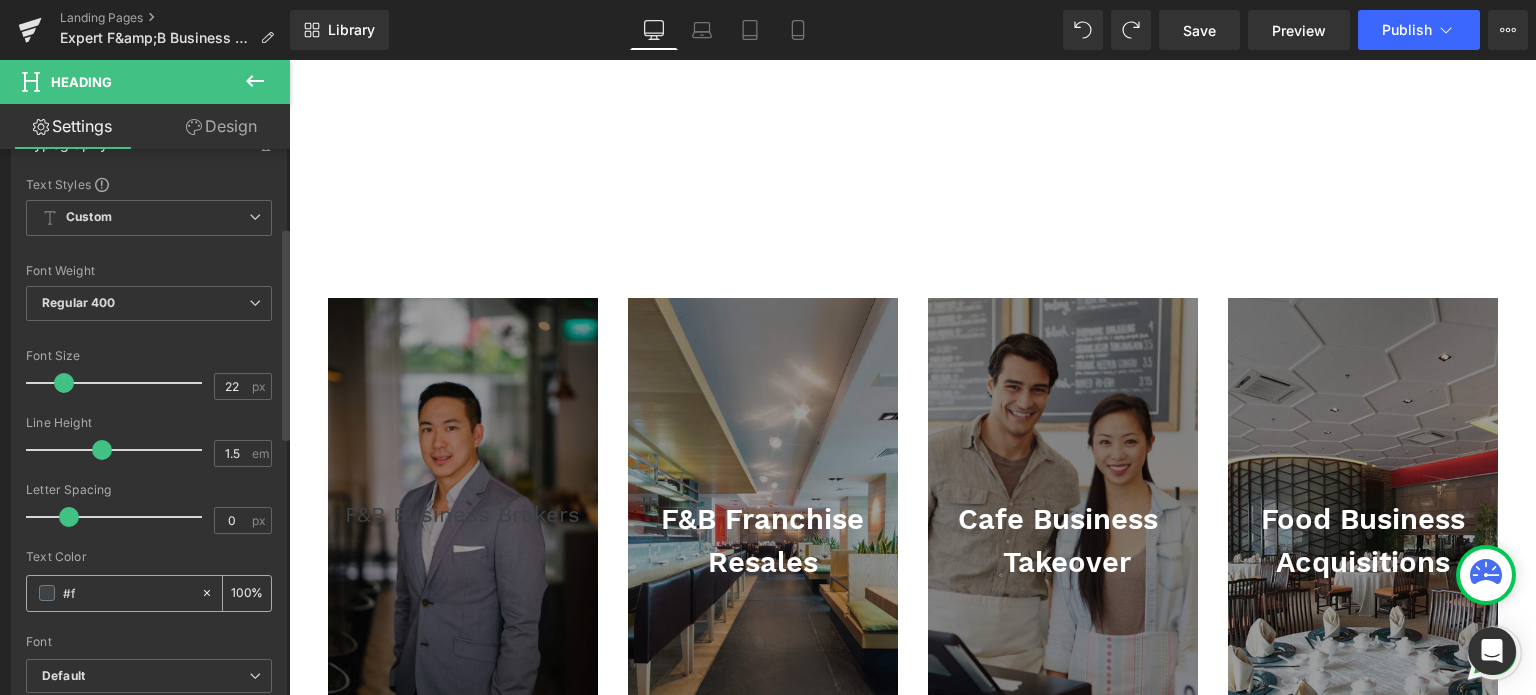 type on "0" 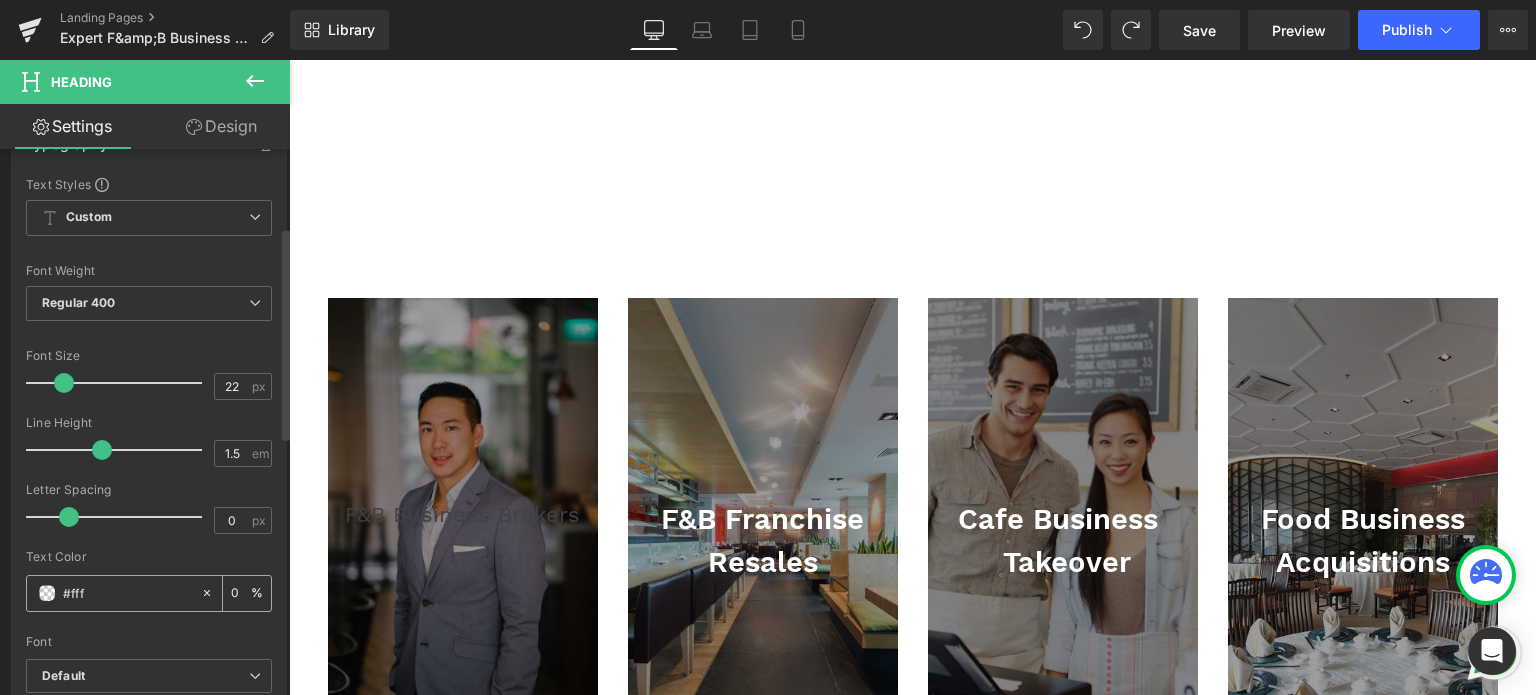type on "#ffff" 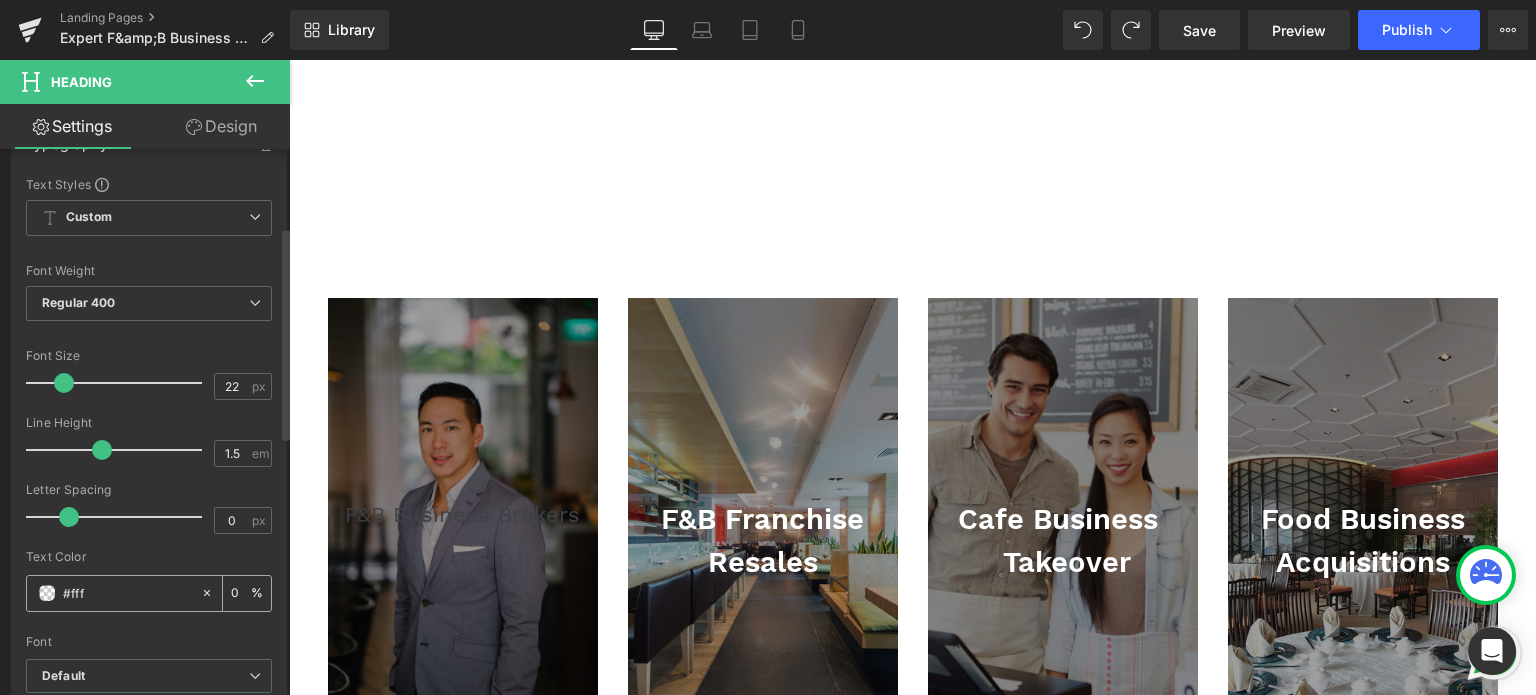type on "100" 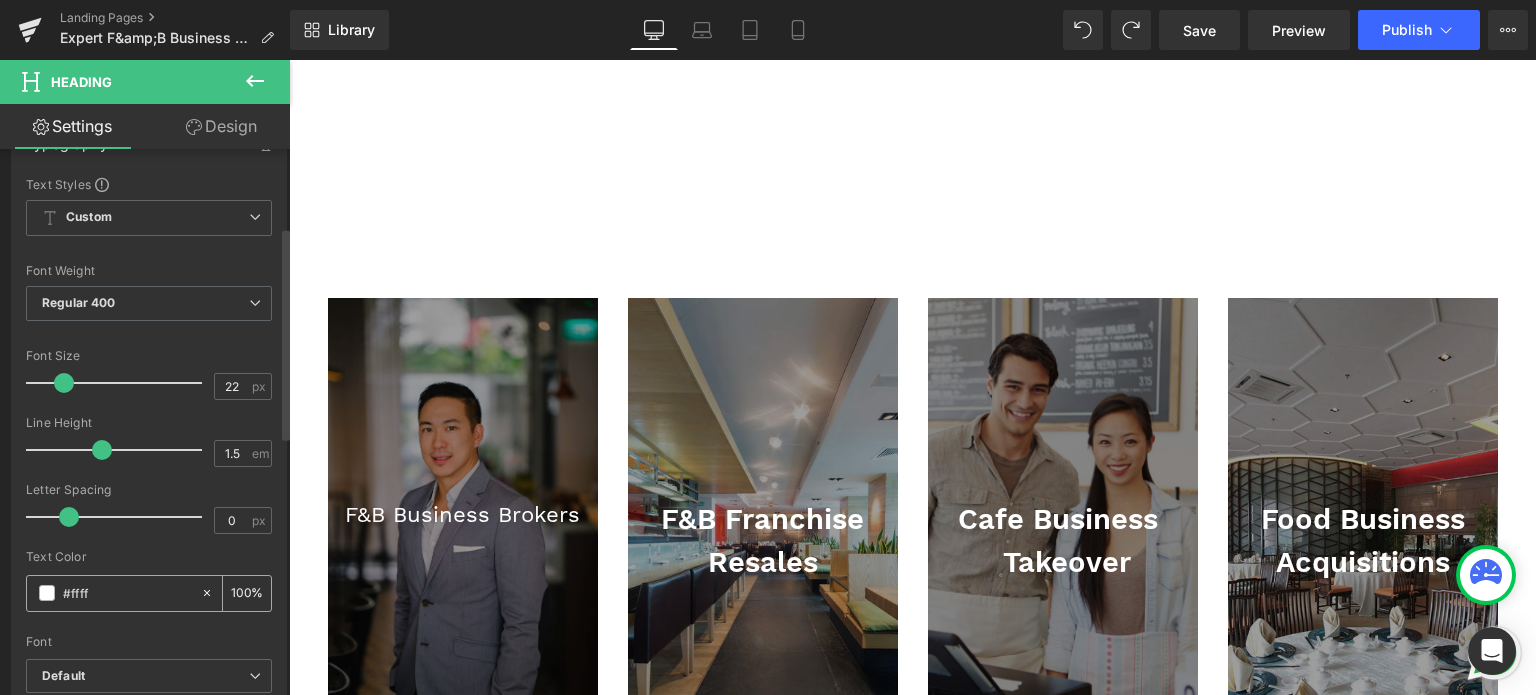 type on "#fffff" 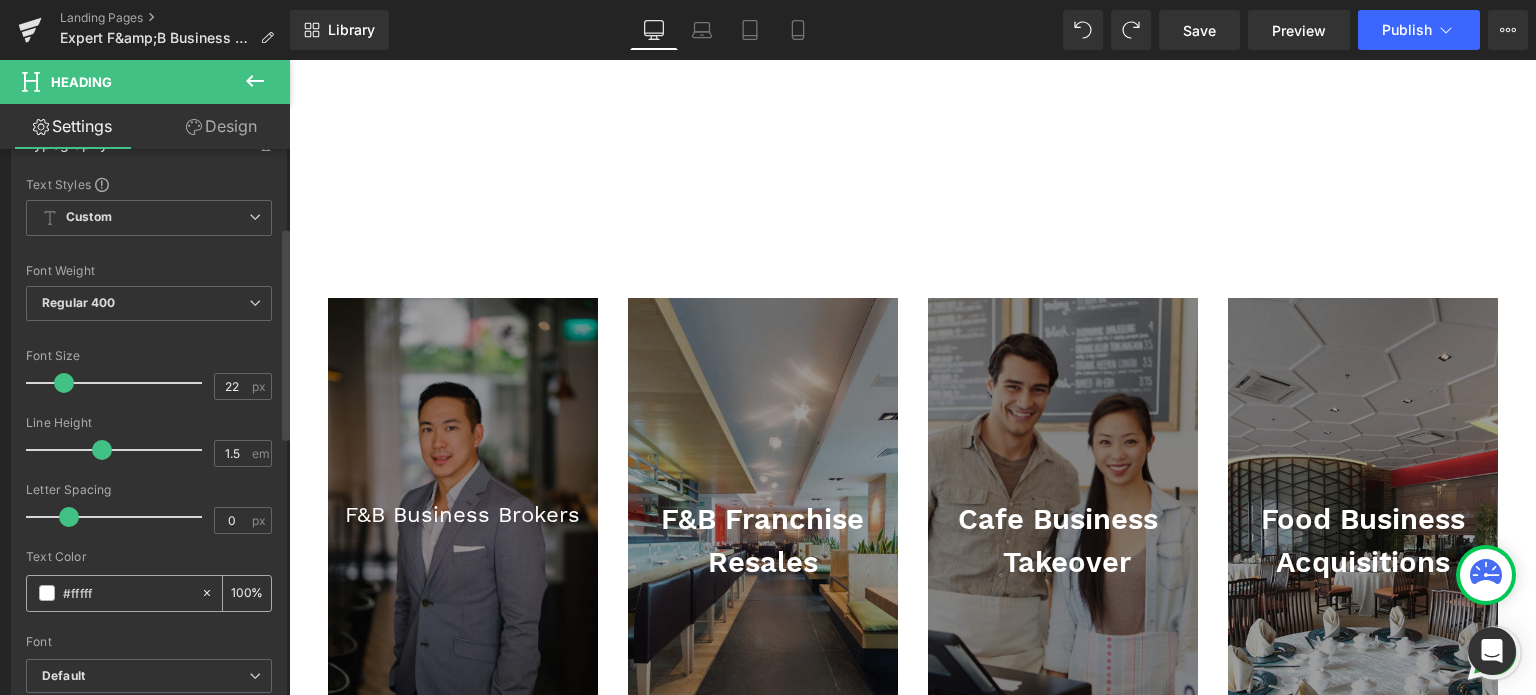 type on "0" 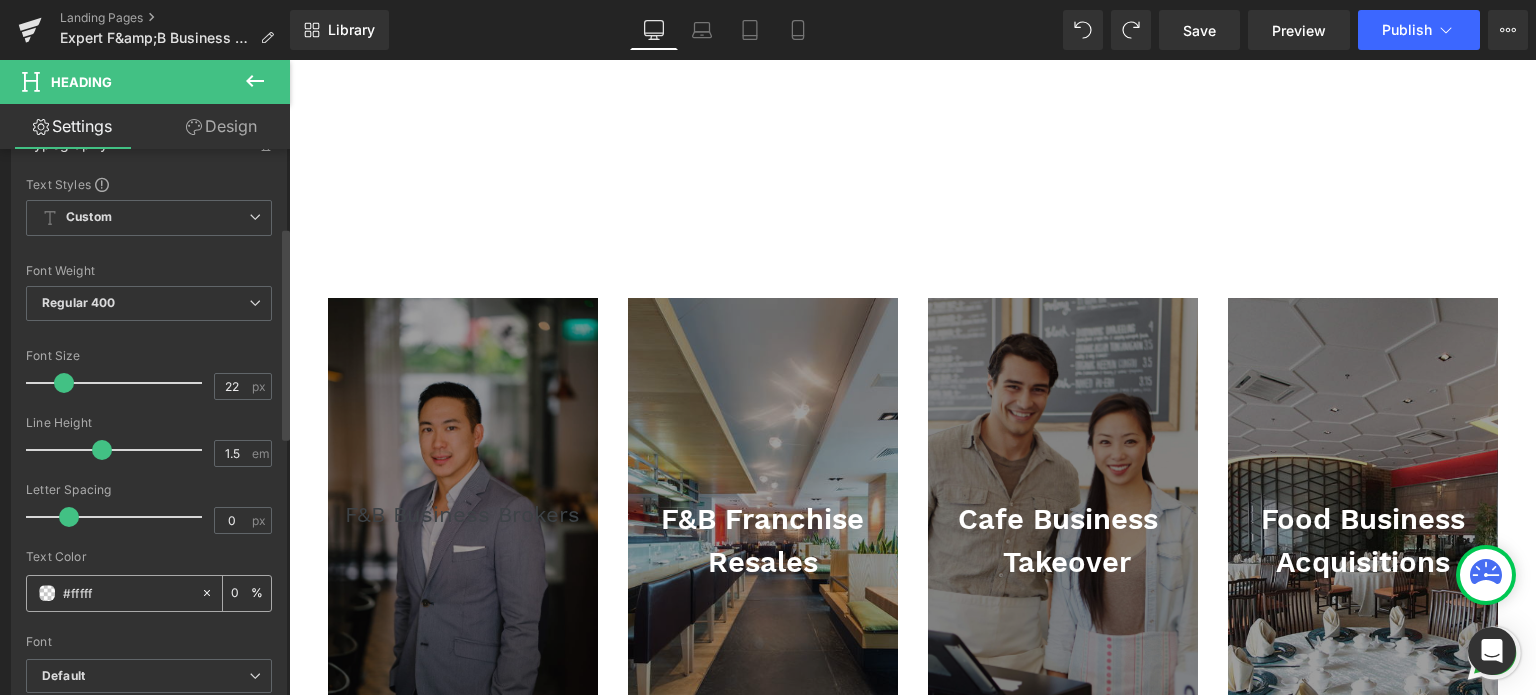type on "#ffffff" 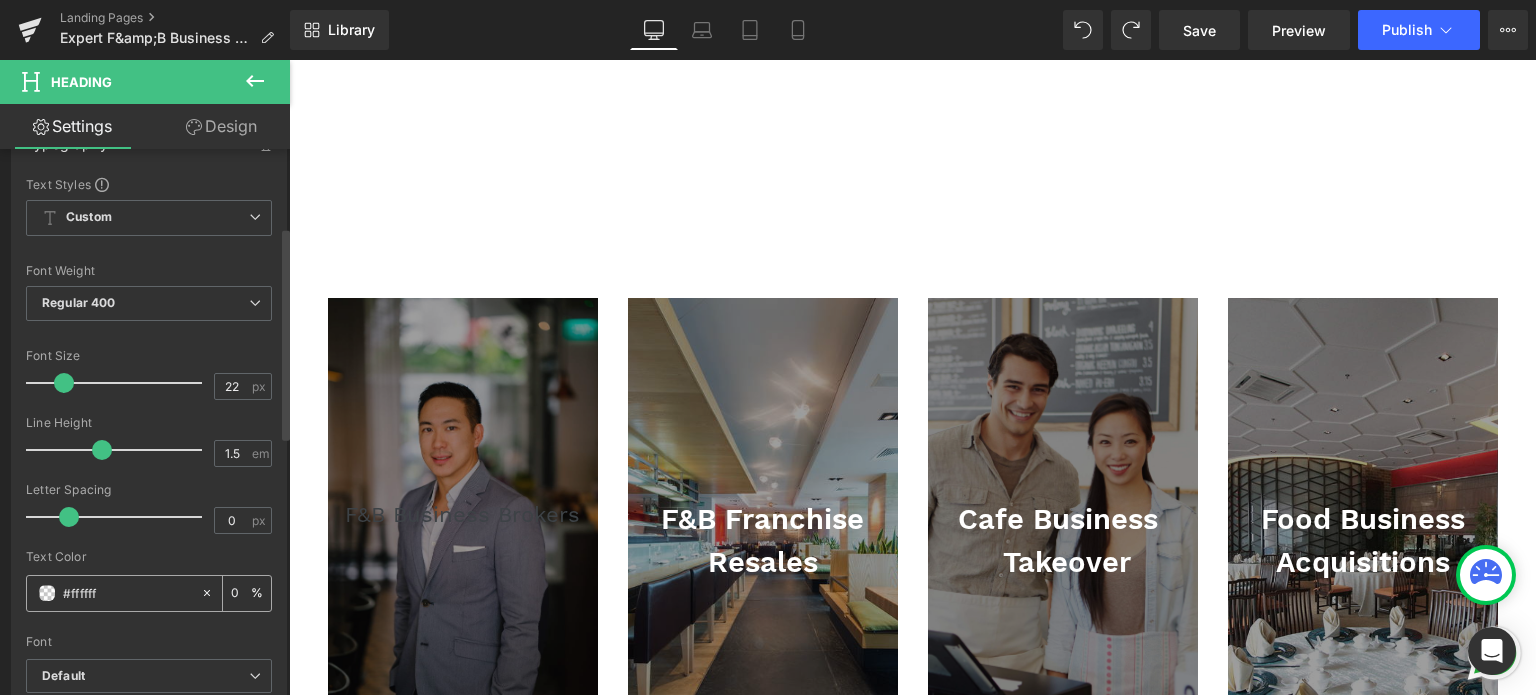 type on "100" 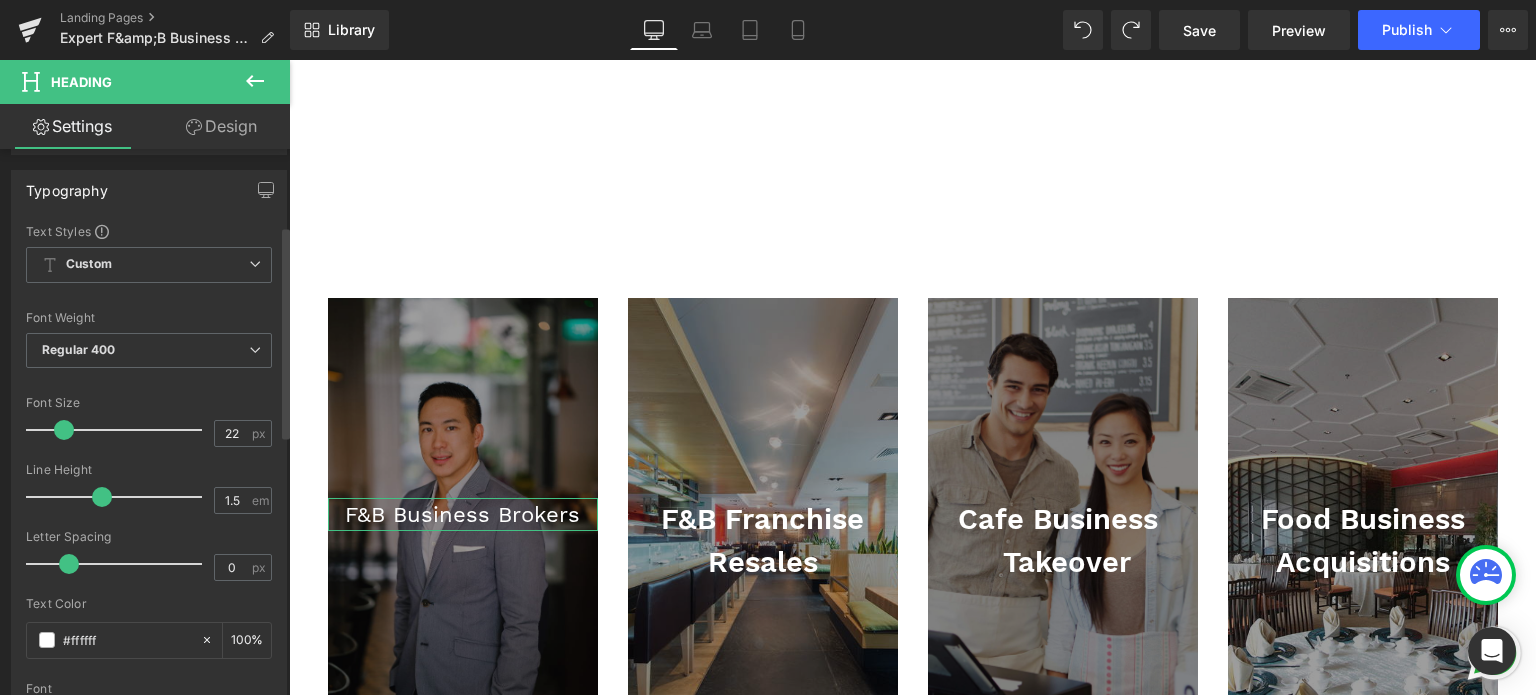 scroll, scrollTop: 200, scrollLeft: 0, axis: vertical 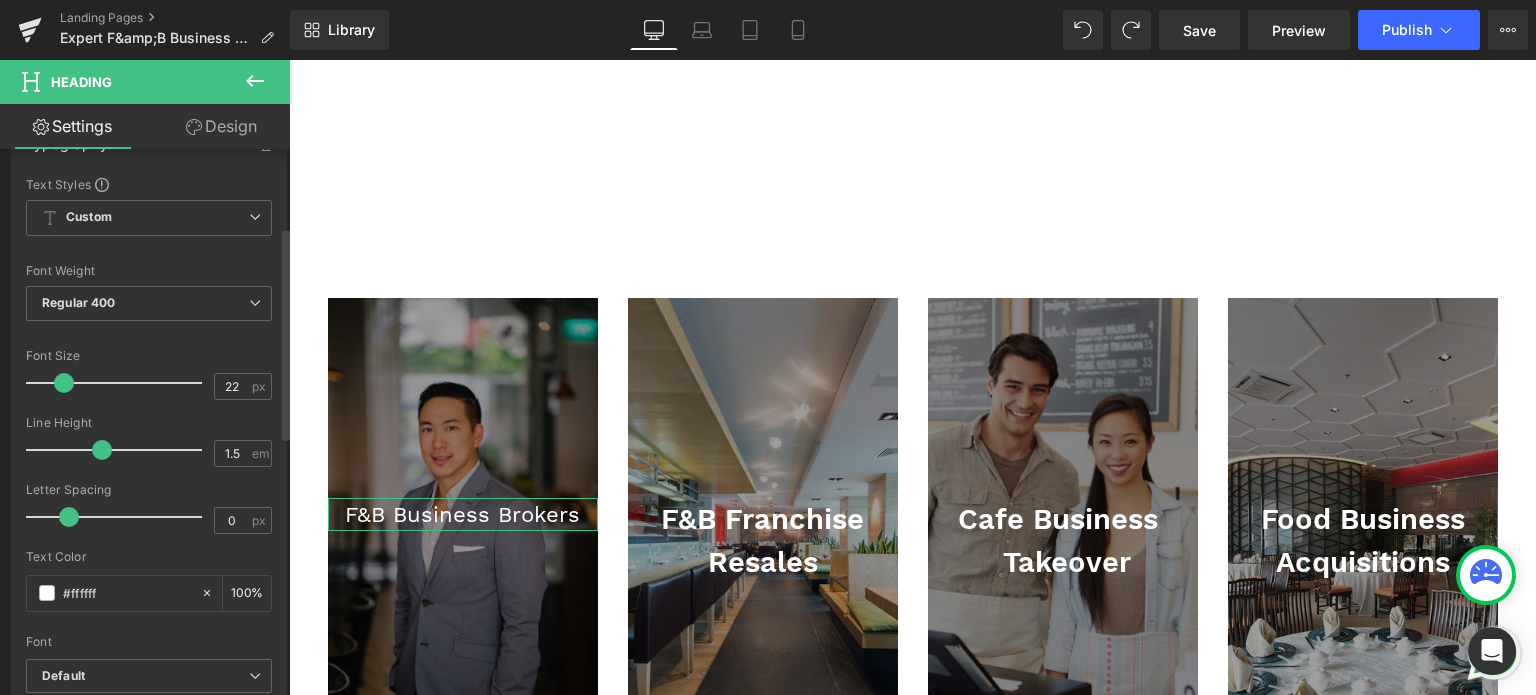 type on "#ffffff" 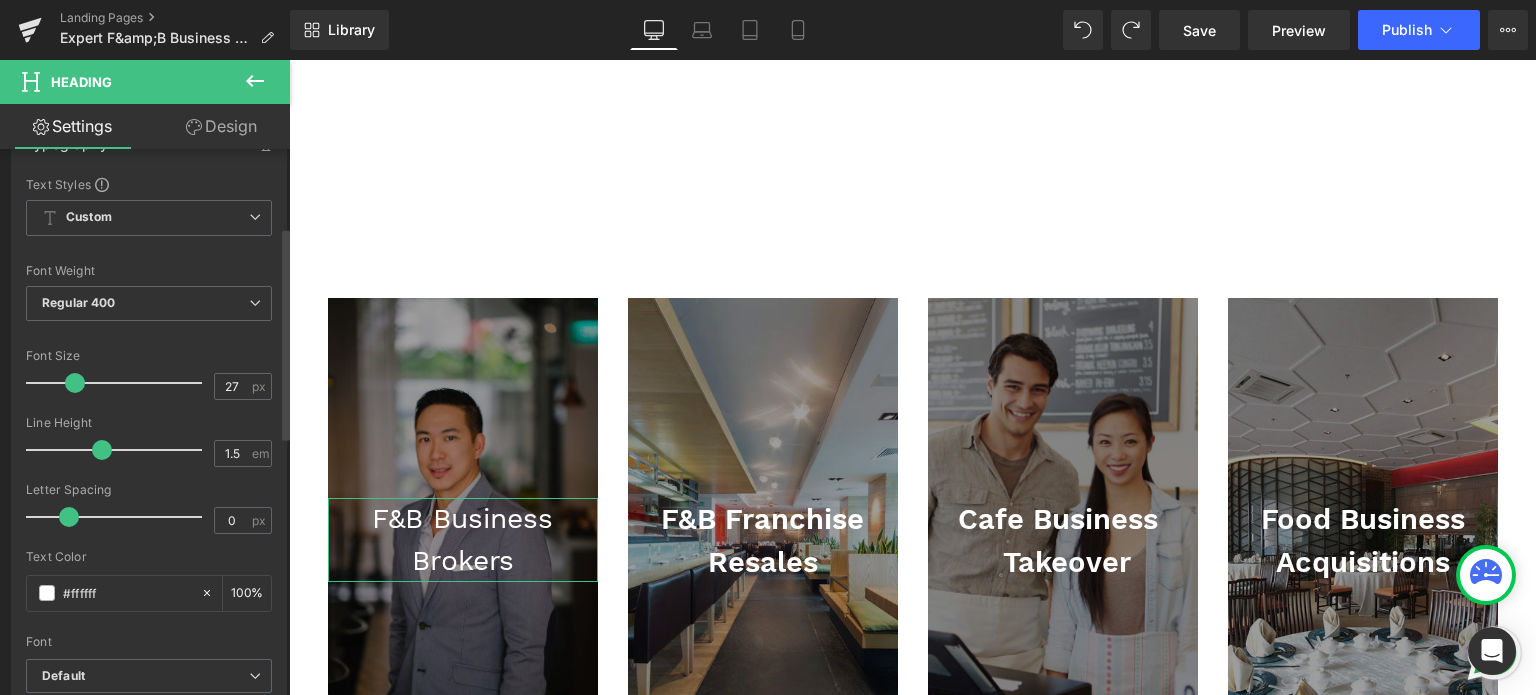 type on "26" 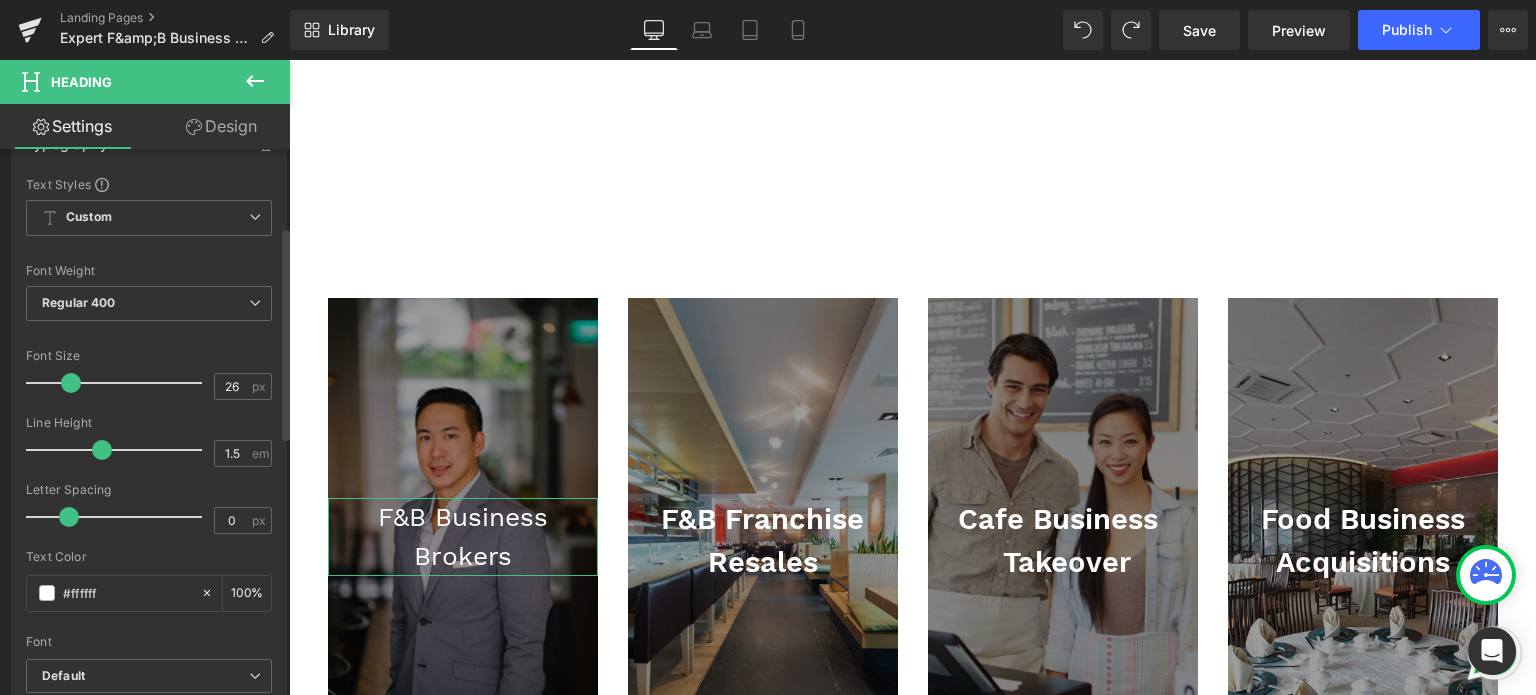 click at bounding box center [71, 383] 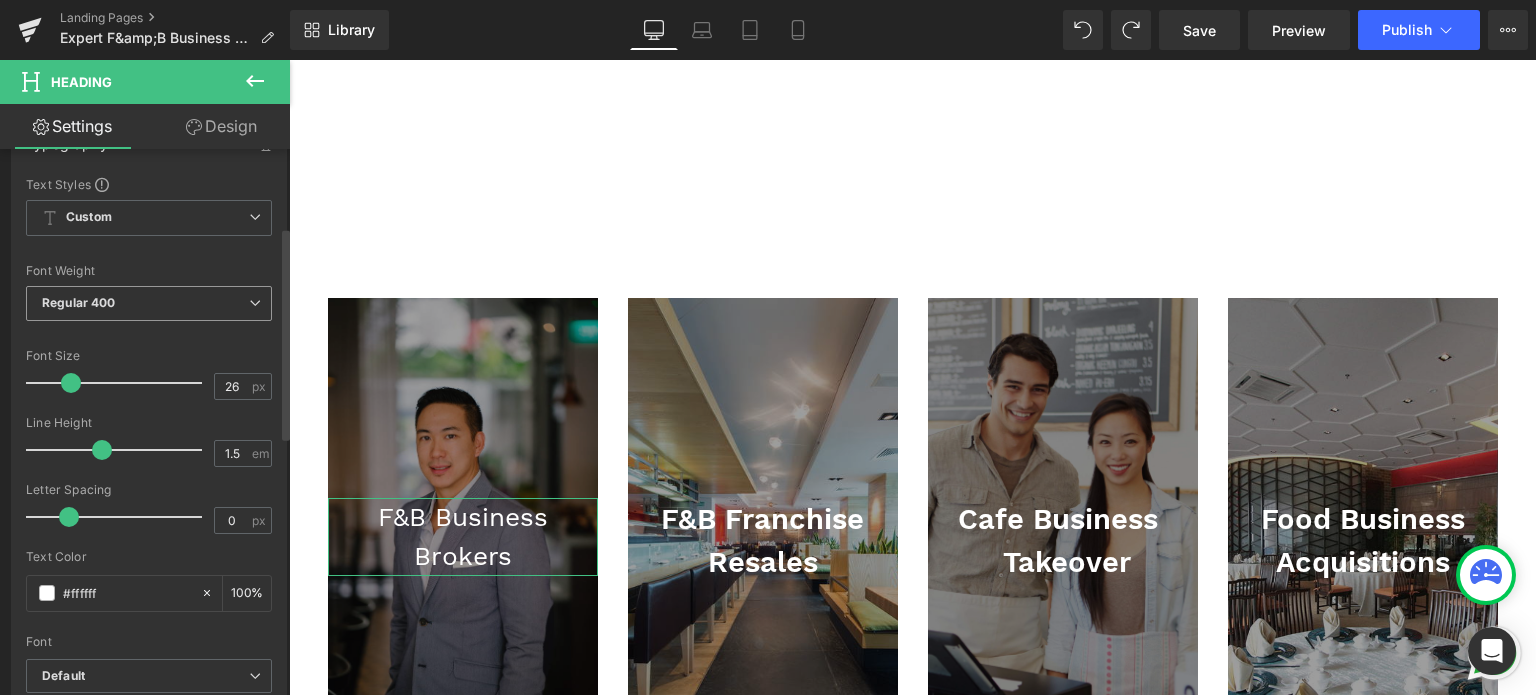 click on "Regular 400" at bounding box center (149, 303) 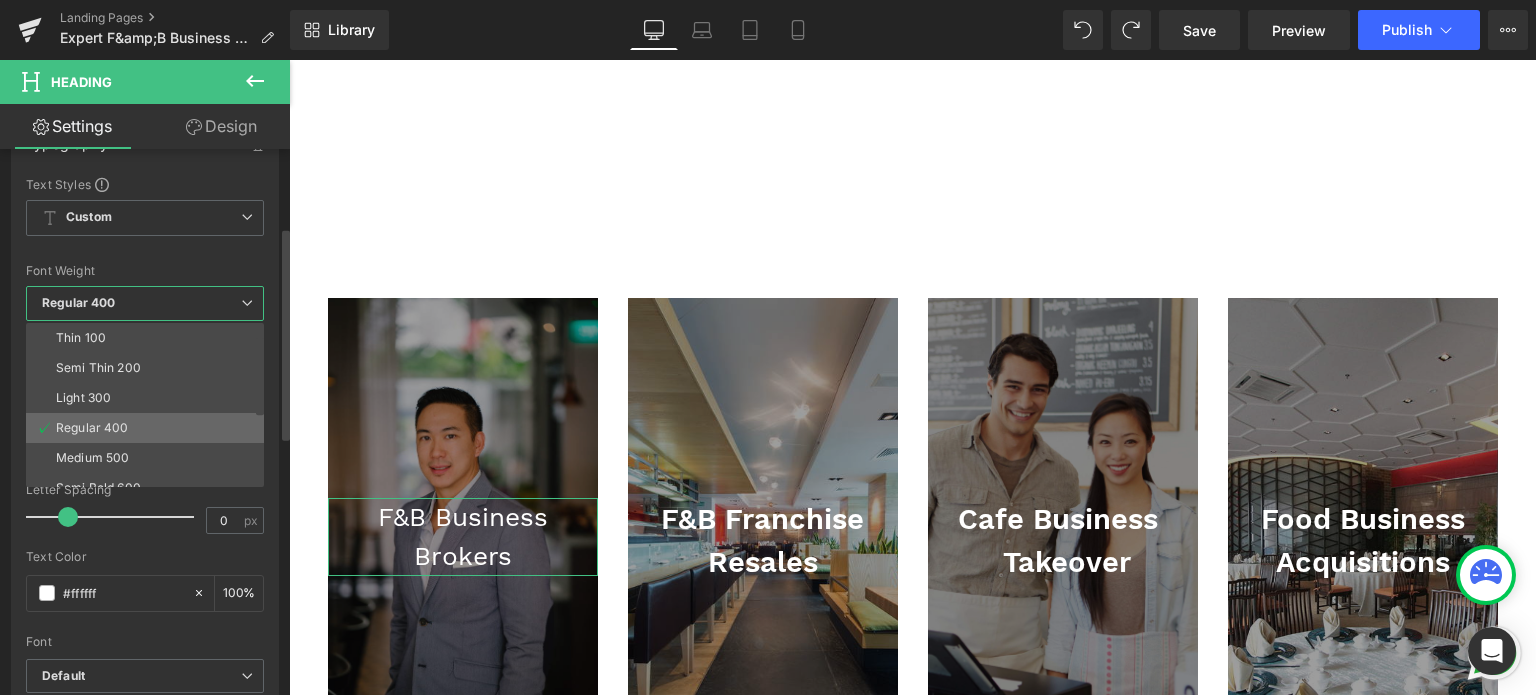 scroll, scrollTop: 100, scrollLeft: 0, axis: vertical 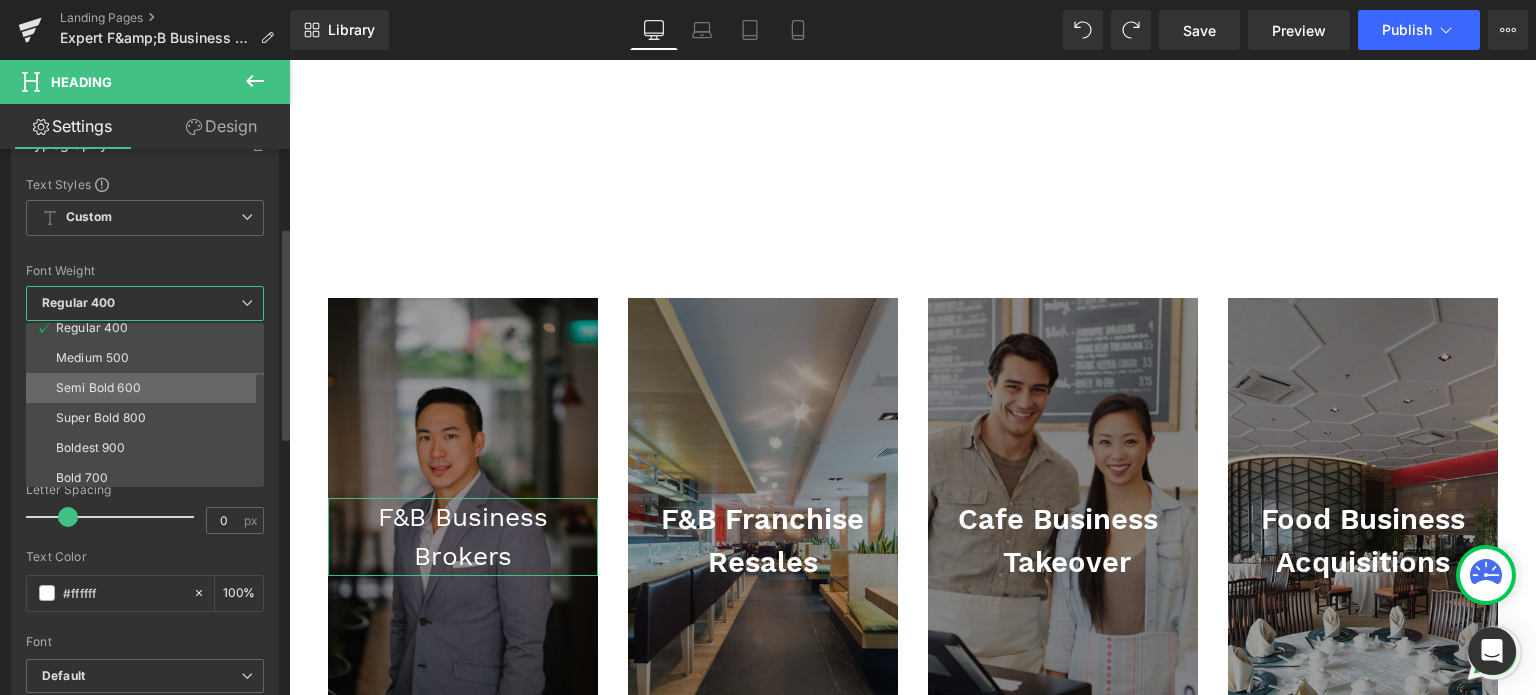 click on "Semi Bold 600" at bounding box center (149, 388) 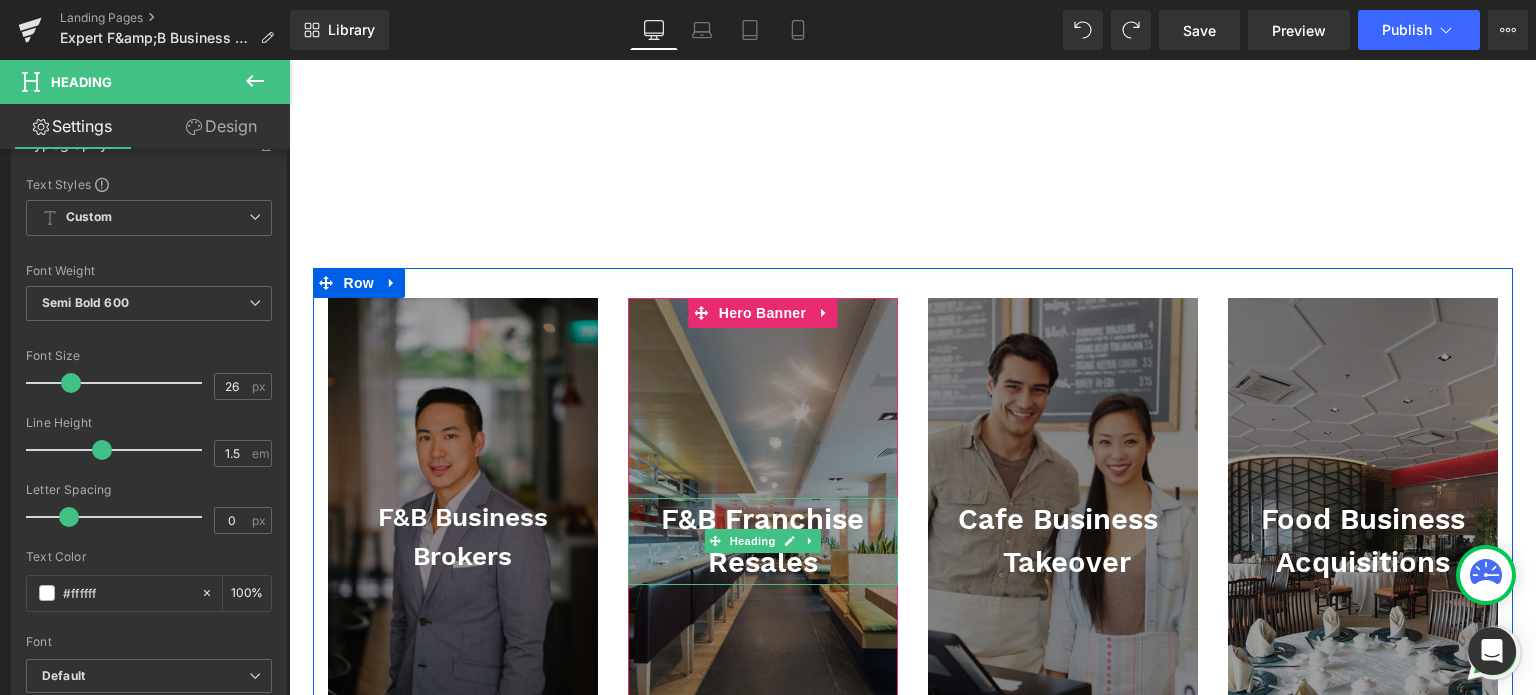 click on "F&B Franchise Resales" at bounding box center [763, 541] 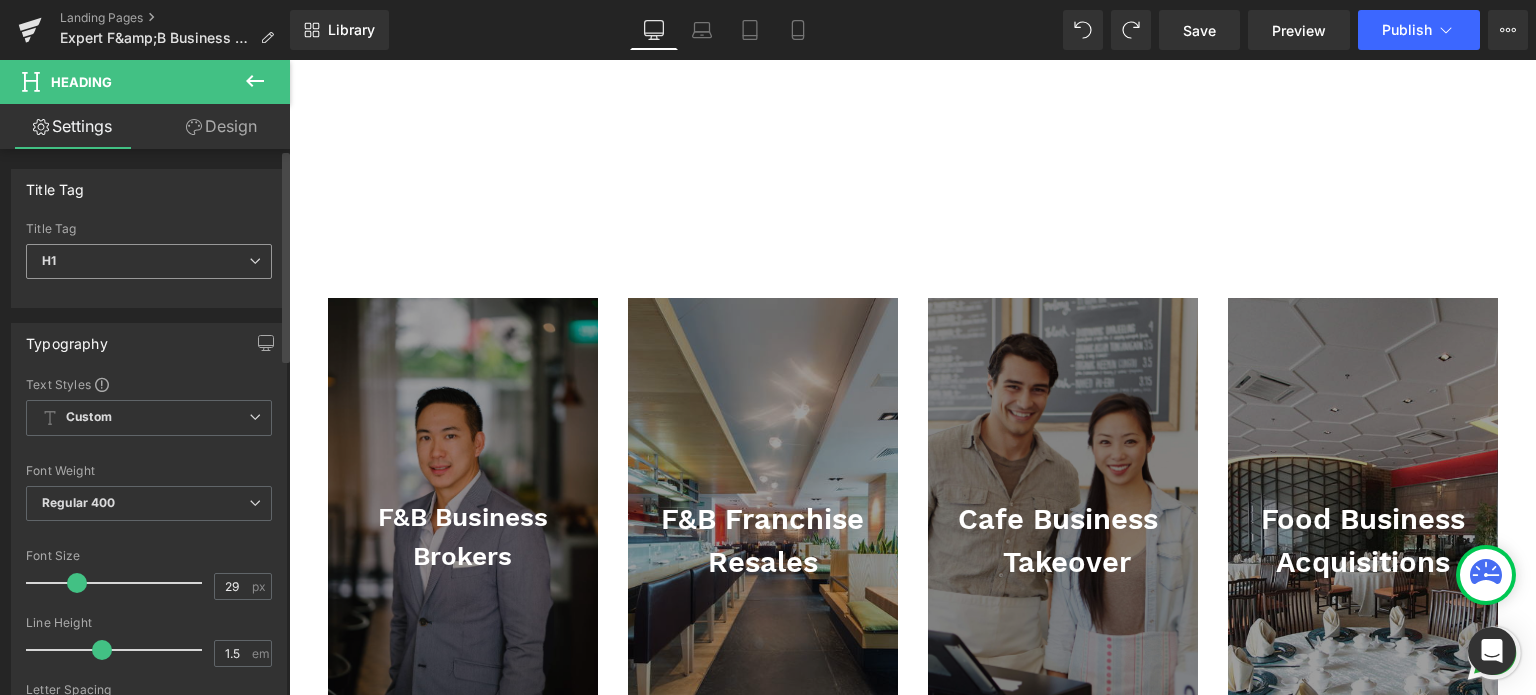 click on "H1" at bounding box center [149, 261] 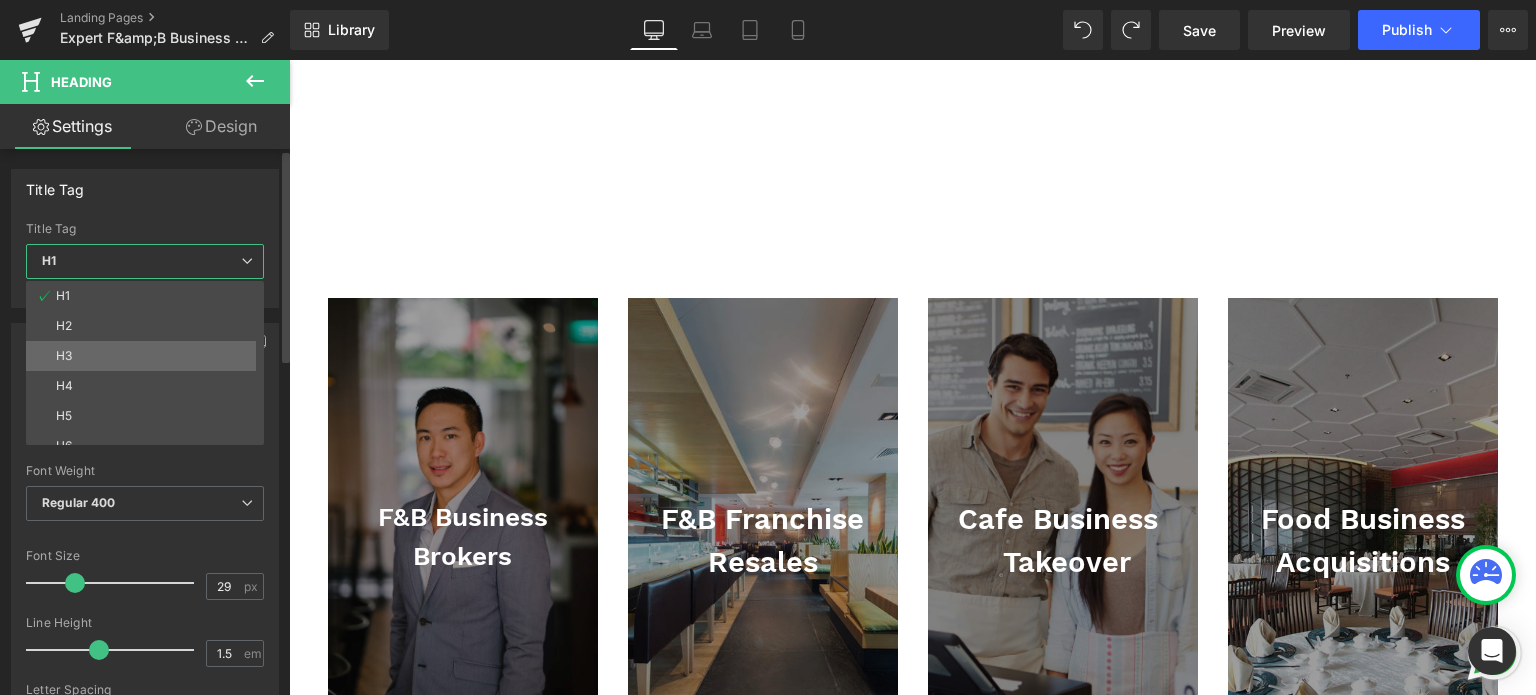 click on "H3" at bounding box center [149, 356] 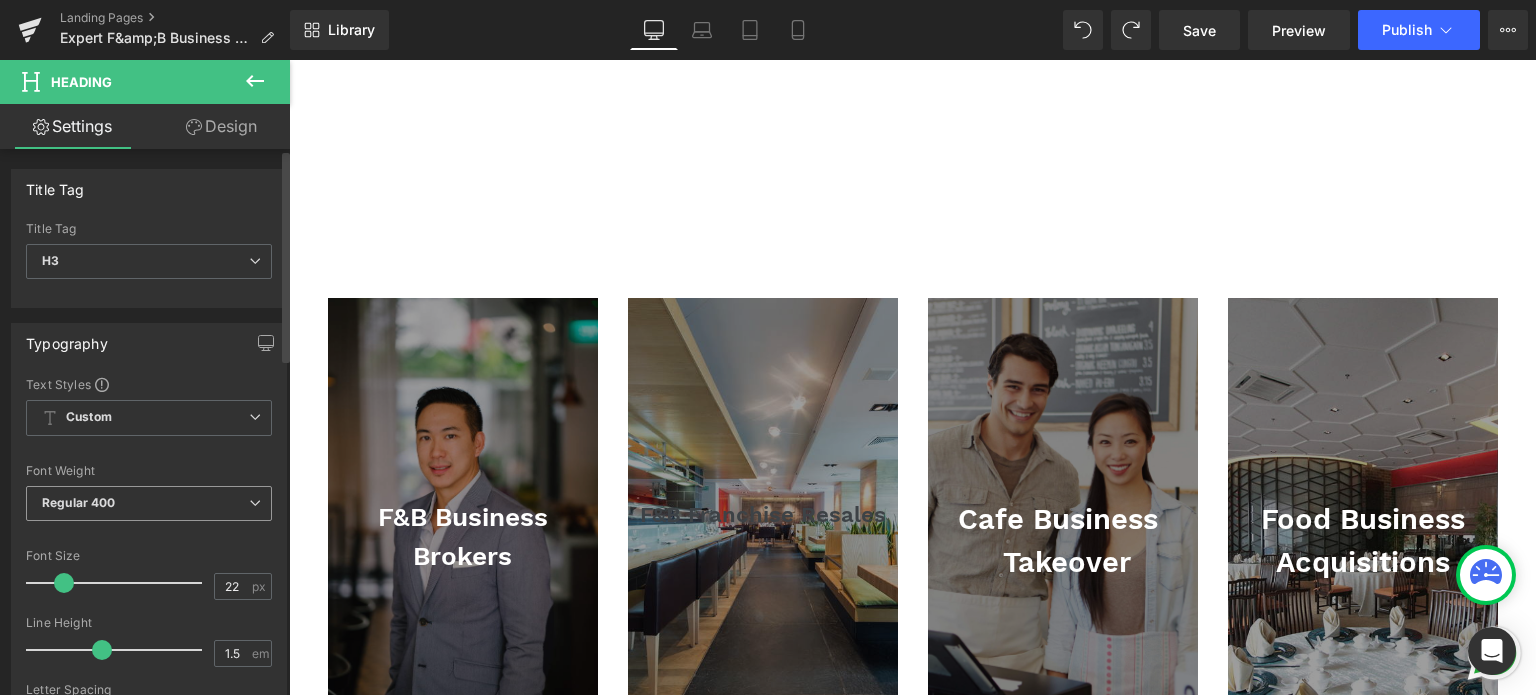 click on "Regular 400" at bounding box center [79, 502] 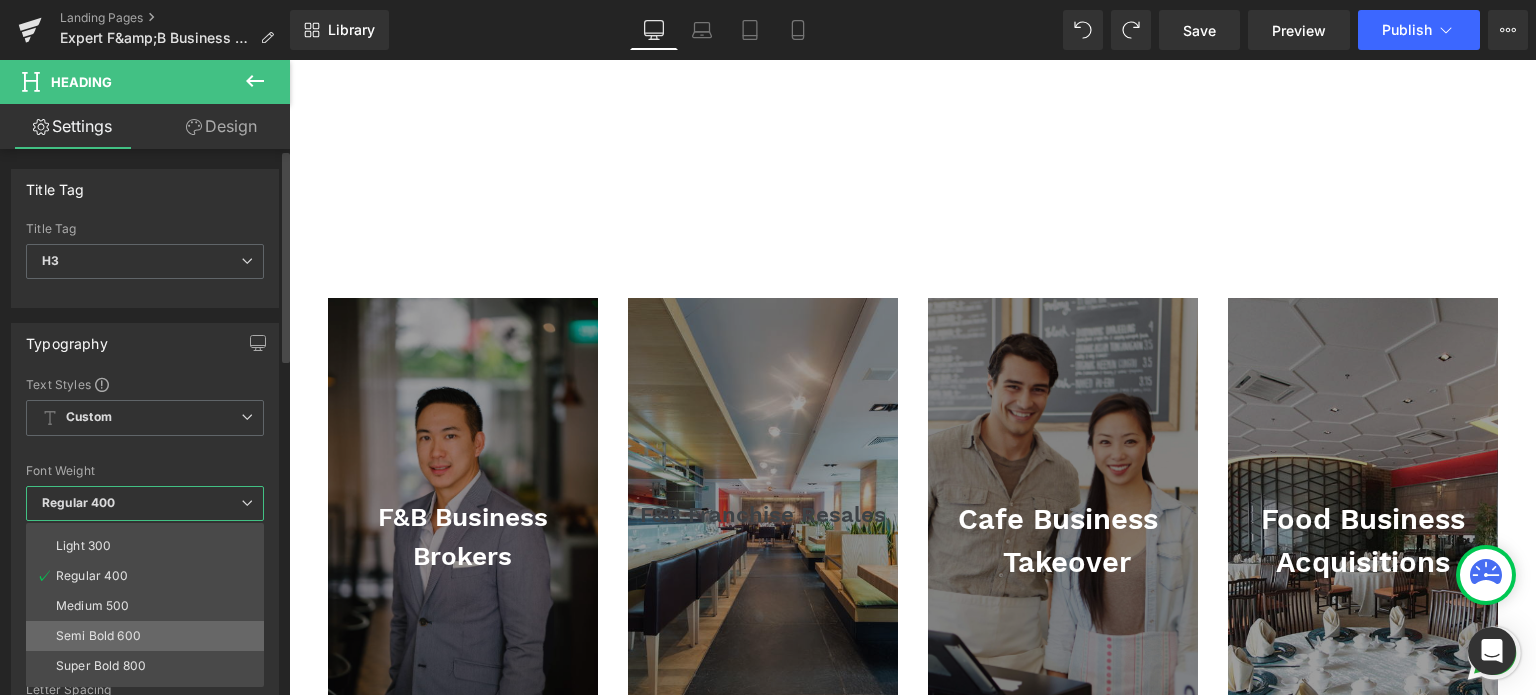 scroll, scrollTop: 100, scrollLeft: 0, axis: vertical 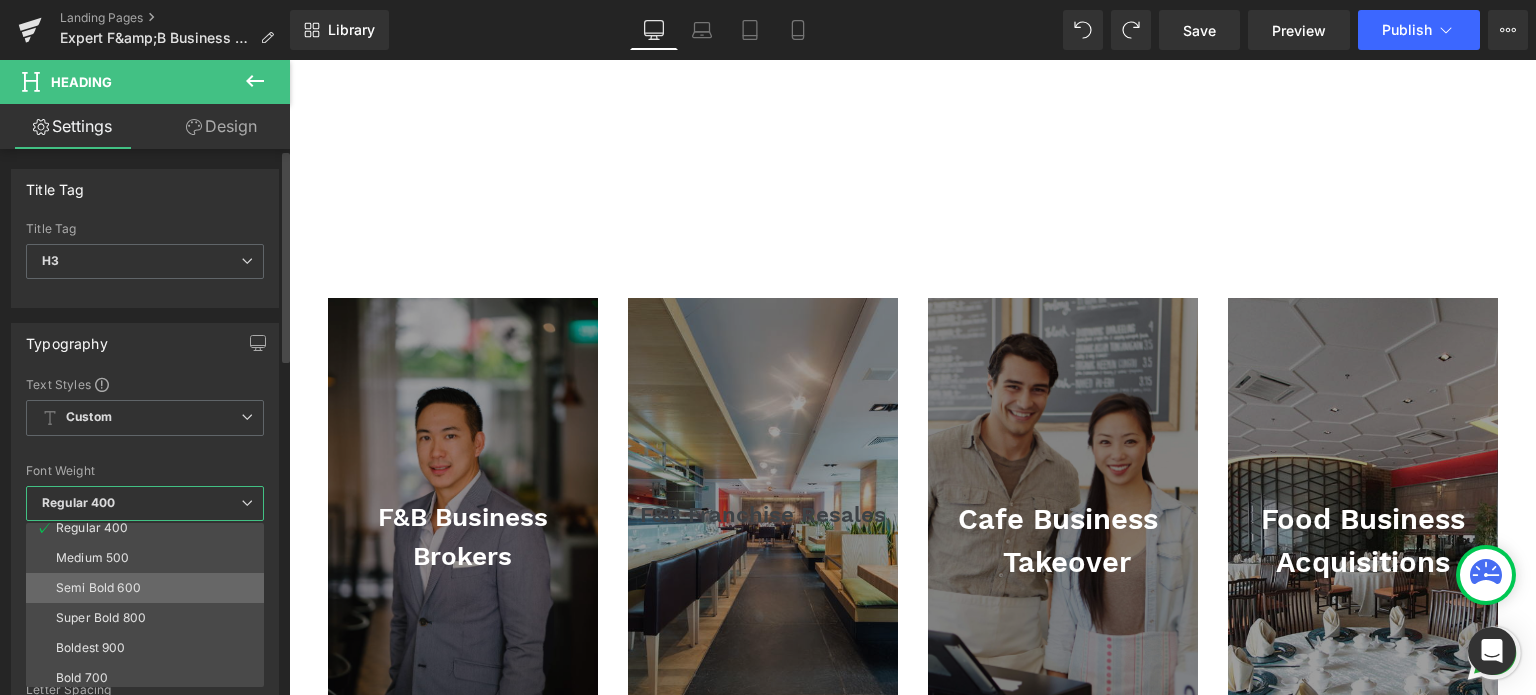 click on "Semi Bold 600" at bounding box center (98, 588) 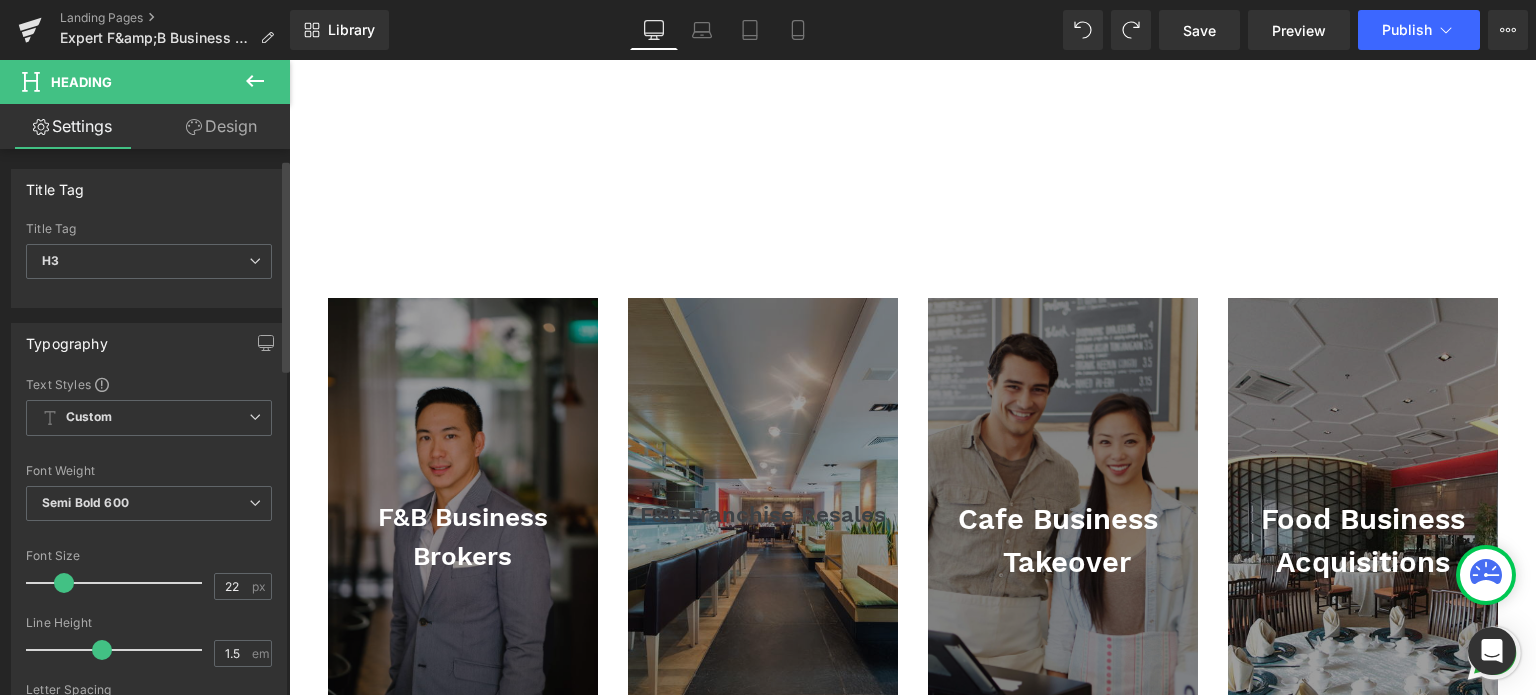 scroll, scrollTop: 100, scrollLeft: 0, axis: vertical 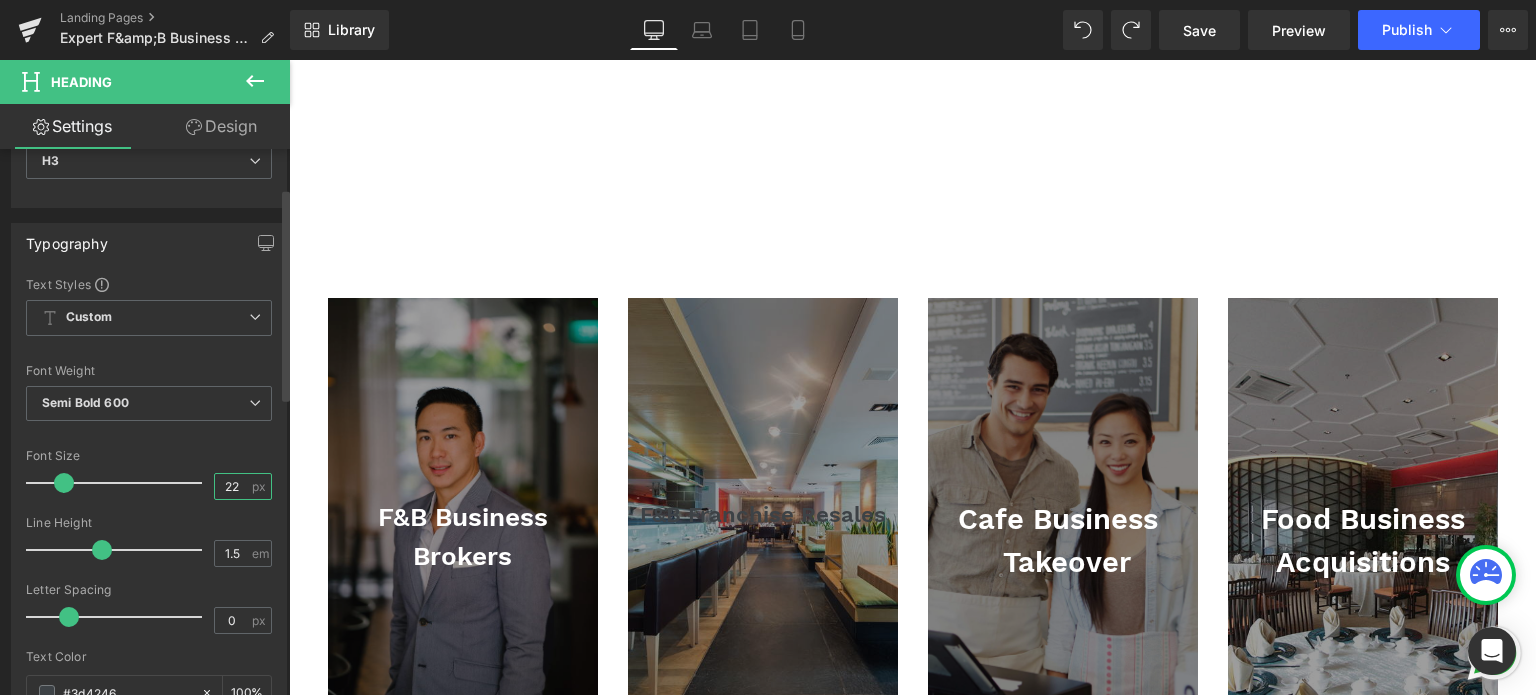 click on "22" at bounding box center (232, 486) 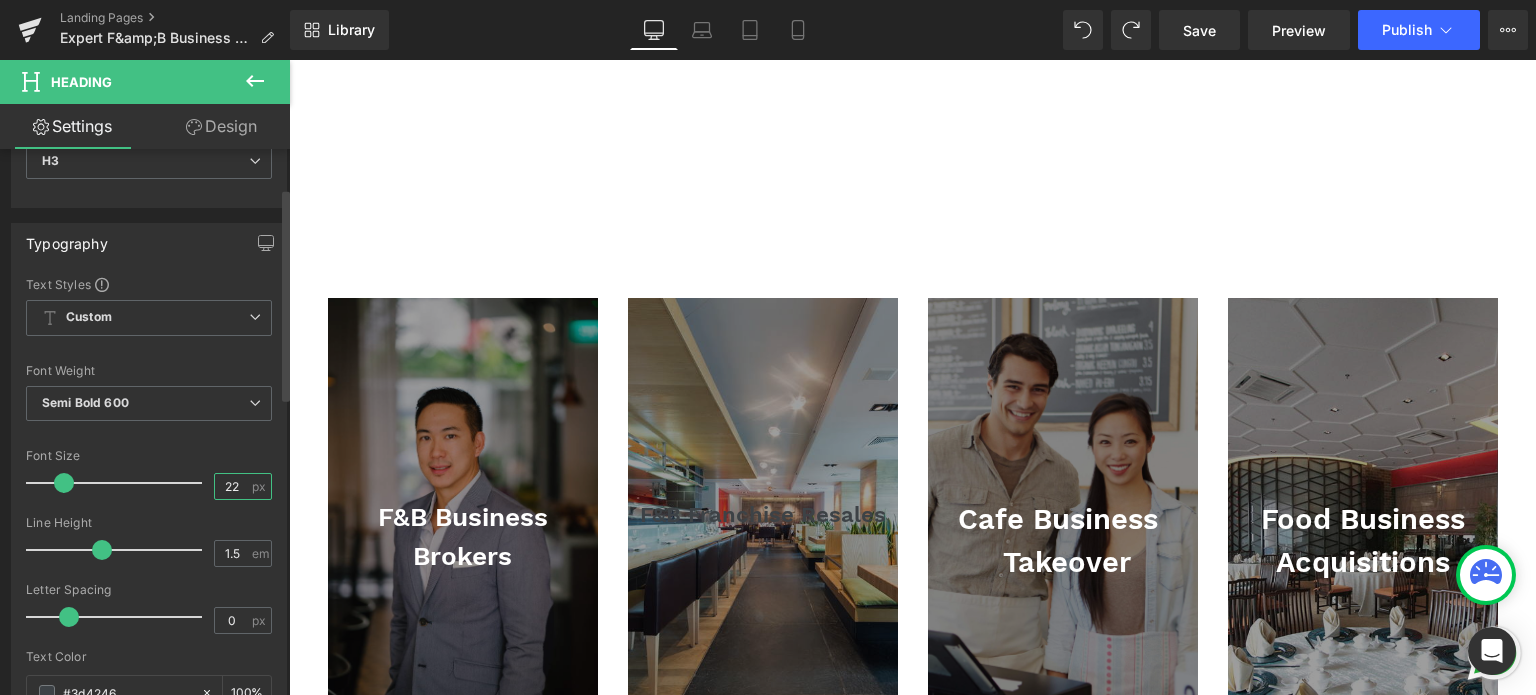 click on "22" at bounding box center (232, 486) 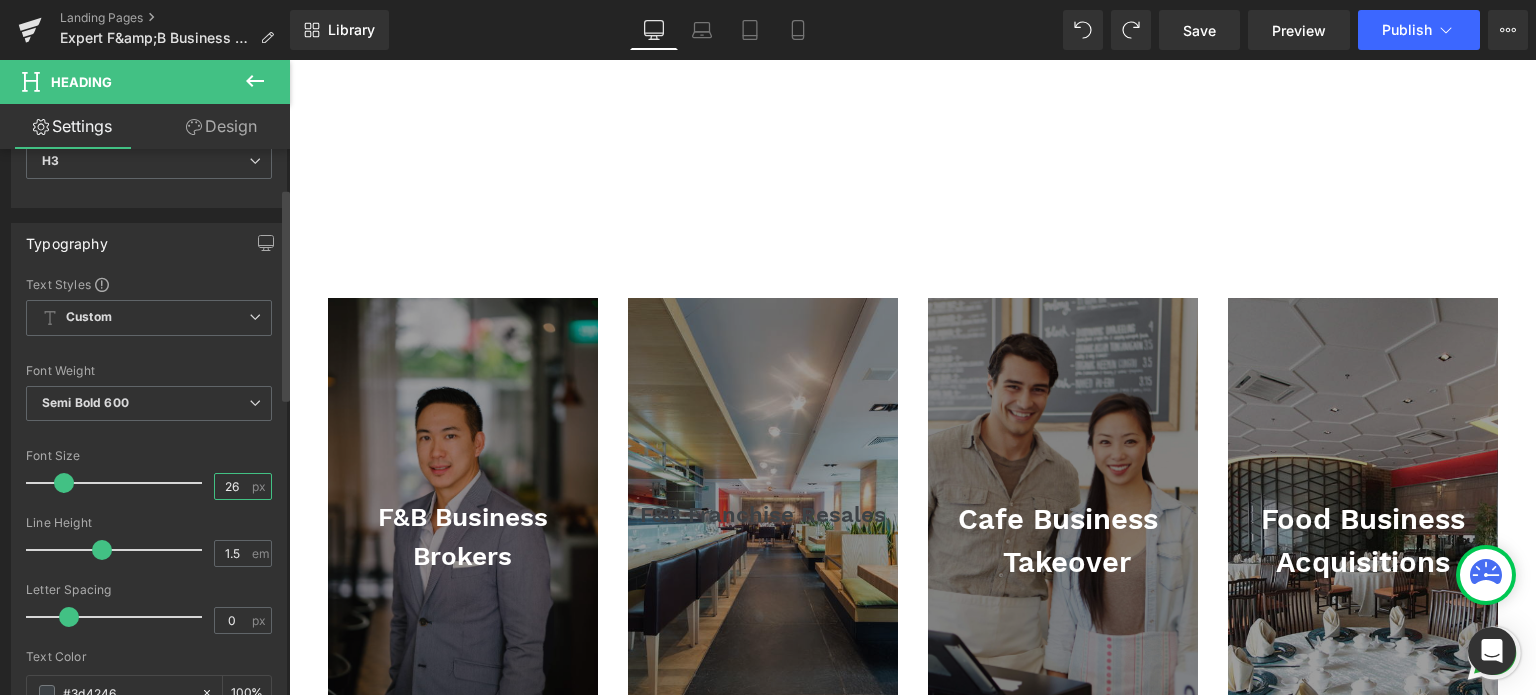 type on "26" 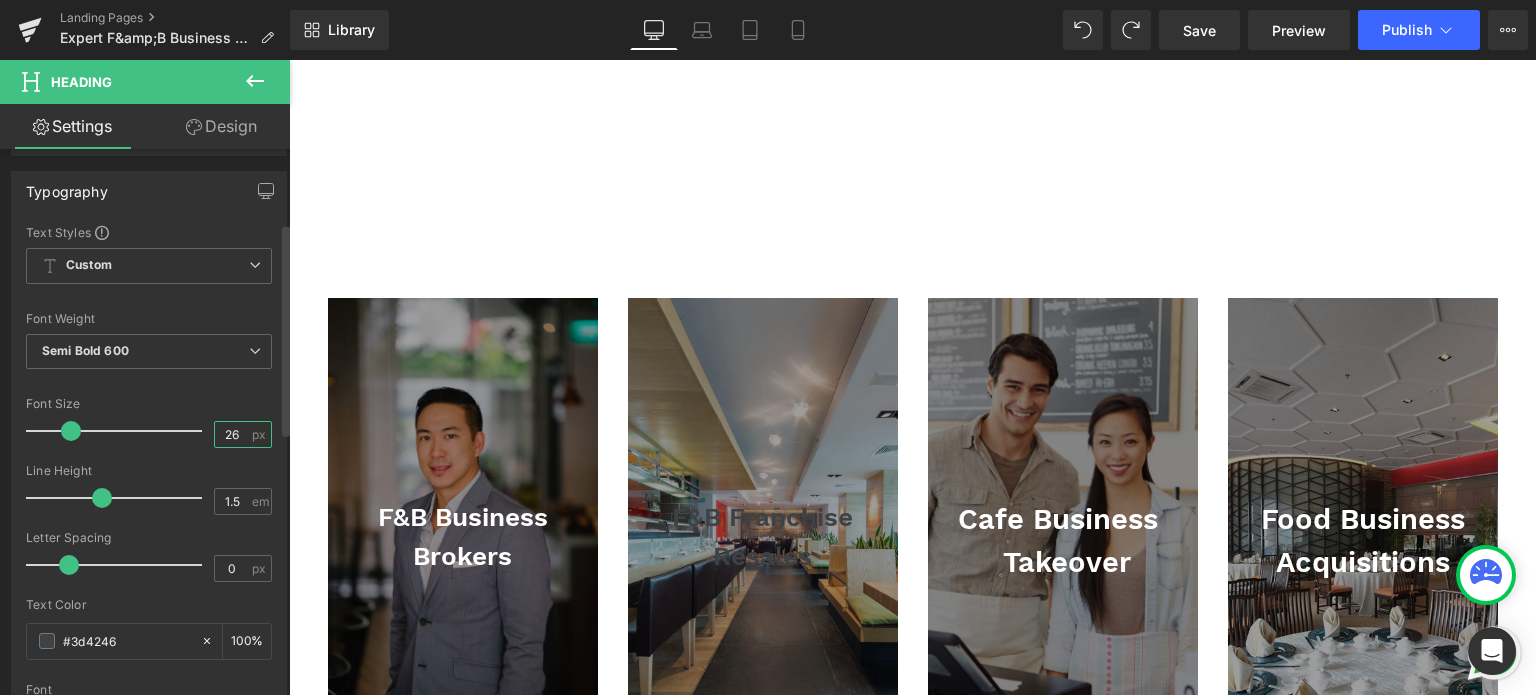 scroll, scrollTop: 200, scrollLeft: 0, axis: vertical 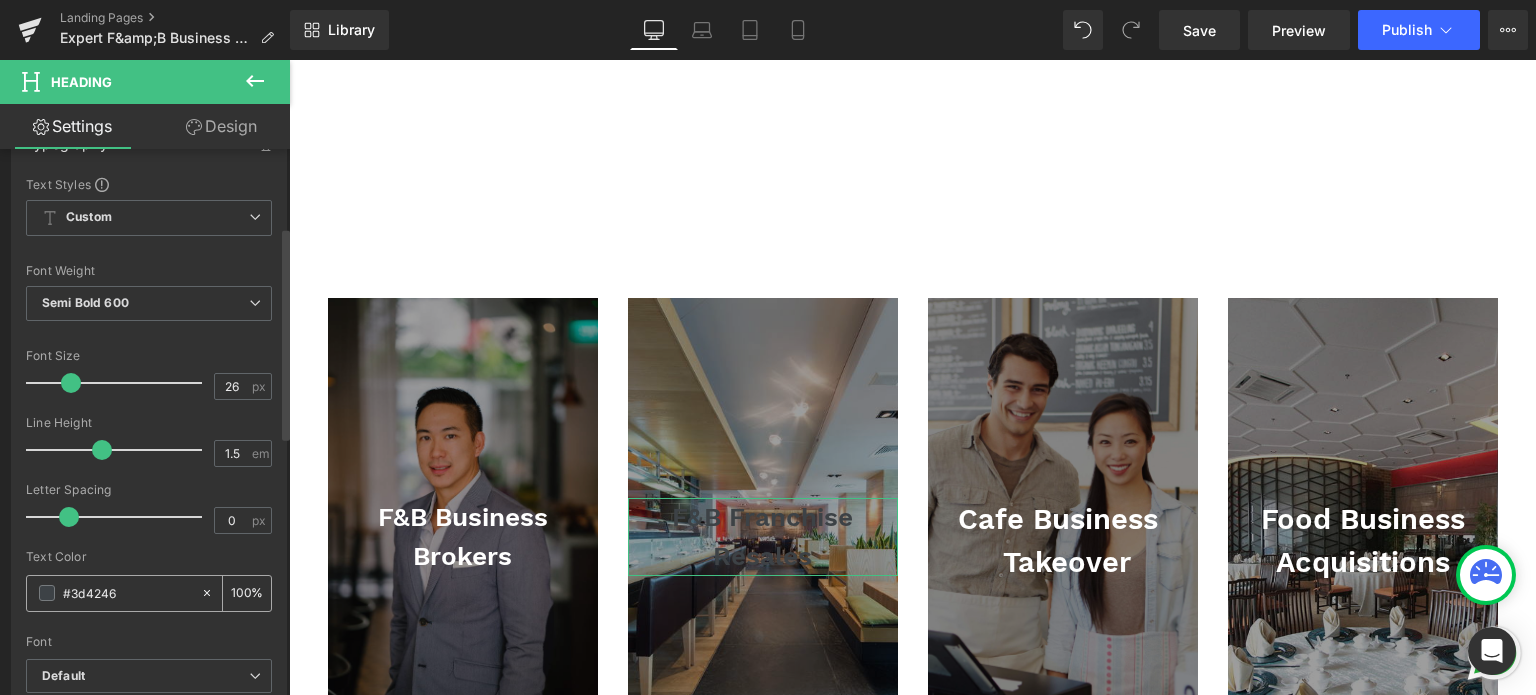 drag, startPoint x: 120, startPoint y: 593, endPoint x: 71, endPoint y: 591, distance: 49.0408 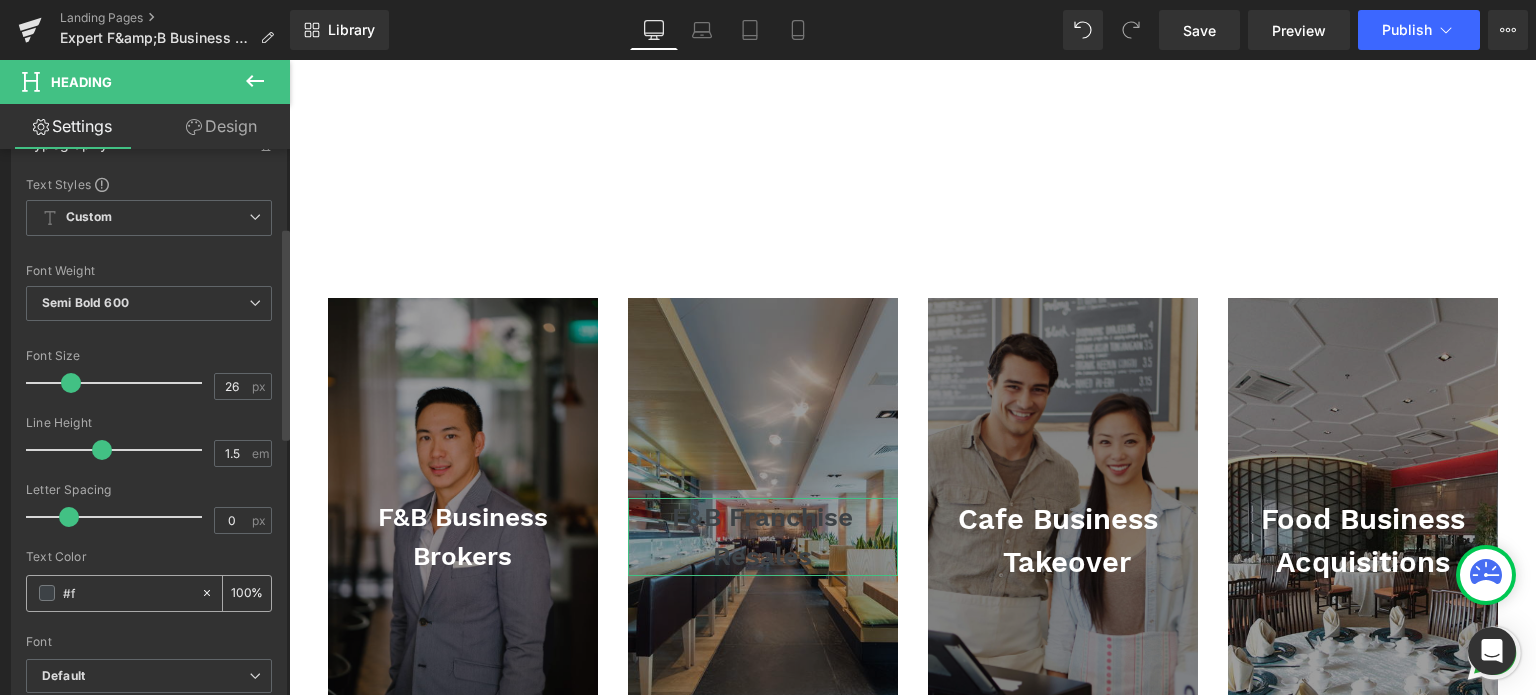 type on "0" 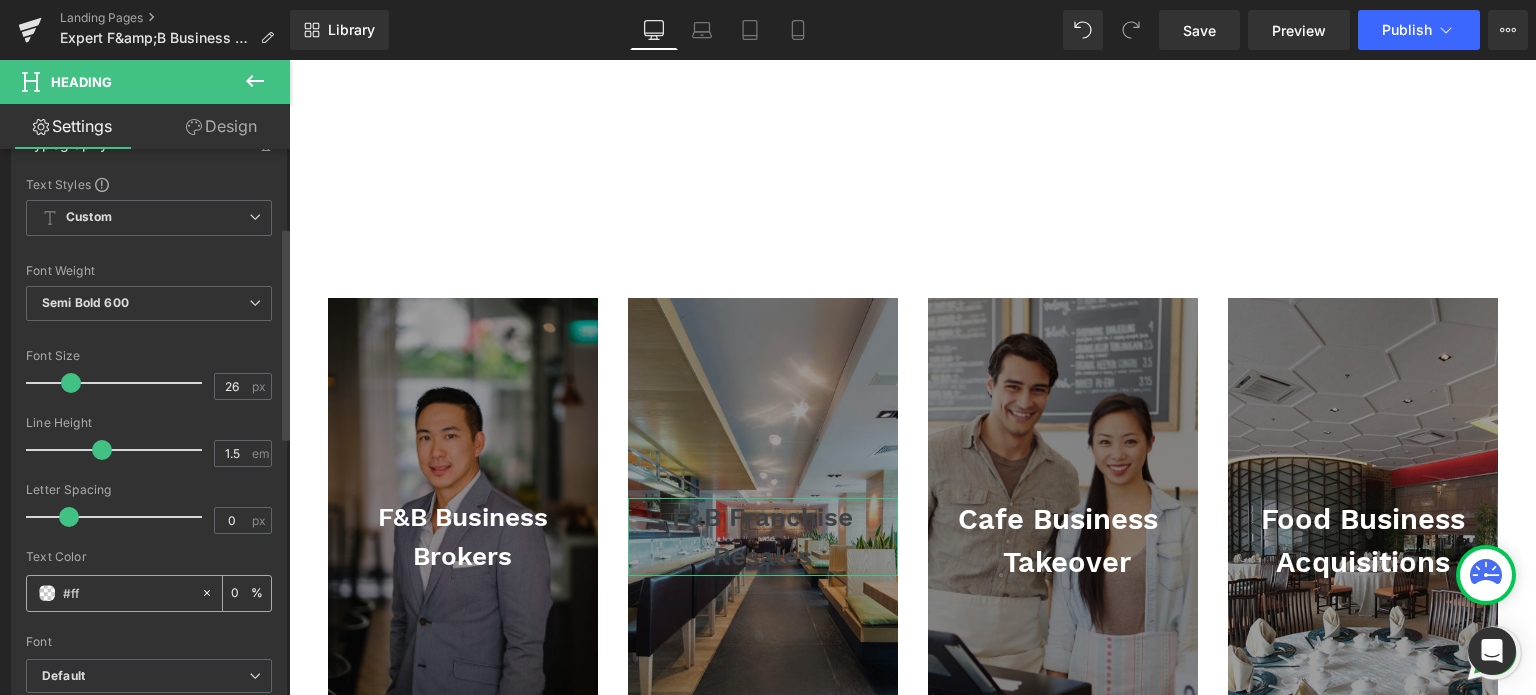 type on "#fff" 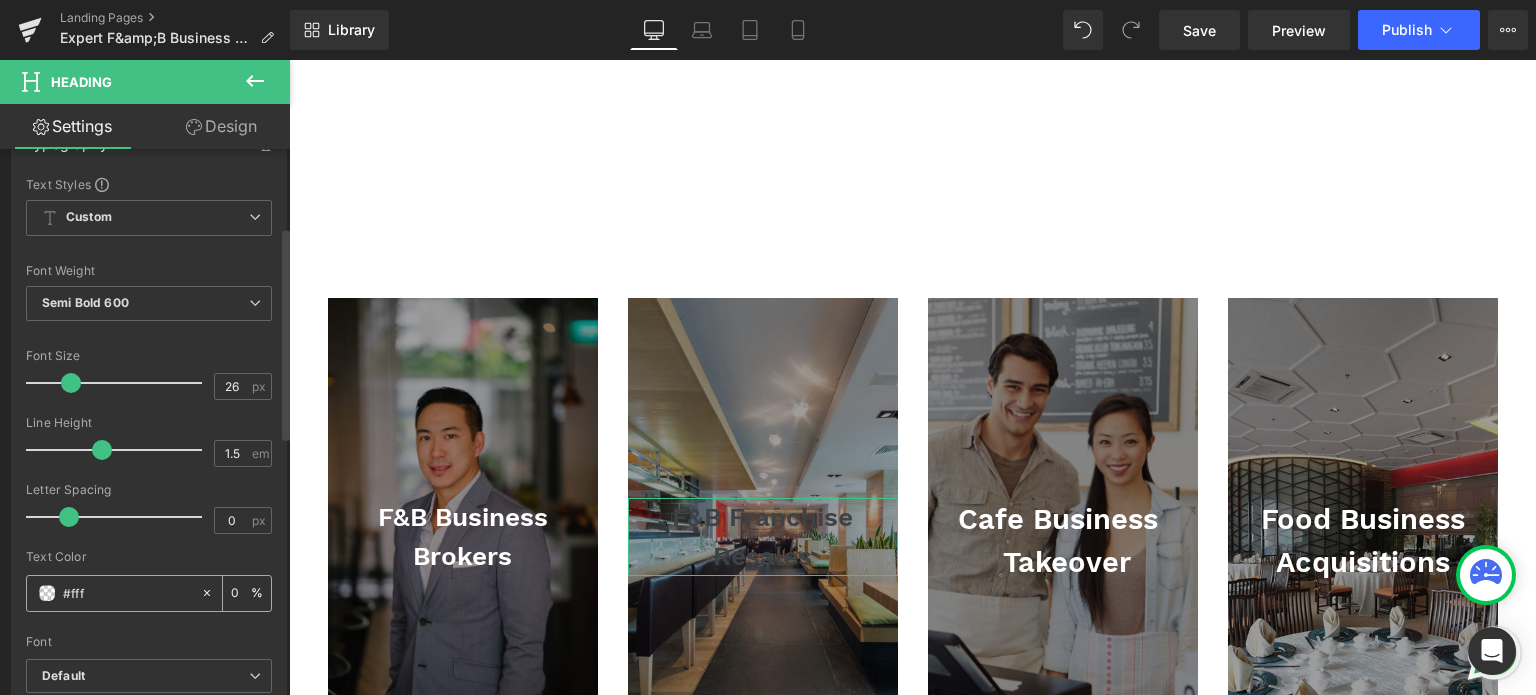 type on "100" 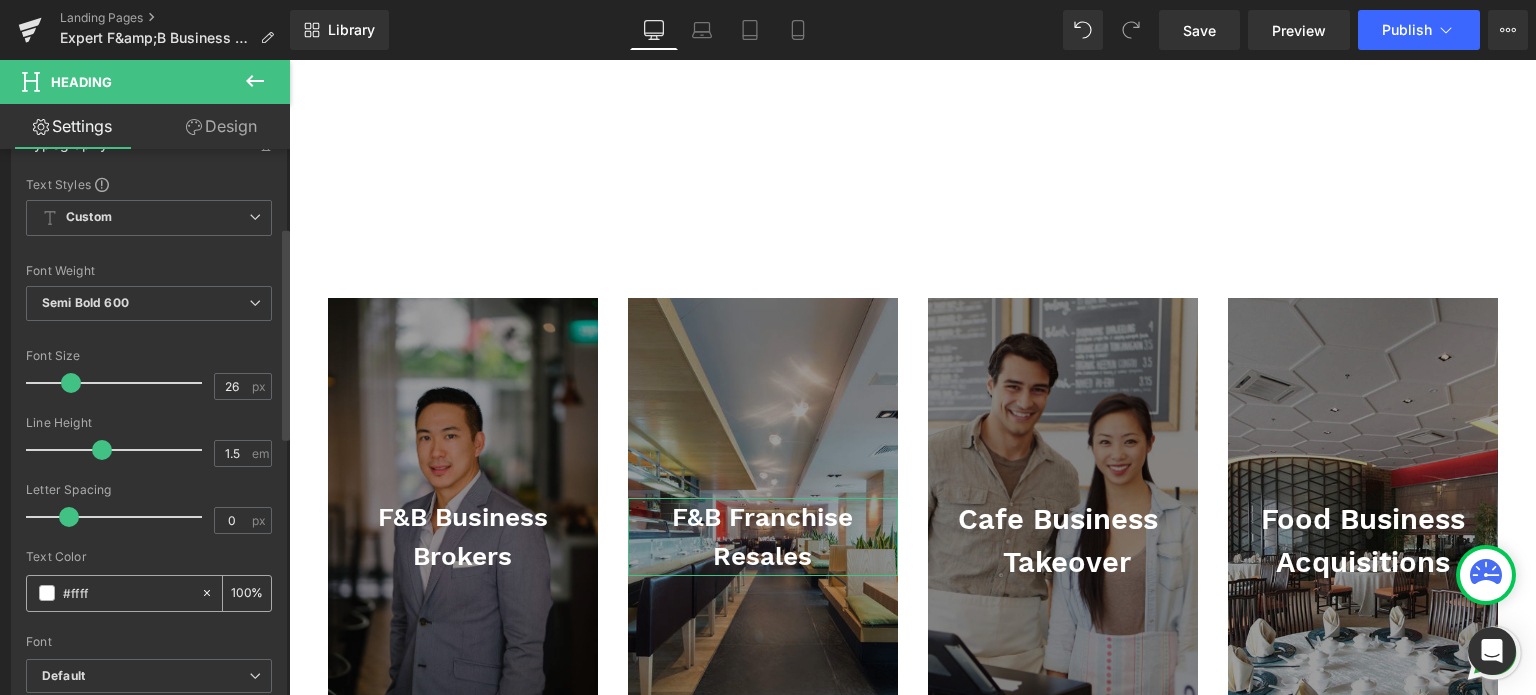 type on "#fffff" 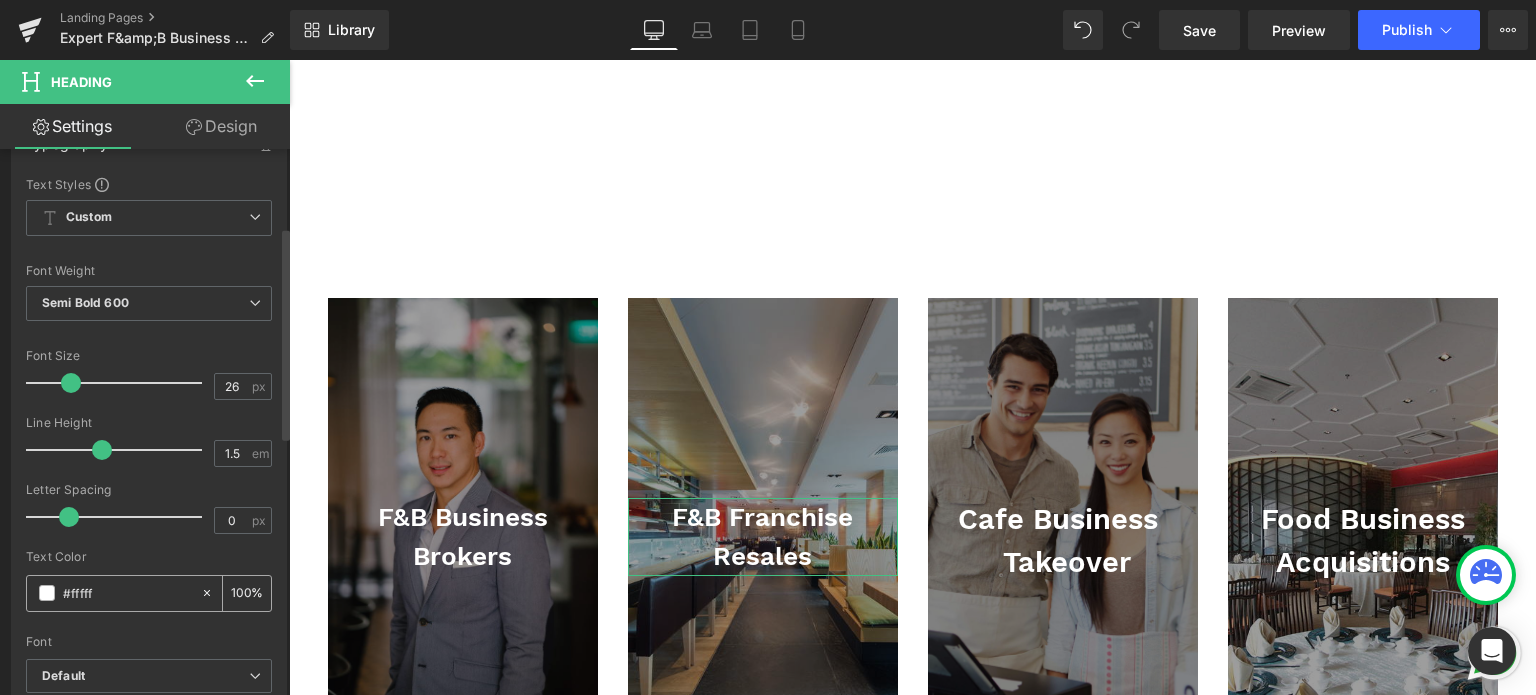type on "0" 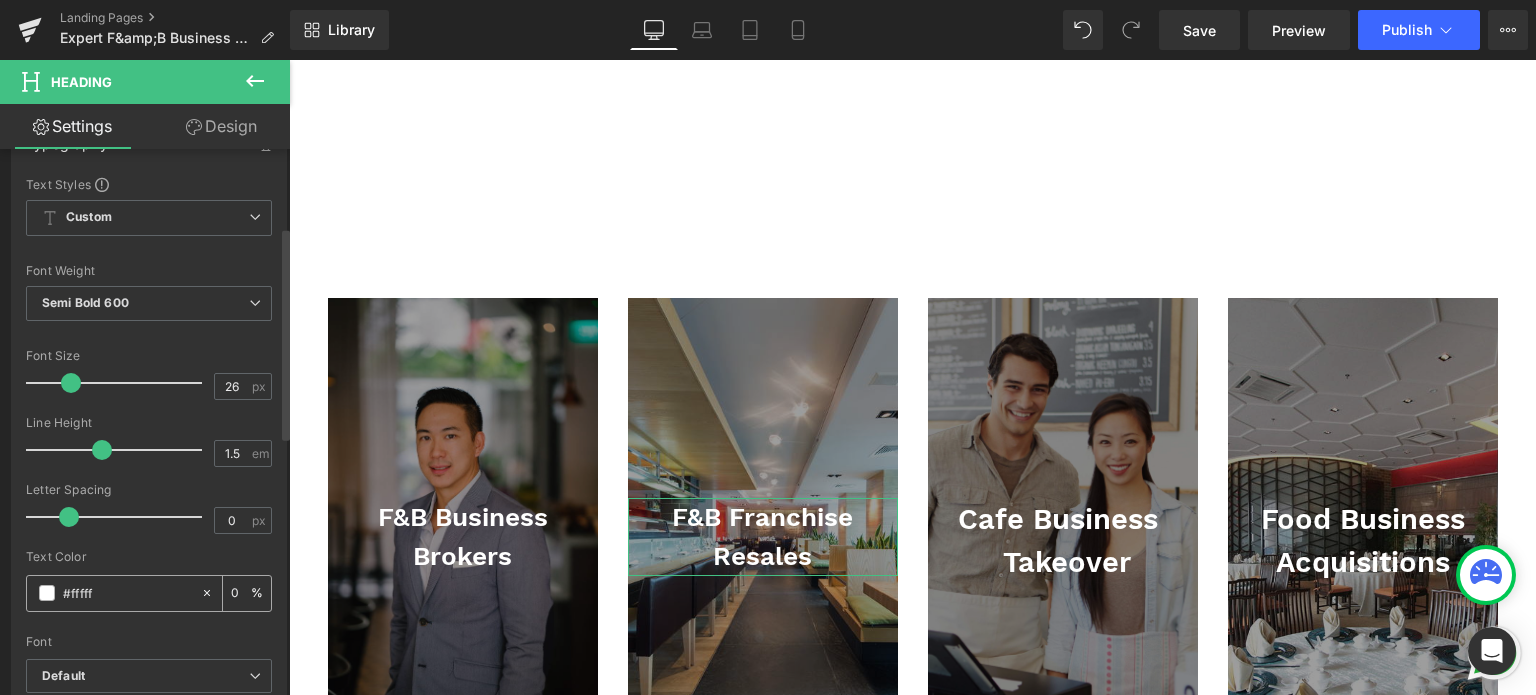type on "#ffffff" 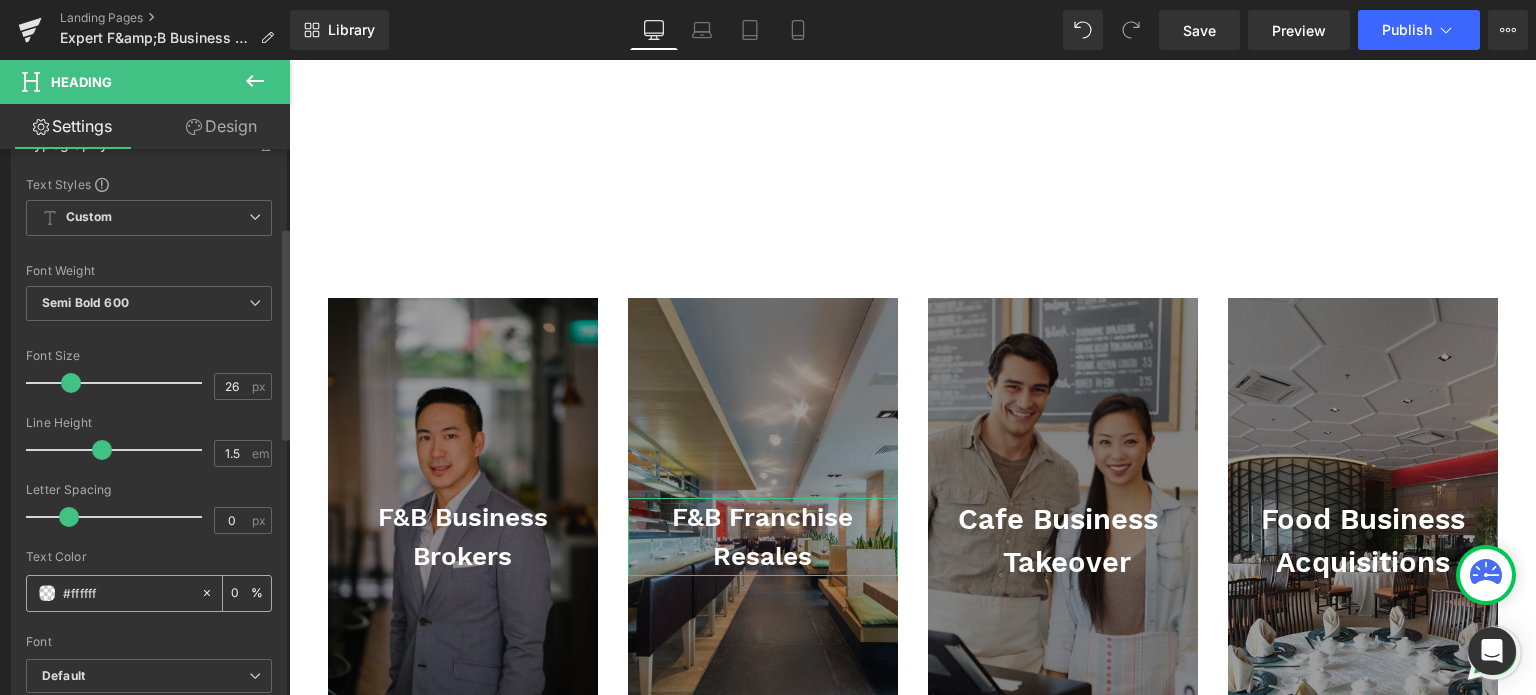 type on "100" 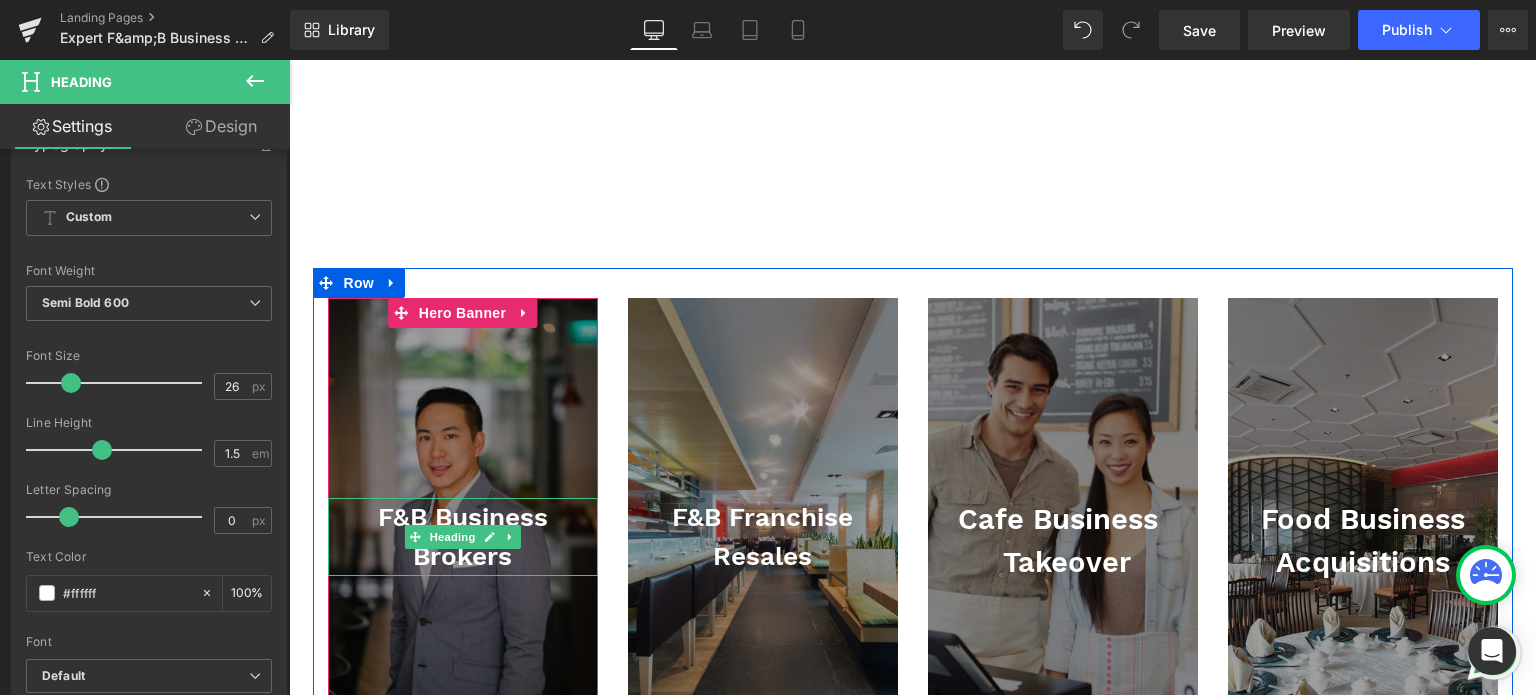 click on "F&B Business Brokers" at bounding box center (463, 537) 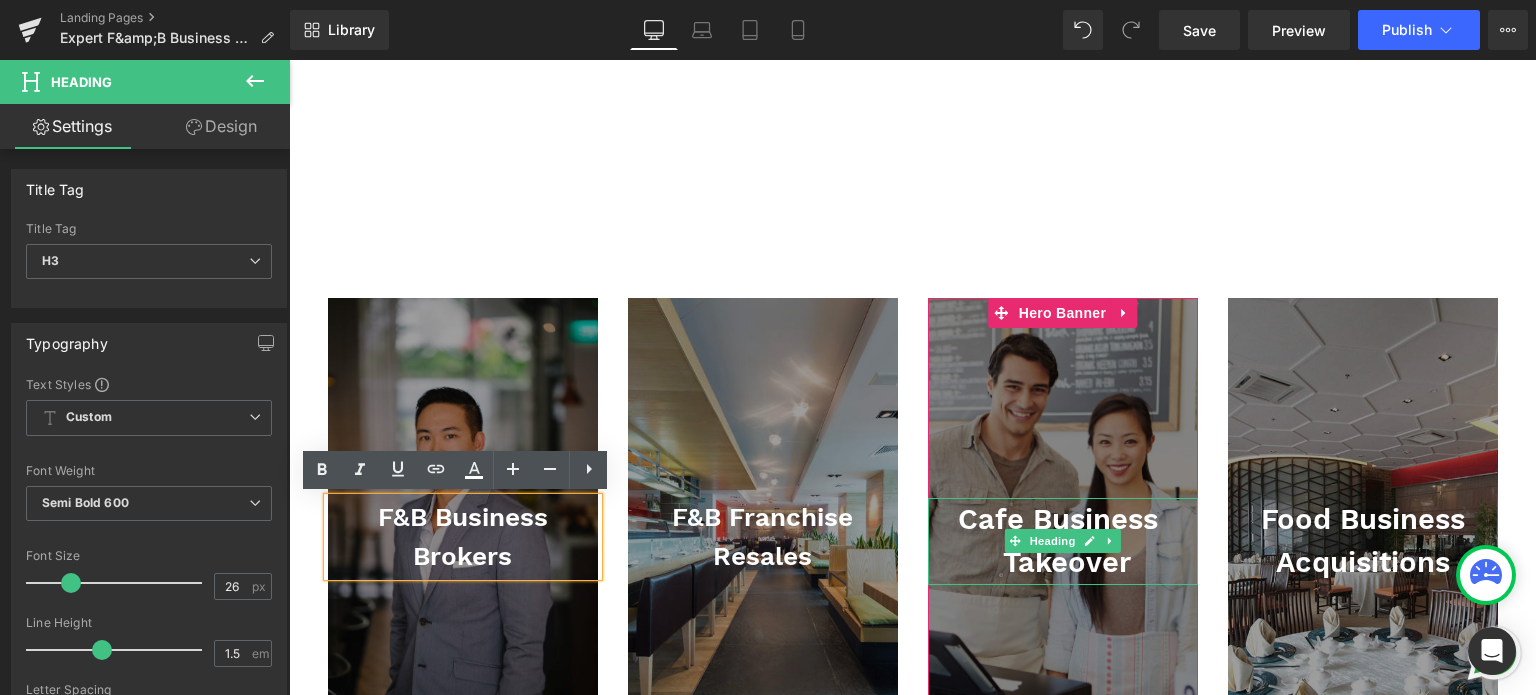 click on "Cafe Business   Takeover" at bounding box center (1063, 541) 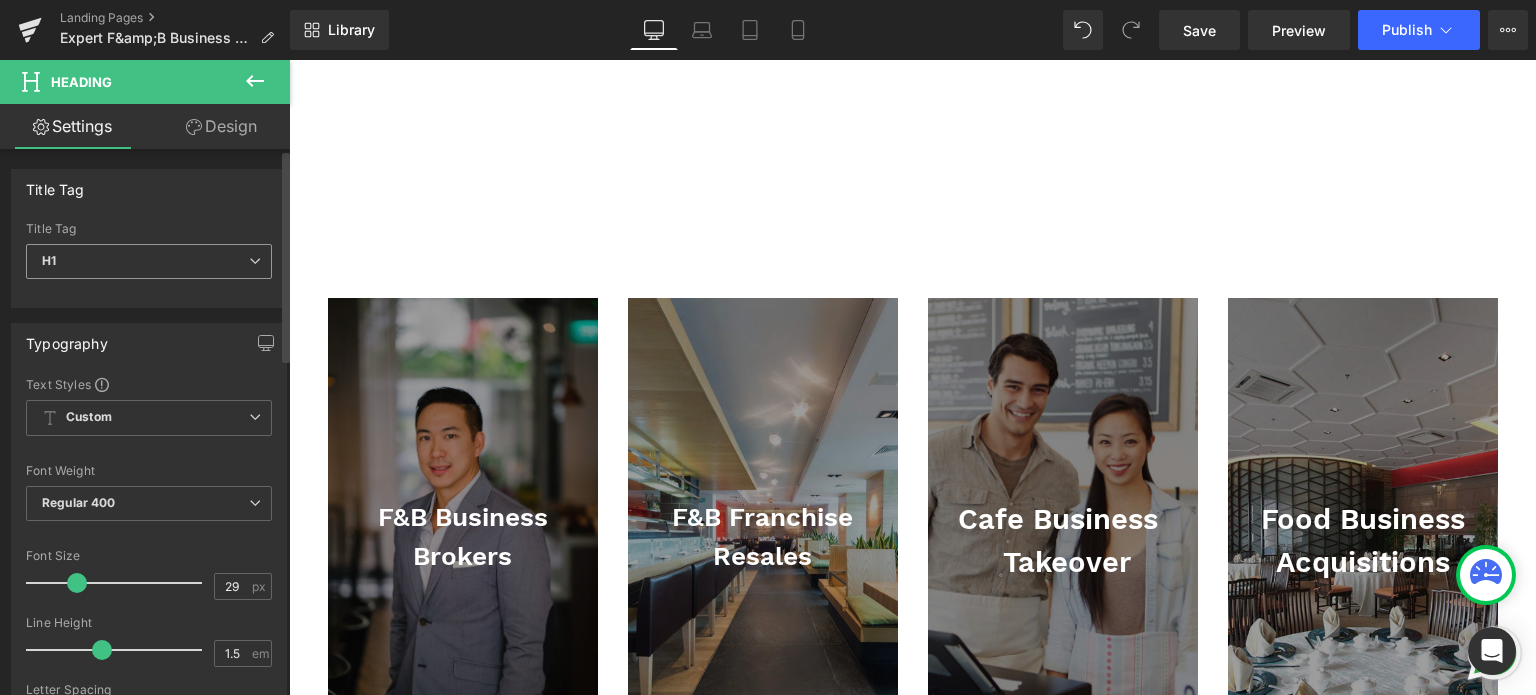 click on "H1" at bounding box center (149, 261) 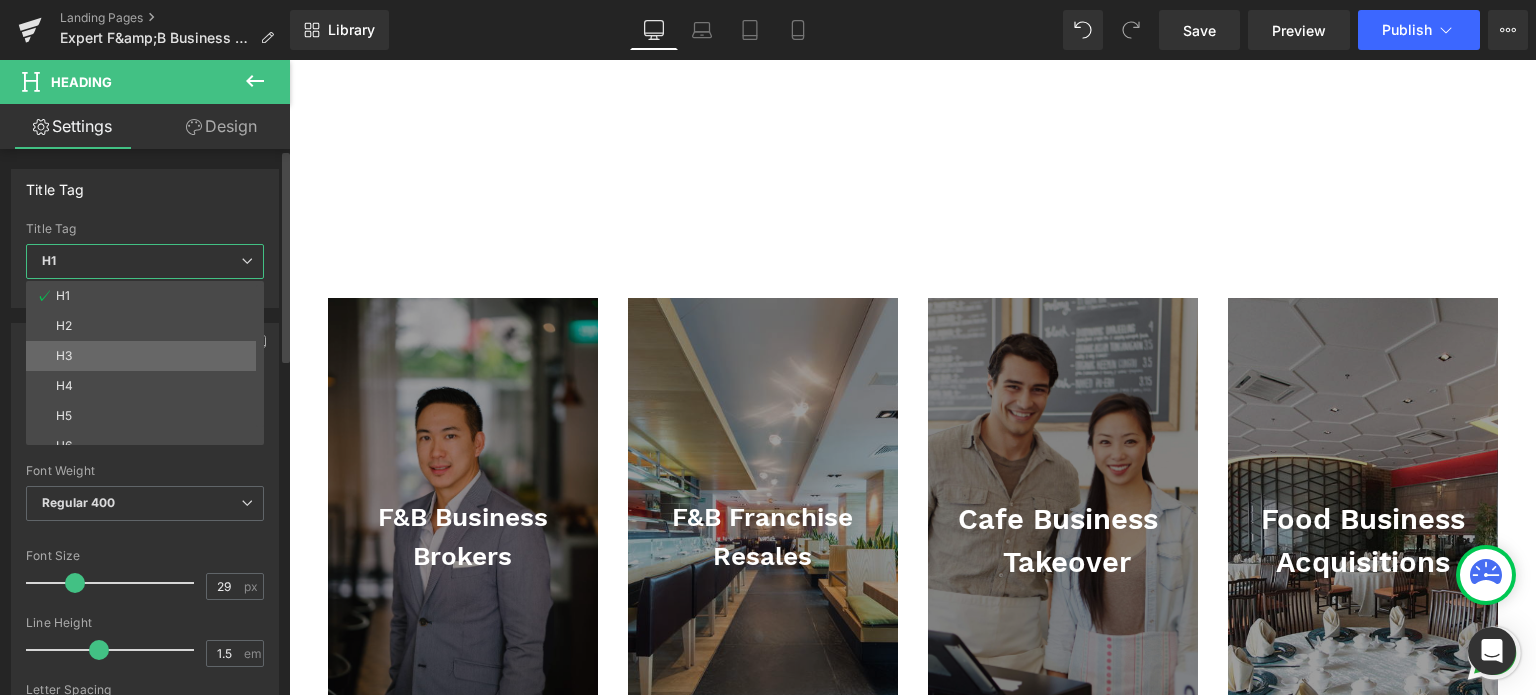 click on "H3" at bounding box center (149, 356) 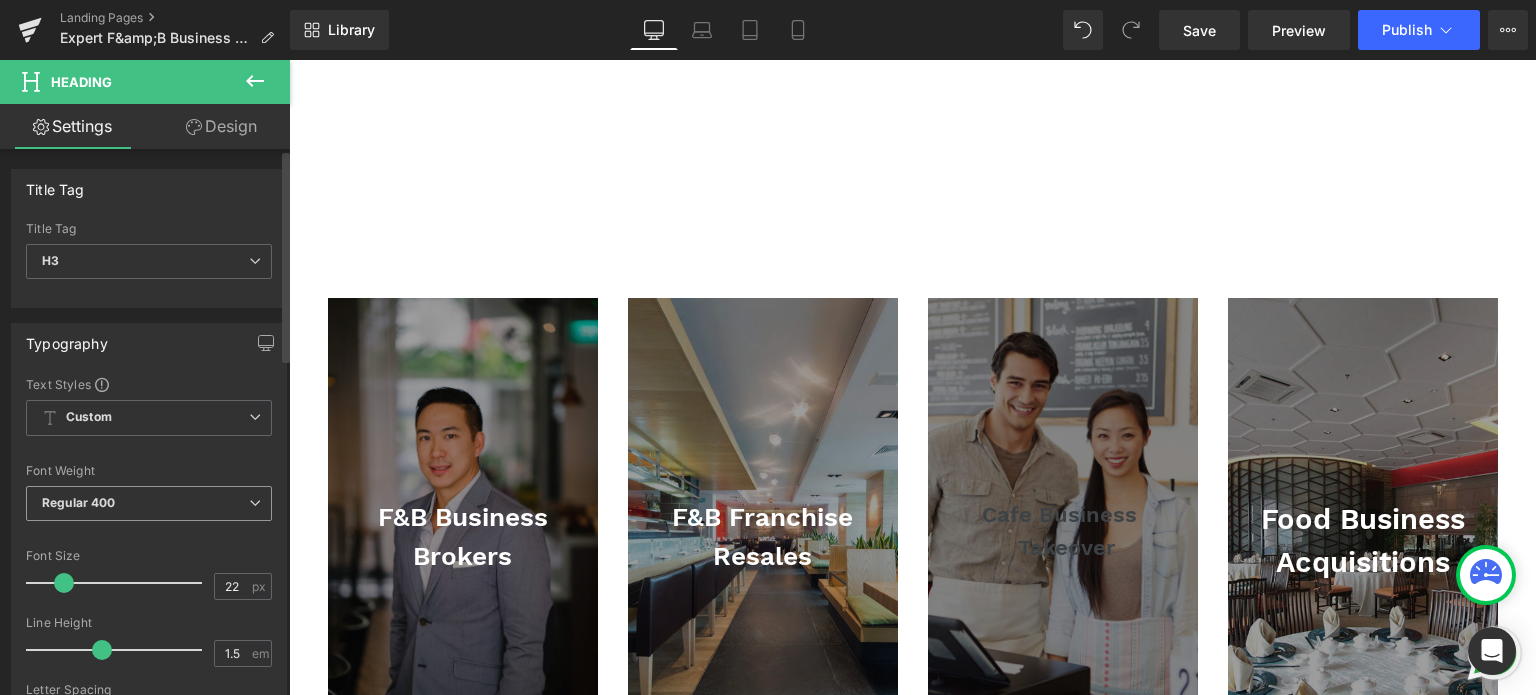 click on "Regular 400" at bounding box center [149, 503] 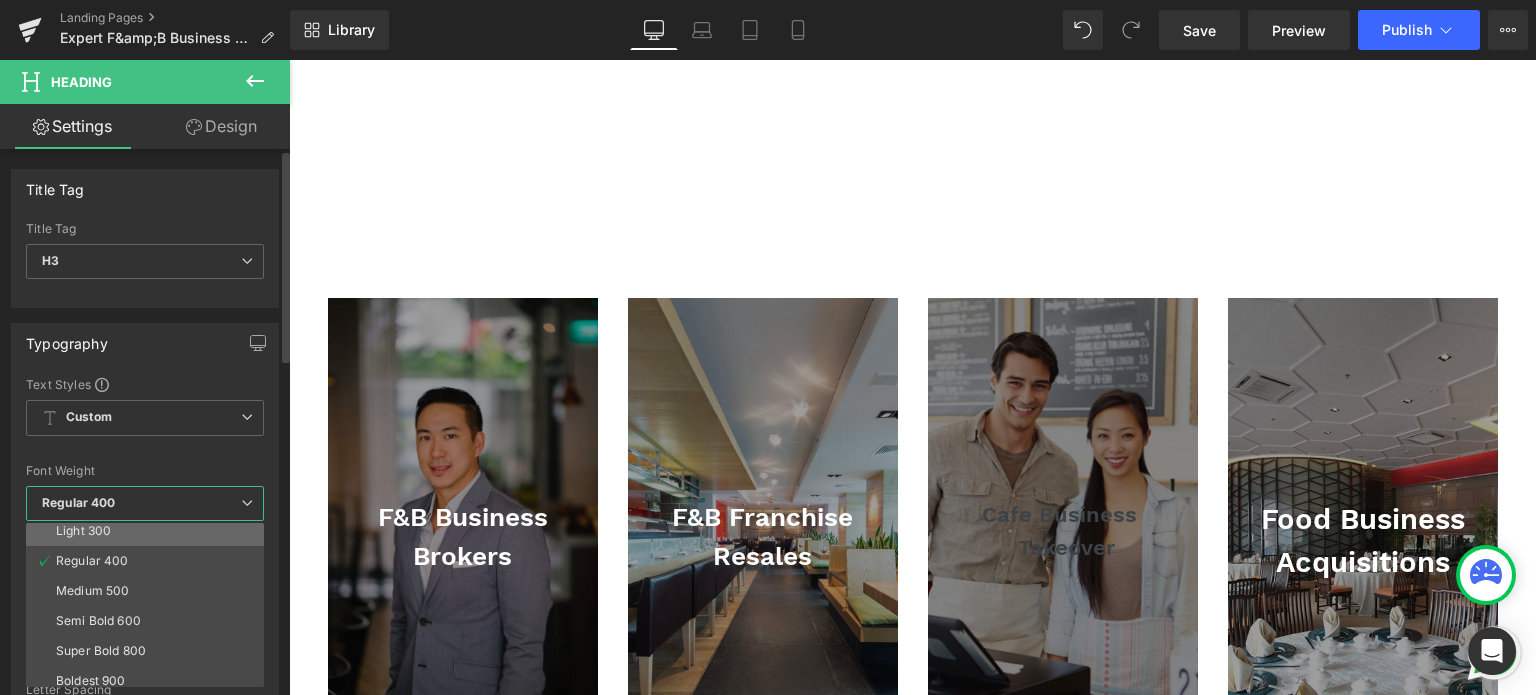 scroll, scrollTop: 100, scrollLeft: 0, axis: vertical 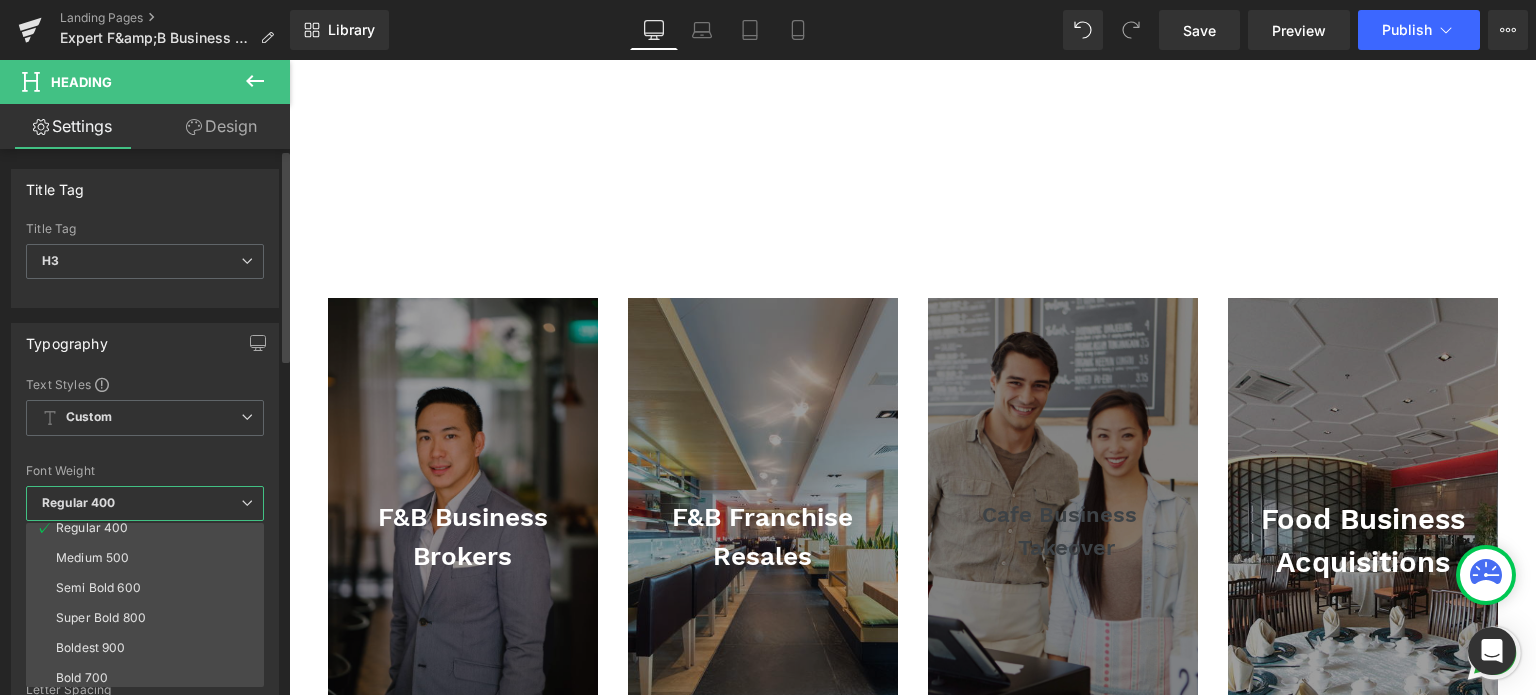 click on "Semi Bold 600" at bounding box center (98, 588) 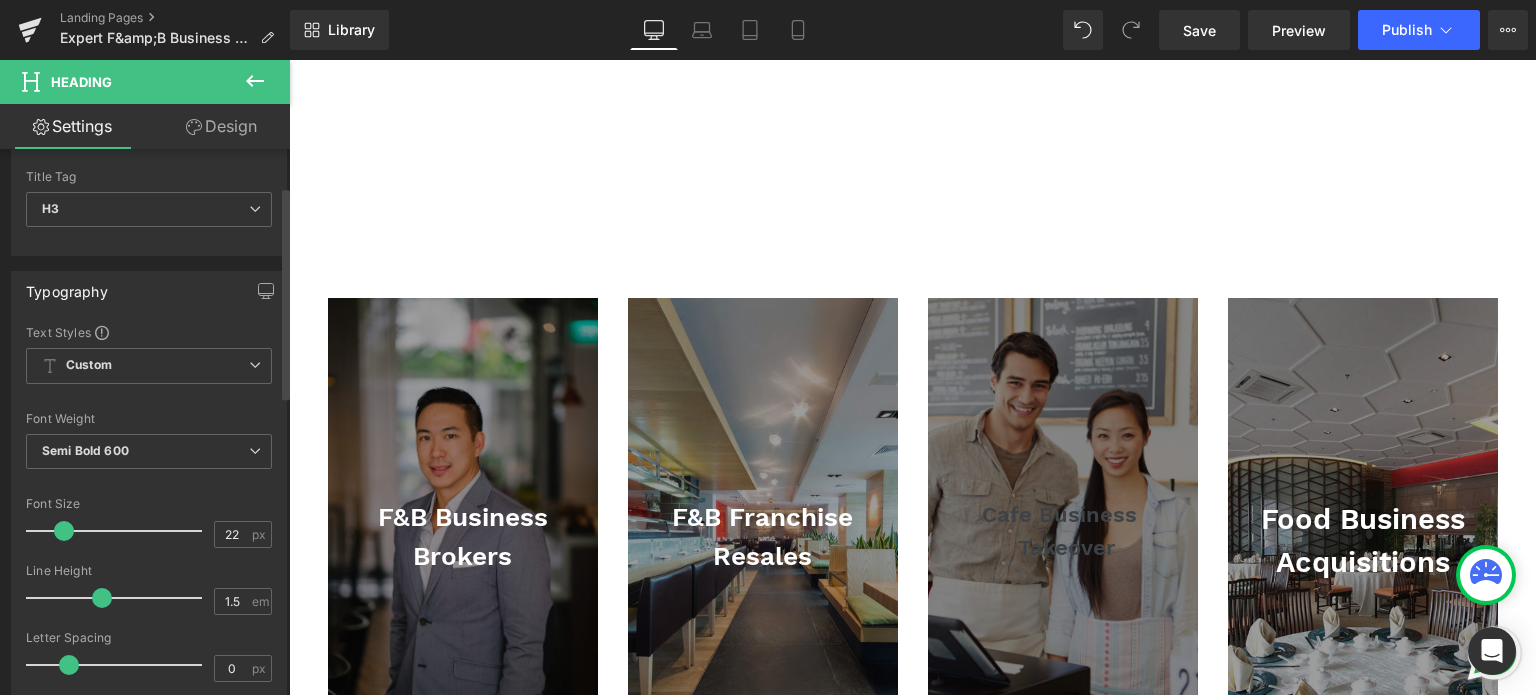 scroll, scrollTop: 100, scrollLeft: 0, axis: vertical 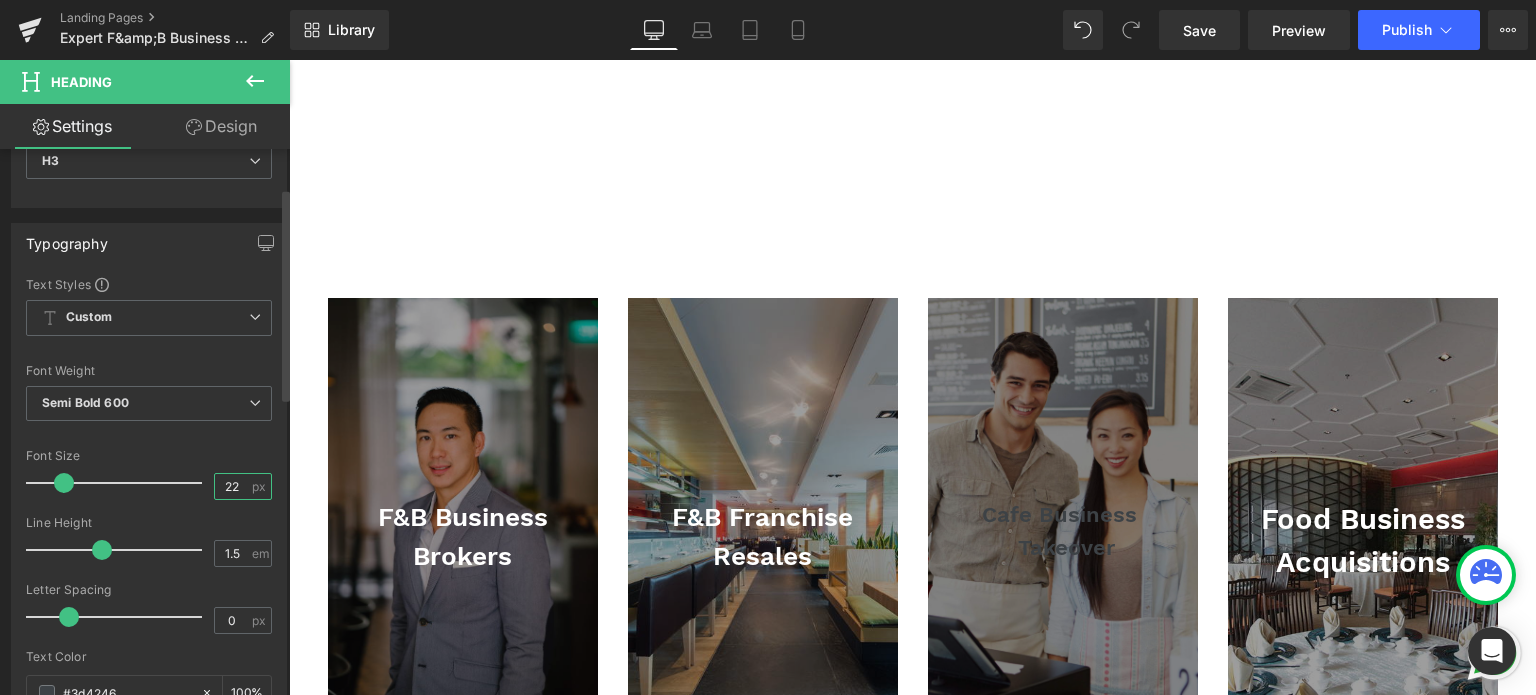 click on "22" at bounding box center [232, 486] 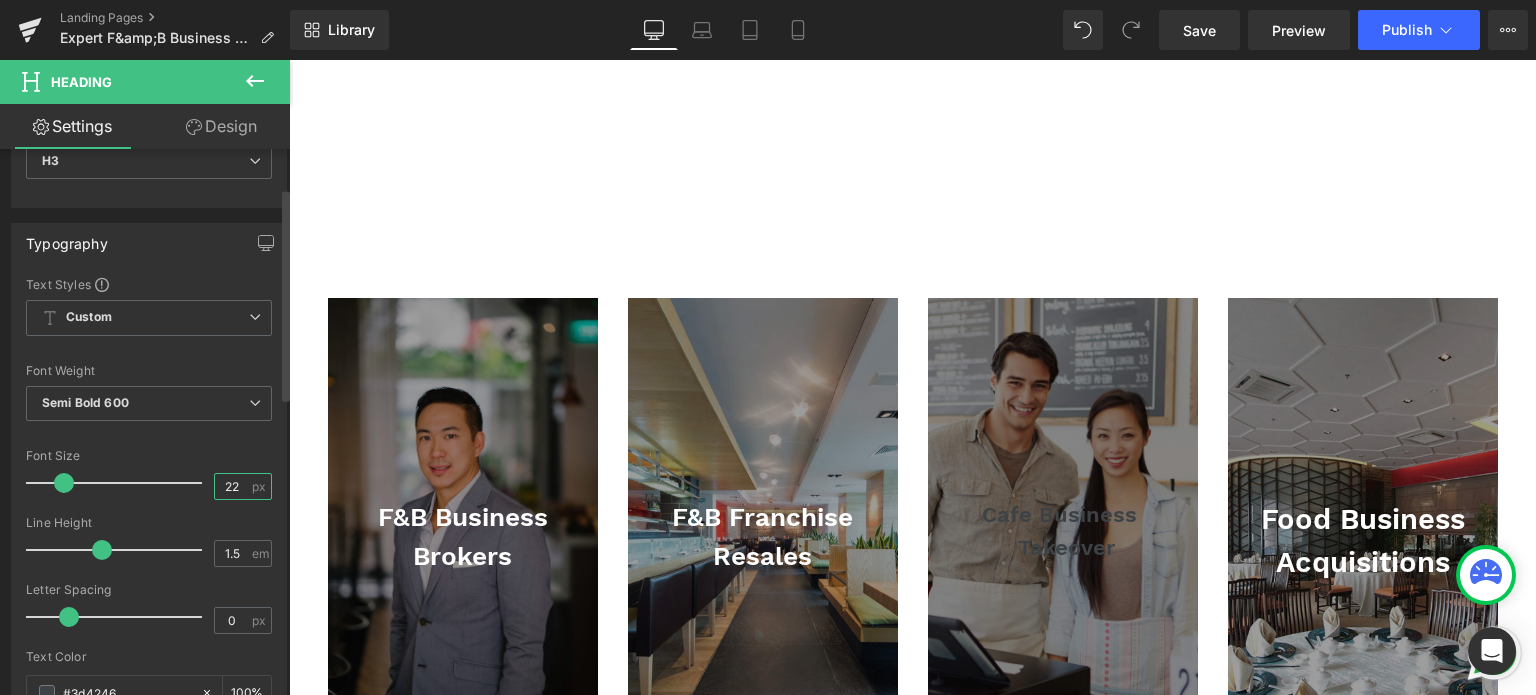 click on "22" at bounding box center [232, 486] 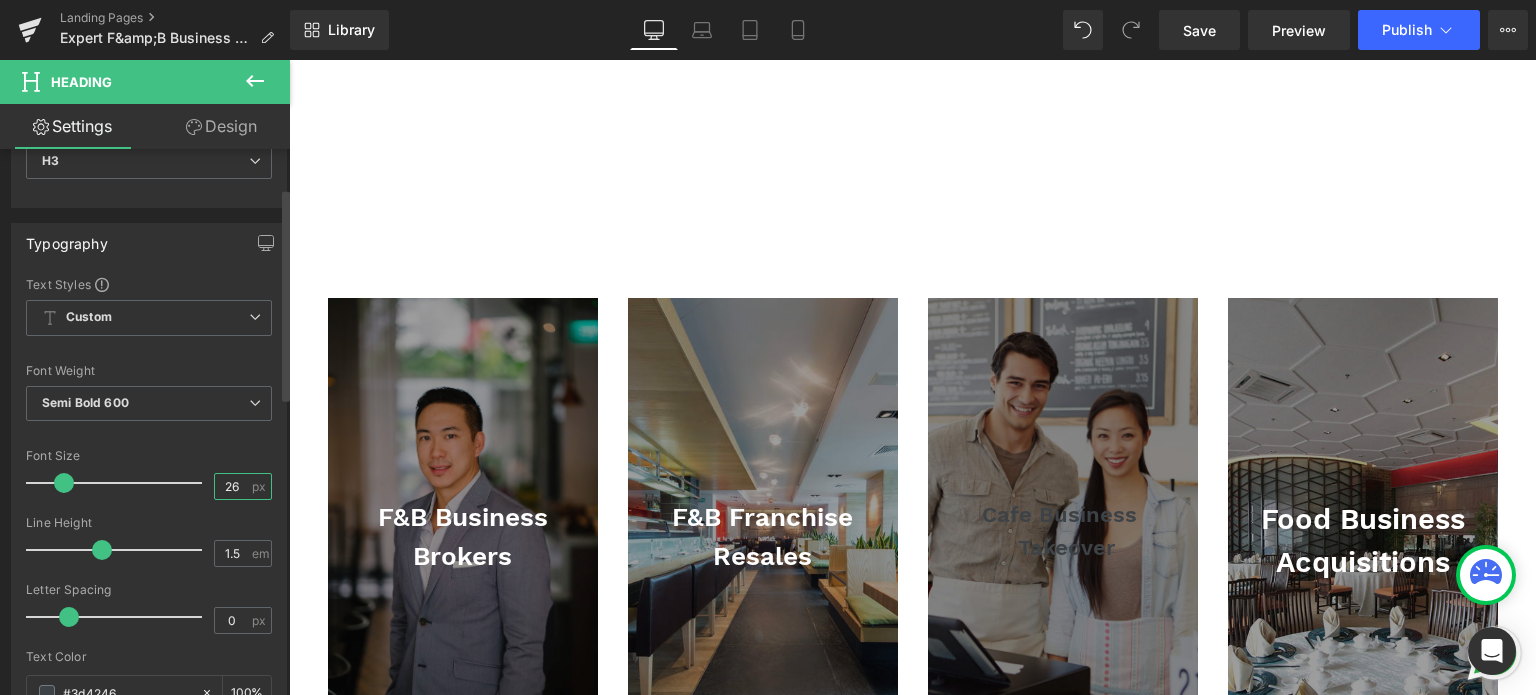type on "26" 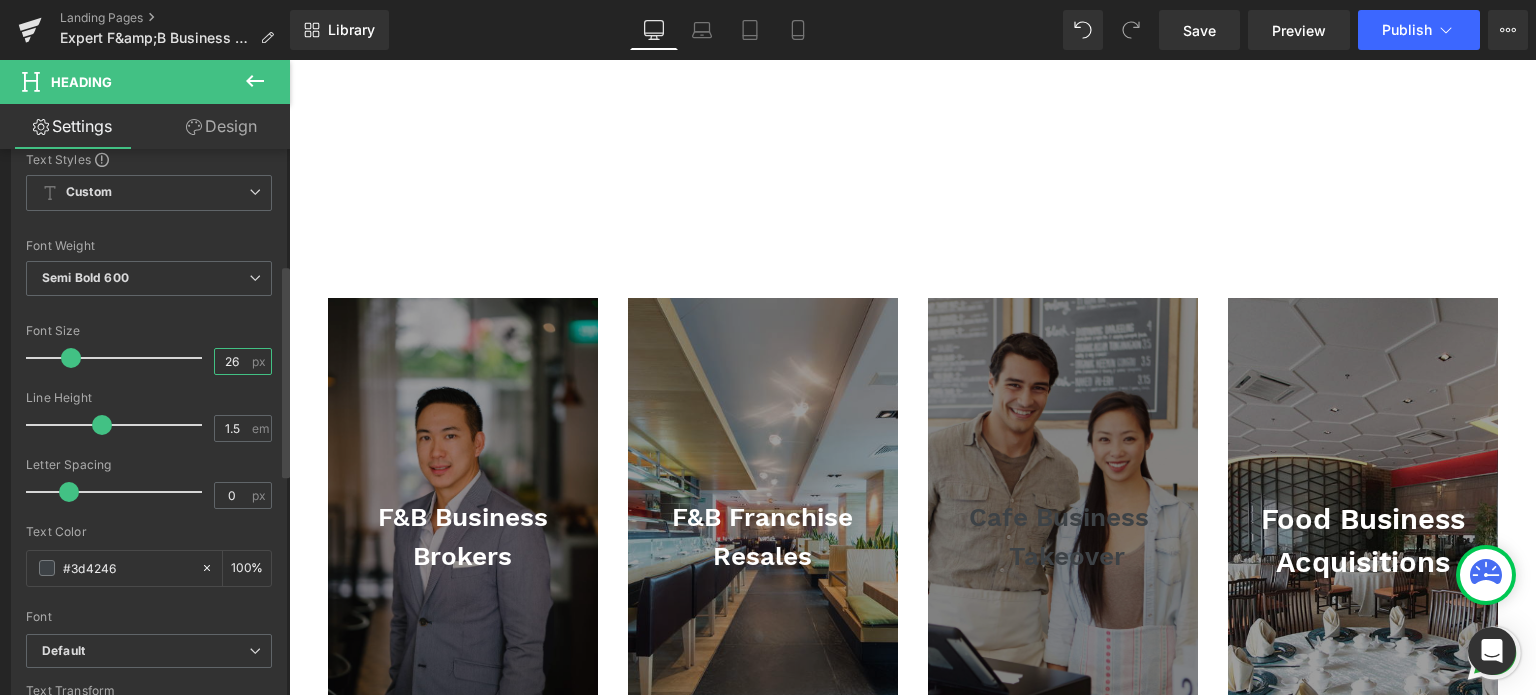 scroll, scrollTop: 300, scrollLeft: 0, axis: vertical 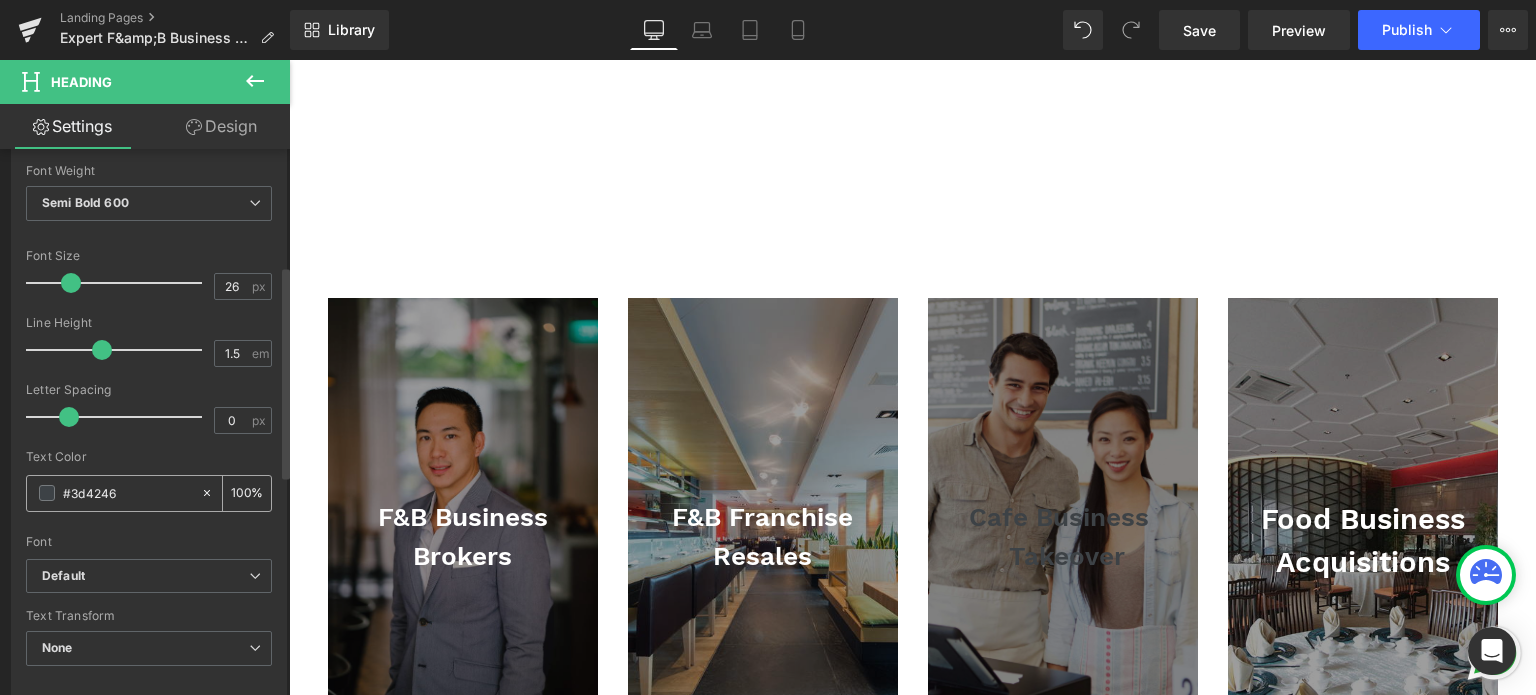 drag, startPoint x: 123, startPoint y: 499, endPoint x: 69, endPoint y: 496, distance: 54.08327 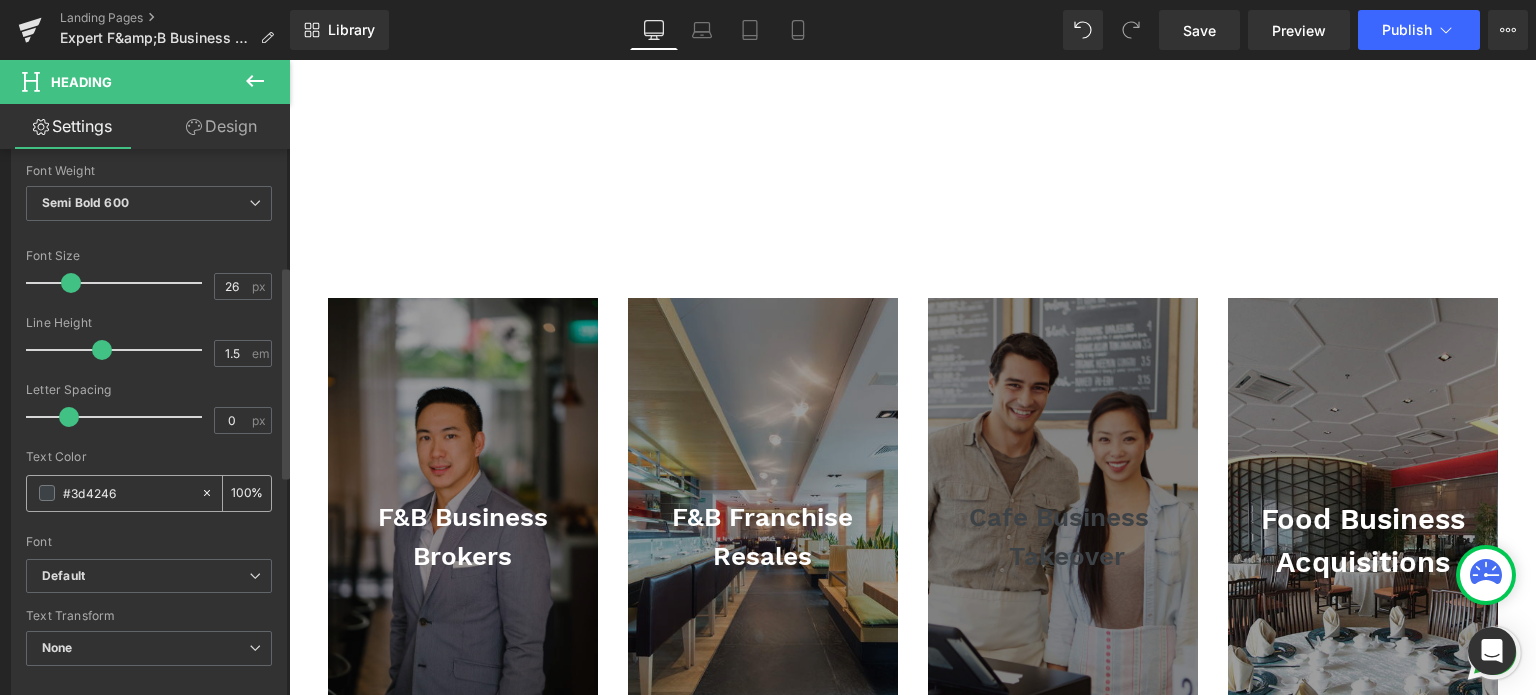 click on "#3d4246" at bounding box center (127, 493) 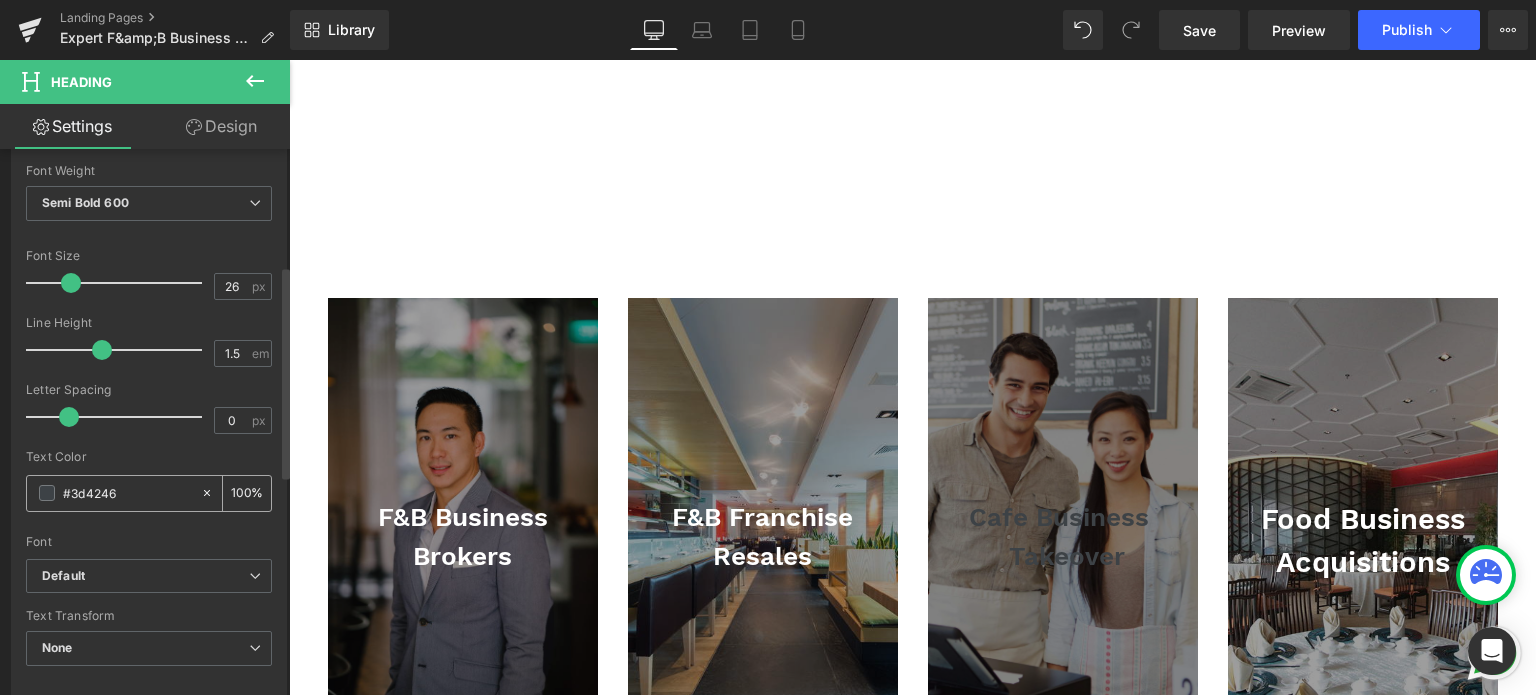 type on "#f" 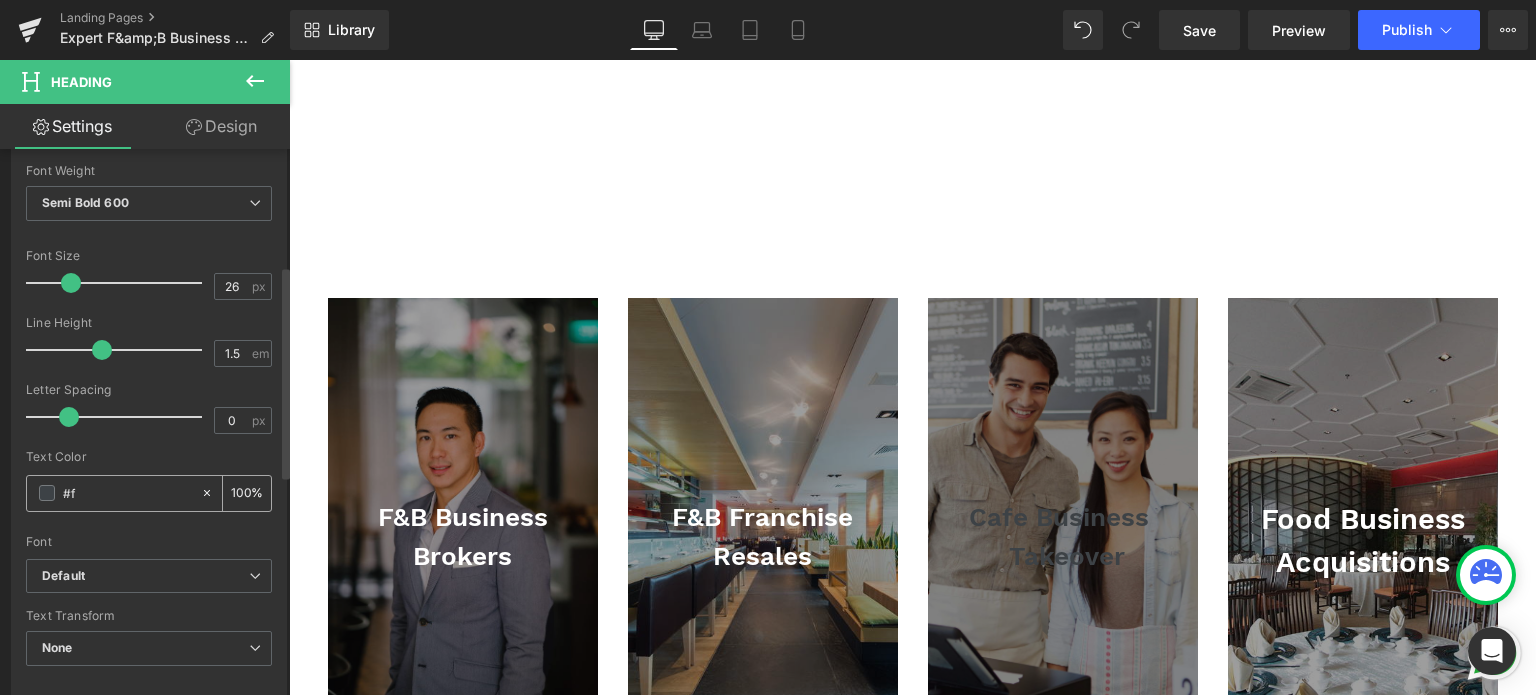 type on "0" 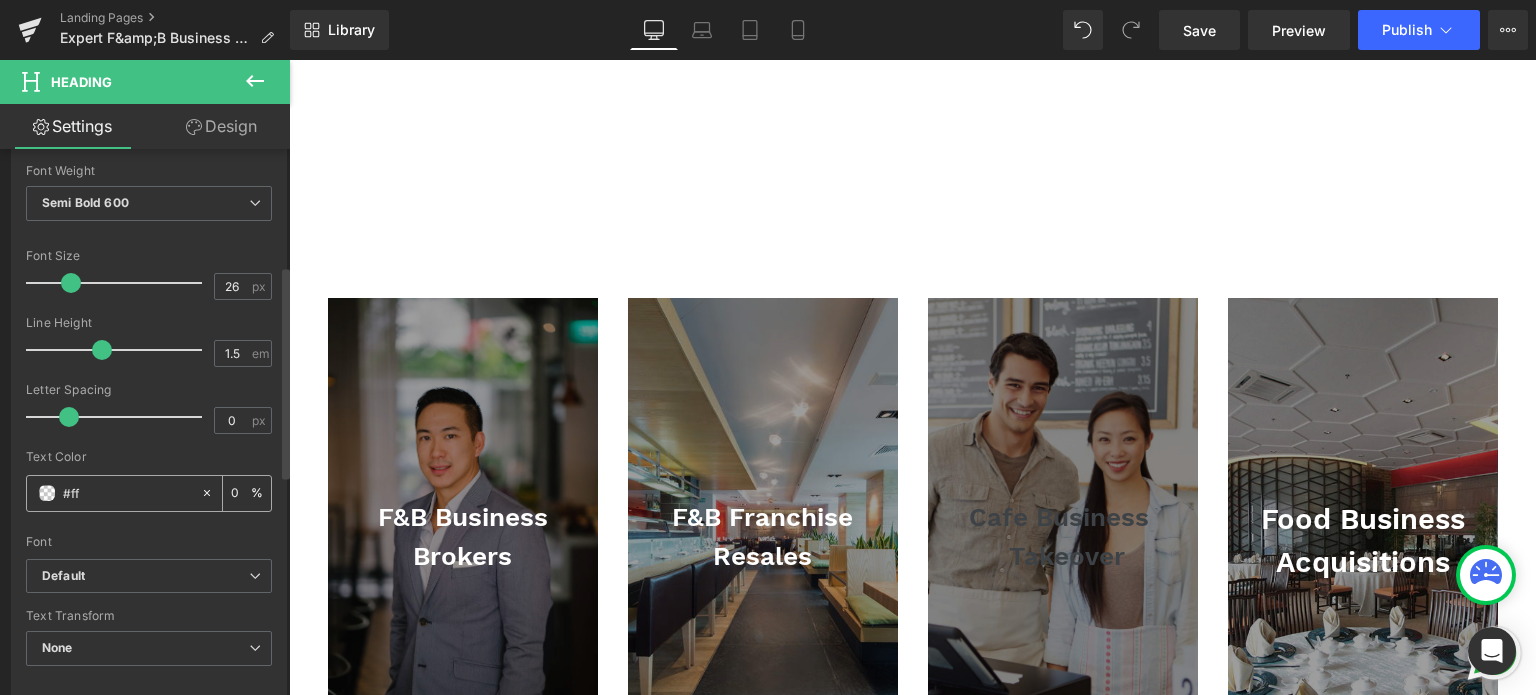 type on "#fff" 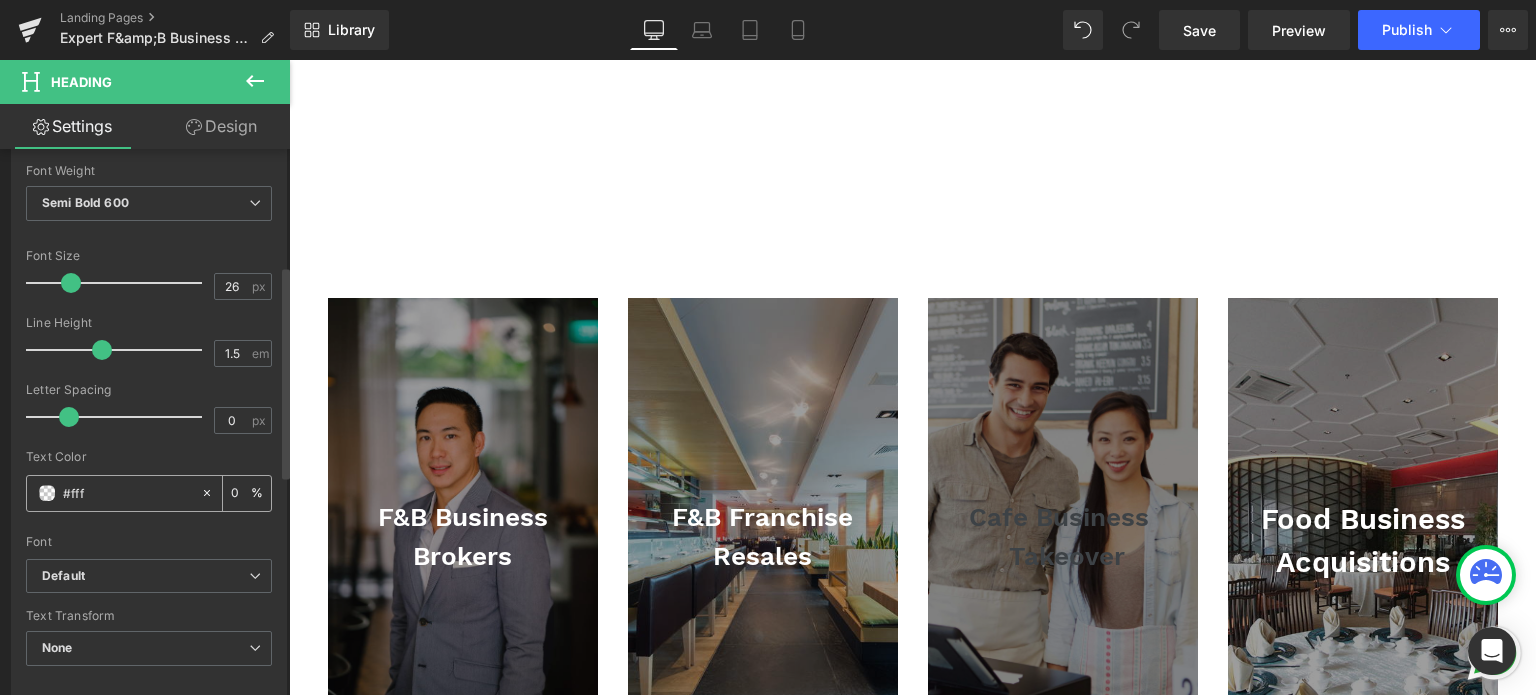 type on "100" 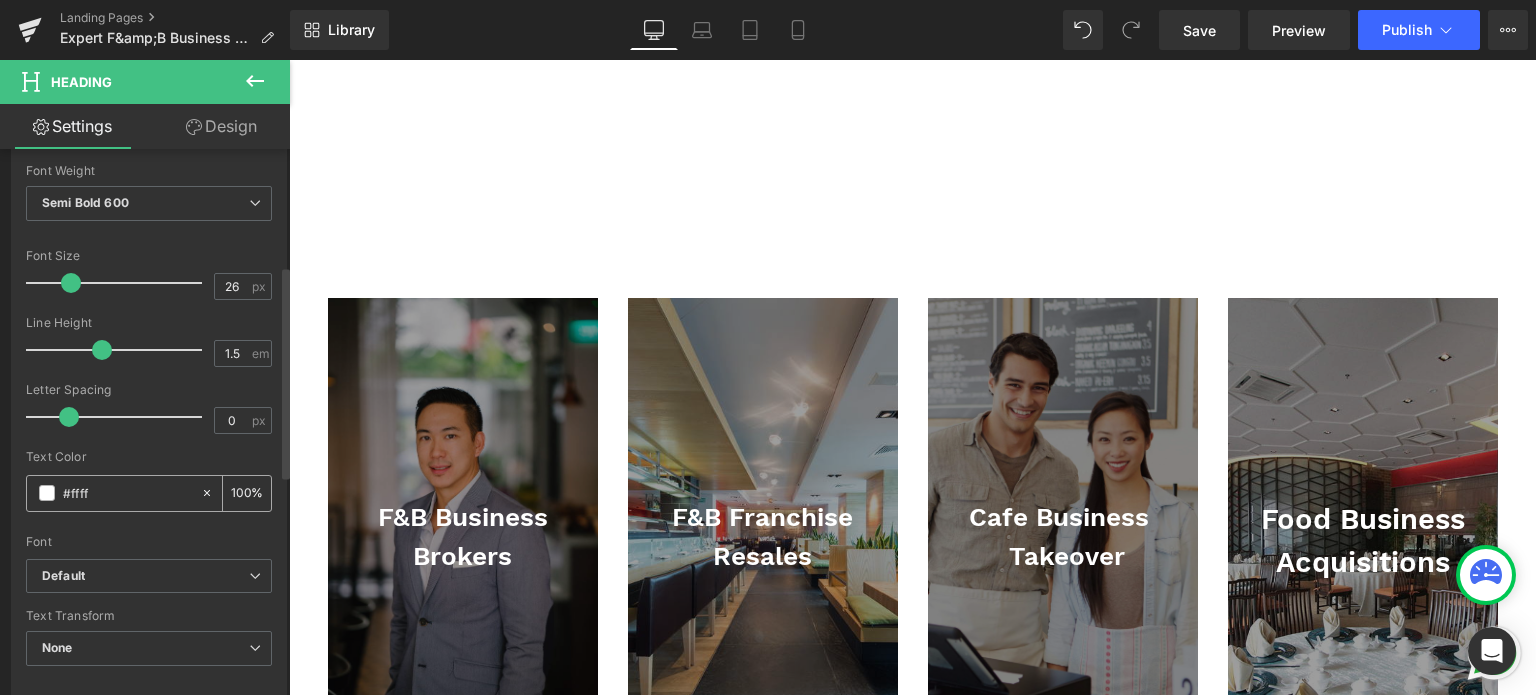 type on "#fffff" 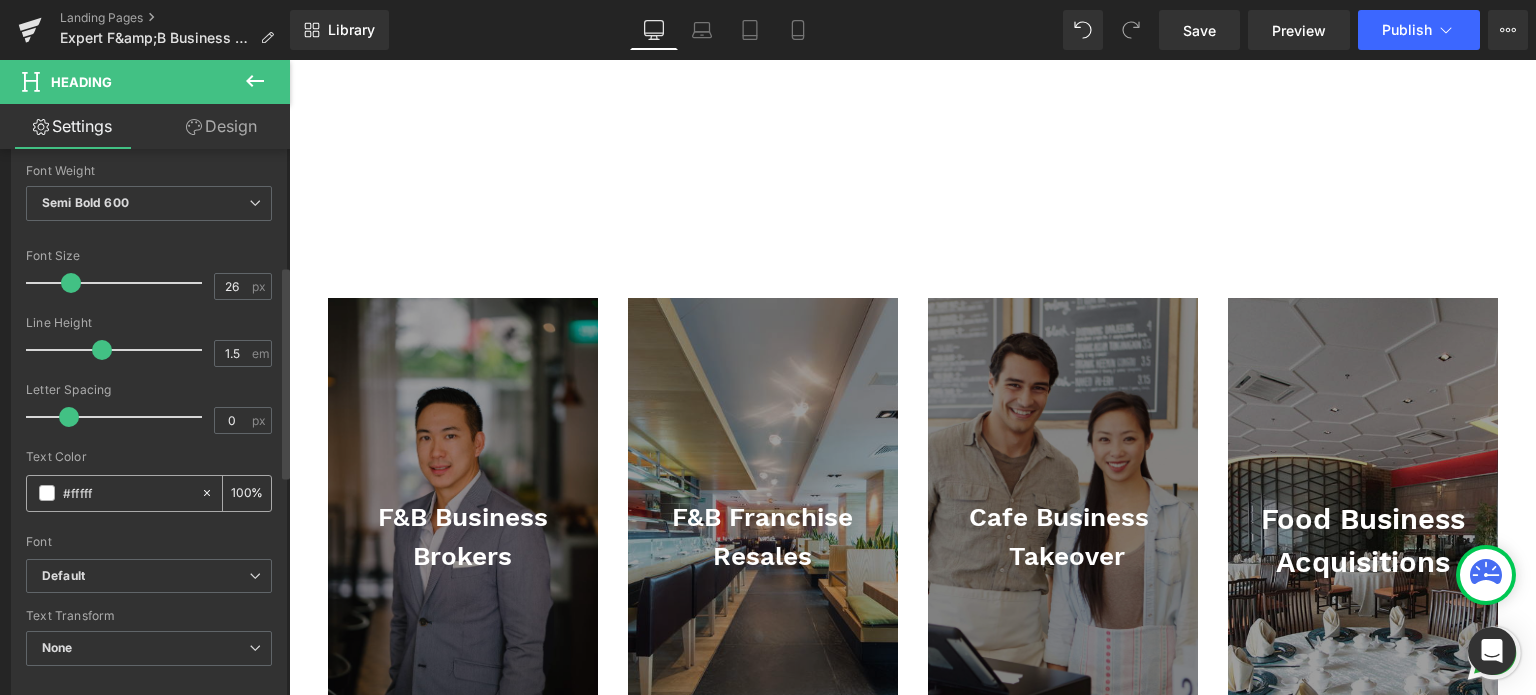 type on "0" 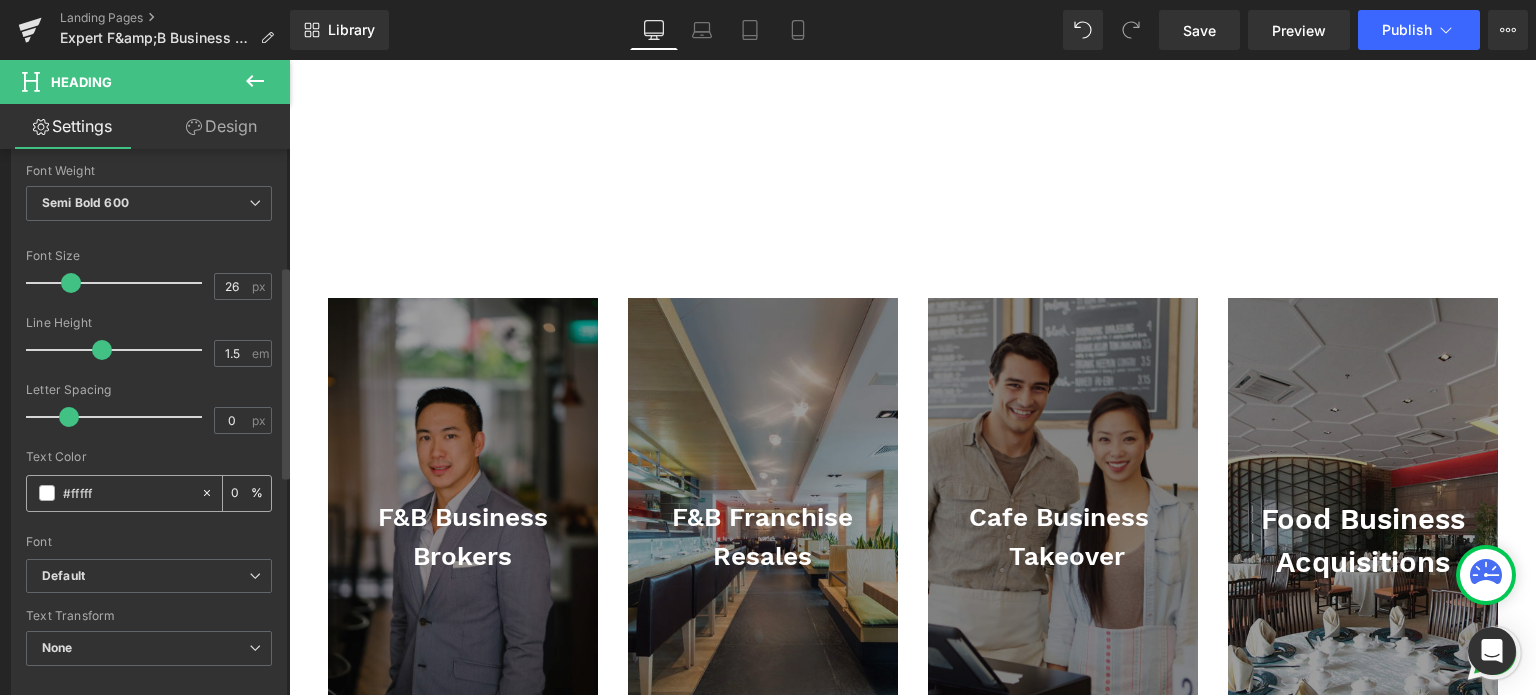 type on "#ffffff" 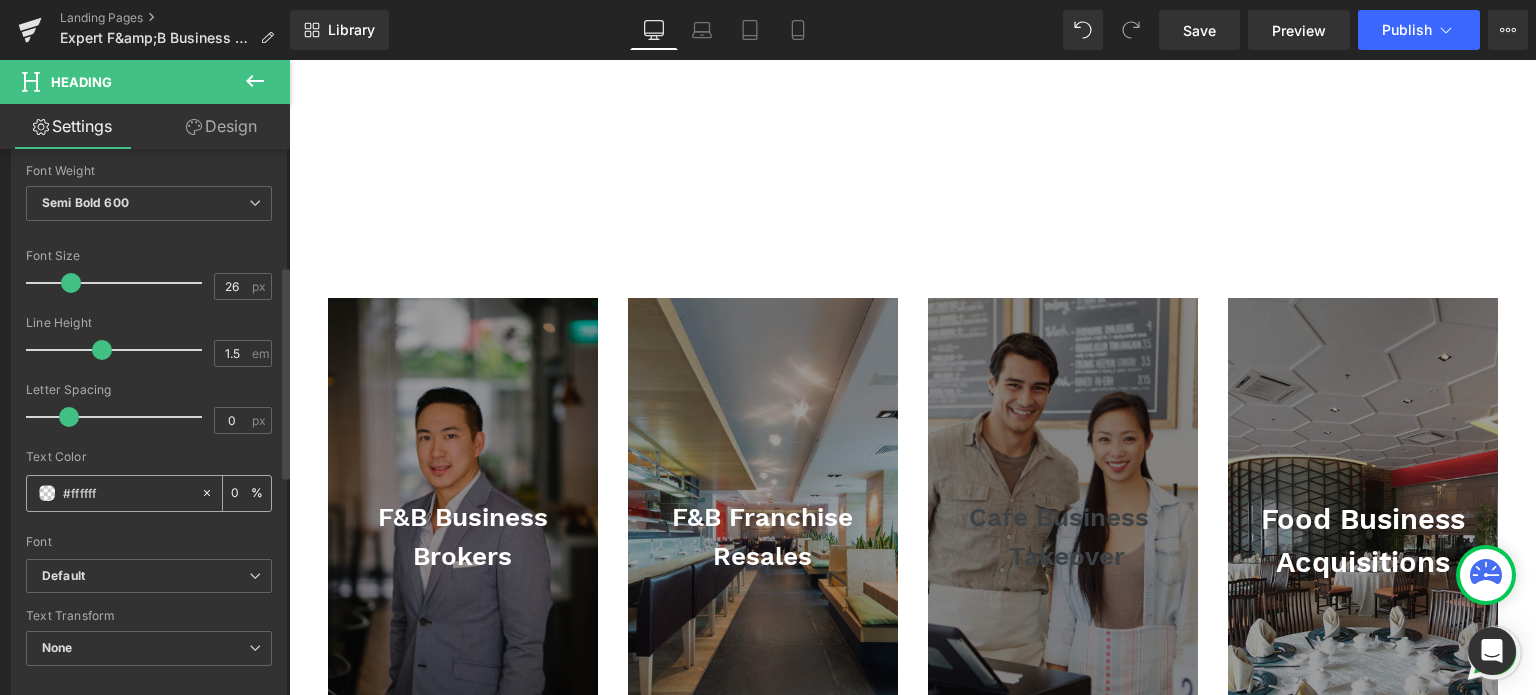 type on "100" 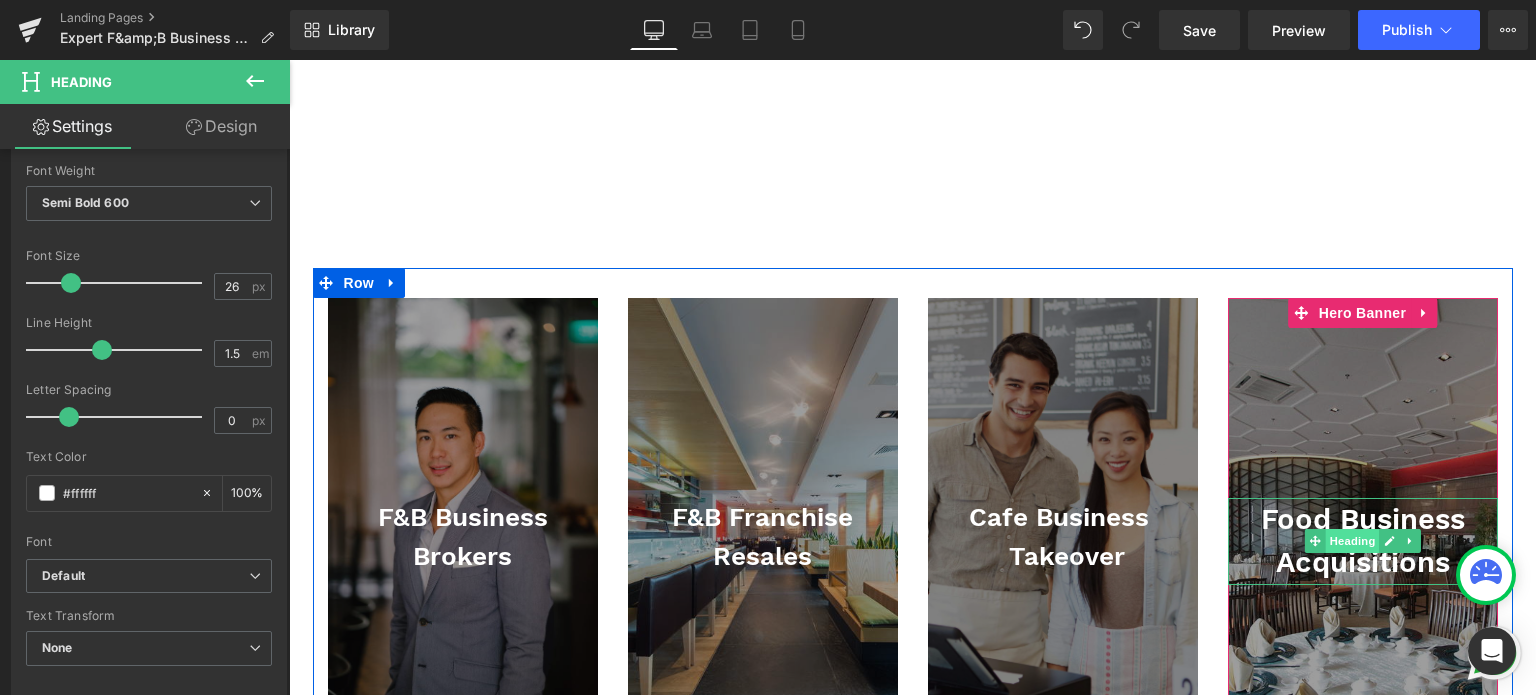 click on "Heading" at bounding box center [1352, 541] 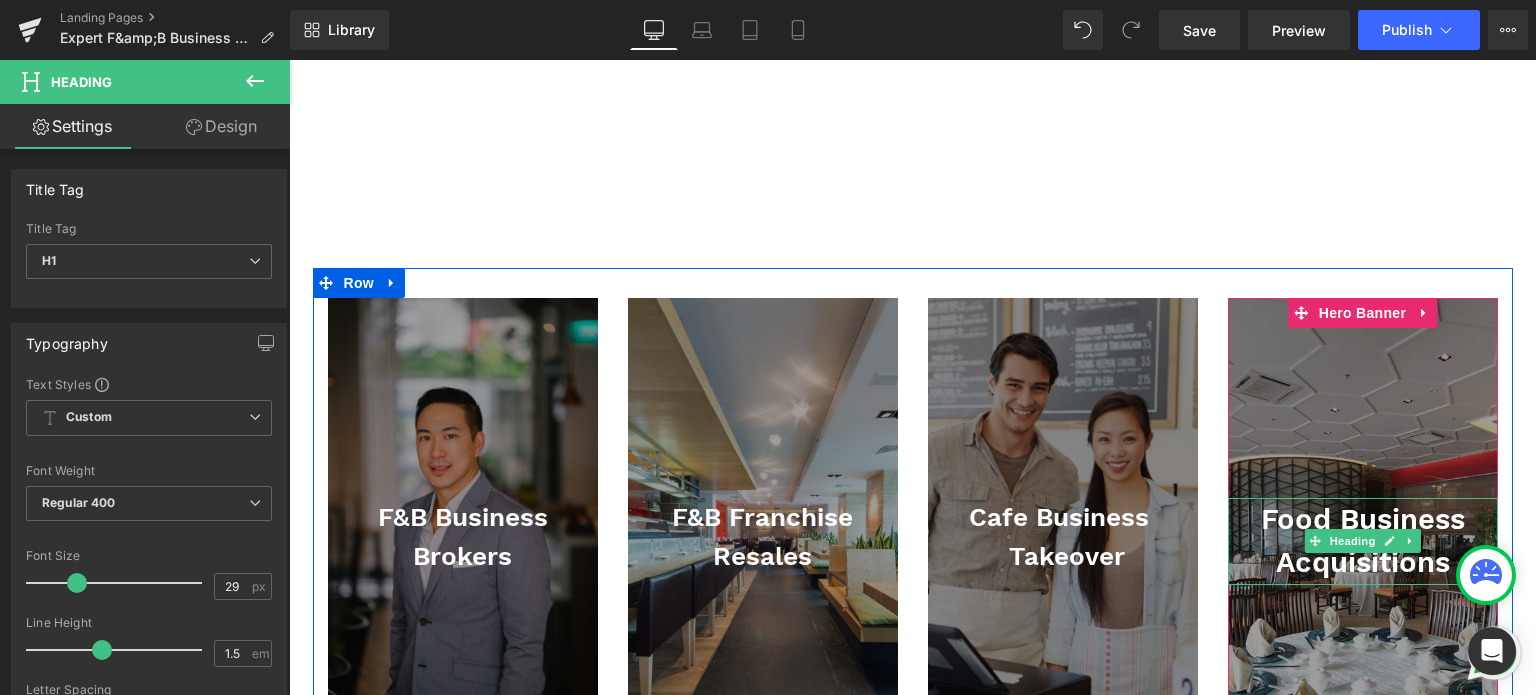 click on "Food Business Acquisitions" at bounding box center [1363, 541] 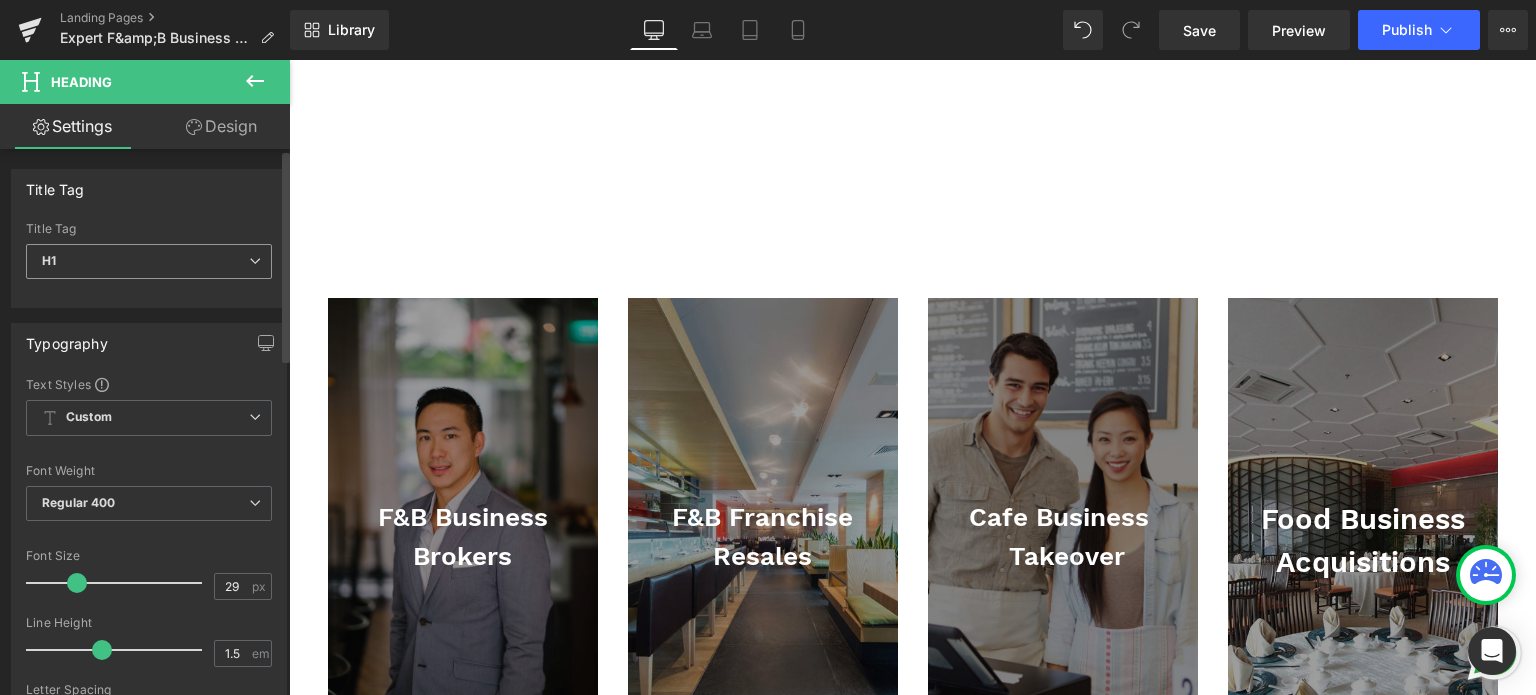 click on "H1" at bounding box center [149, 261] 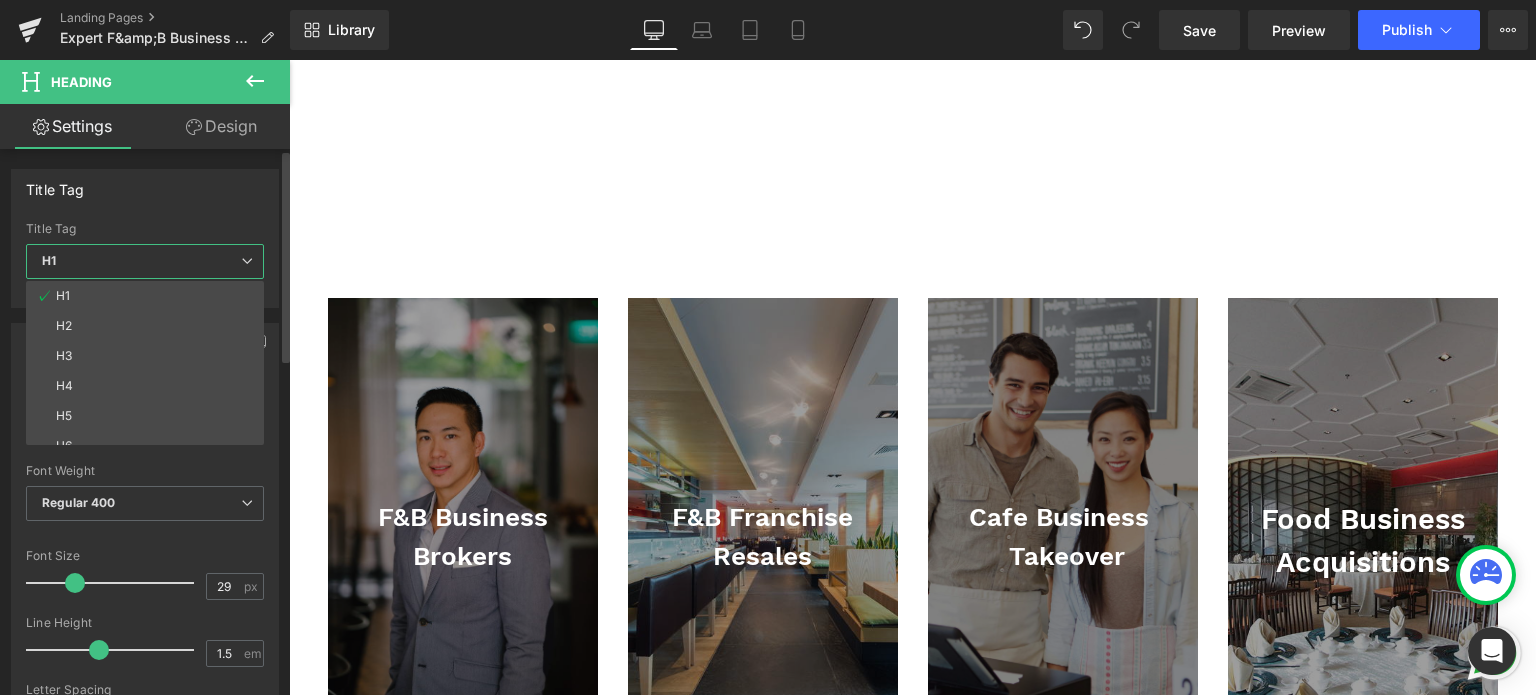 click on "H3" at bounding box center (149, 356) 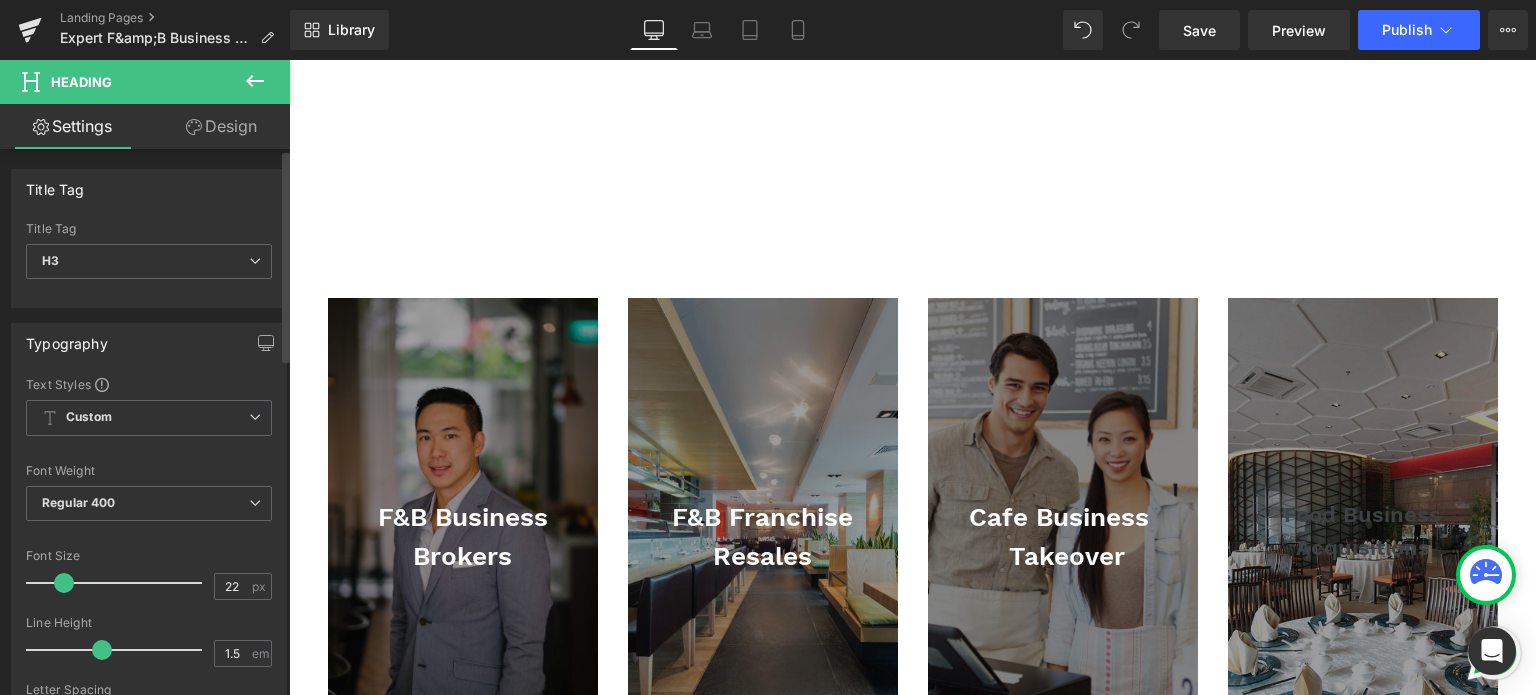 scroll, scrollTop: 200, scrollLeft: 0, axis: vertical 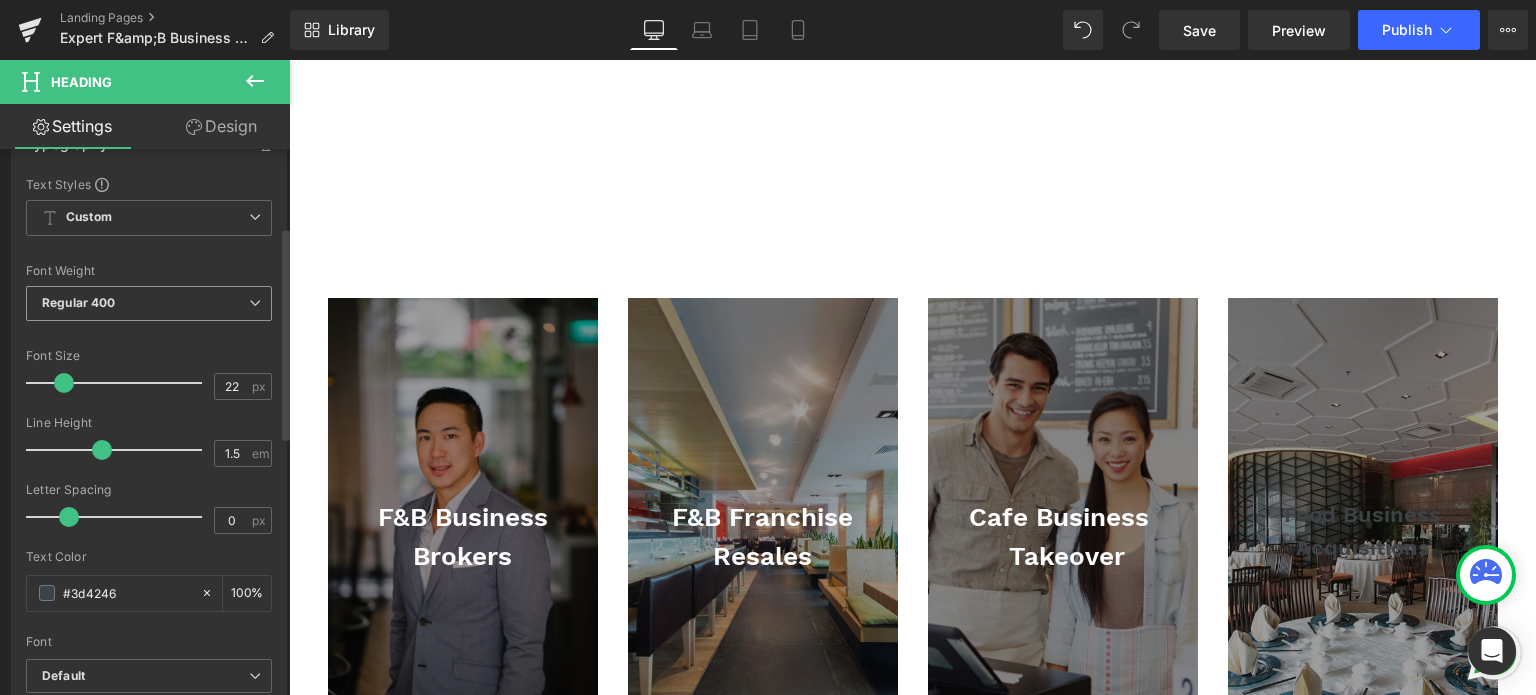 click on "Regular 400" at bounding box center [149, 303] 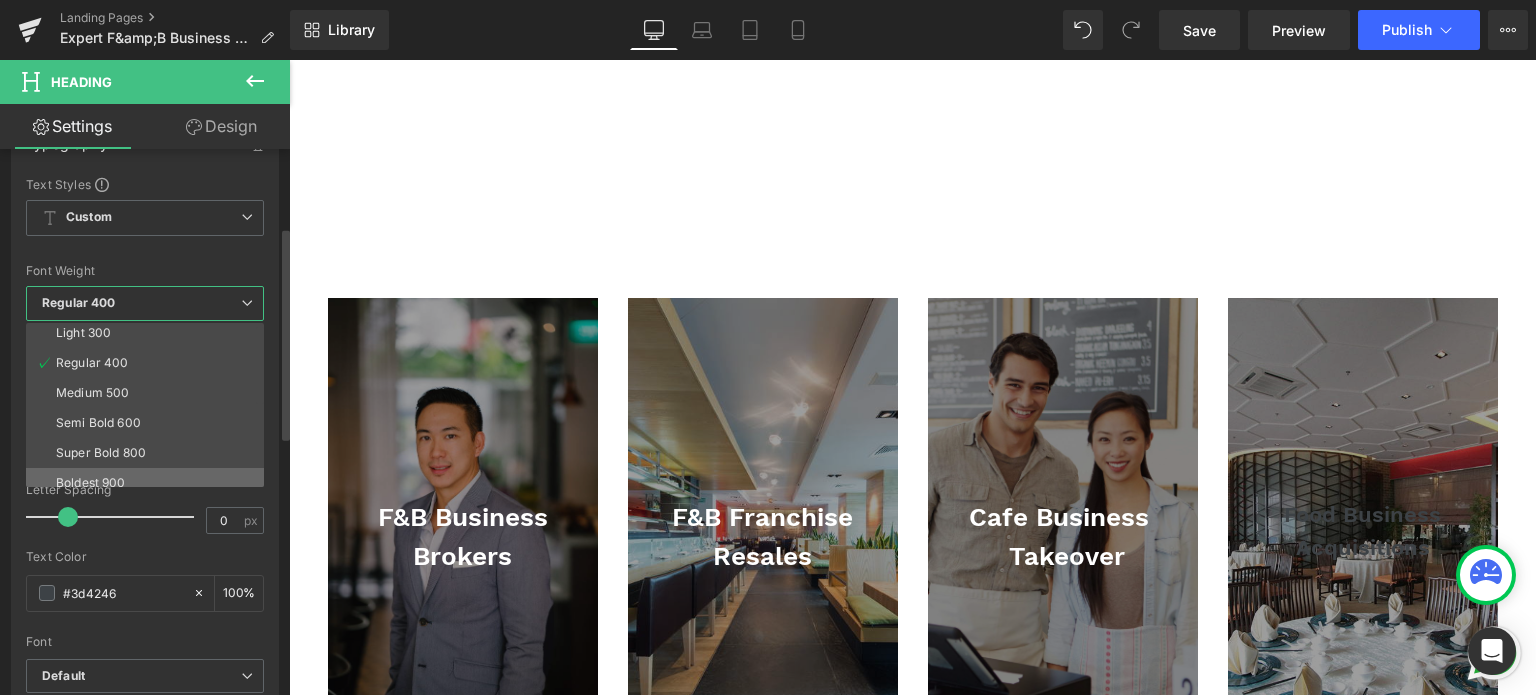scroll, scrollTop: 100, scrollLeft: 0, axis: vertical 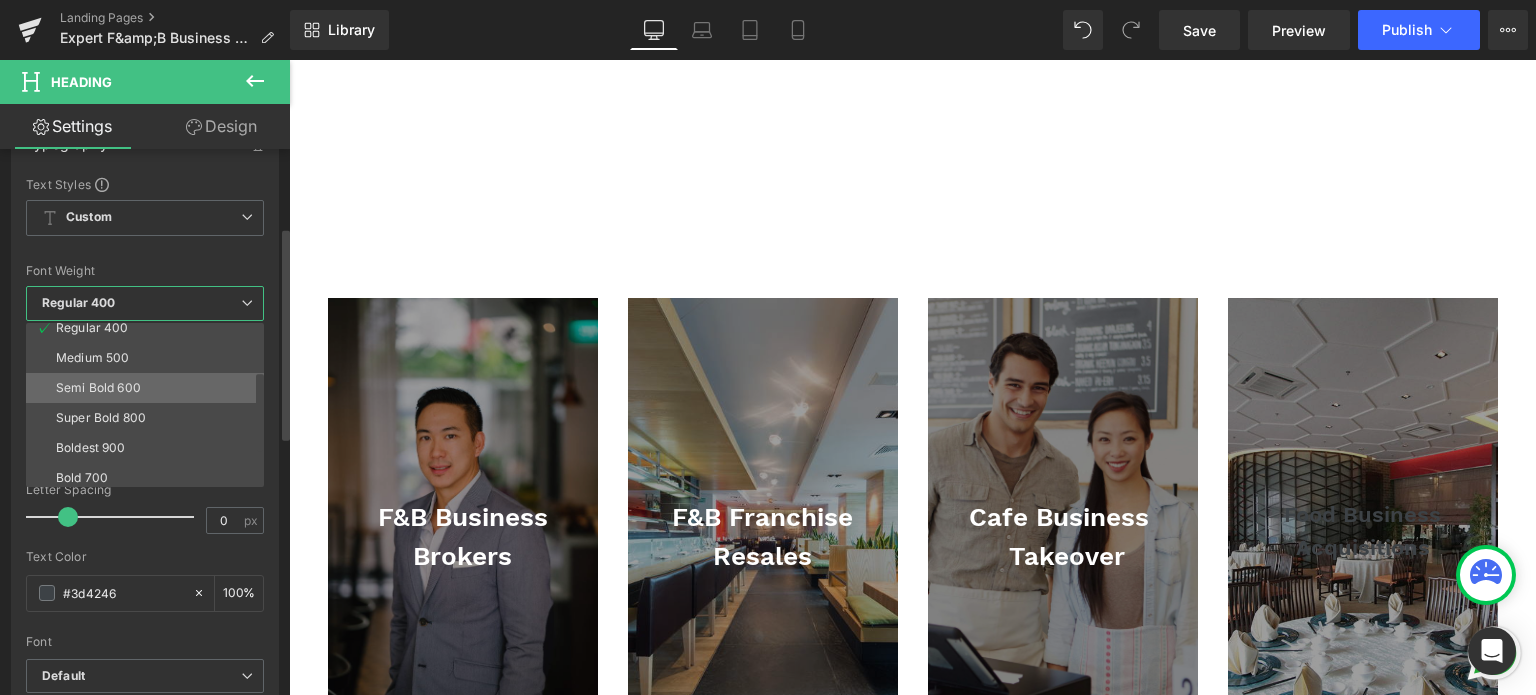 click on "Semi Bold 600" at bounding box center (149, 388) 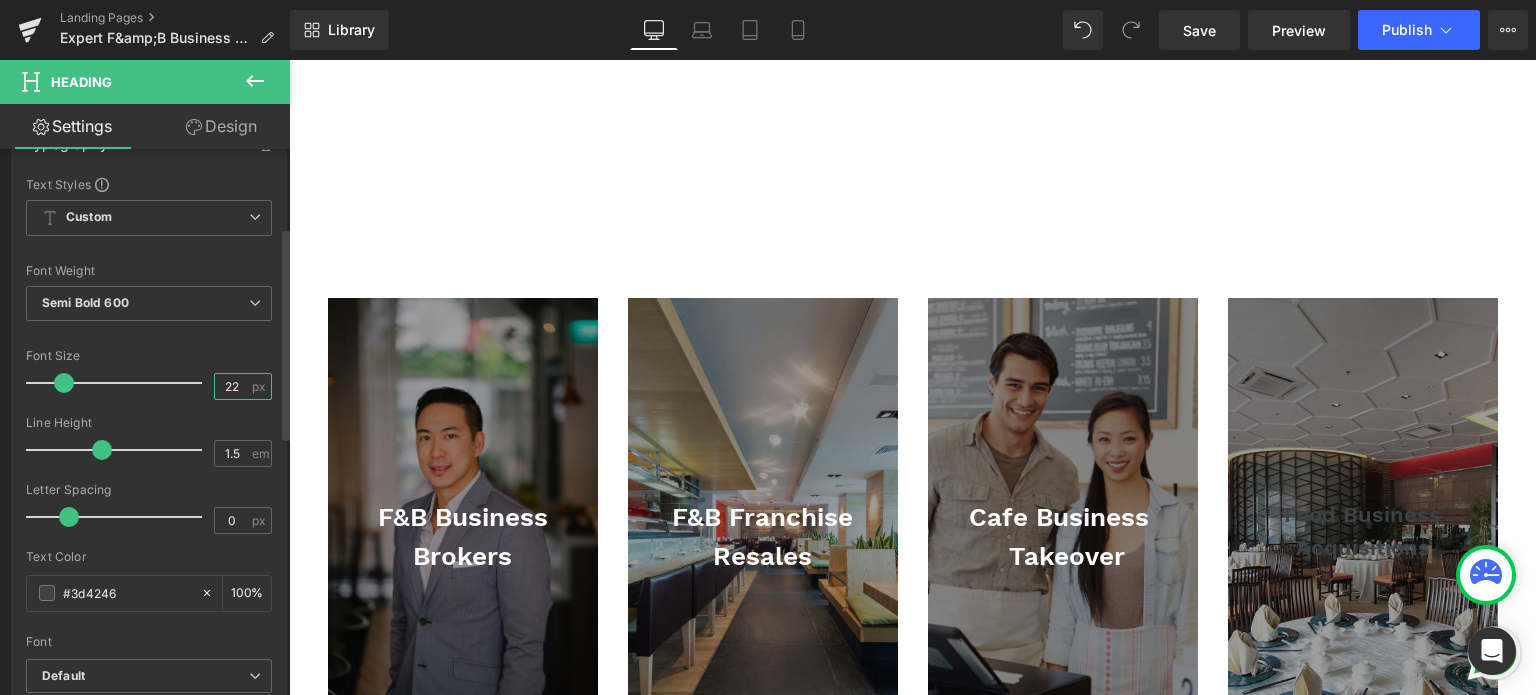 click on "22" at bounding box center [232, 386] 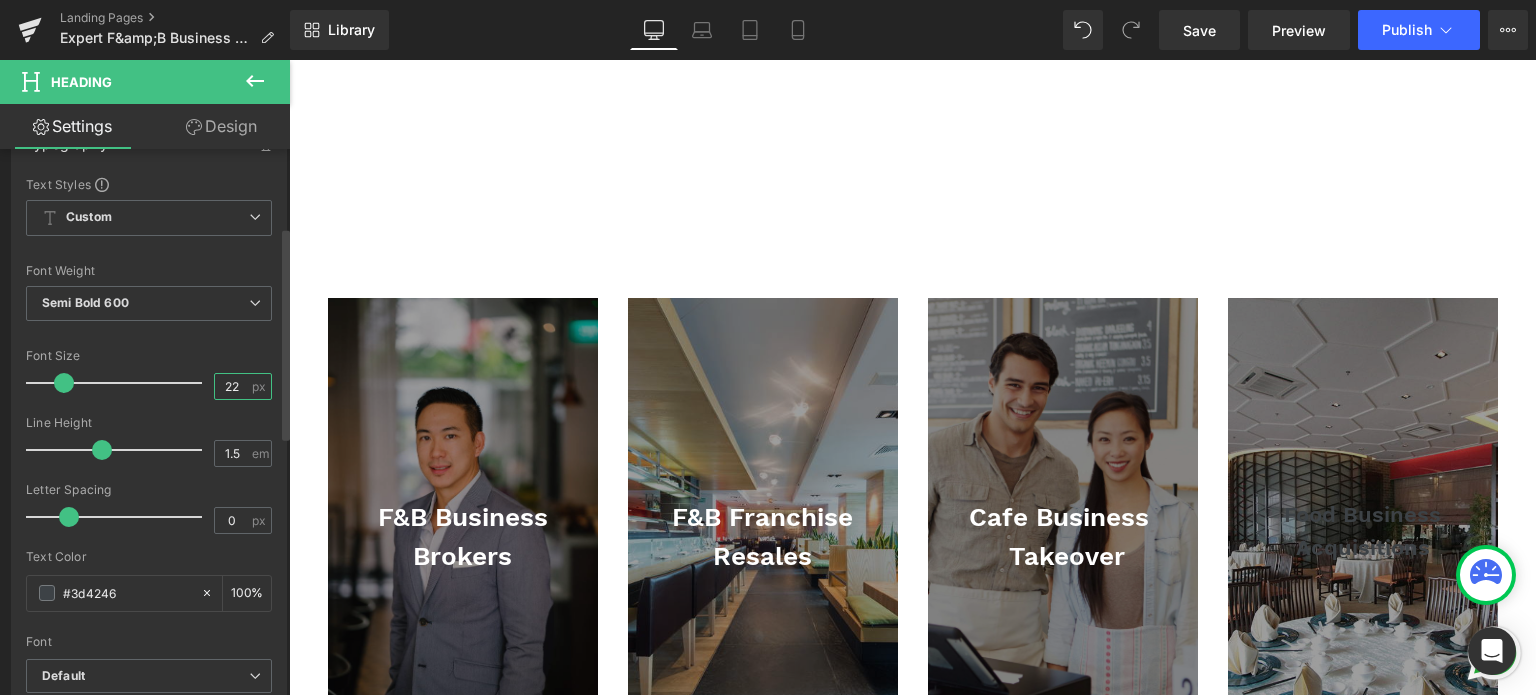 click on "22" at bounding box center (232, 386) 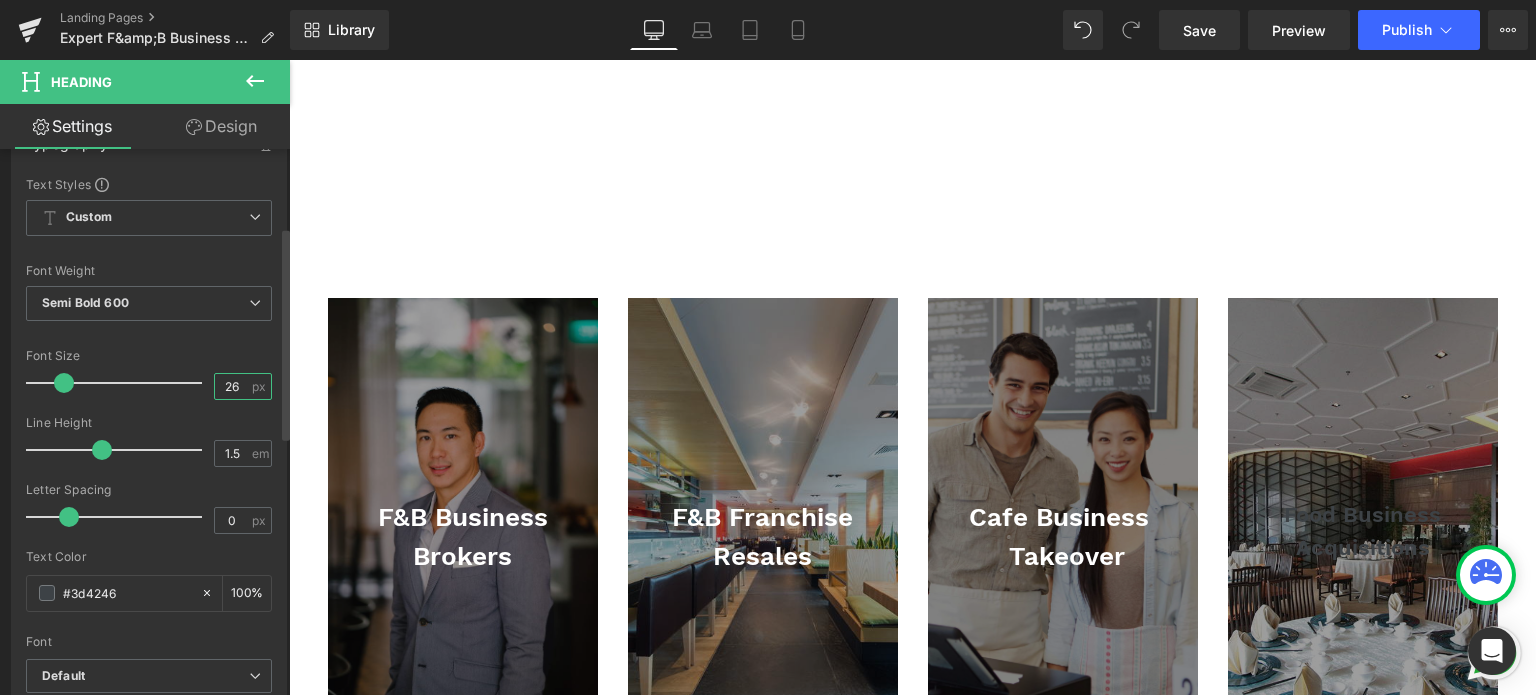 type on "26" 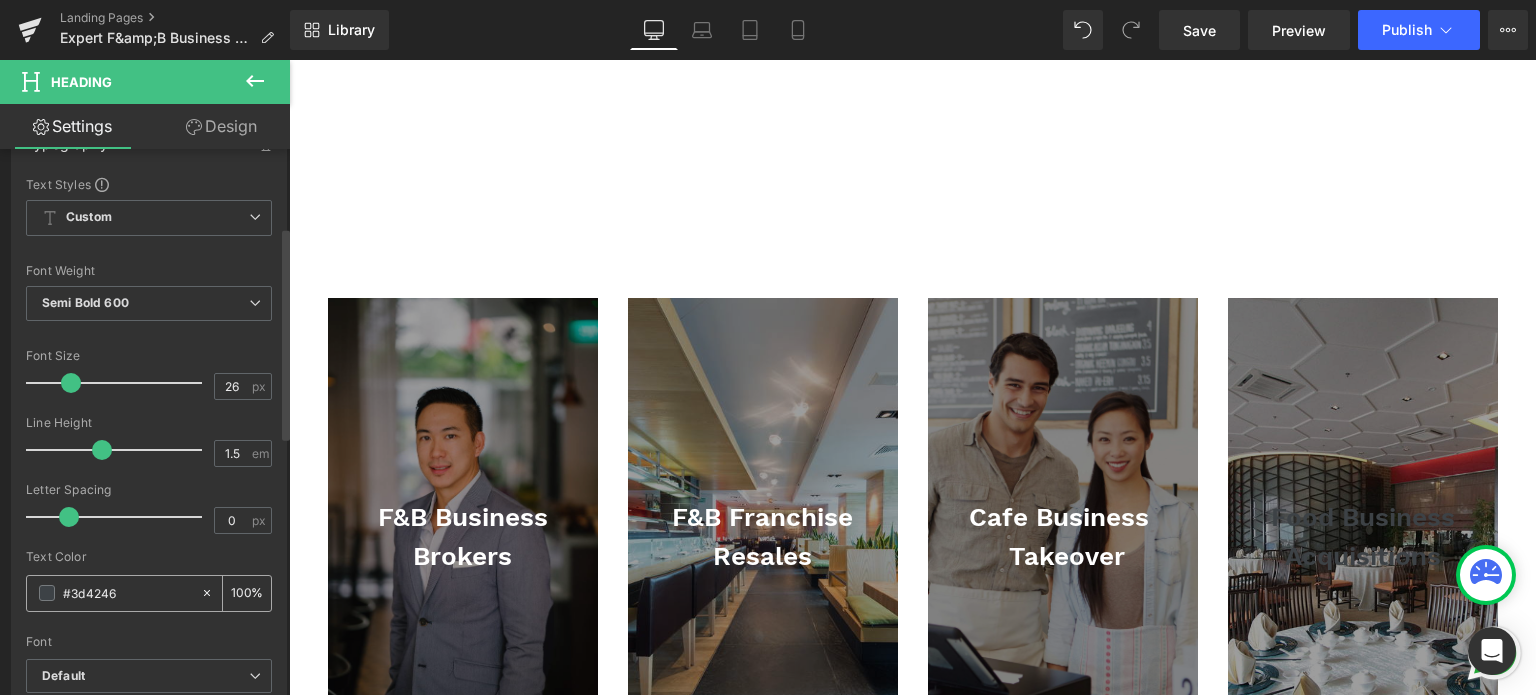 drag, startPoint x: 120, startPoint y: 585, endPoint x: 71, endPoint y: 590, distance: 49.25444 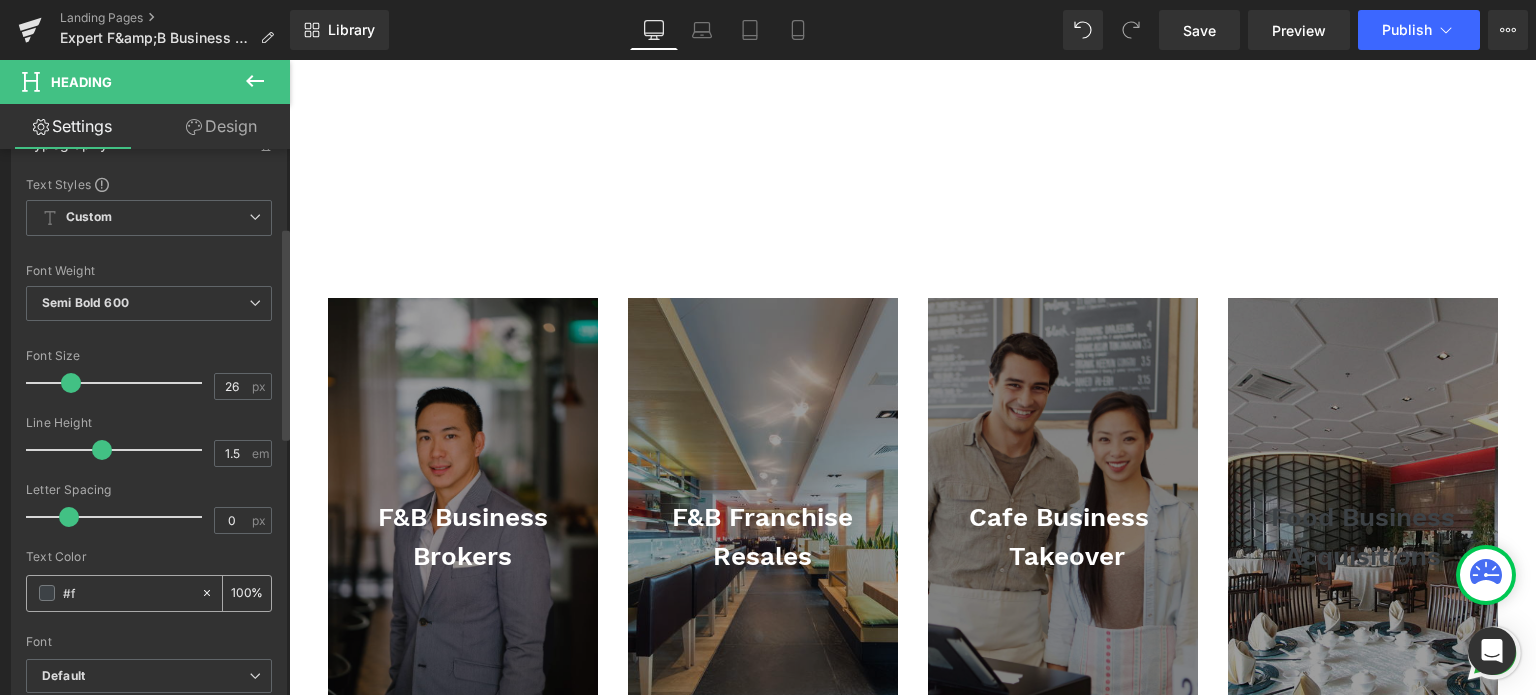 type on "0" 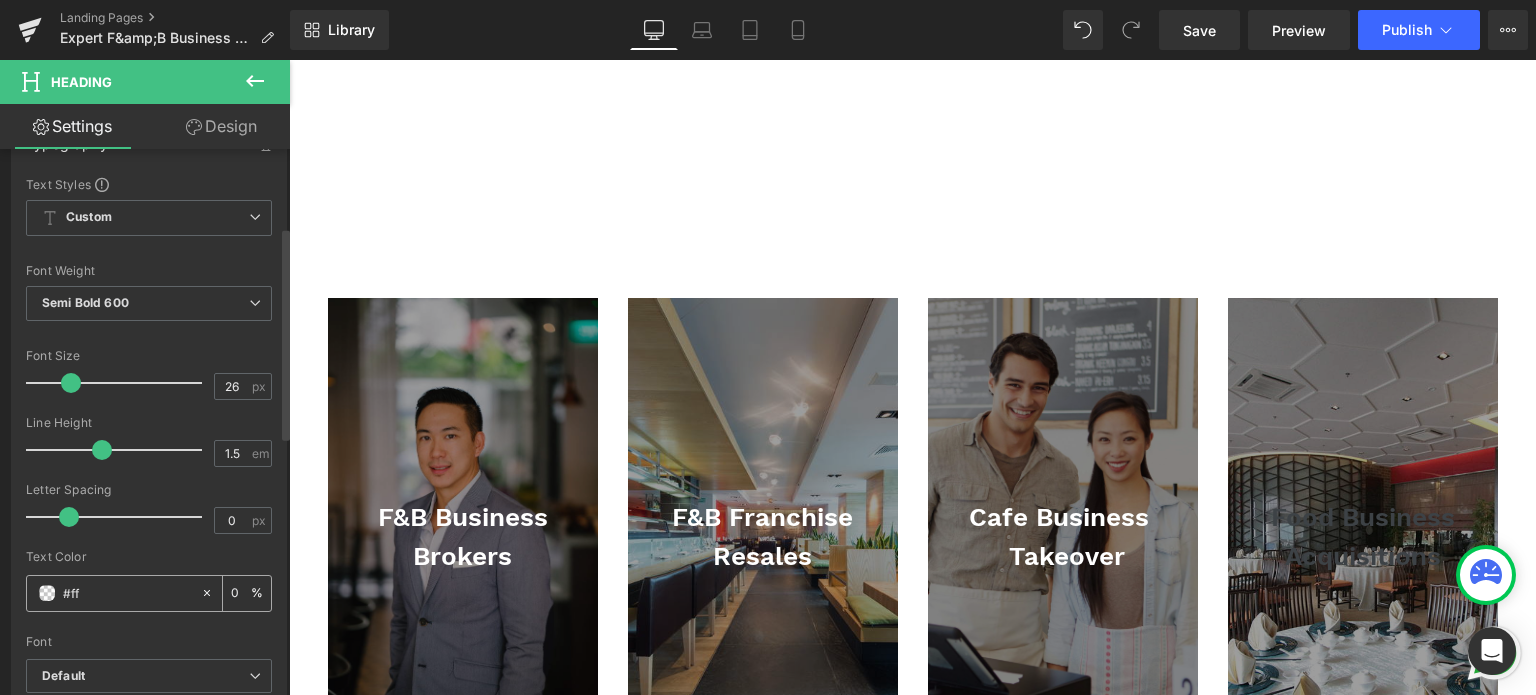 type on "#fff" 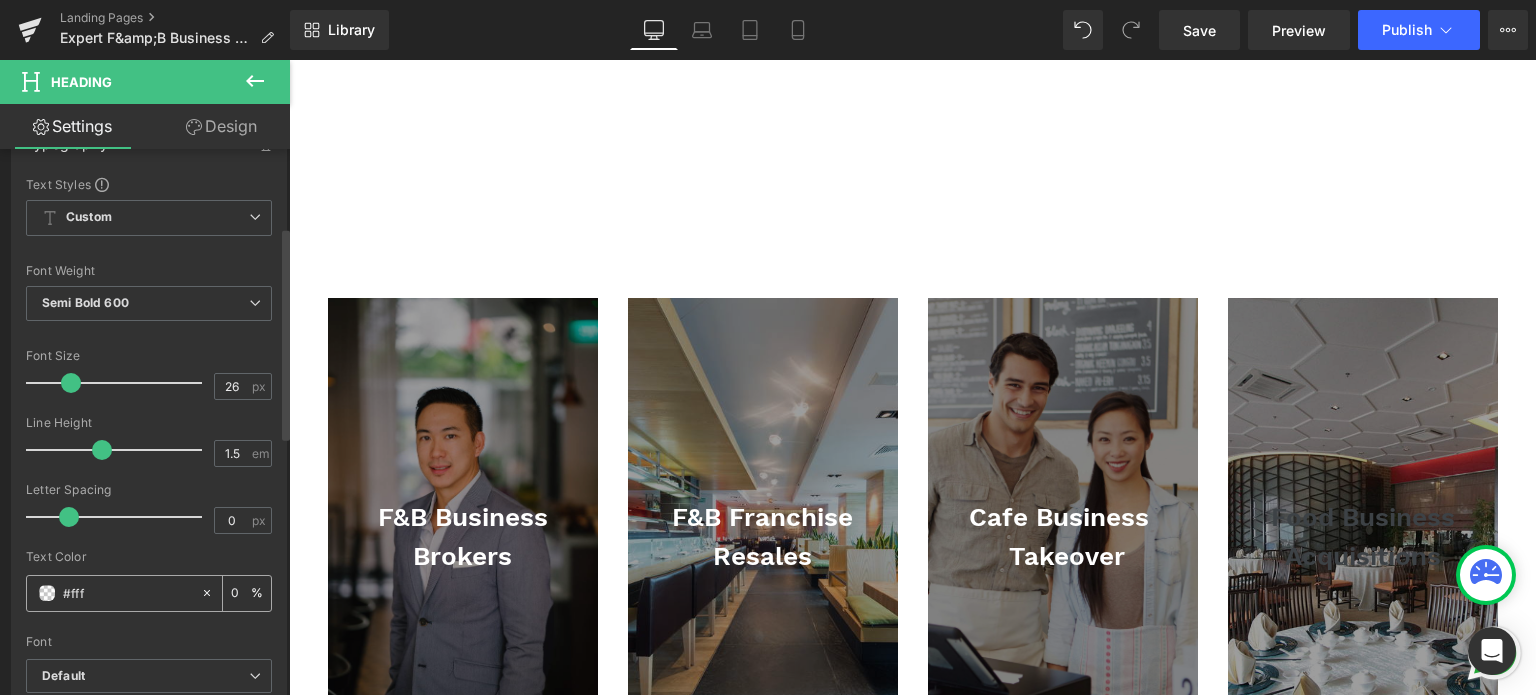 type on "100" 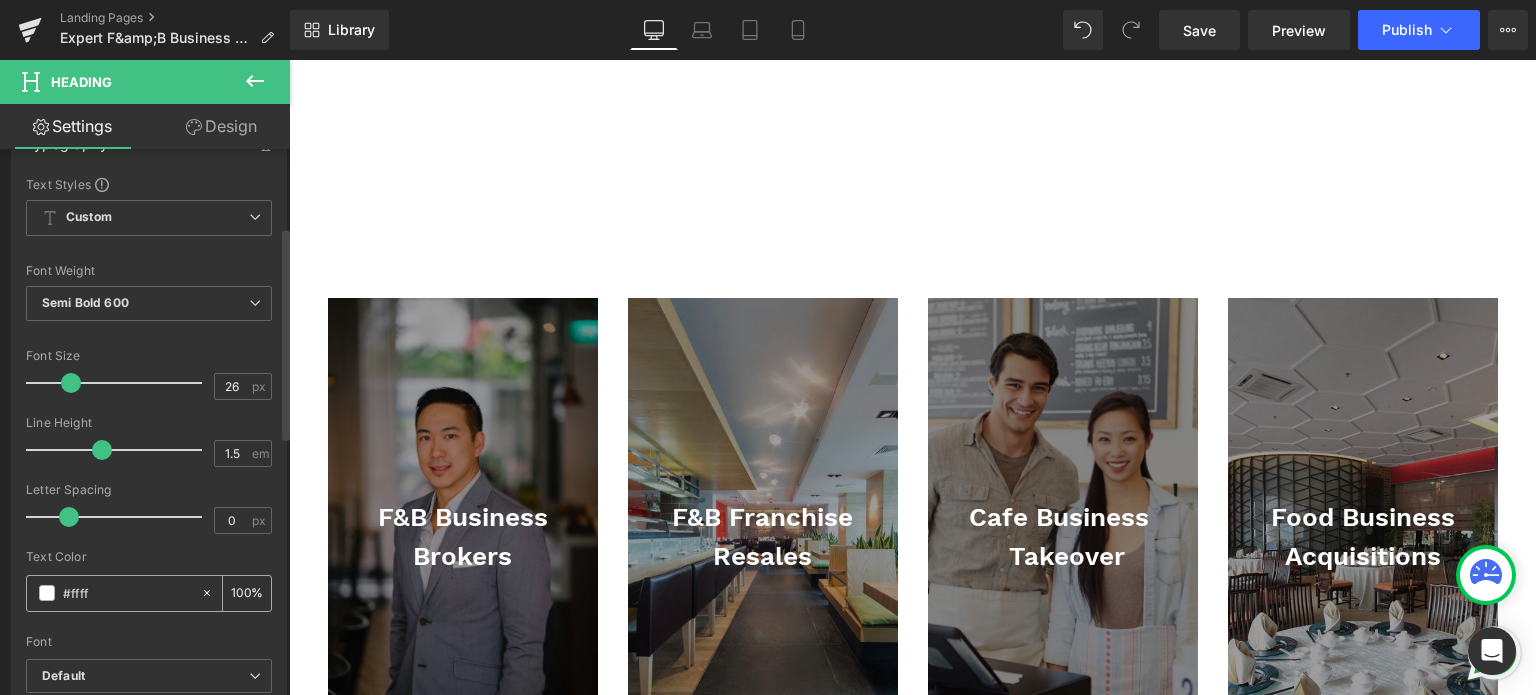 type on "#fffff" 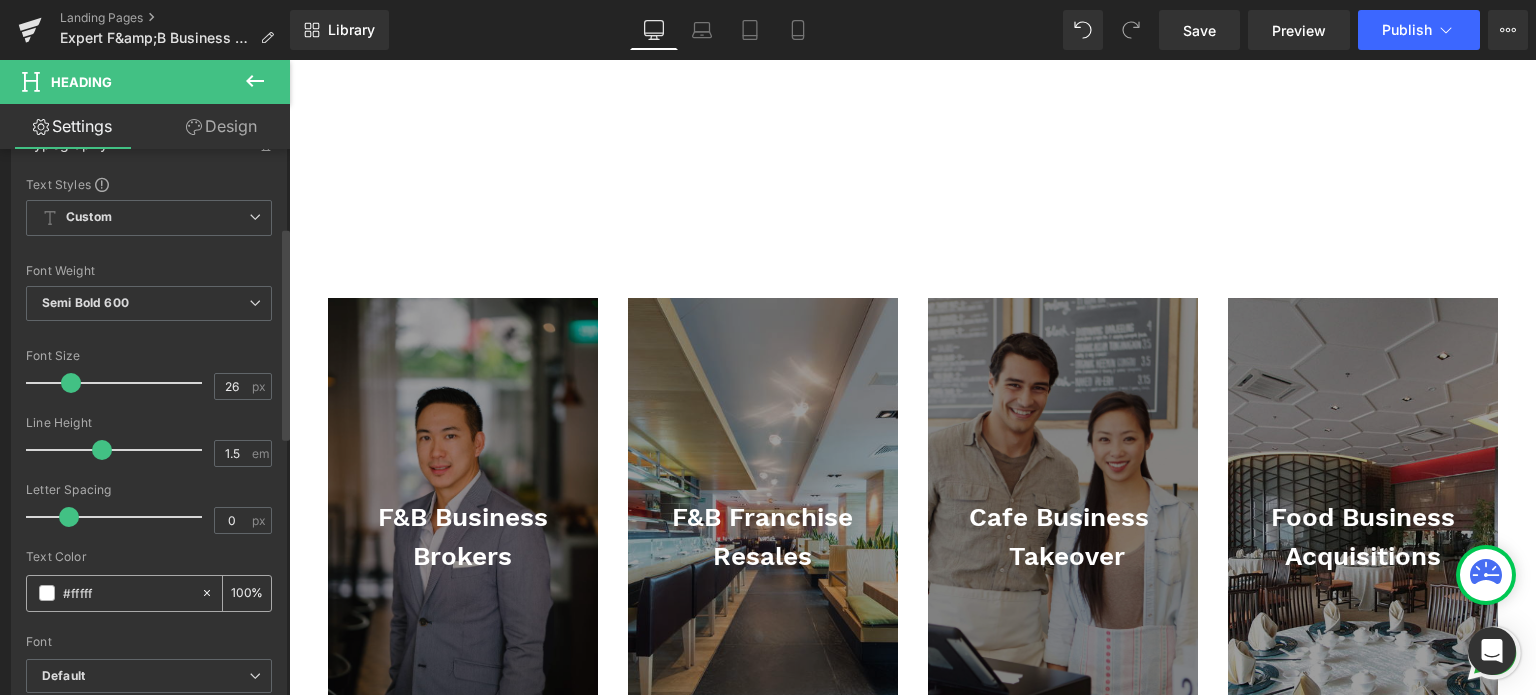 type on "0" 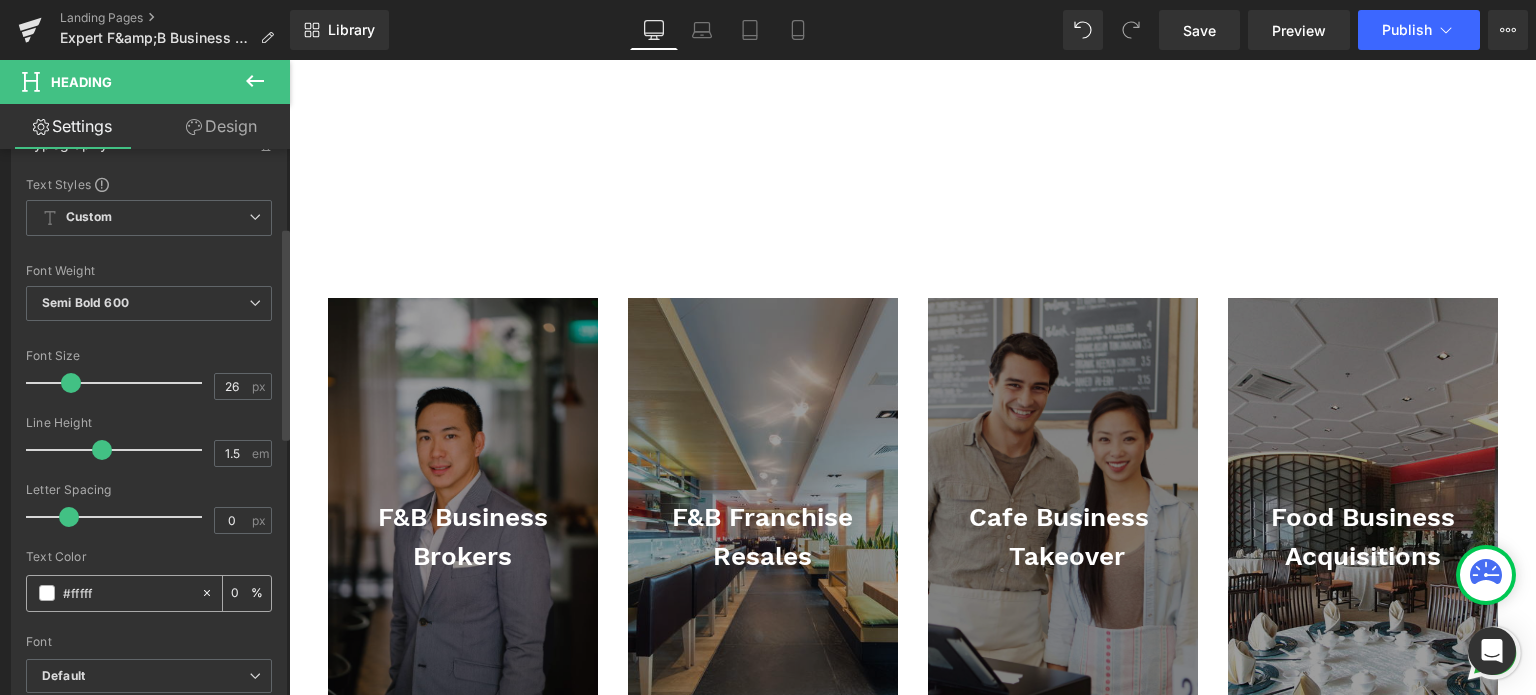 type on "#ffffff" 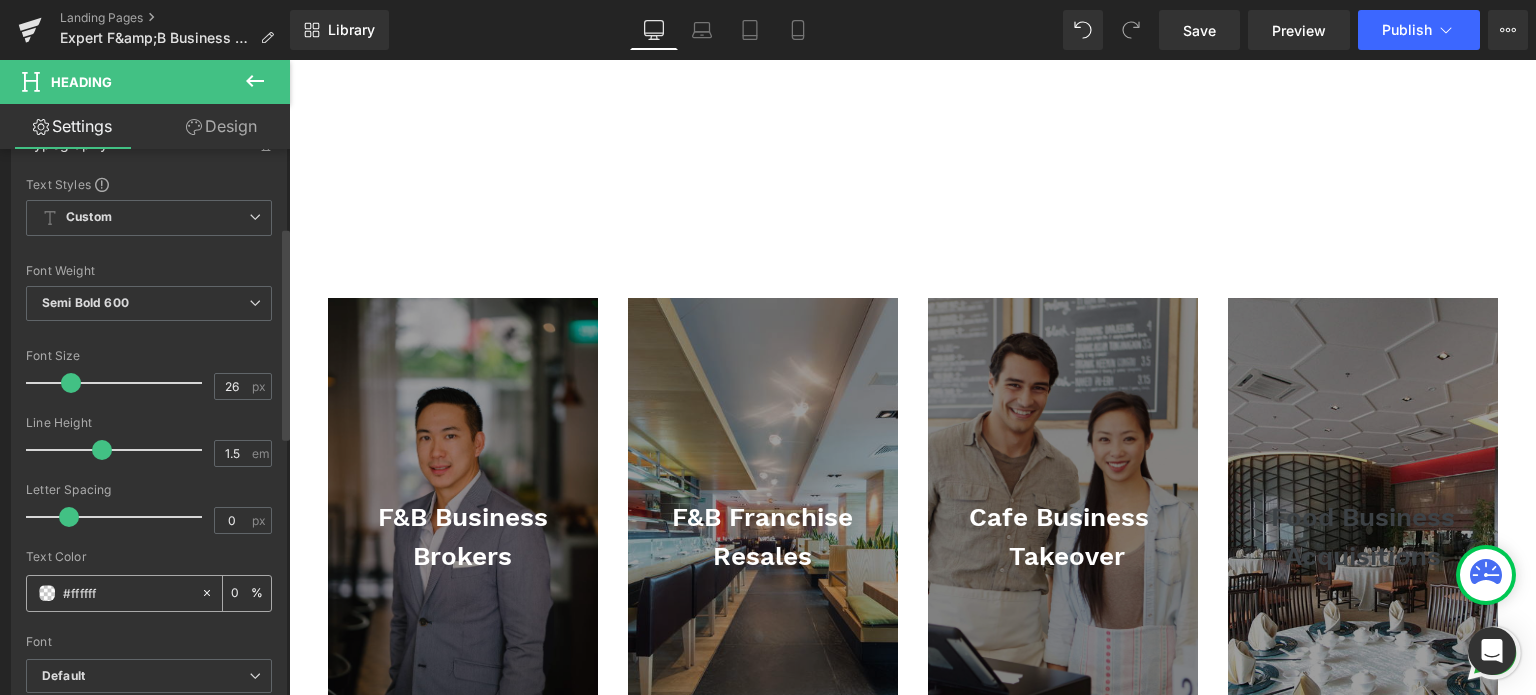 type on "100" 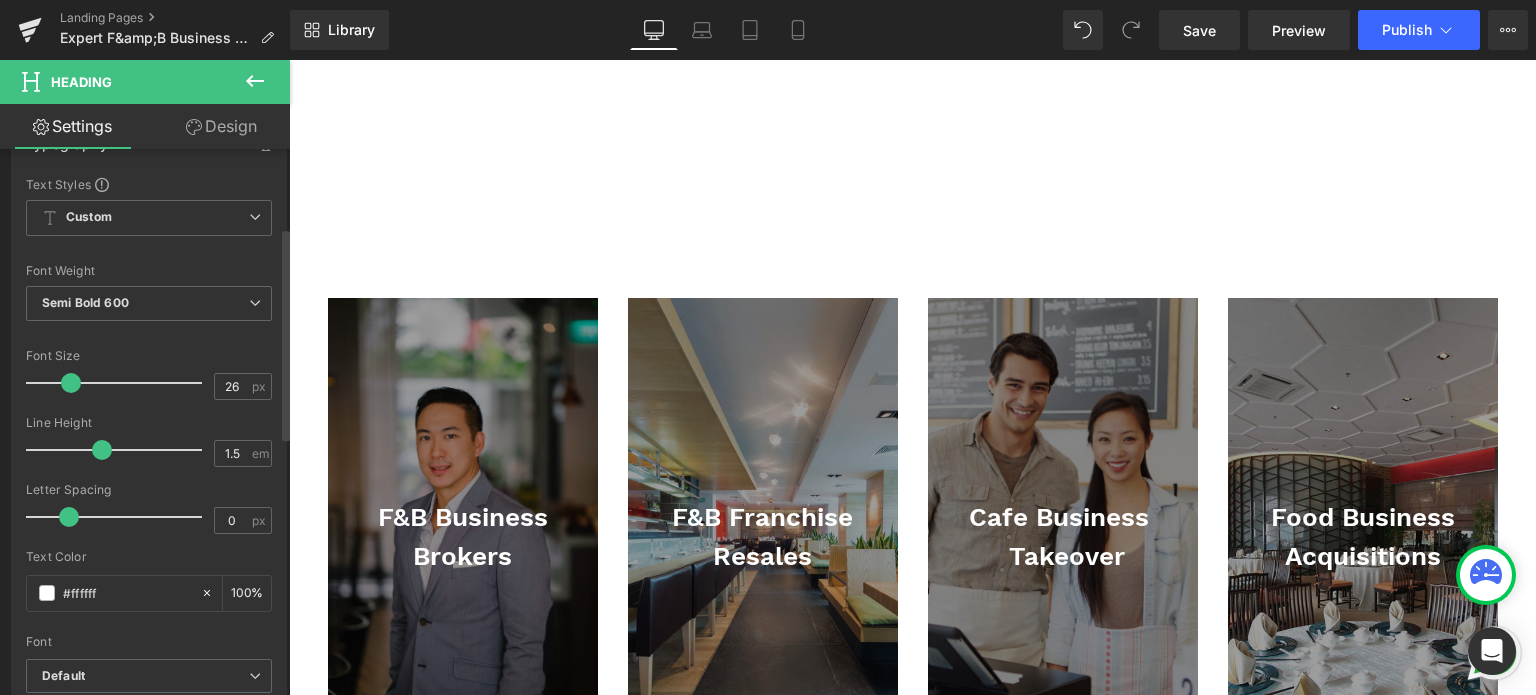 scroll, scrollTop: 300, scrollLeft: 0, axis: vertical 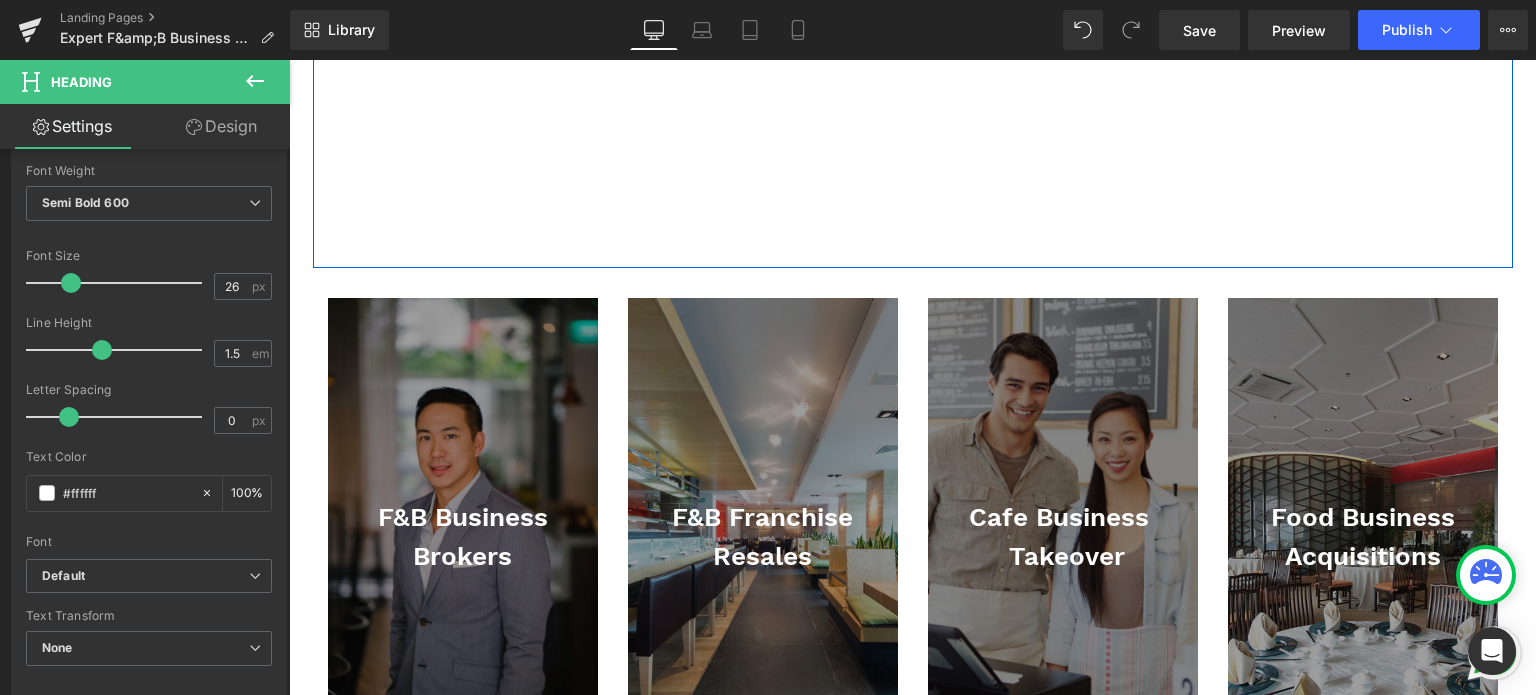 click on "Youtube         Row" at bounding box center [913, 87] 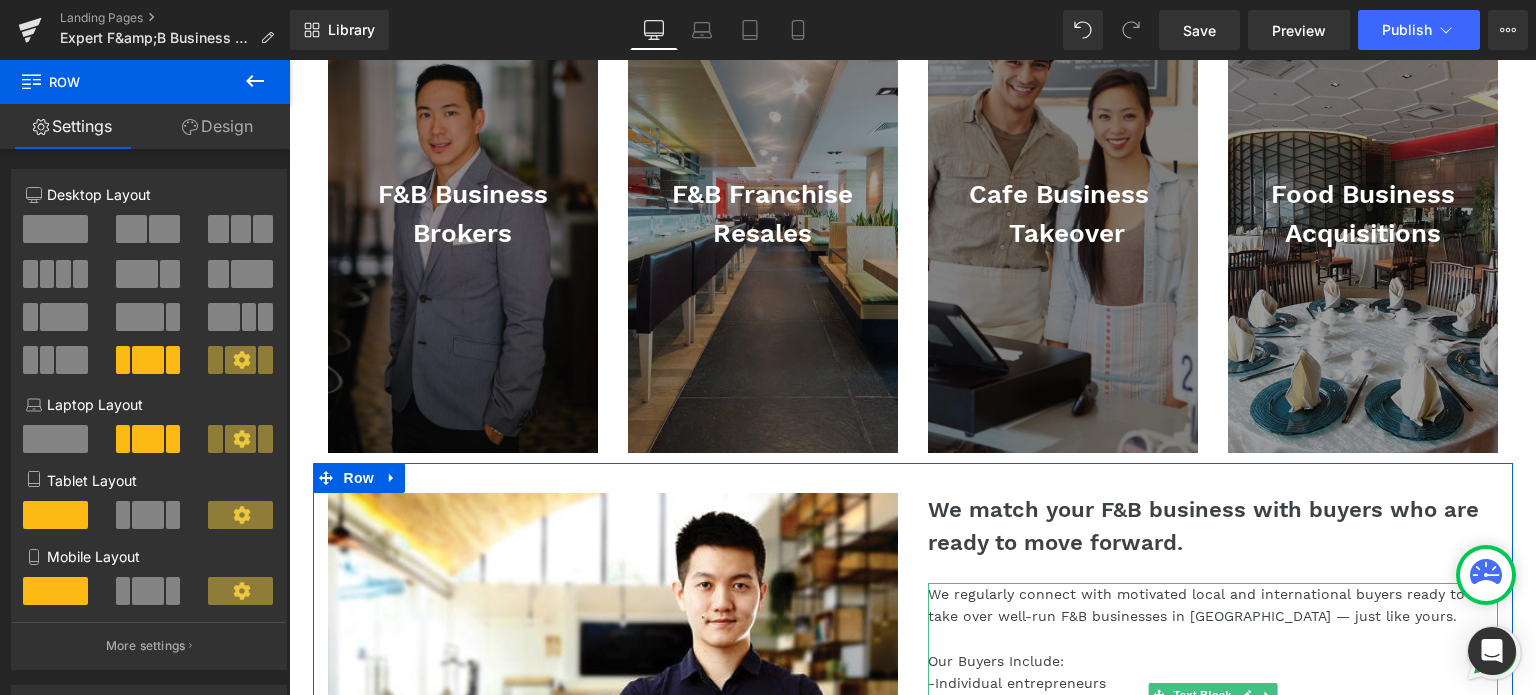 scroll, scrollTop: 1443, scrollLeft: 0, axis: vertical 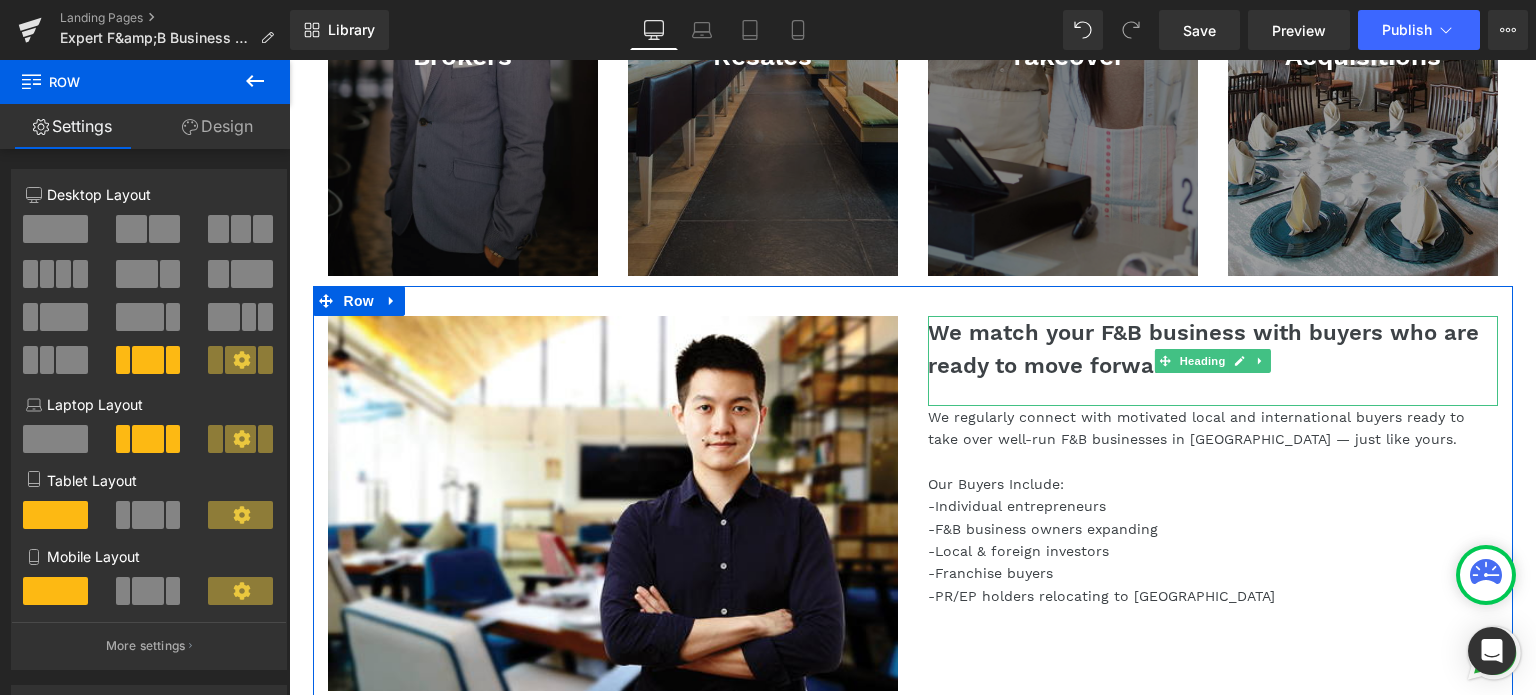 click on "We match your F&B business with buyers who are ready to move forward." at bounding box center (1213, 349) 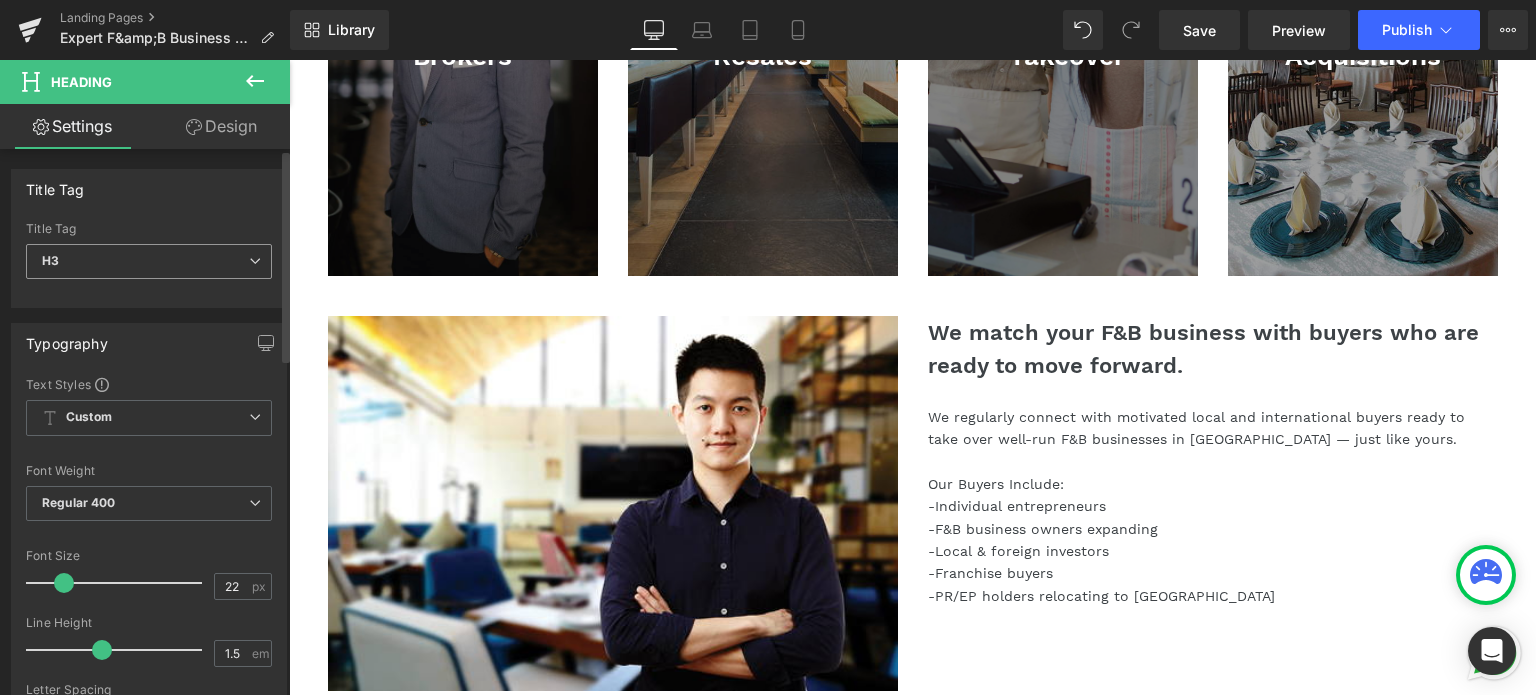 click on "H3" at bounding box center (149, 261) 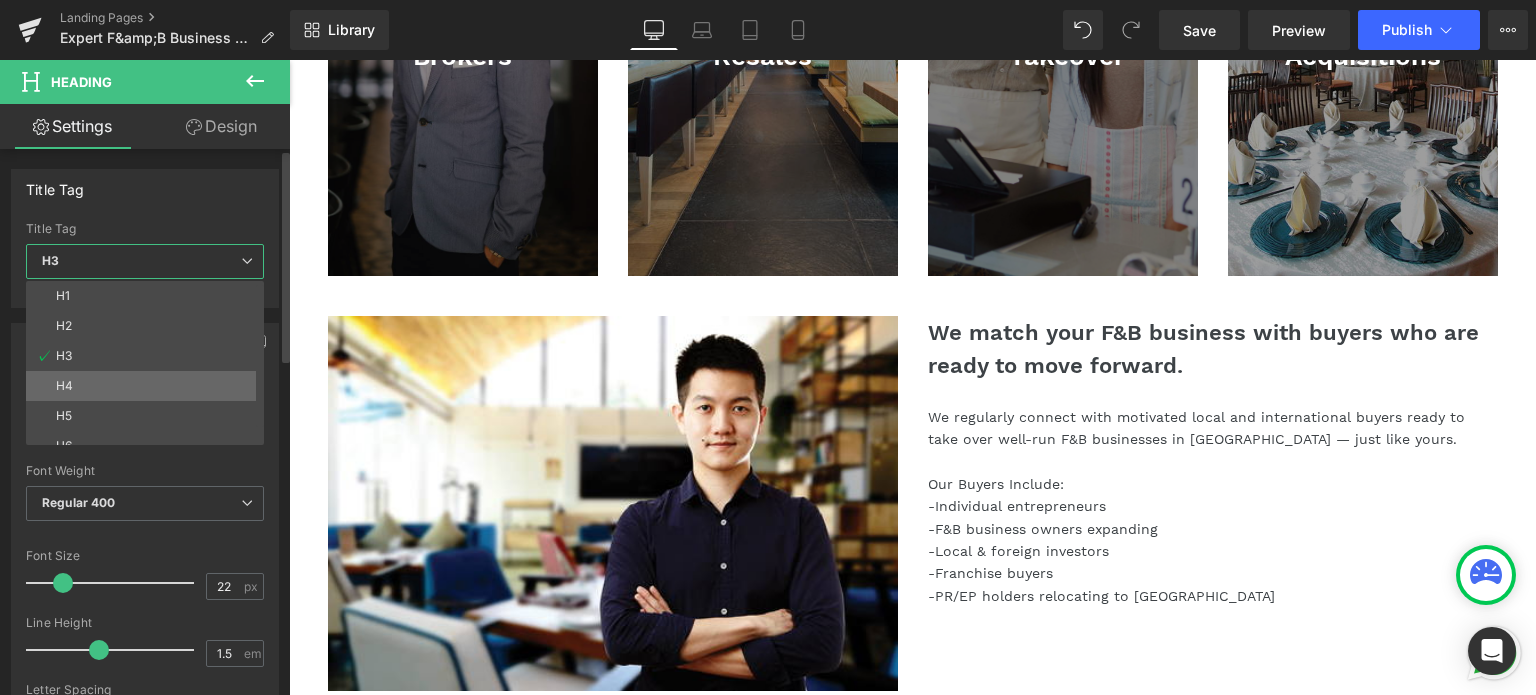 click on "H4" at bounding box center [149, 386] 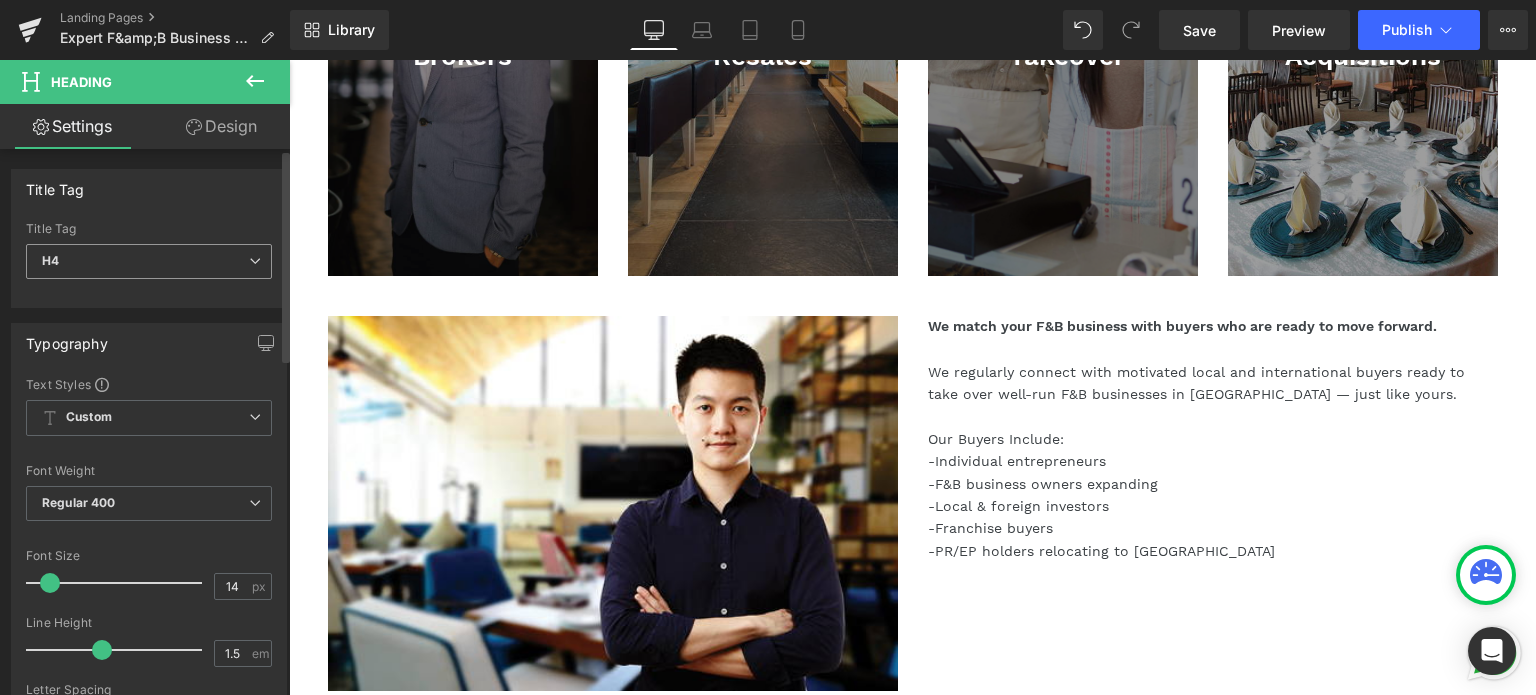 click on "H4
H1 H2 H3 H4 H5 H6" at bounding box center (149, 266) 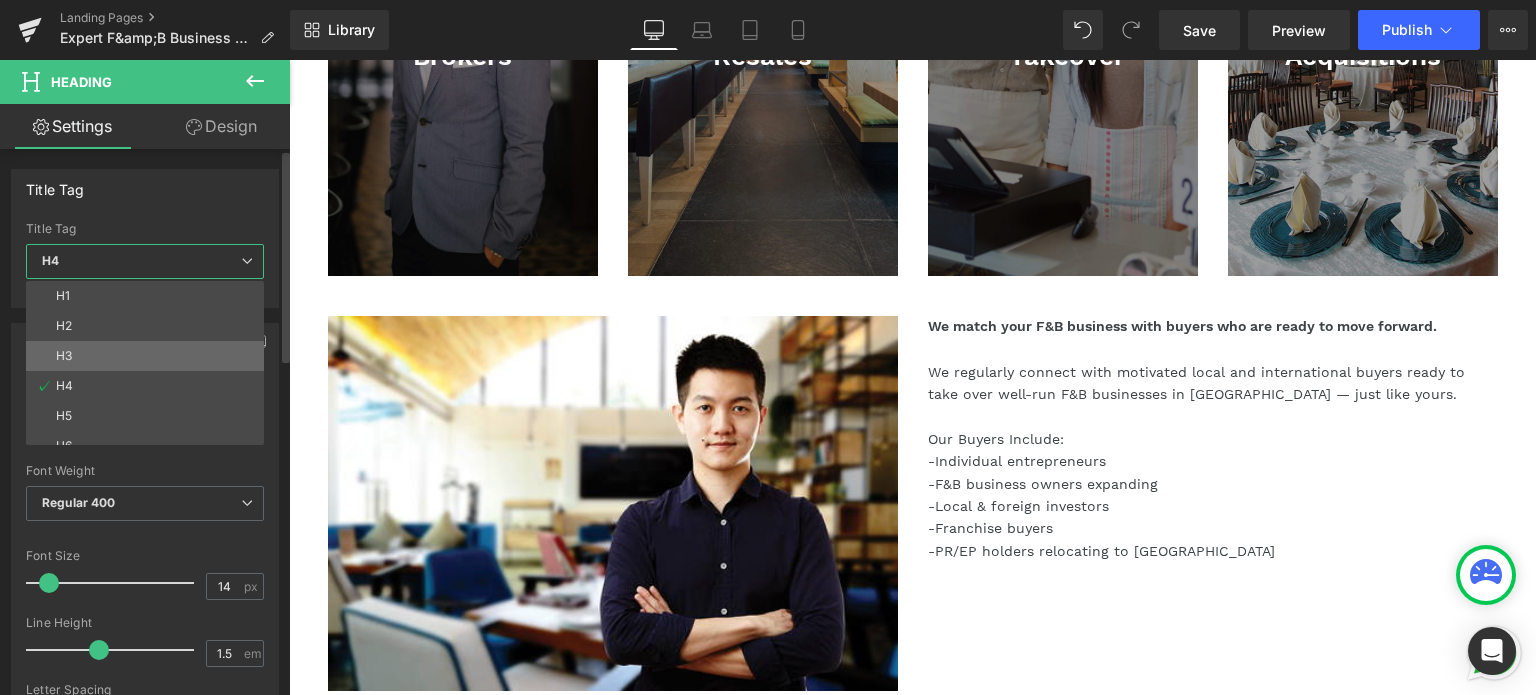 click on "H3" at bounding box center [149, 356] 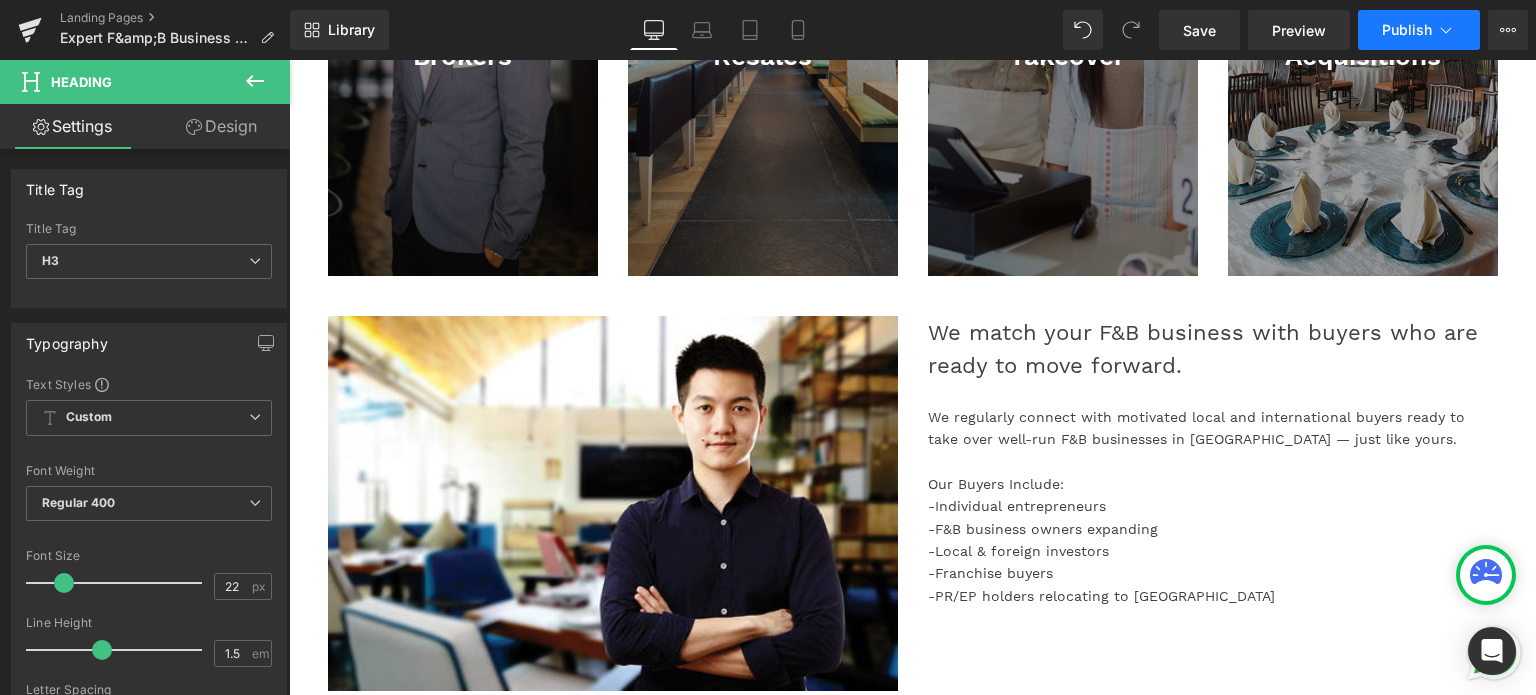 click on "Publish" at bounding box center (1419, 30) 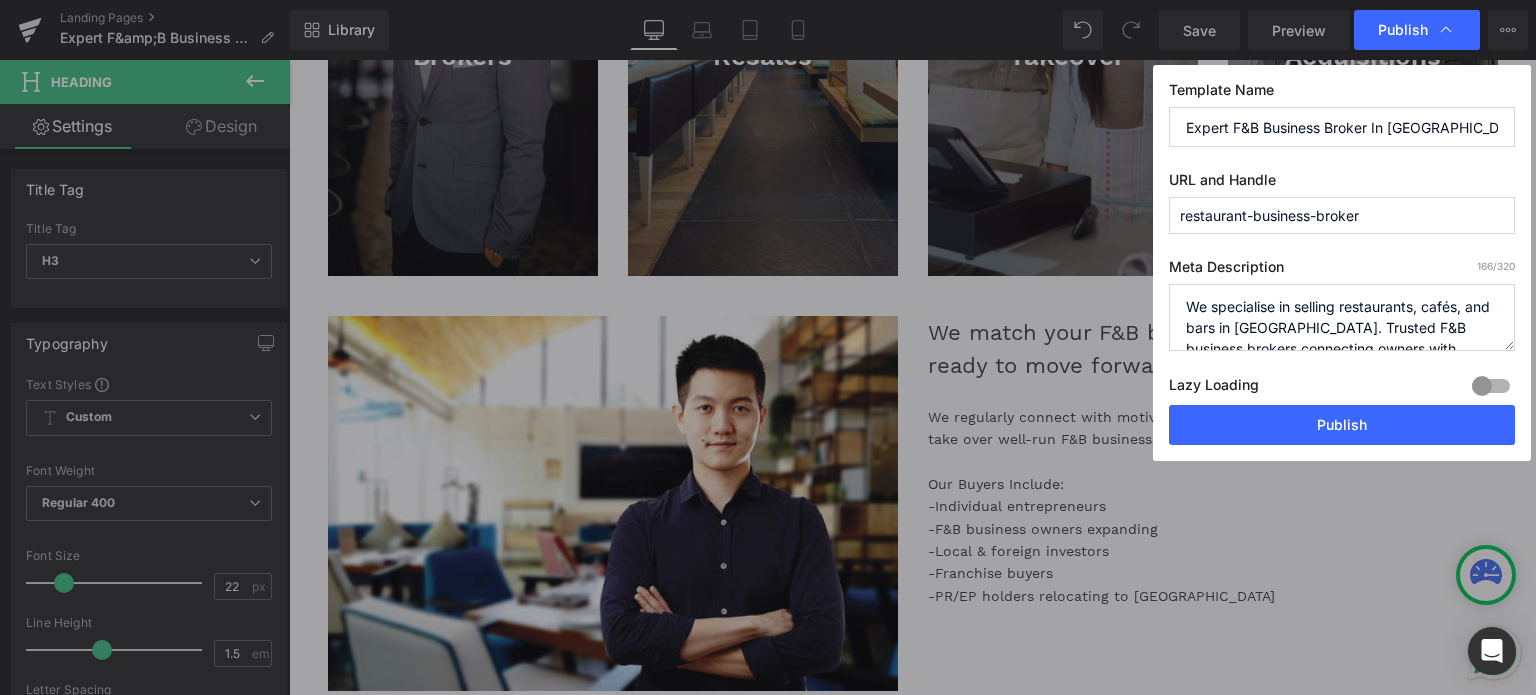 scroll, scrollTop: 42, scrollLeft: 0, axis: vertical 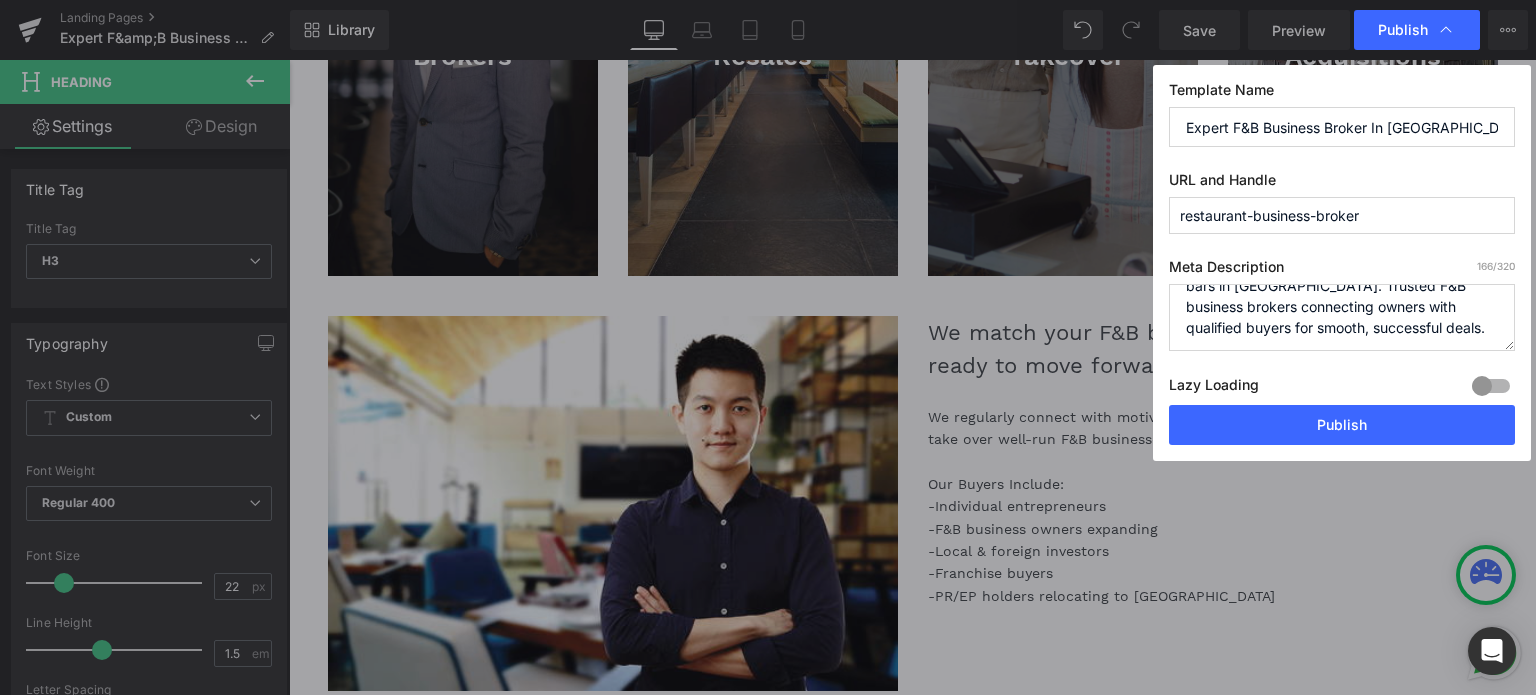 drag, startPoint x: 1230, startPoint y: 133, endPoint x: 1166, endPoint y: 127, distance: 64.28063 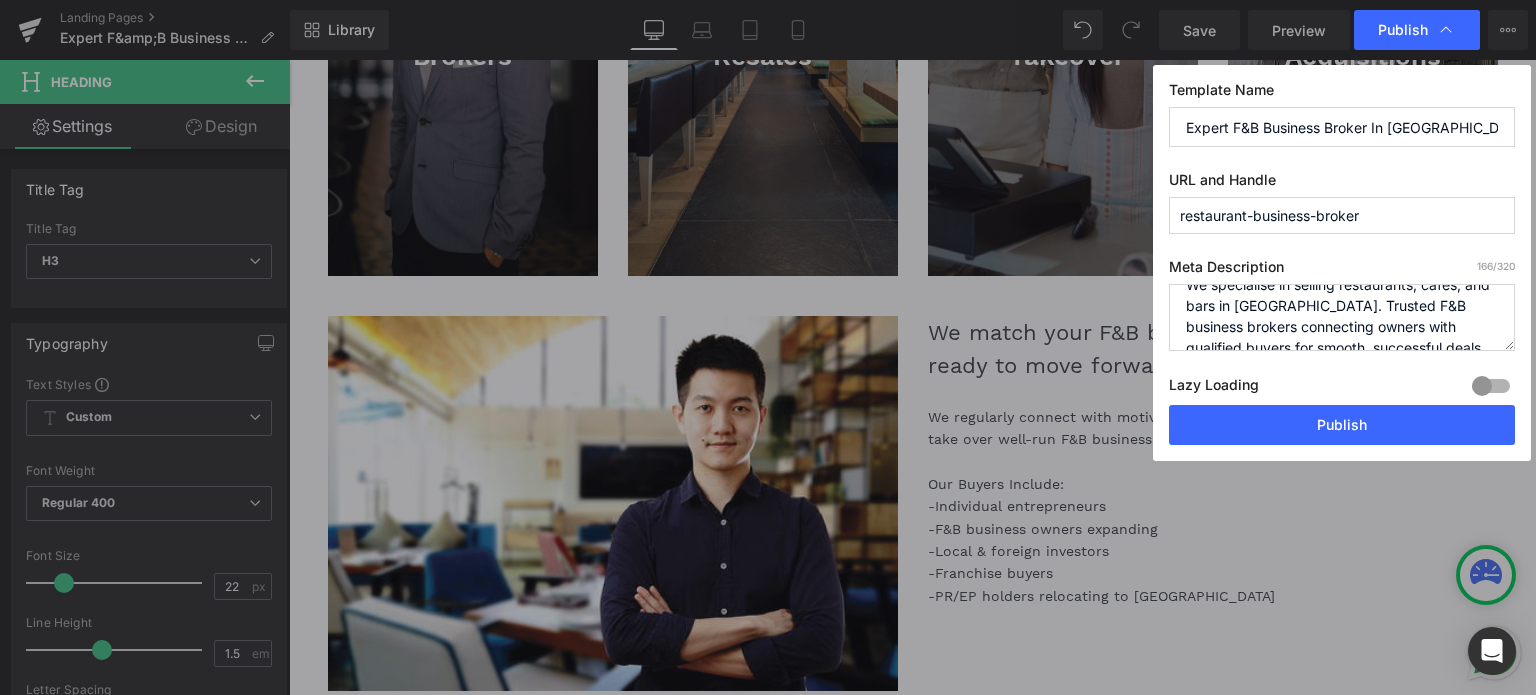 scroll, scrollTop: 42, scrollLeft: 0, axis: vertical 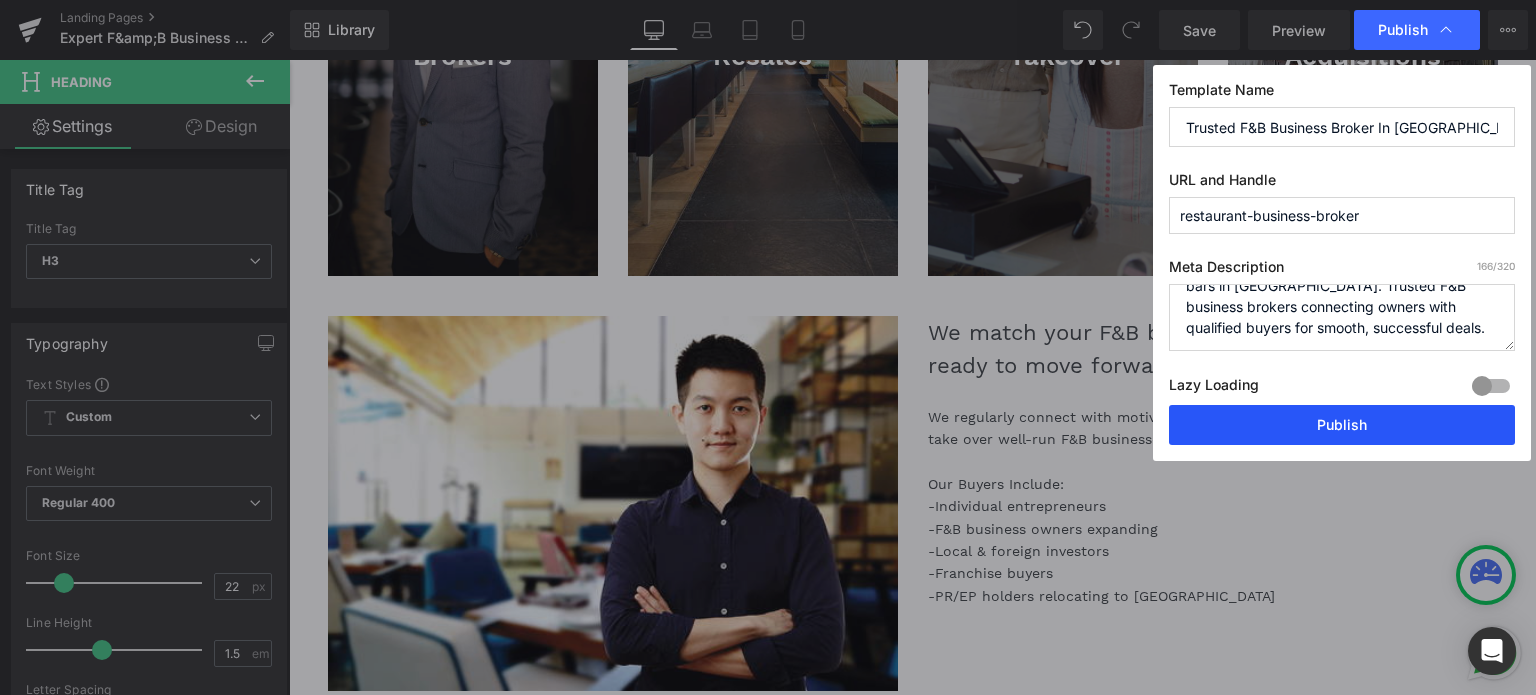 type on "Trusted F&B Business Broker In [GEOGRAPHIC_DATA]" 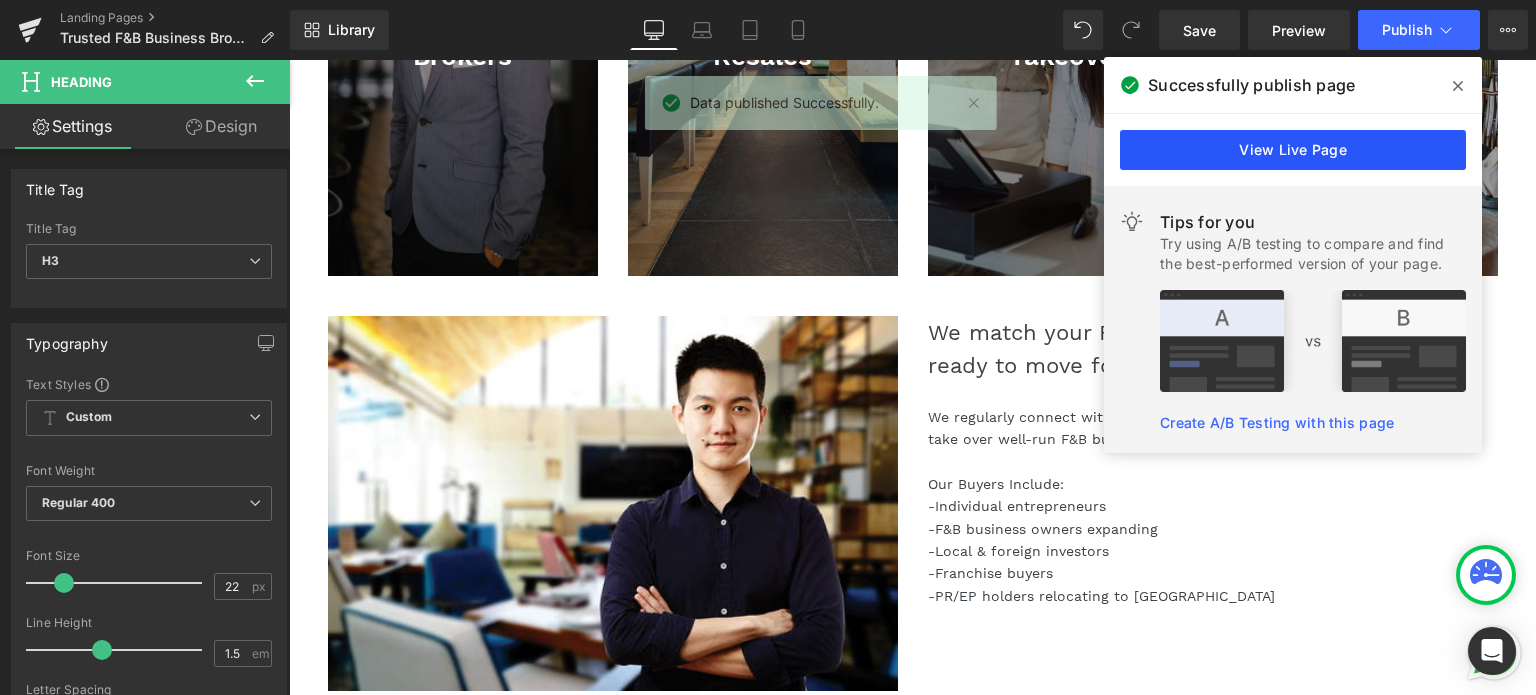click on "View Live Page" at bounding box center (1293, 150) 